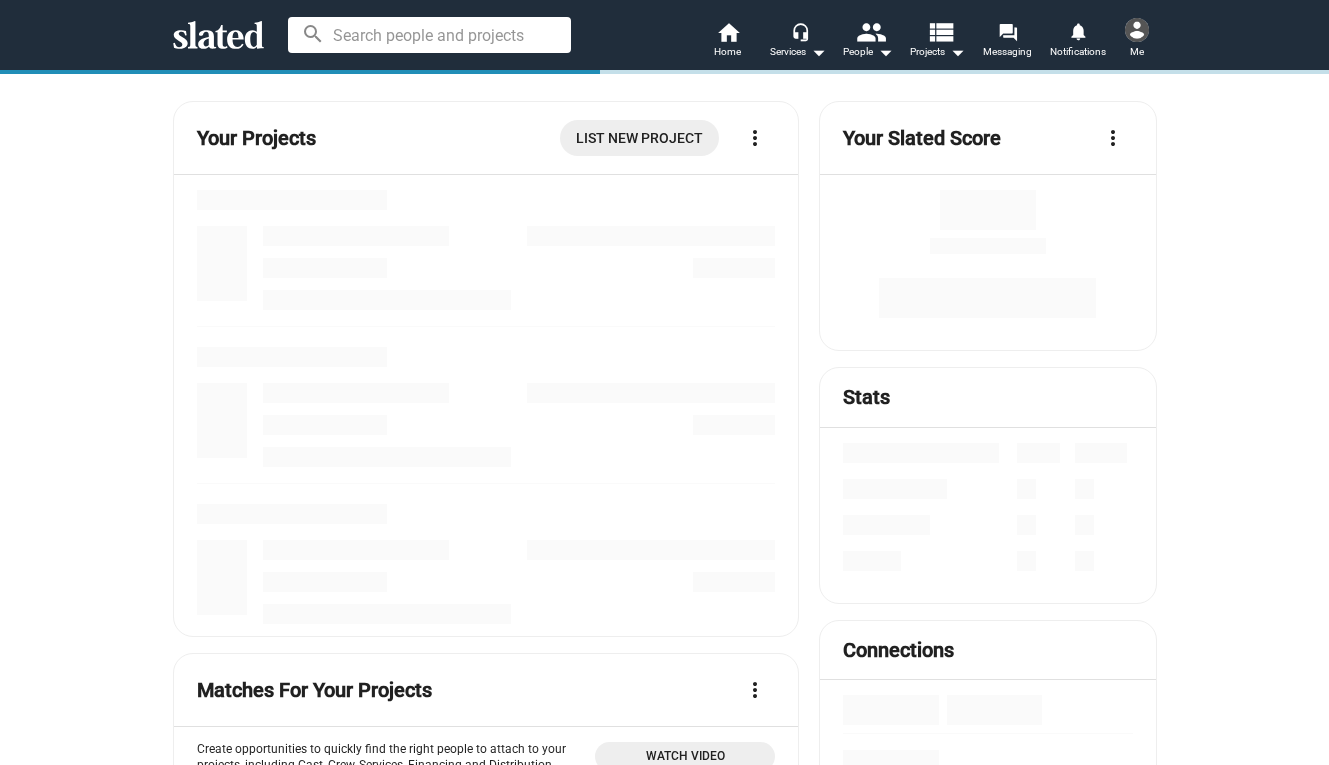 scroll, scrollTop: 0, scrollLeft: 0, axis: both 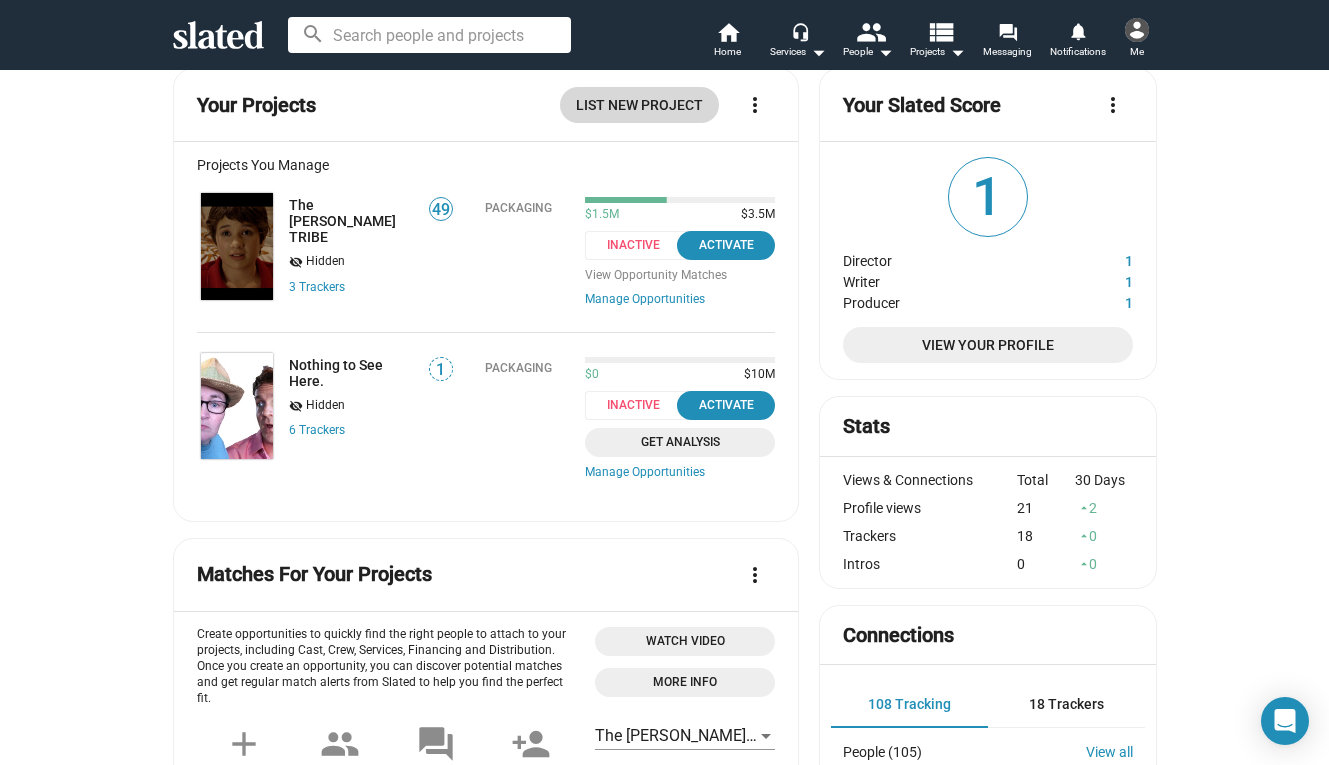 click on "List New Project" 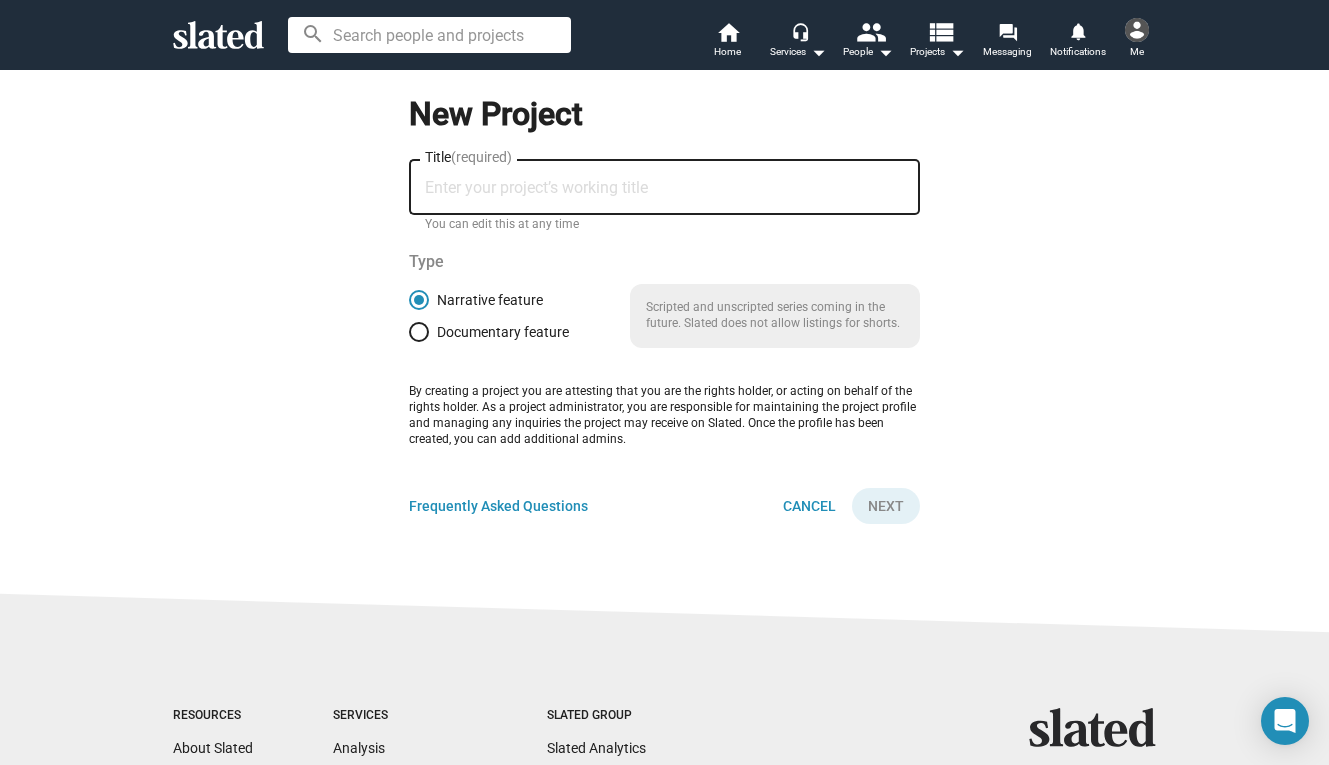click on "Title  (required)" at bounding box center [664, 188] 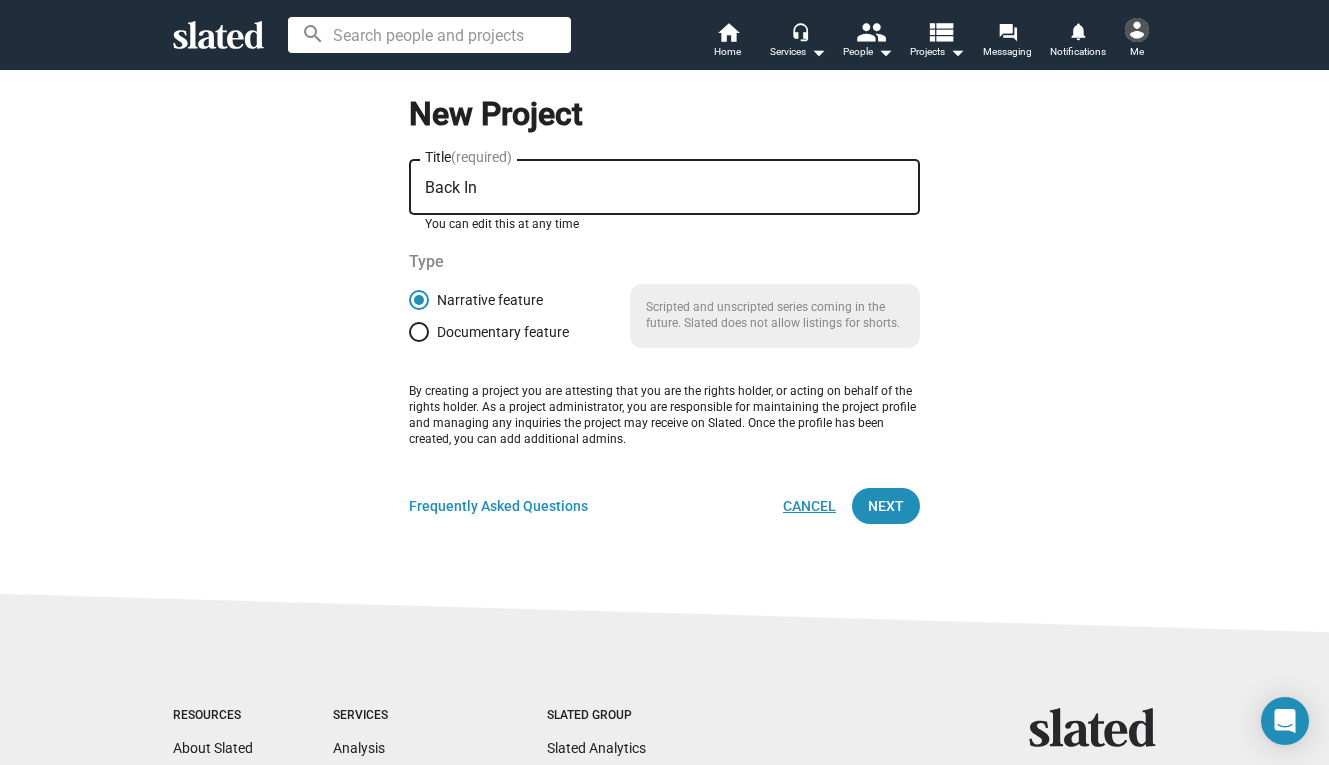 type on "Back In" 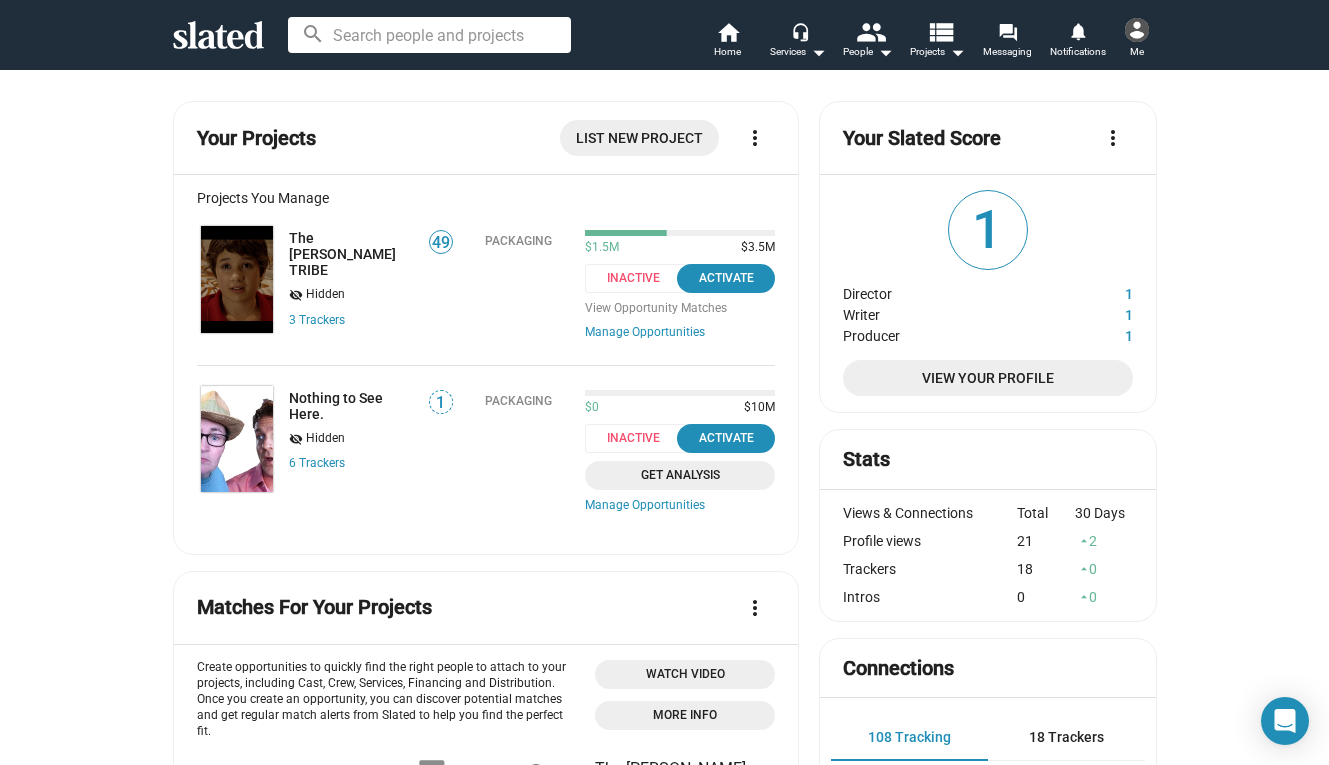 scroll, scrollTop: 0, scrollLeft: 0, axis: both 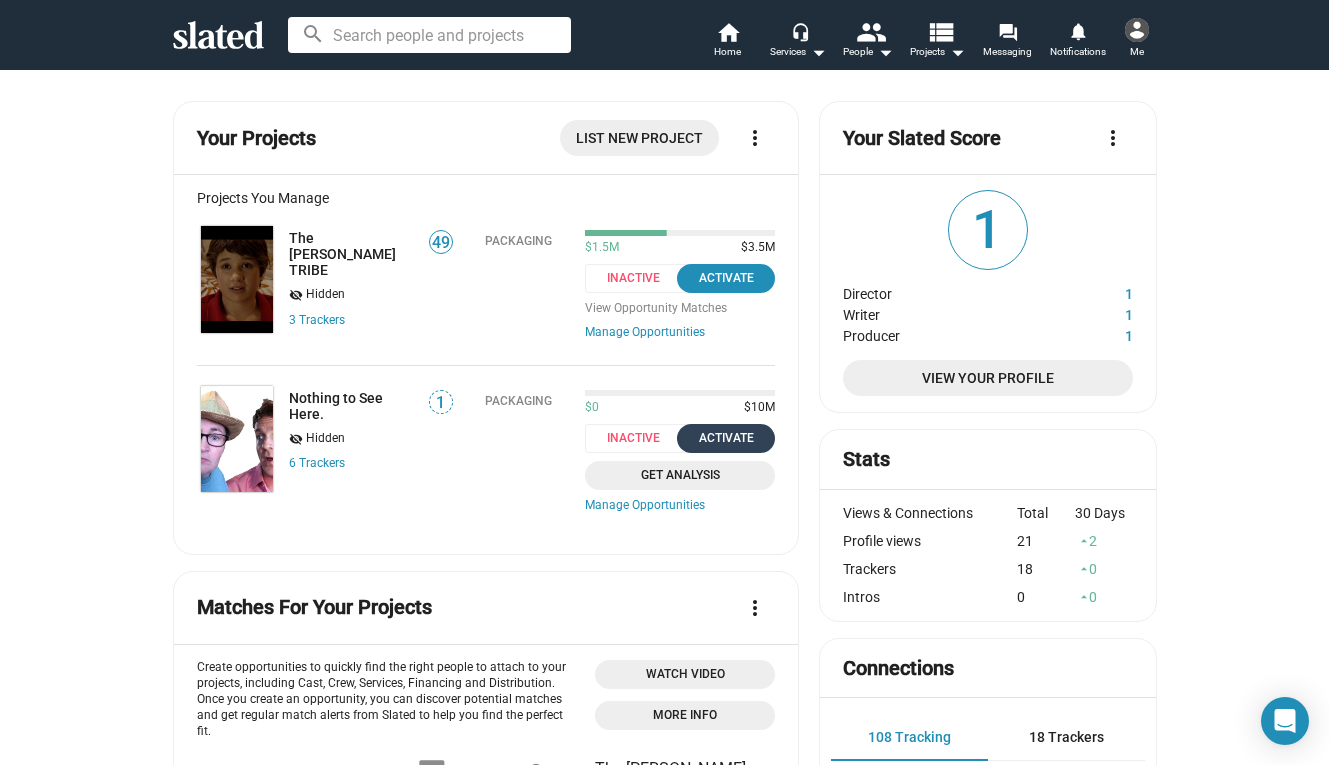 click on "Activate" 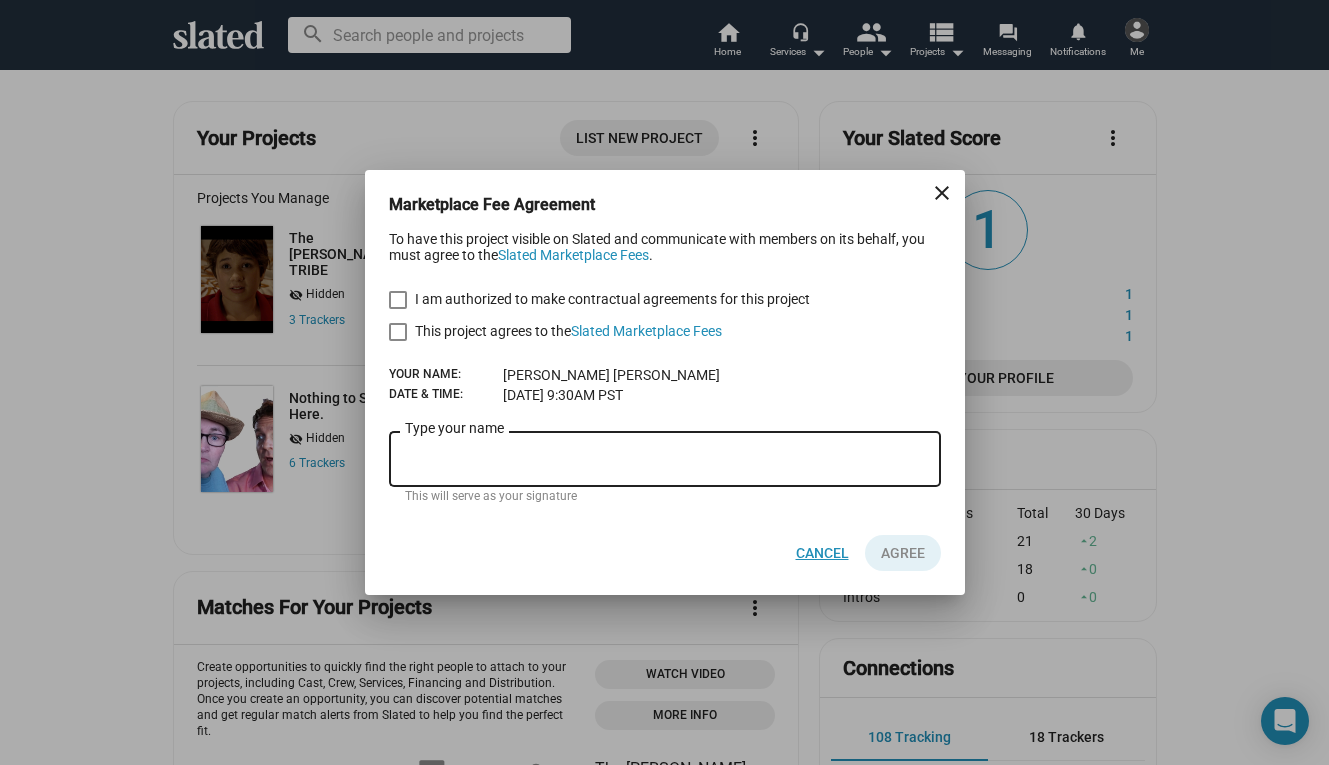 click on "Cancel" at bounding box center (822, 553) 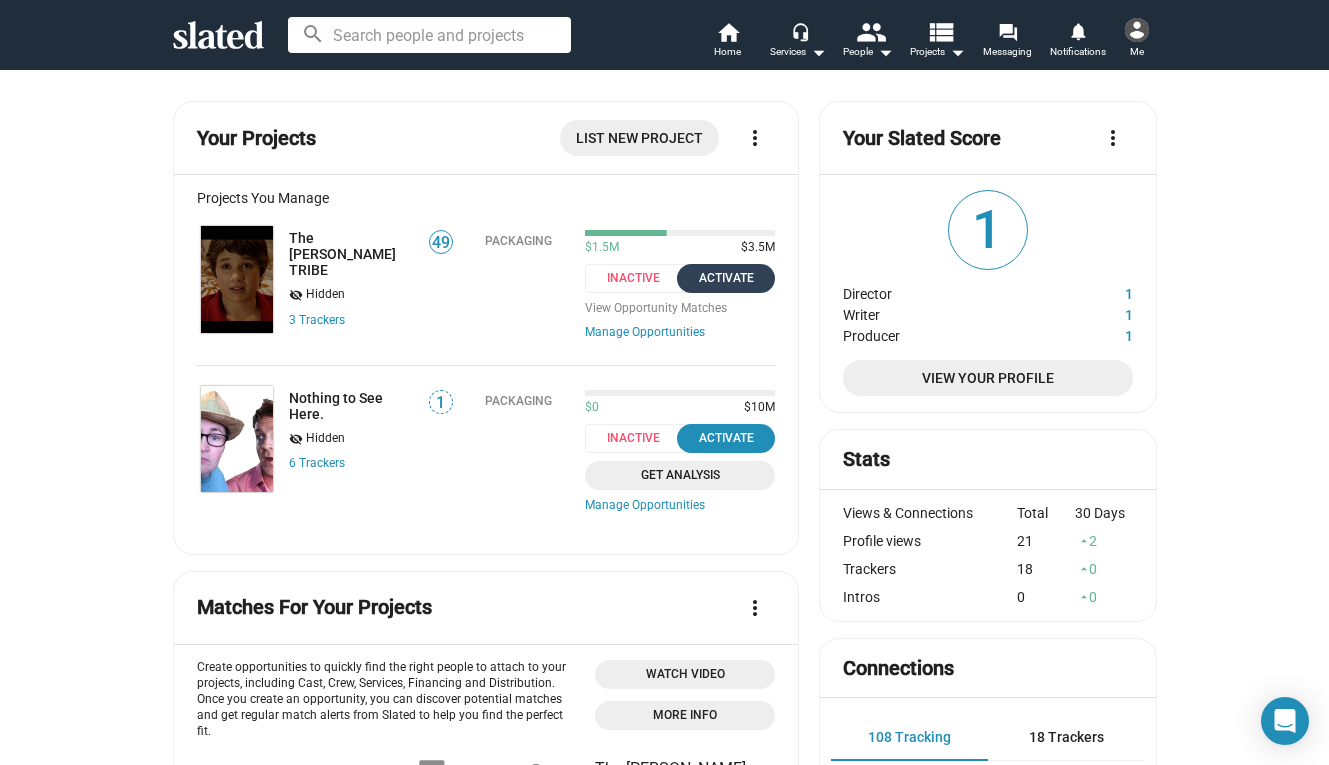 click on "Activate" 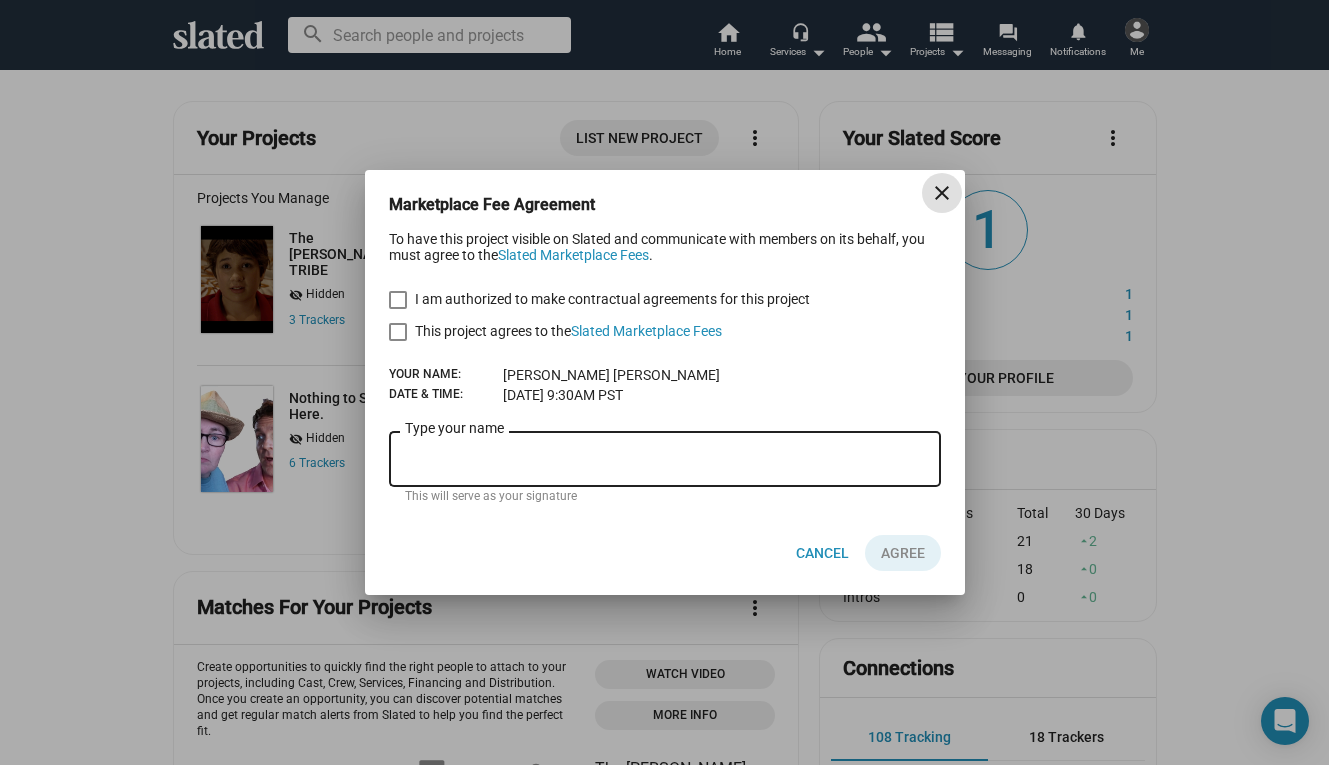click on "close" at bounding box center (942, 193) 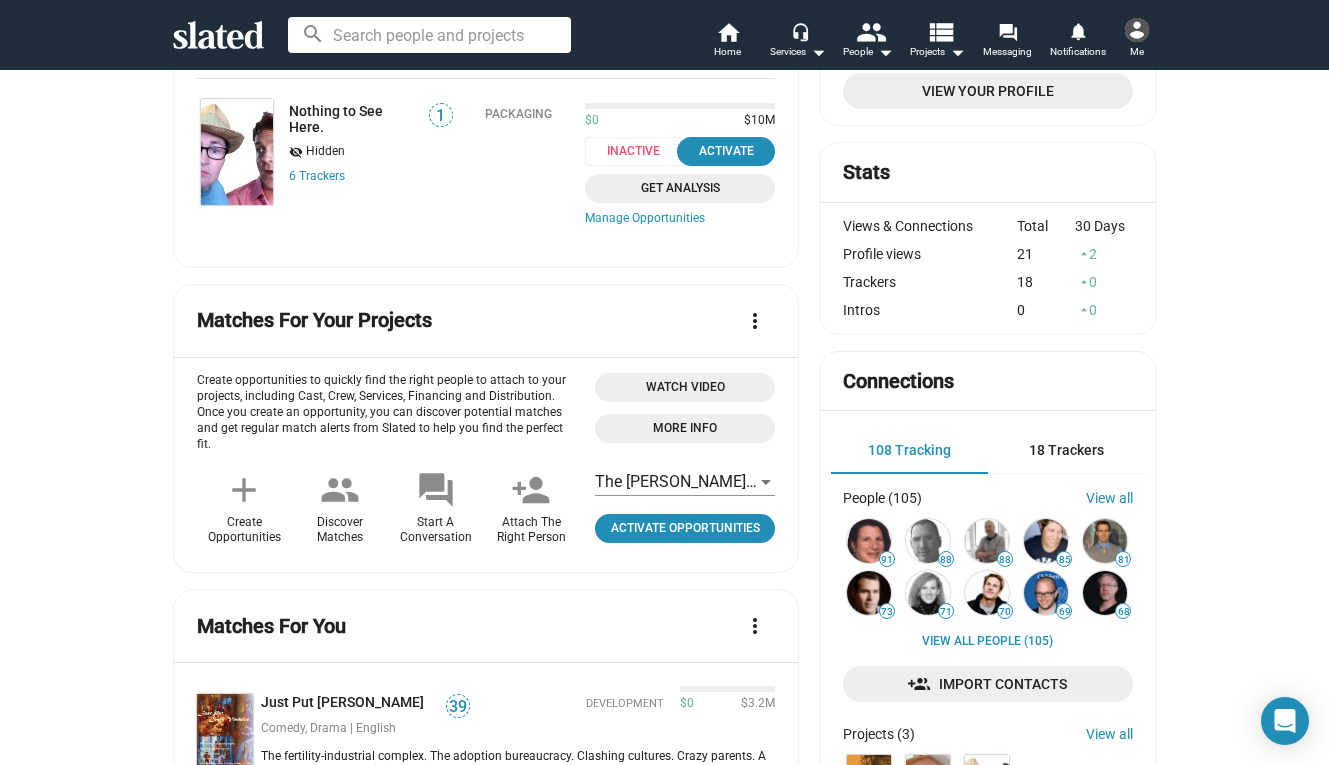 scroll, scrollTop: 291, scrollLeft: 0, axis: vertical 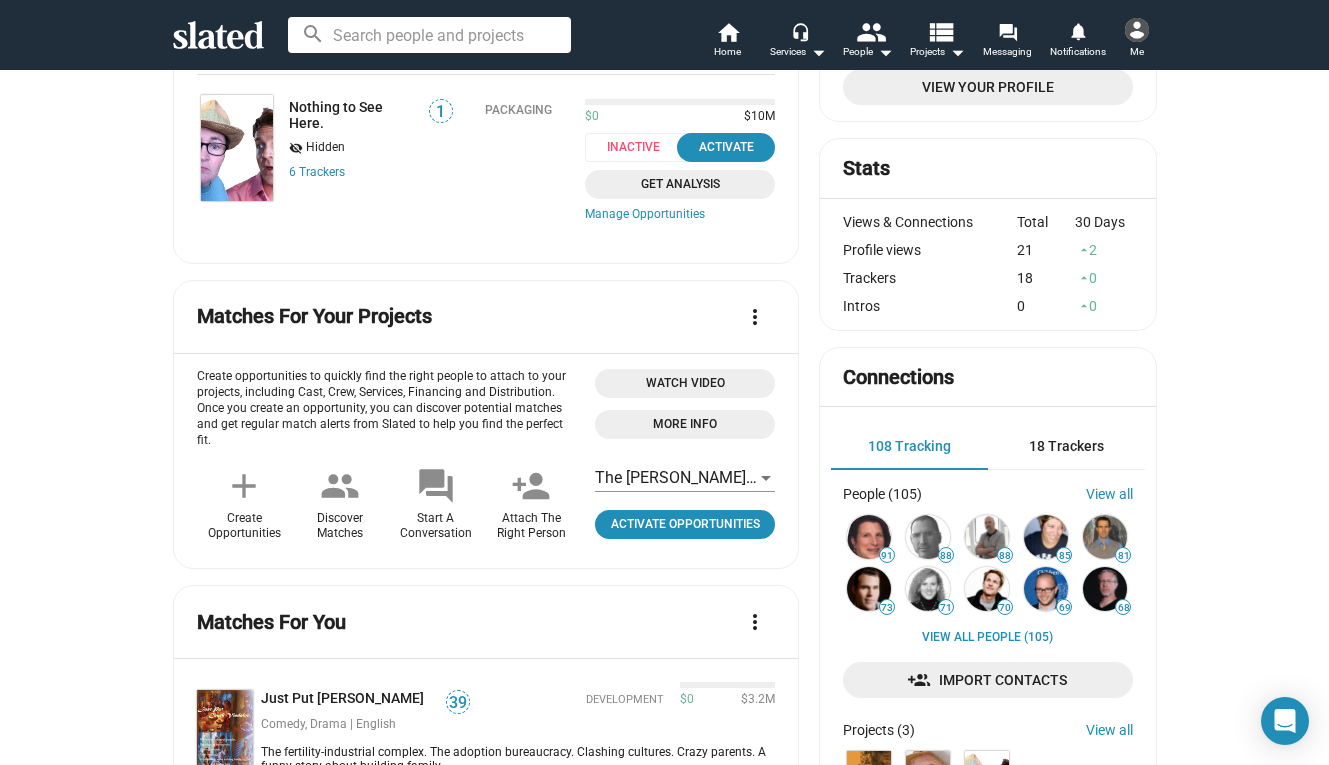 click on "Watch Video" 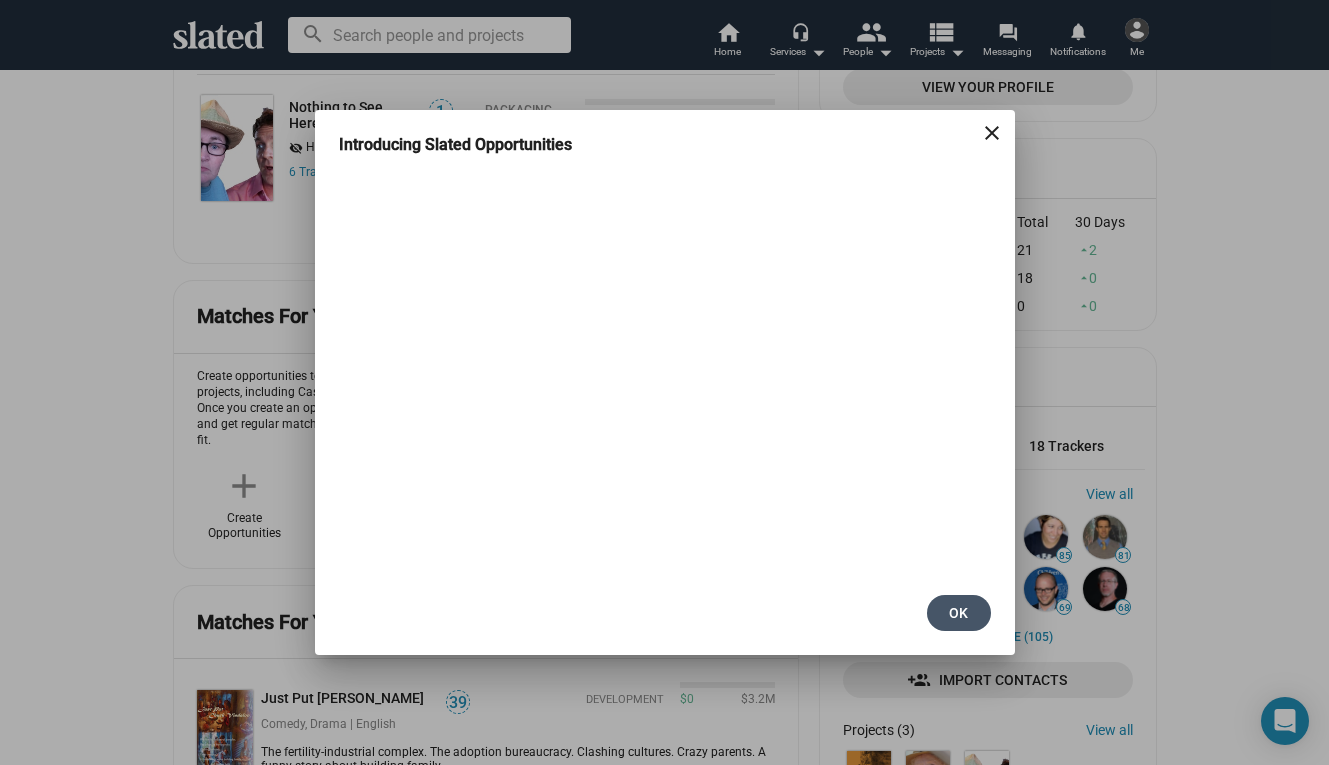 click on "OK" at bounding box center [959, 613] 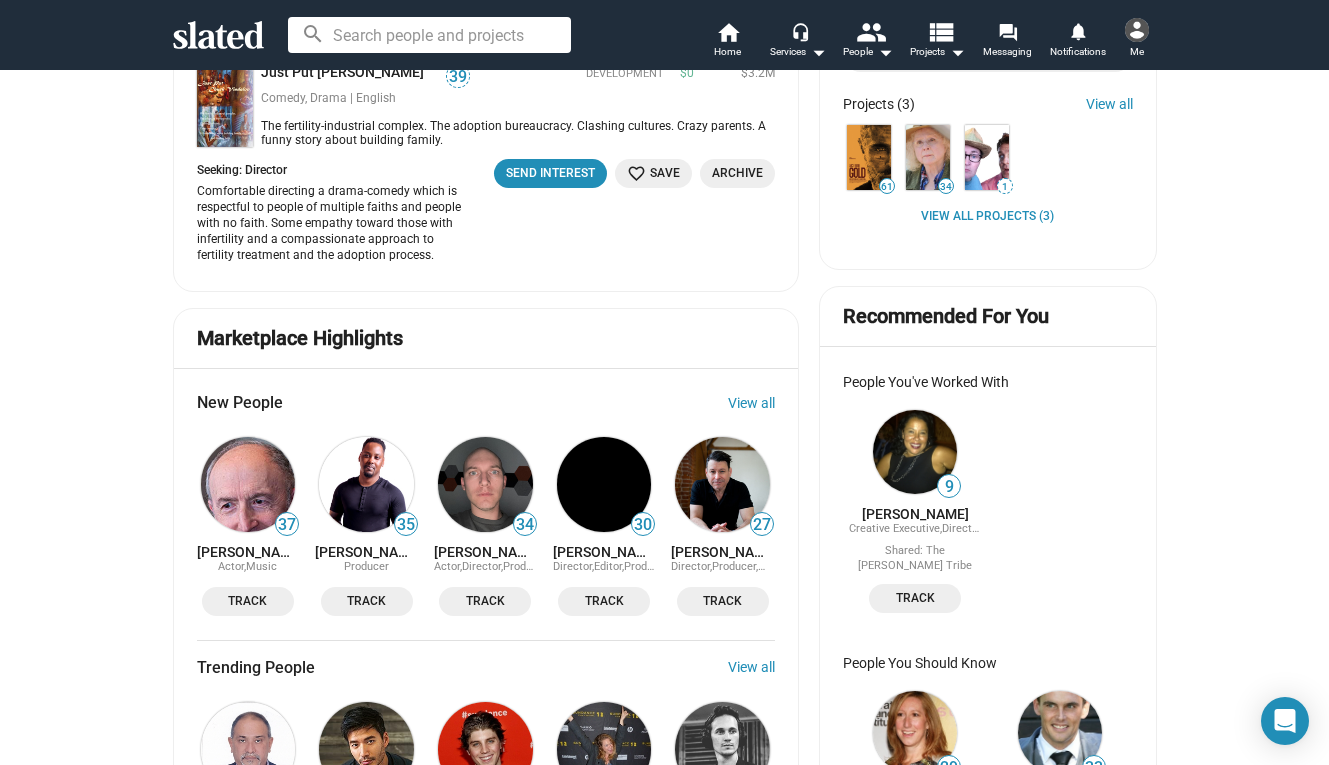 scroll, scrollTop: 923, scrollLeft: 0, axis: vertical 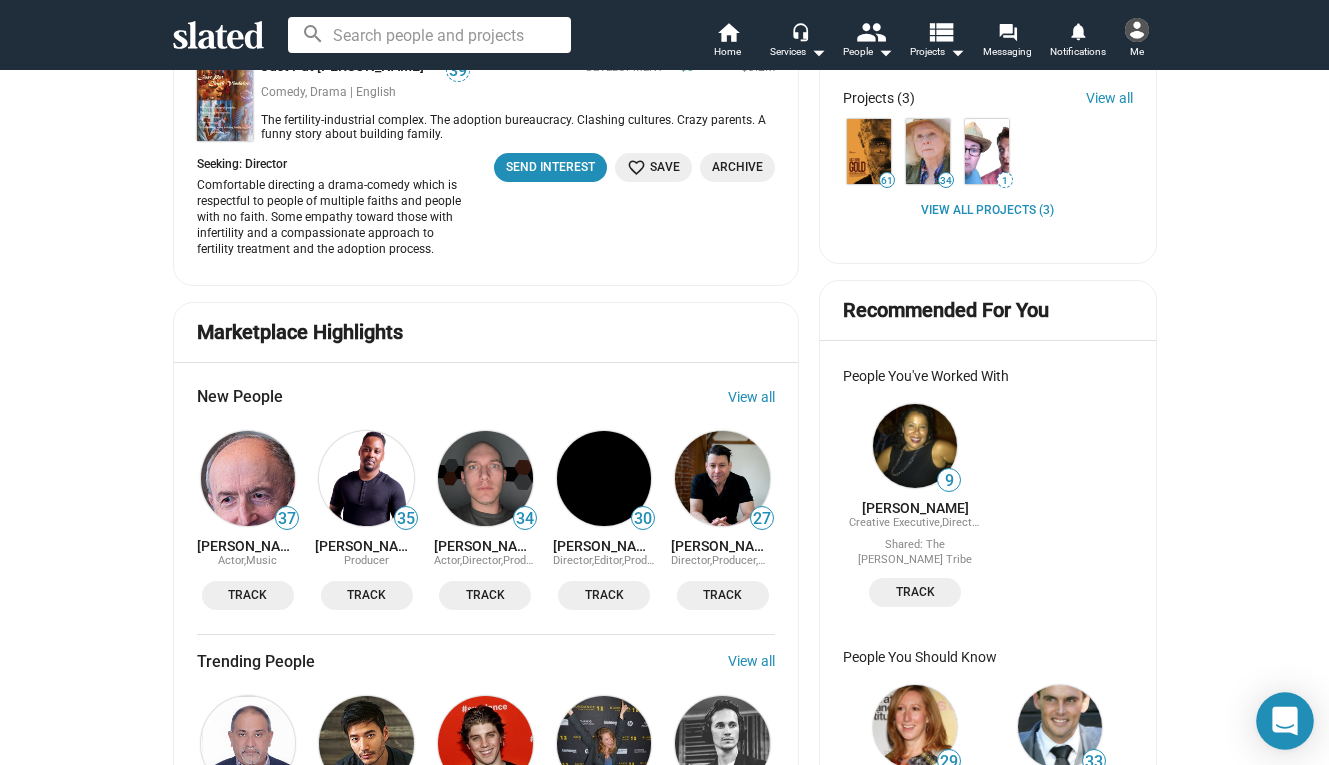 click 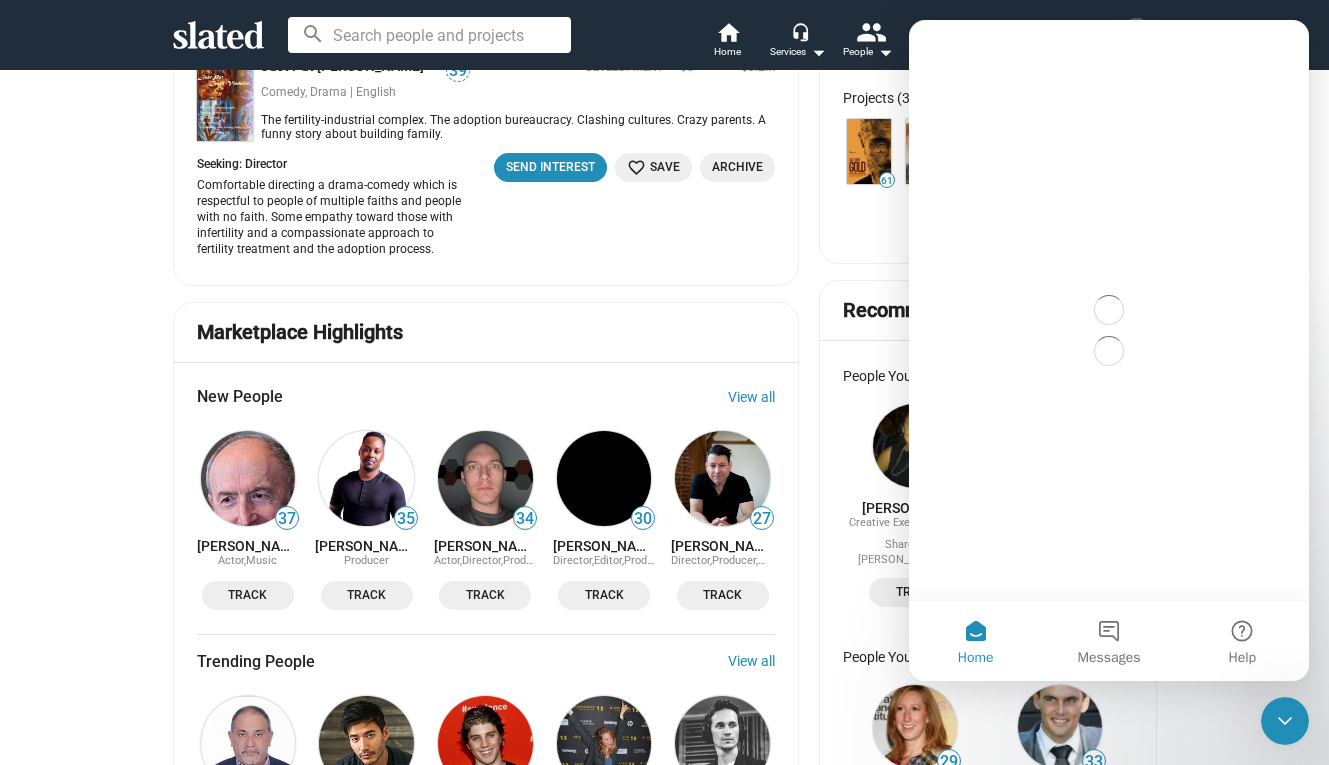 scroll, scrollTop: 0, scrollLeft: 0, axis: both 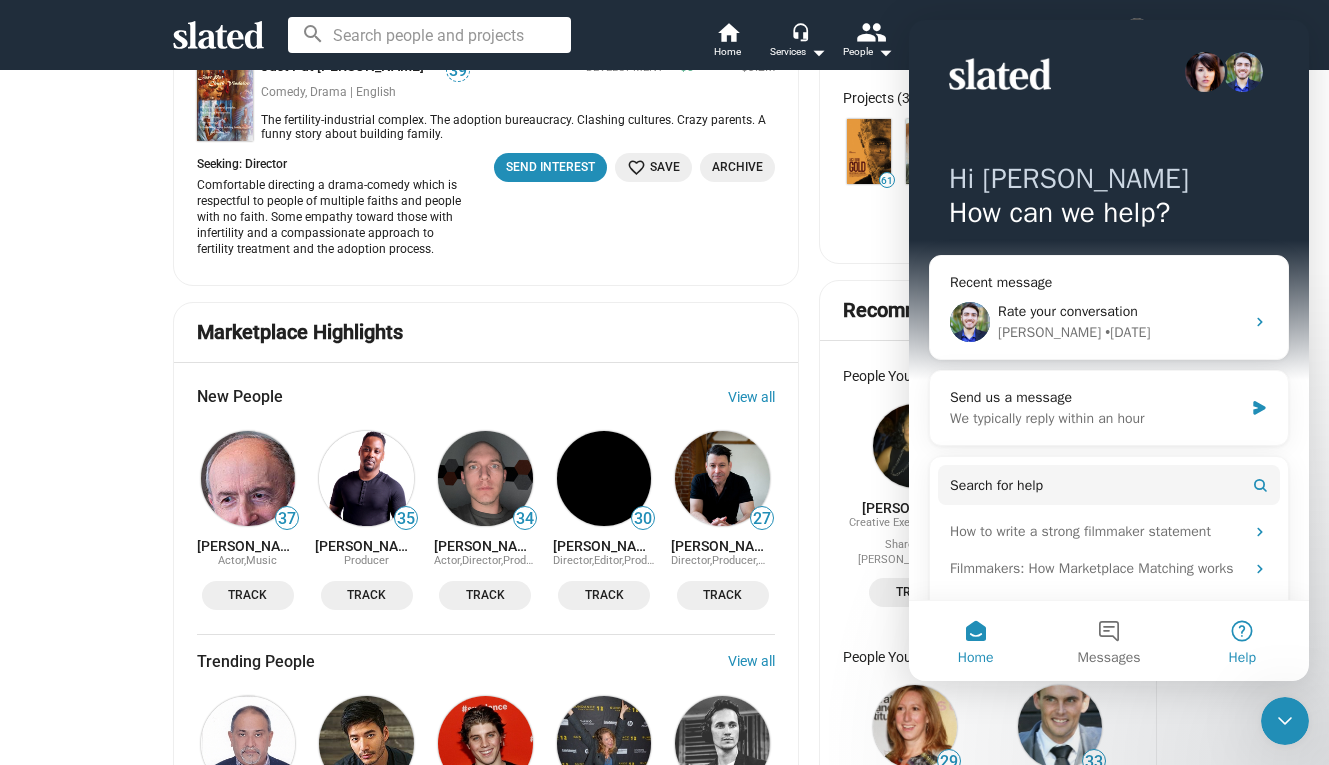 click on "Help" at bounding box center [1242, 641] 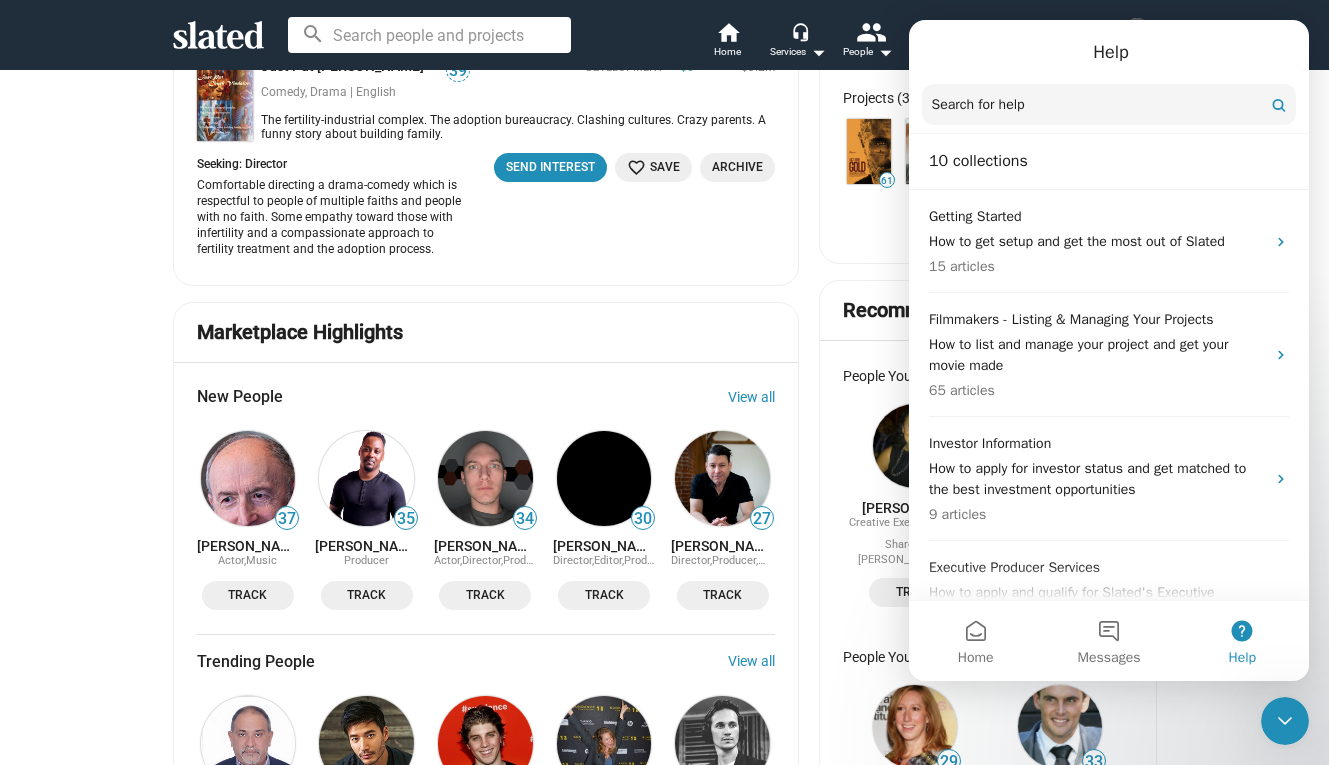 click at bounding box center (1109, 104) 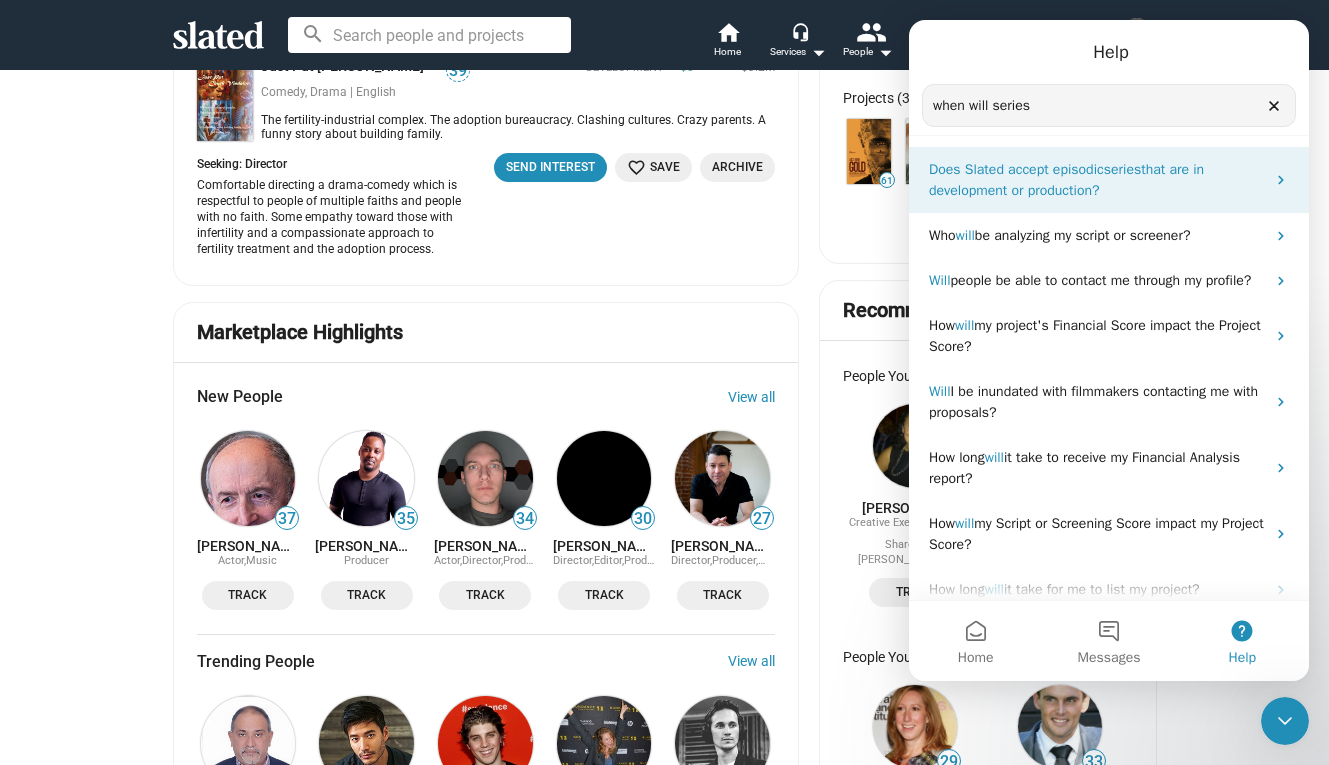 type on "when will series" 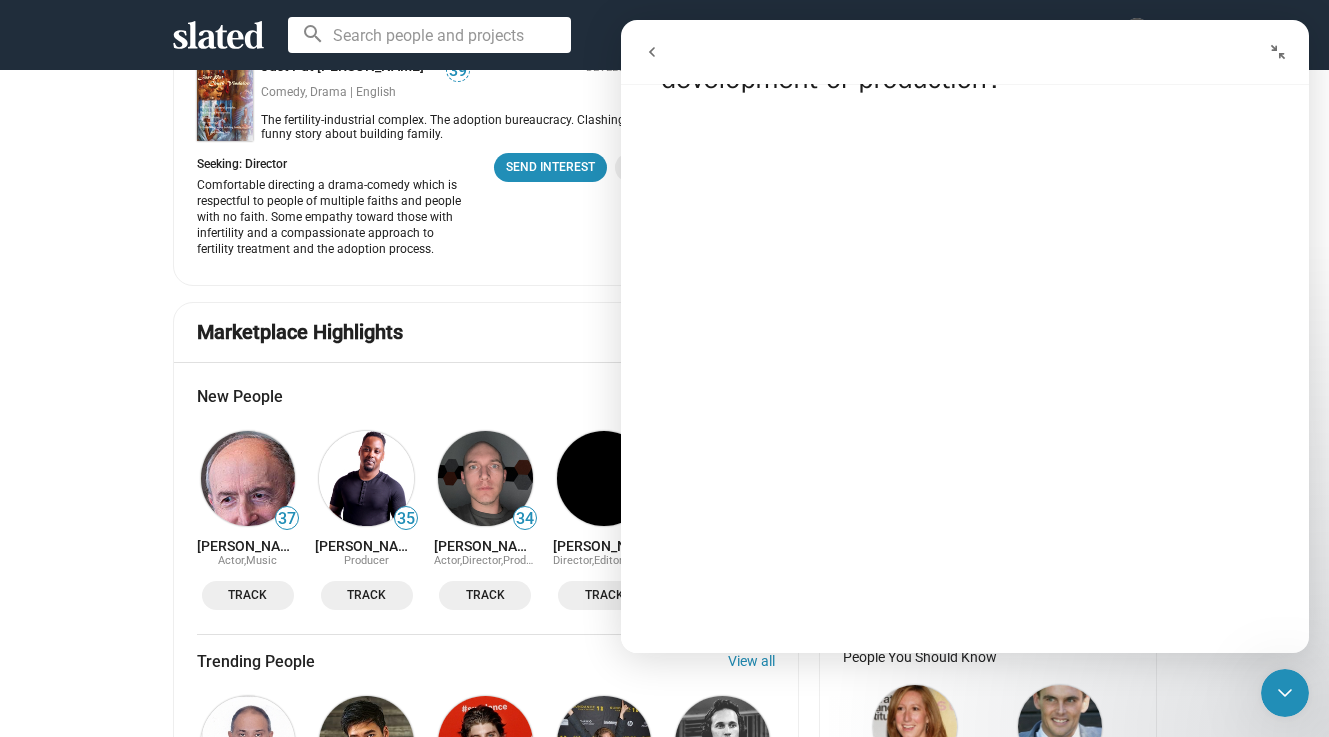 scroll, scrollTop: 0, scrollLeft: 0, axis: both 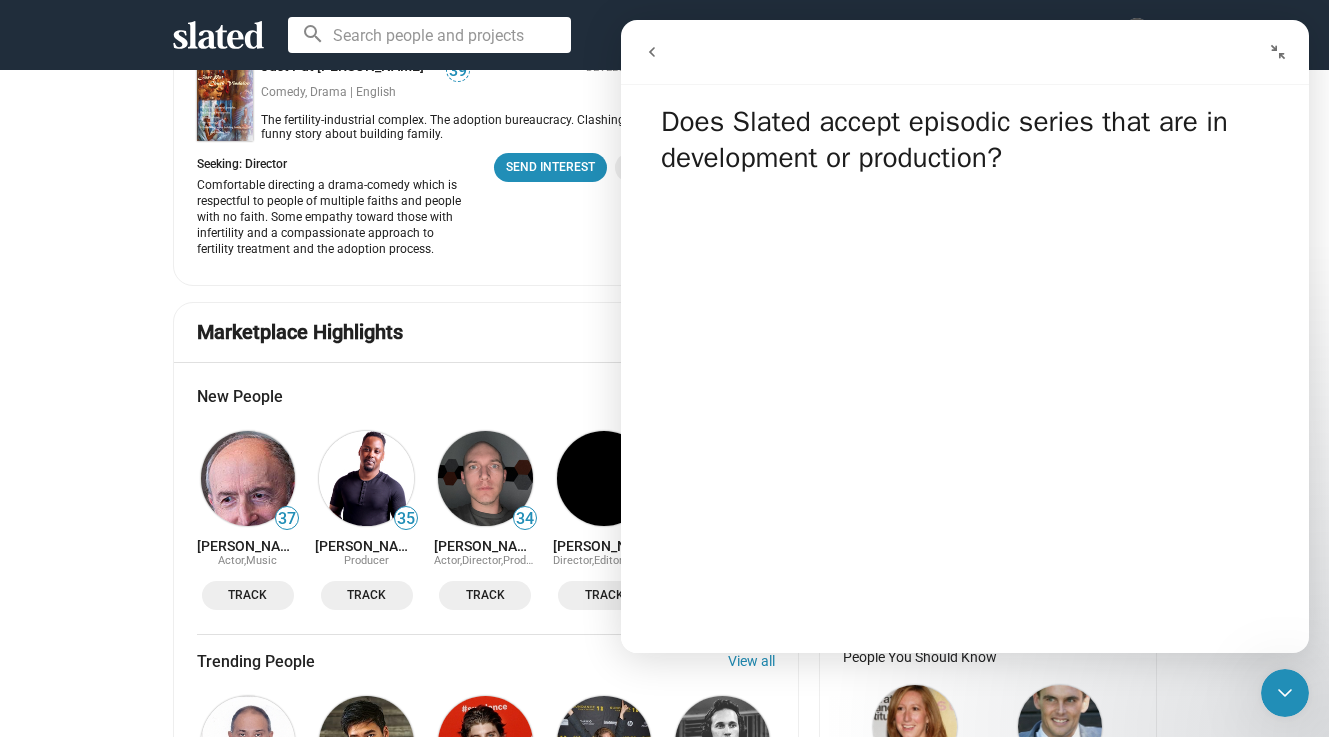 click 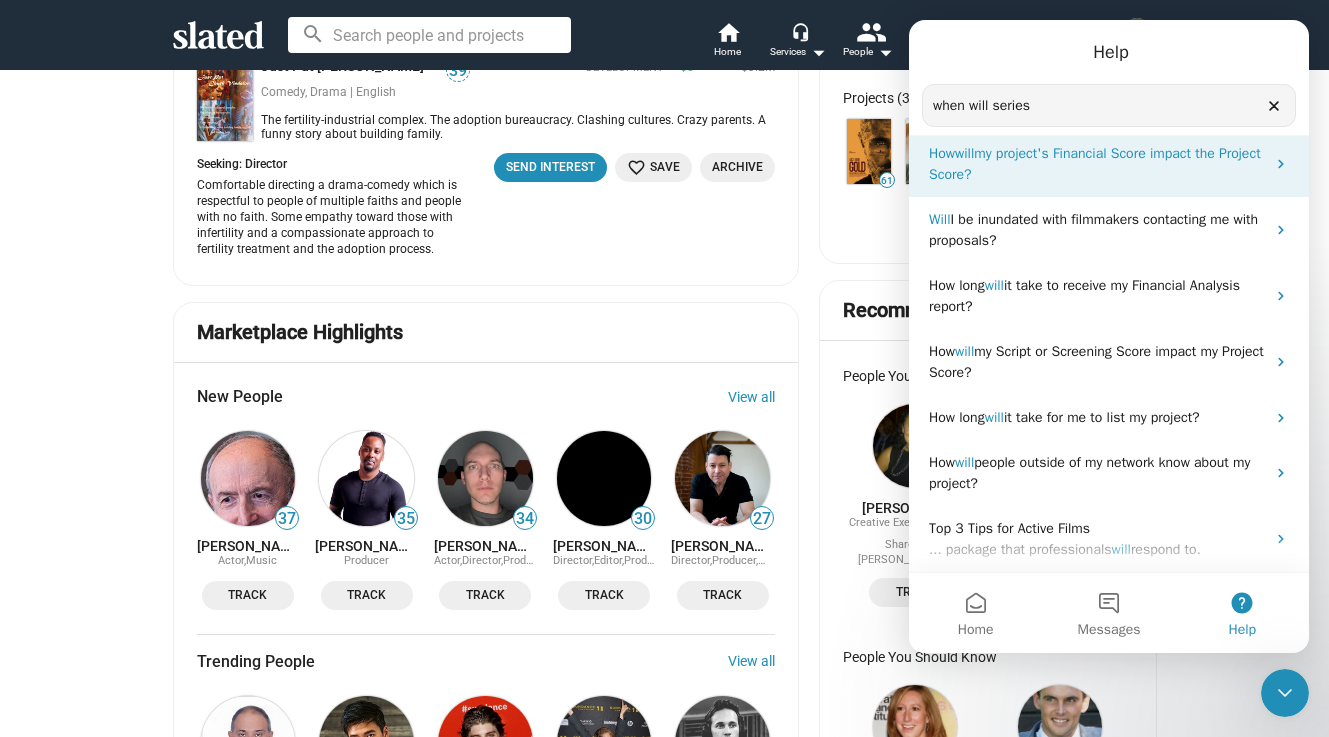 scroll, scrollTop: 193, scrollLeft: 0, axis: vertical 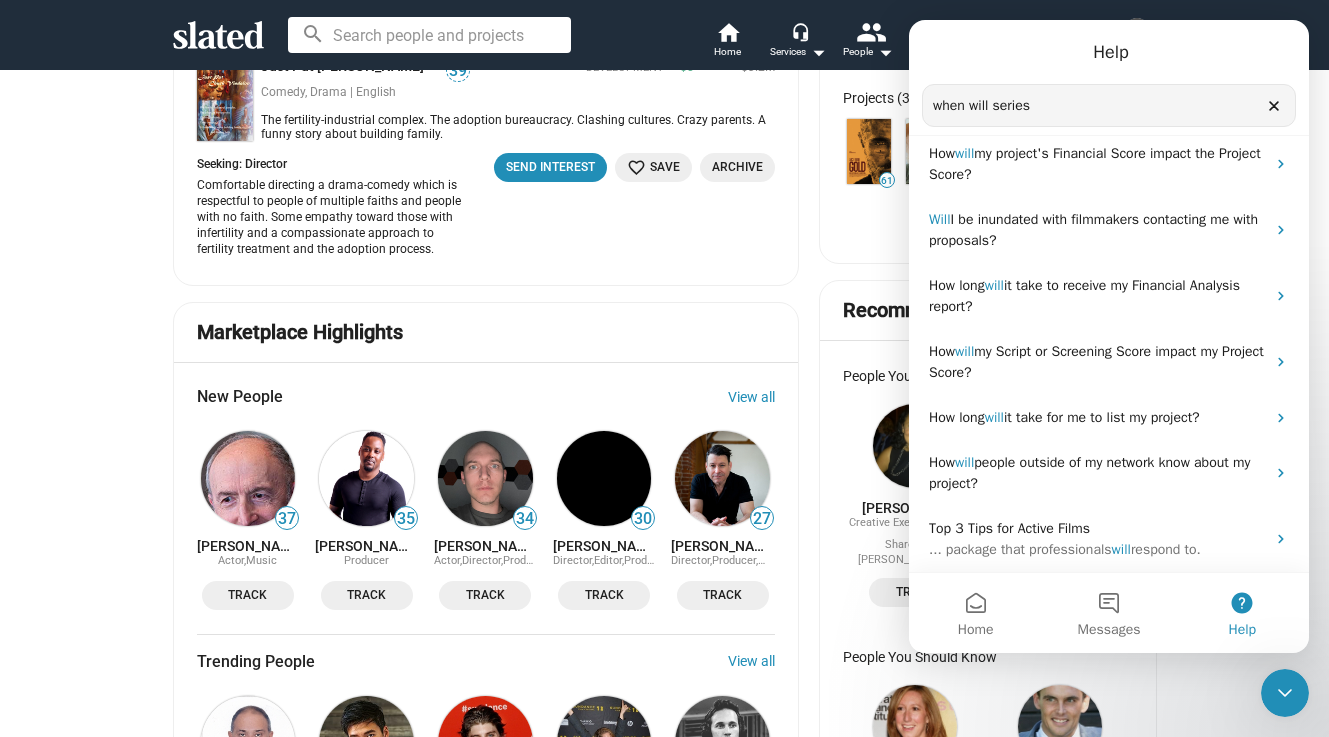drag, startPoint x: 1056, startPoint y: 105, endPoint x: 949, endPoint y: 107, distance: 107.01869 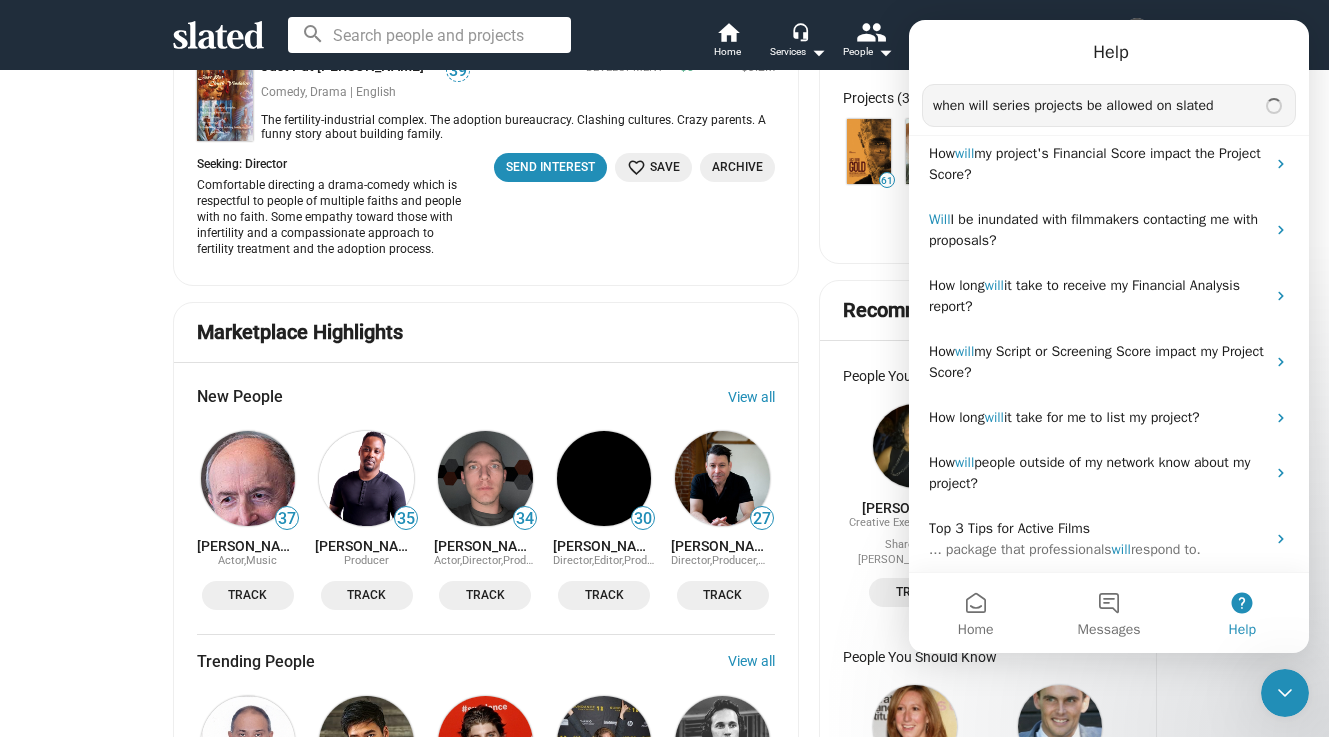 type on "when will series projects be allowed on slated" 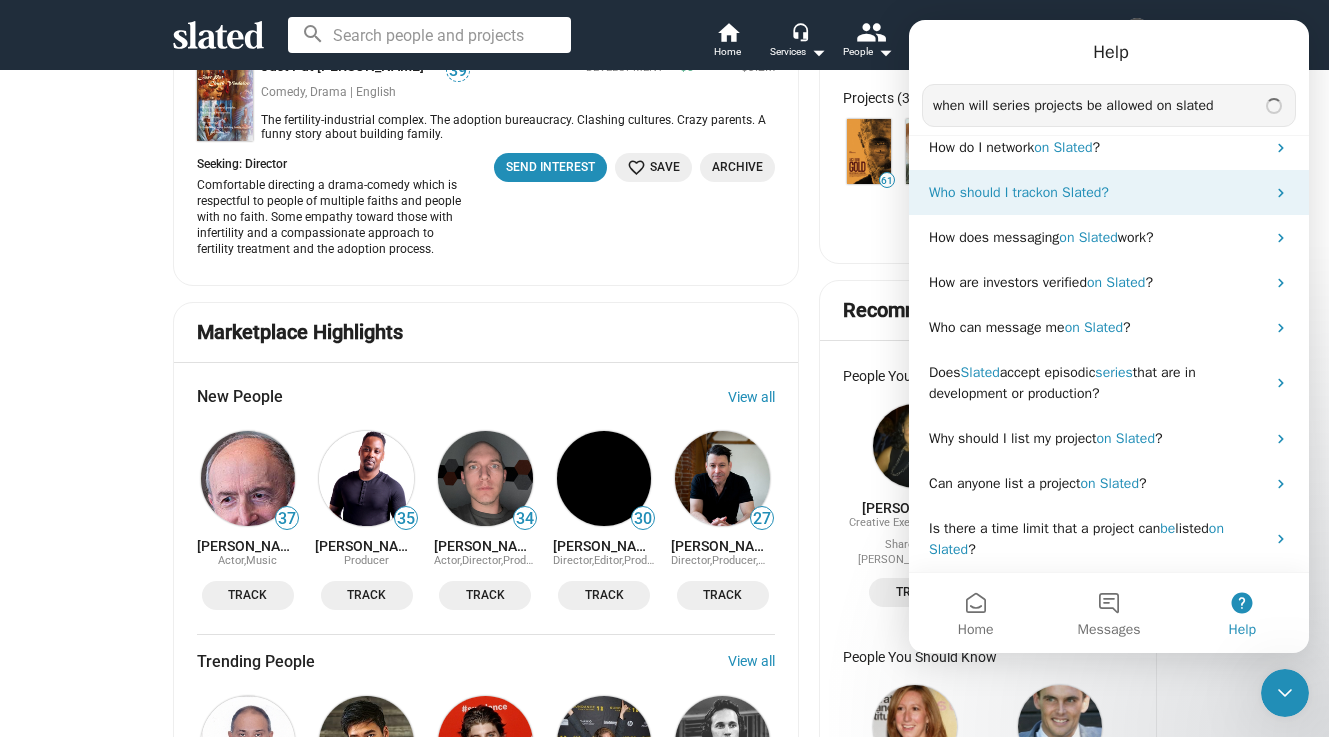 scroll, scrollTop: 67, scrollLeft: 0, axis: vertical 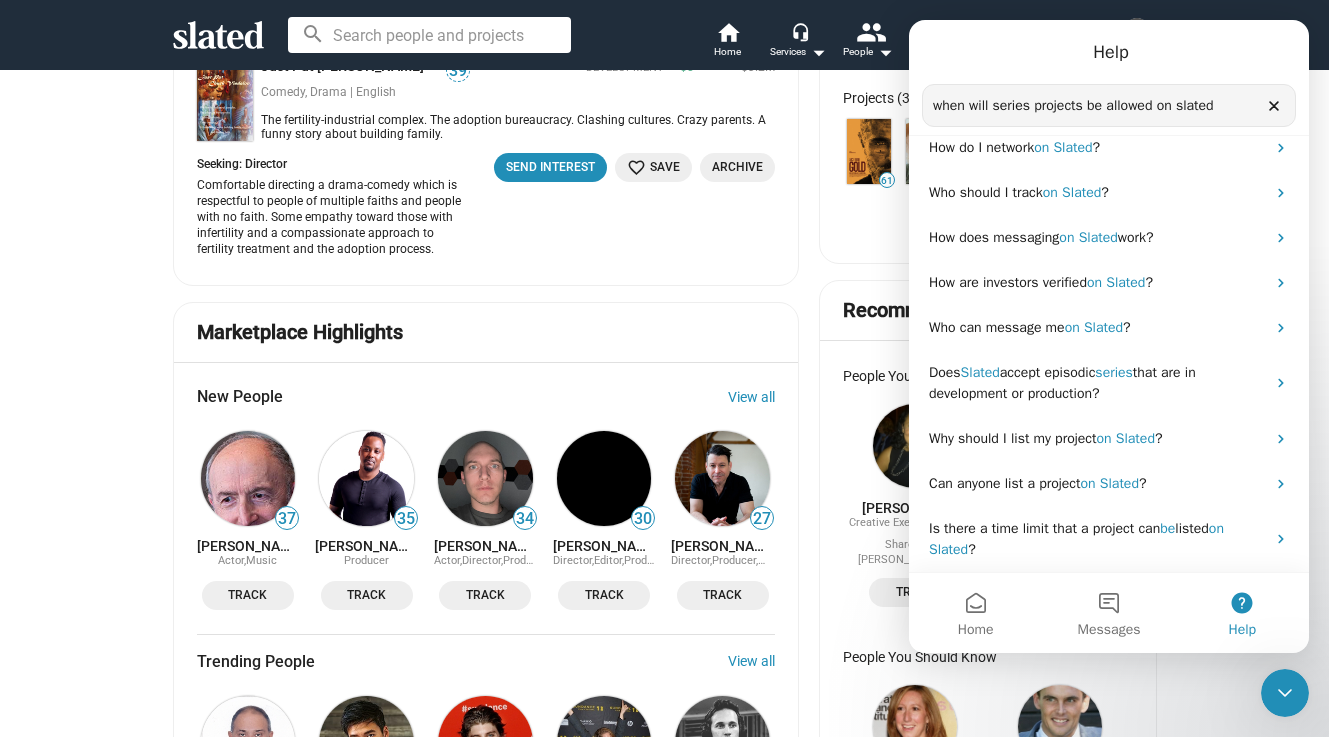 click on "Your Projects List New Project more_vert Projects You Manage The PARKER TRIBE visibility_off   Hidden 3 Tracker s 49 Packaging $1.5M $3.5M Inactive  Activate  View Opportunity Matches Manage Opportunities Nothing to See Here. visibility_off   Hidden 6 Tracker s 1 Packaging $0 $10M Inactive  Activate  Get Analysis Manage Opportunities Matches For Your Projects  more_vert  Create opportunities to quickly find the right people to attach to your projects, including Cast, Crew, Services, Financing and Distribution. Once you create an opportunity, you can discover potential matches and get regular match alerts from Slated to help you find the perfect fit.  add Create Opportunities people Discover Matches forum Start A Conversation person_add Attach The Right Person Watch Video More Info The PARKER TRIBE Activate Opportunities Matches For You  more_vert Just Put Chuck Vindaloo 39 Comedy, Drama | English Development $0 $3.2M Development $0 $3.2M Seeking: Director   Send Interest  favorite_border Save Archive 37 35" 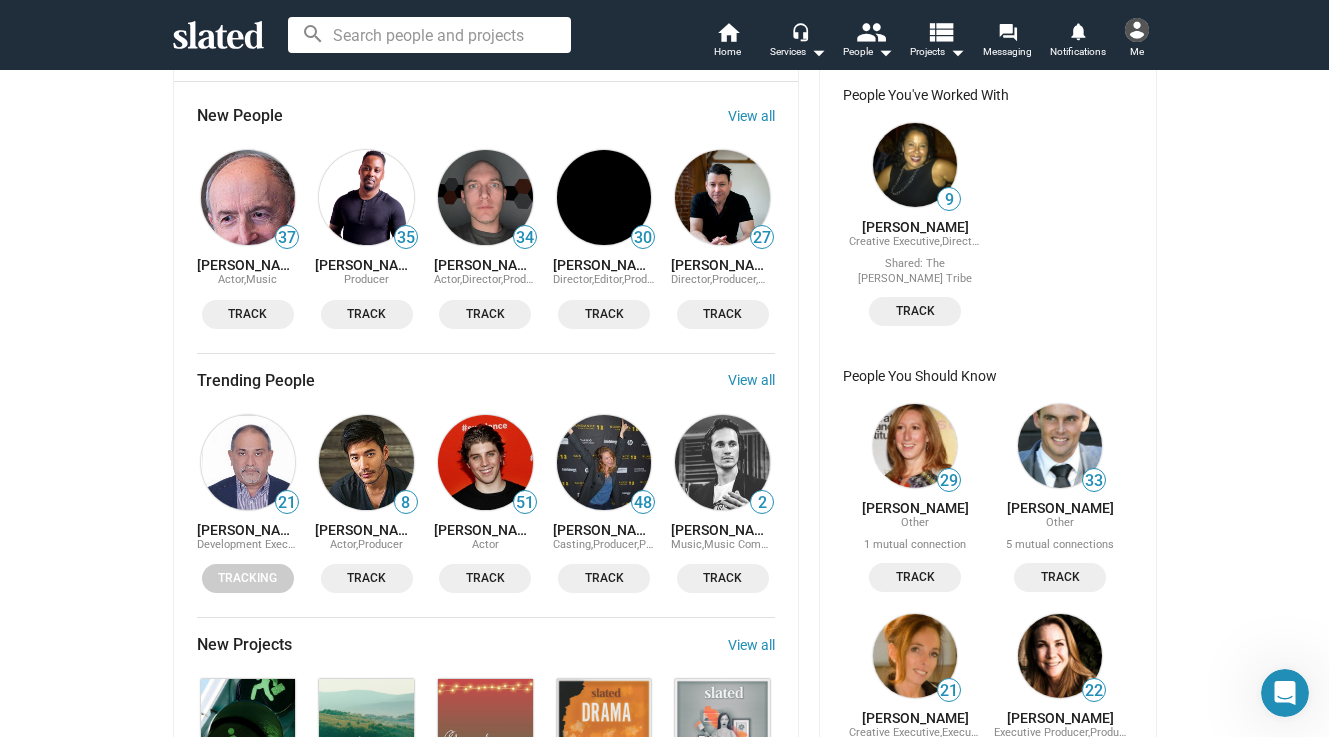 scroll, scrollTop: 1206, scrollLeft: 0, axis: vertical 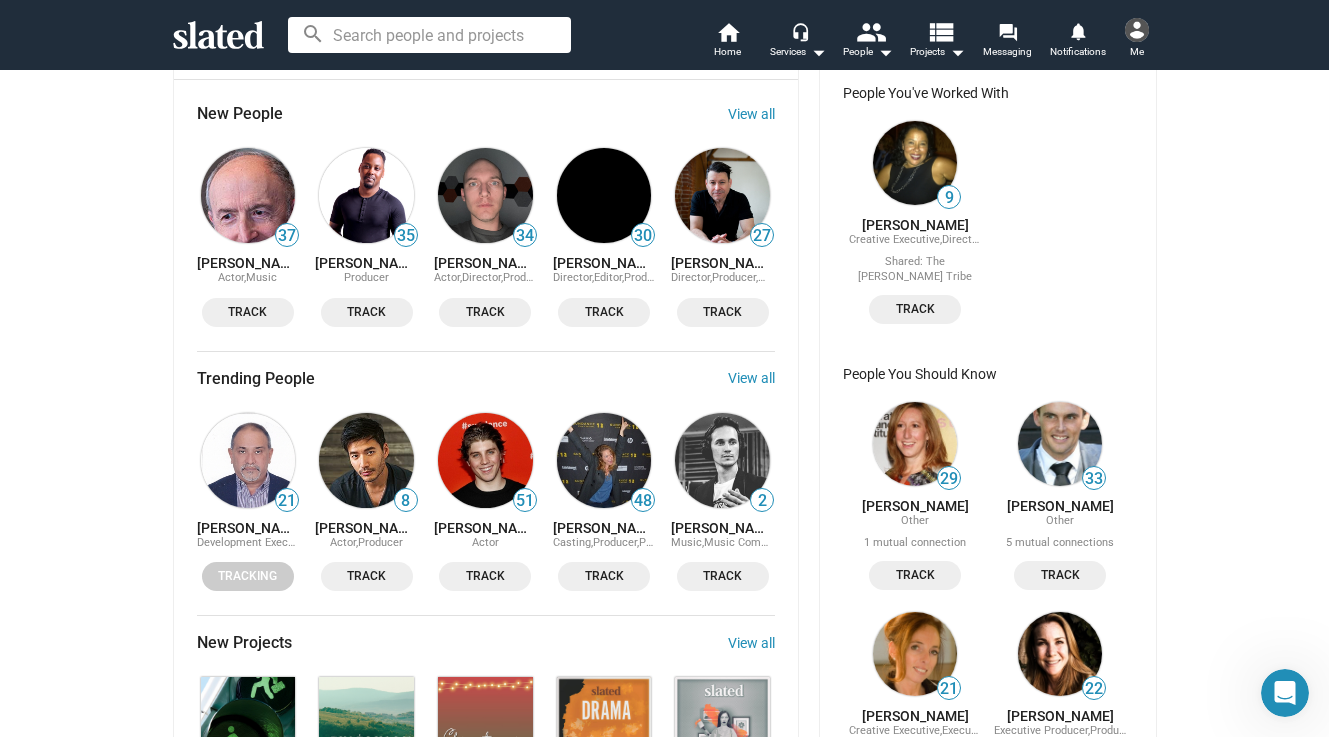 click on "33" 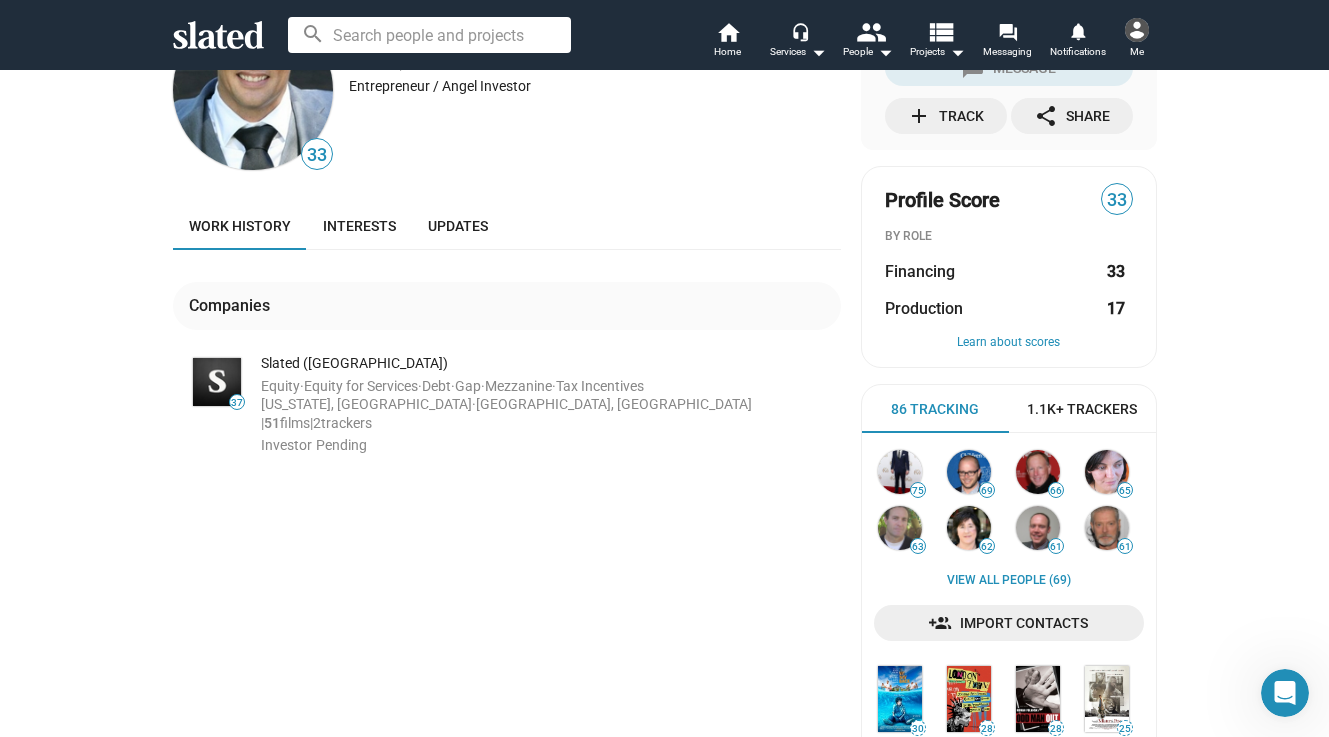 scroll, scrollTop: 100, scrollLeft: 0, axis: vertical 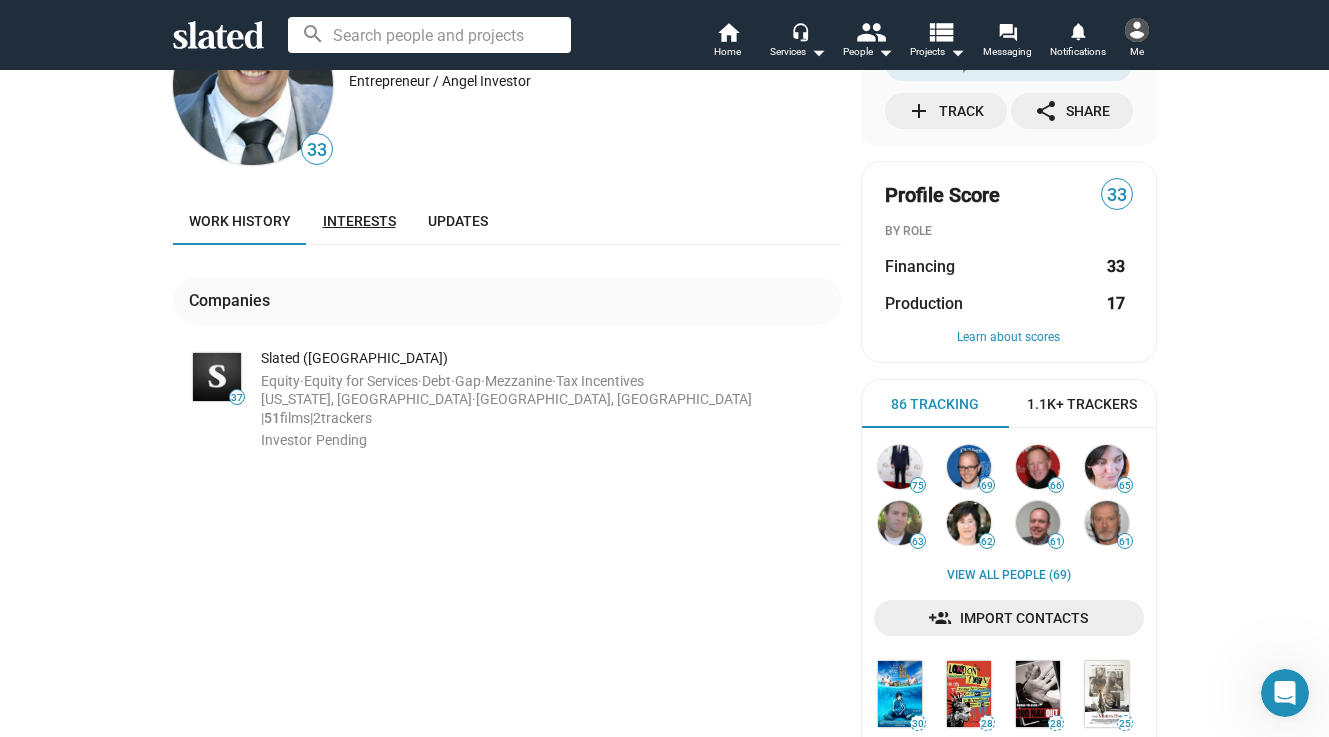 click on "Interests" at bounding box center (359, 221) 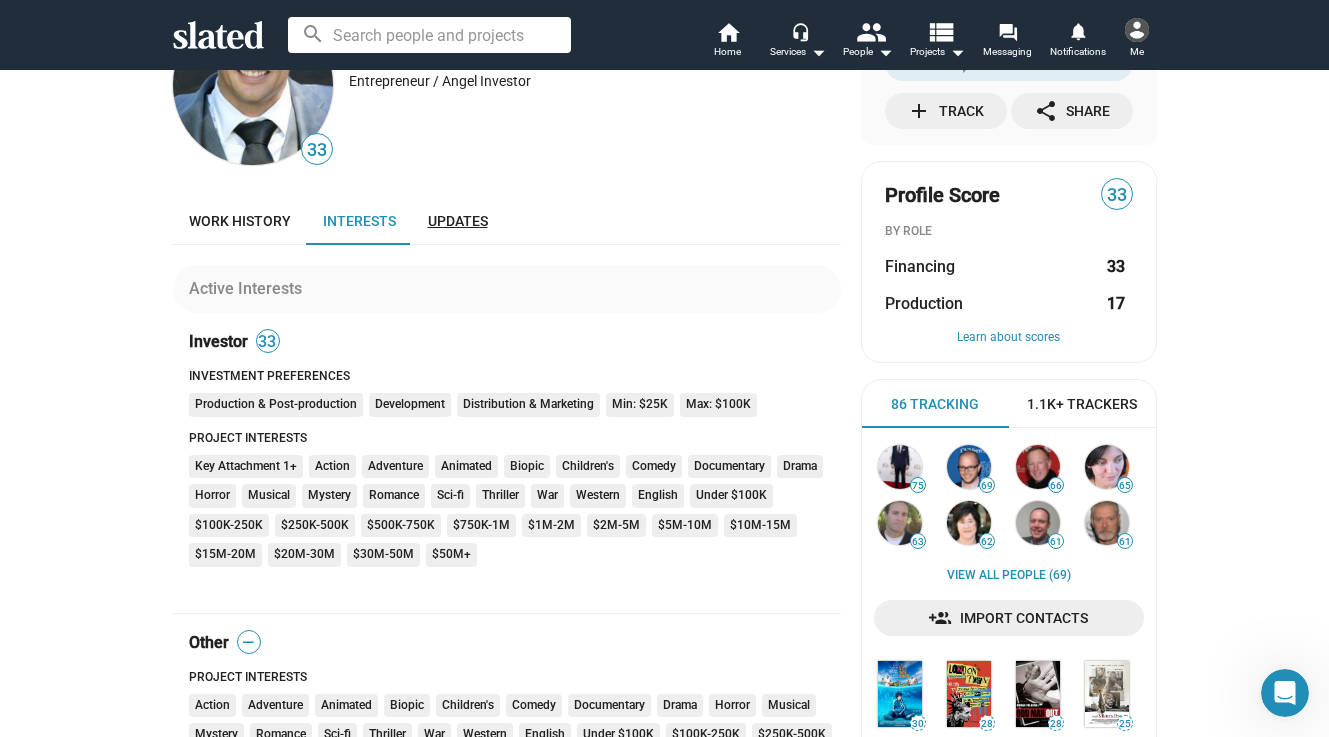 click on "Updates" at bounding box center [458, 221] 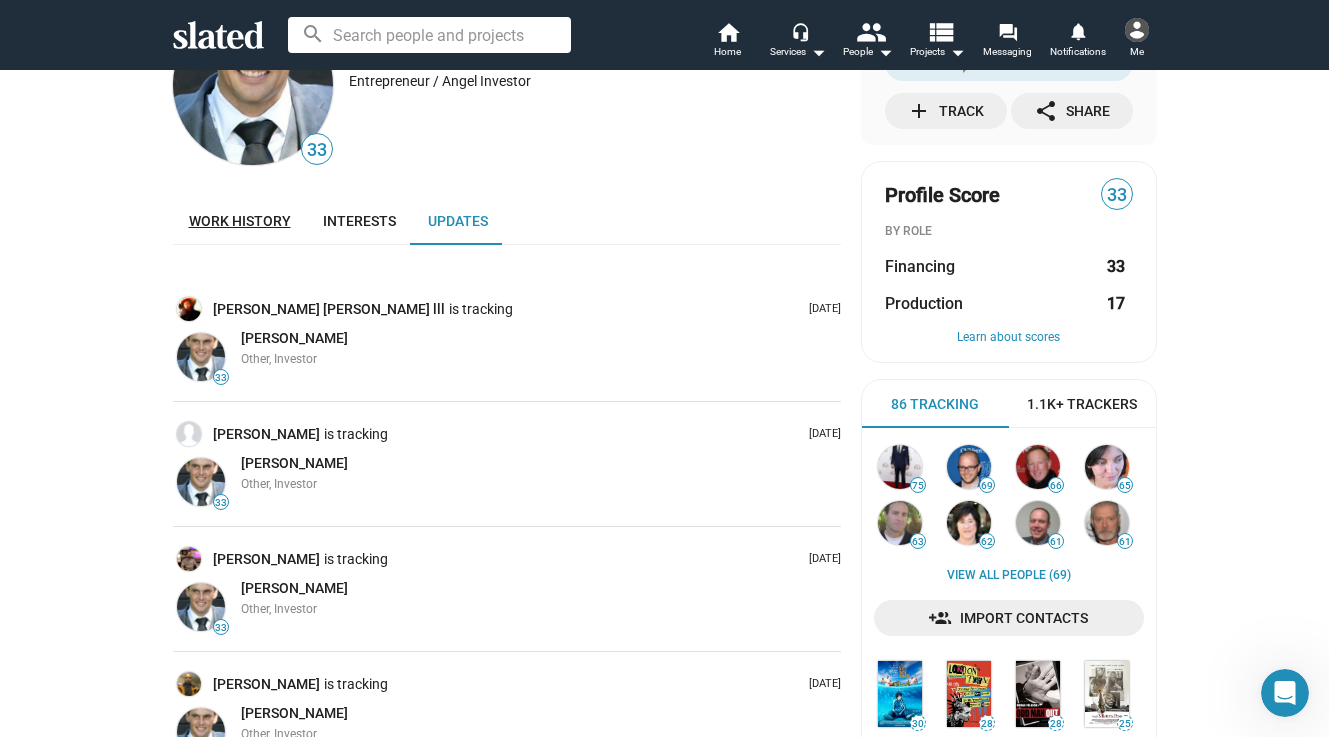 click on "Work history" at bounding box center (240, 221) 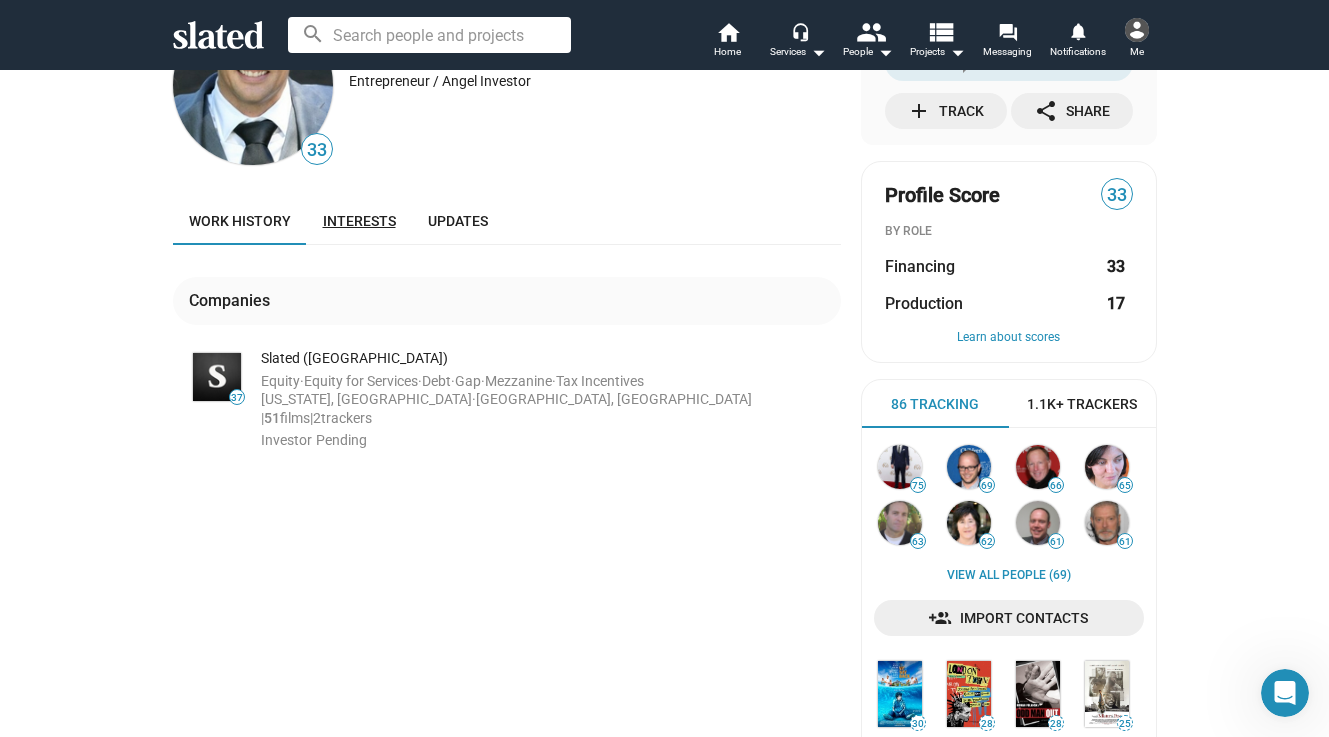 click on "Interests" at bounding box center (359, 221) 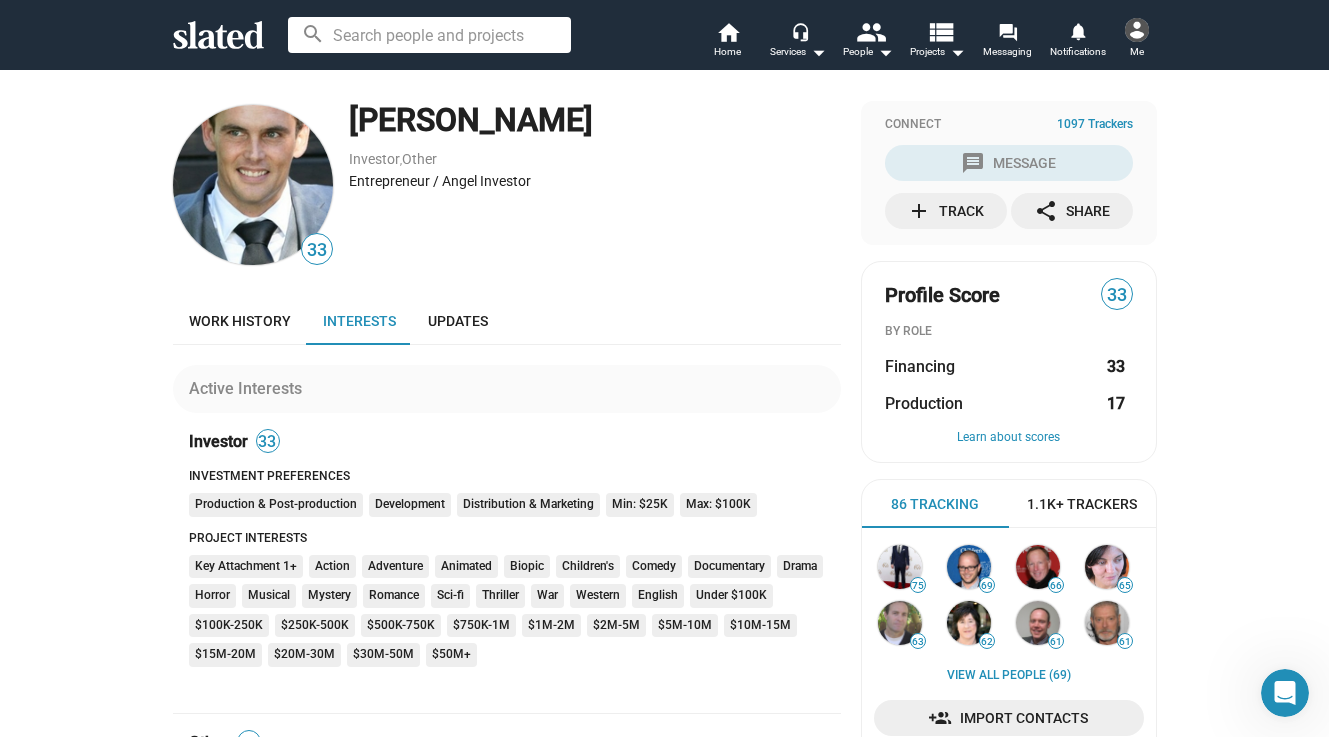 scroll, scrollTop: 0, scrollLeft: 0, axis: both 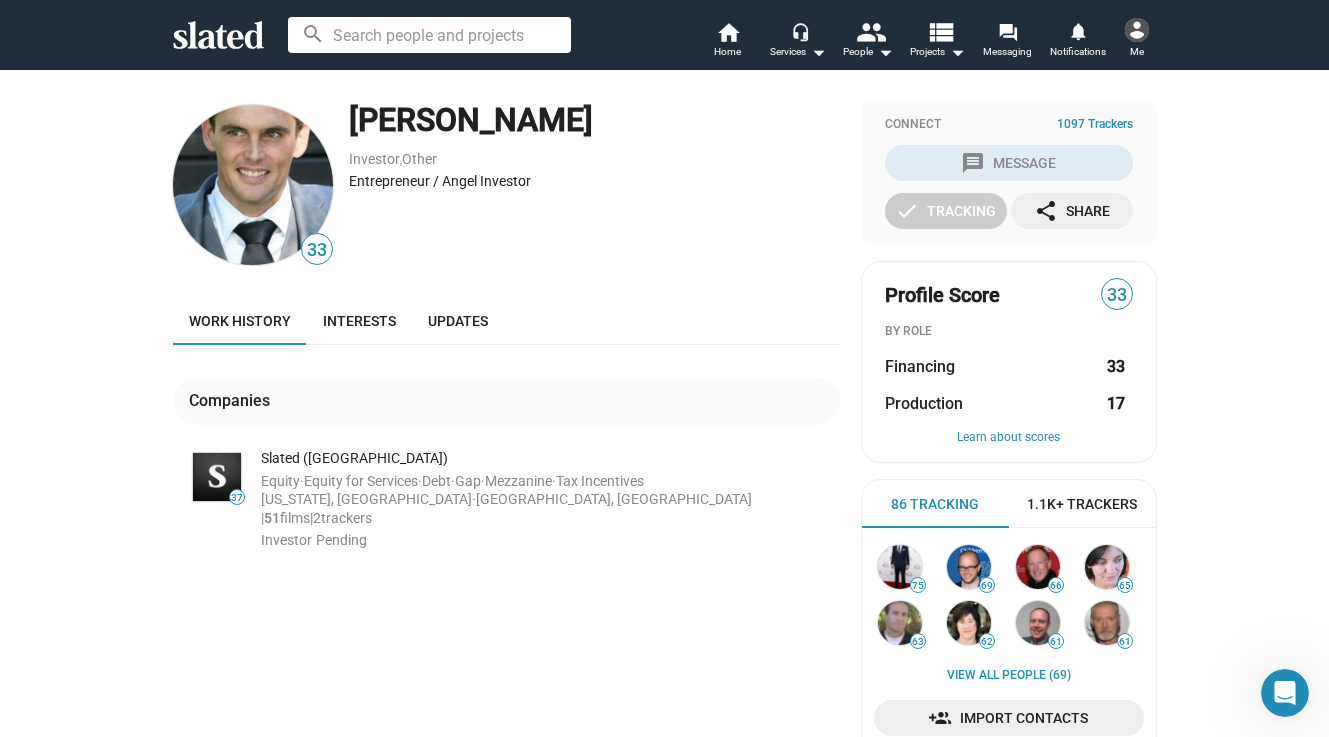 click on "33  Christiaan Barnard  Investor ,  Other Entrepreneur / Angel Investor   Work history Interests Updates Companies 37 Slated (us) Equity  ·  Equity for Services  ·  Debt  ·  Gap  ·  Mezzanine  ·  Tax Incentives New York, NY  ·  Los Angeles, CA  |  51  films  |  2  trackers Investor Pending  Connect  1097 Trackers message  Message  check  Tracking  share Share  Profile Score 33 BY ROLE Financing 33 Production 17 Learn about scores  86 Tracking   1.1K+ Trackers  75 69 66 65 63 62 61 61 View all People (69) Import Contacts  30 28 28 25 25 24 22 21 View all Projects (17)" at bounding box center [664, 552] 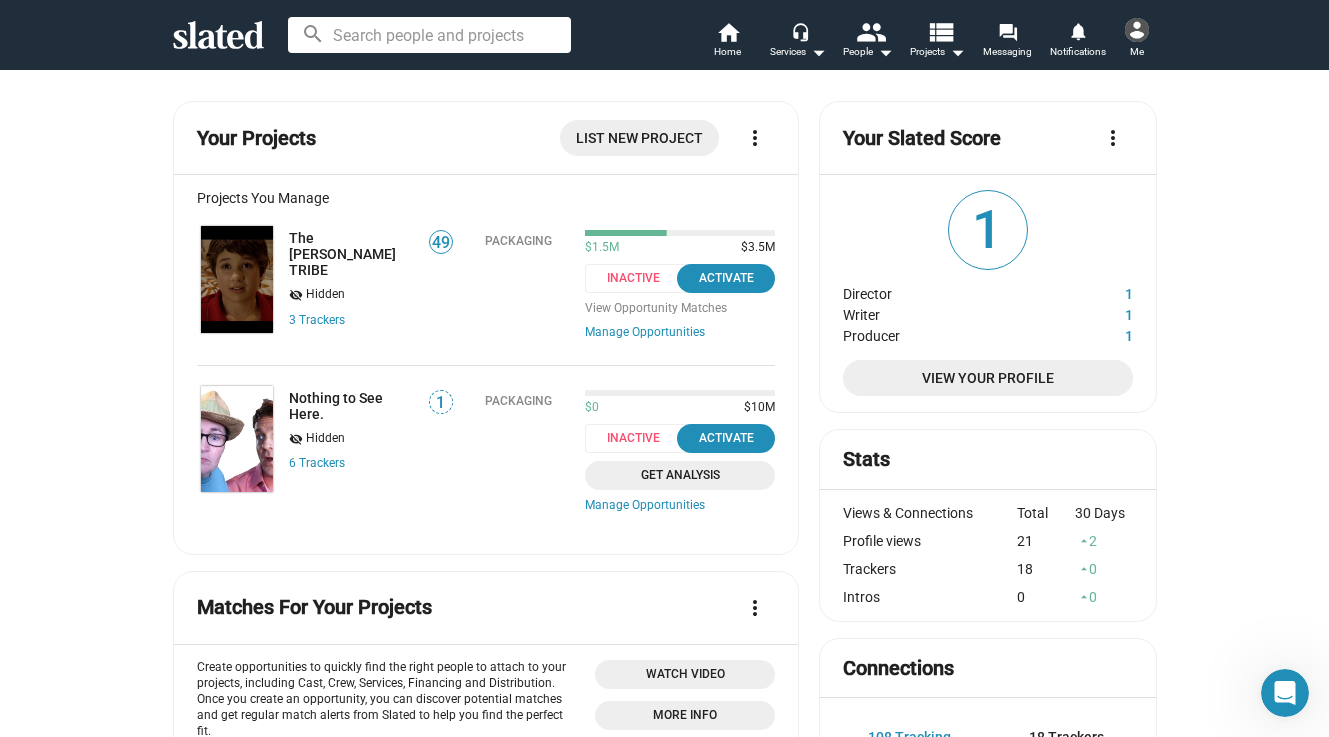 click on "List New Project" 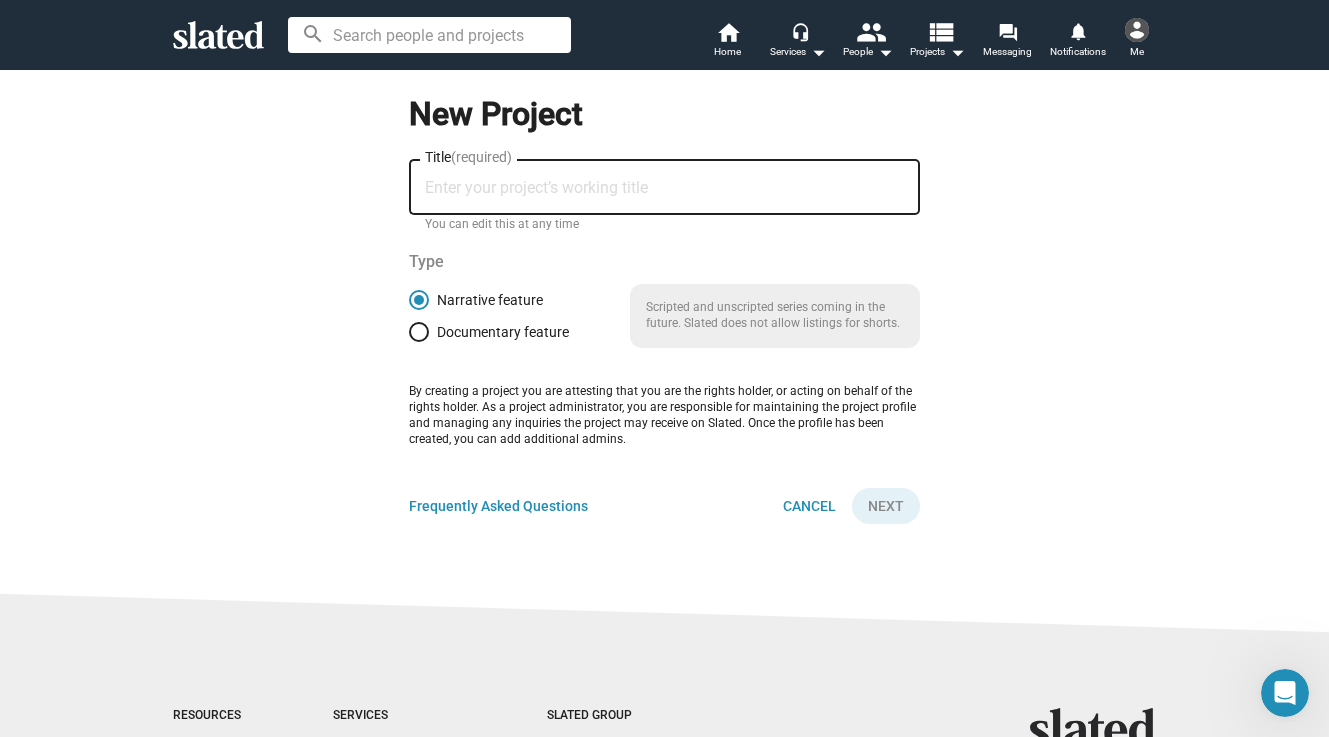 drag, startPoint x: 811, startPoint y: 306, endPoint x: 652, endPoint y: 292, distance: 159.61516 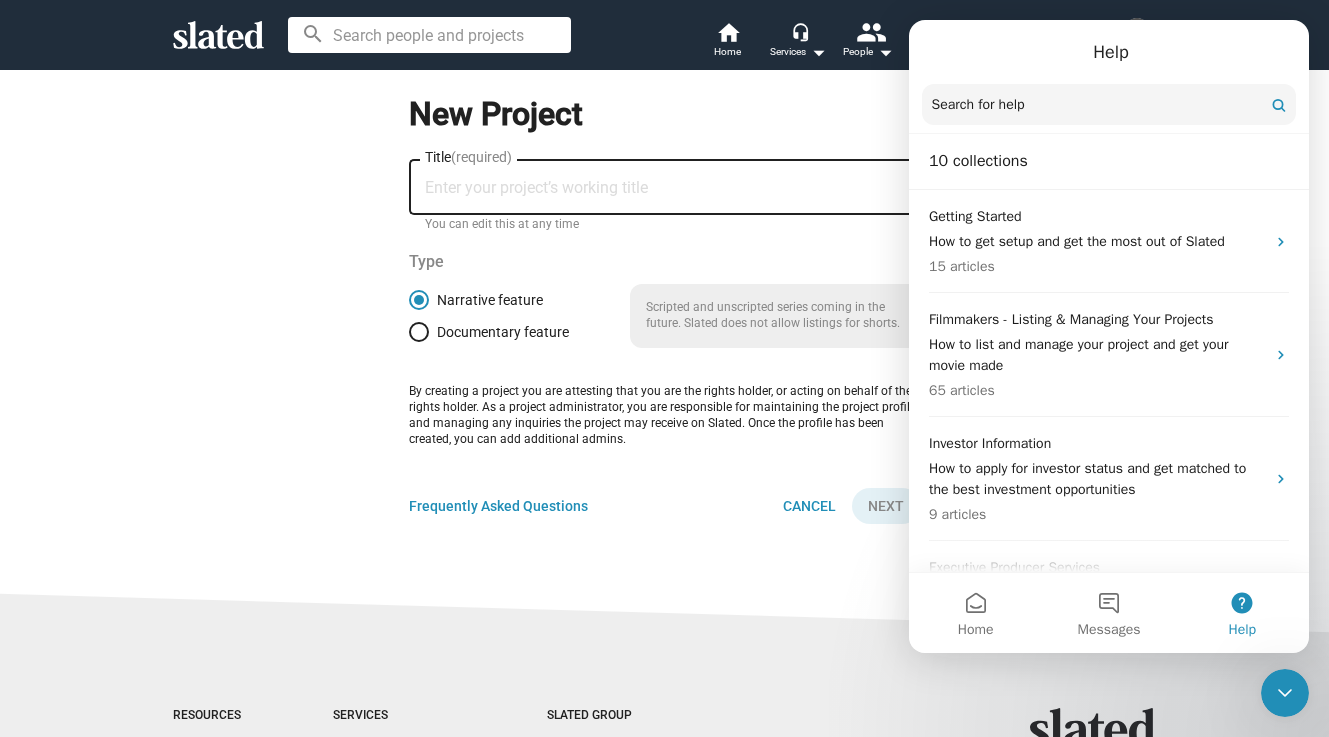 click on "Search for help" at bounding box center [1109, 105] 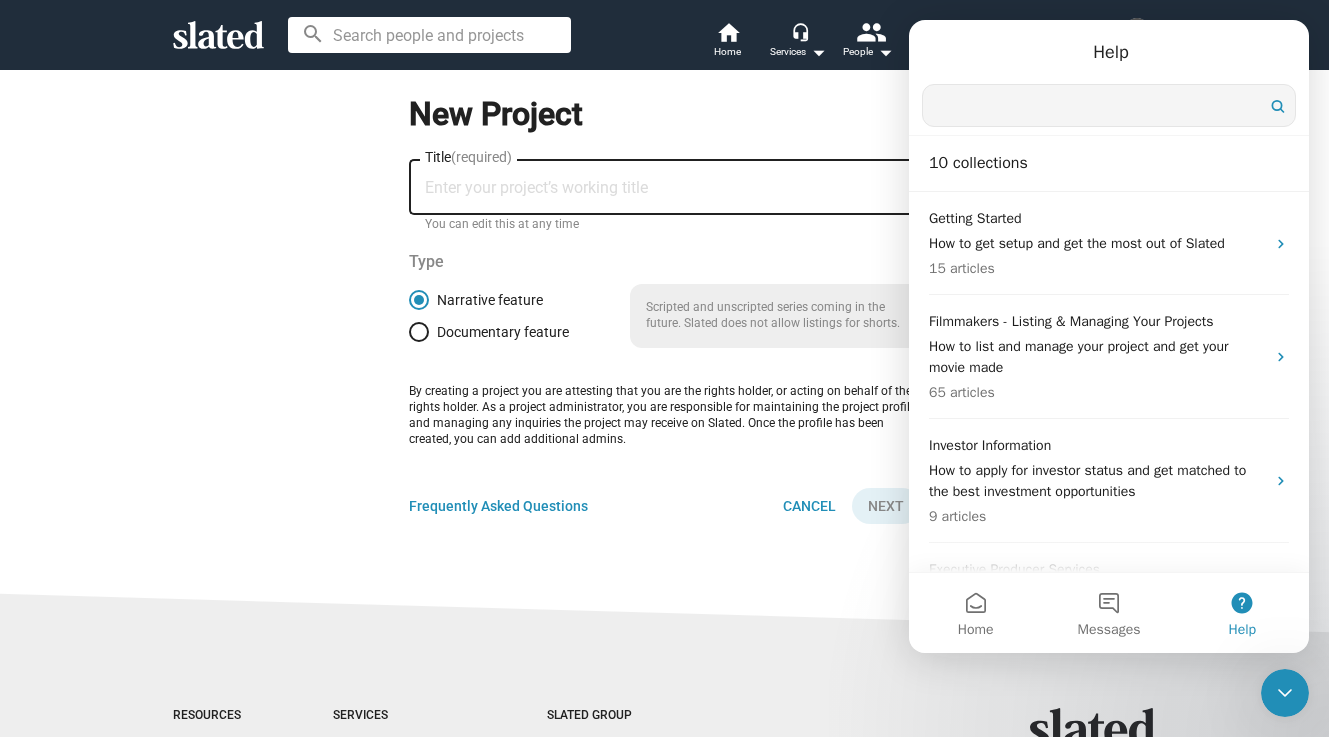 paste on "Scripted and unscripted series" 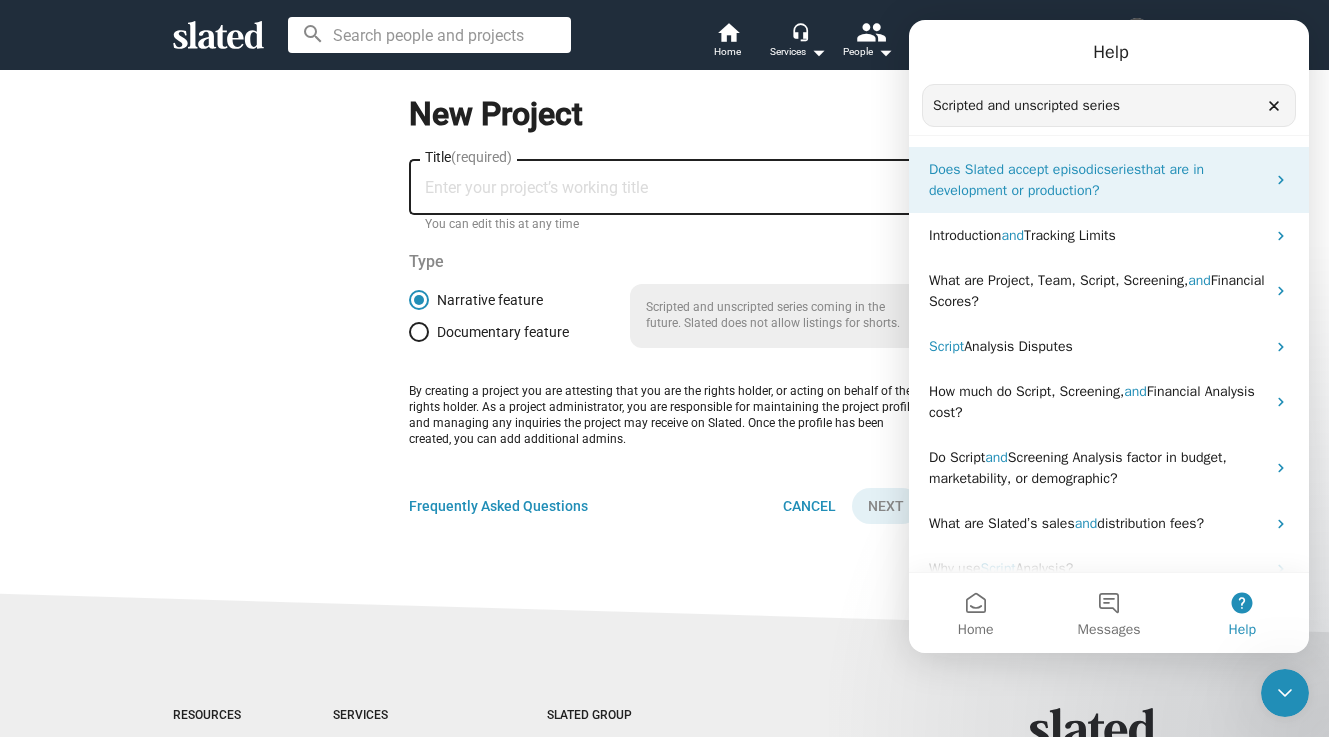 click on "Does Slated accept episodic" at bounding box center (1016, 169) 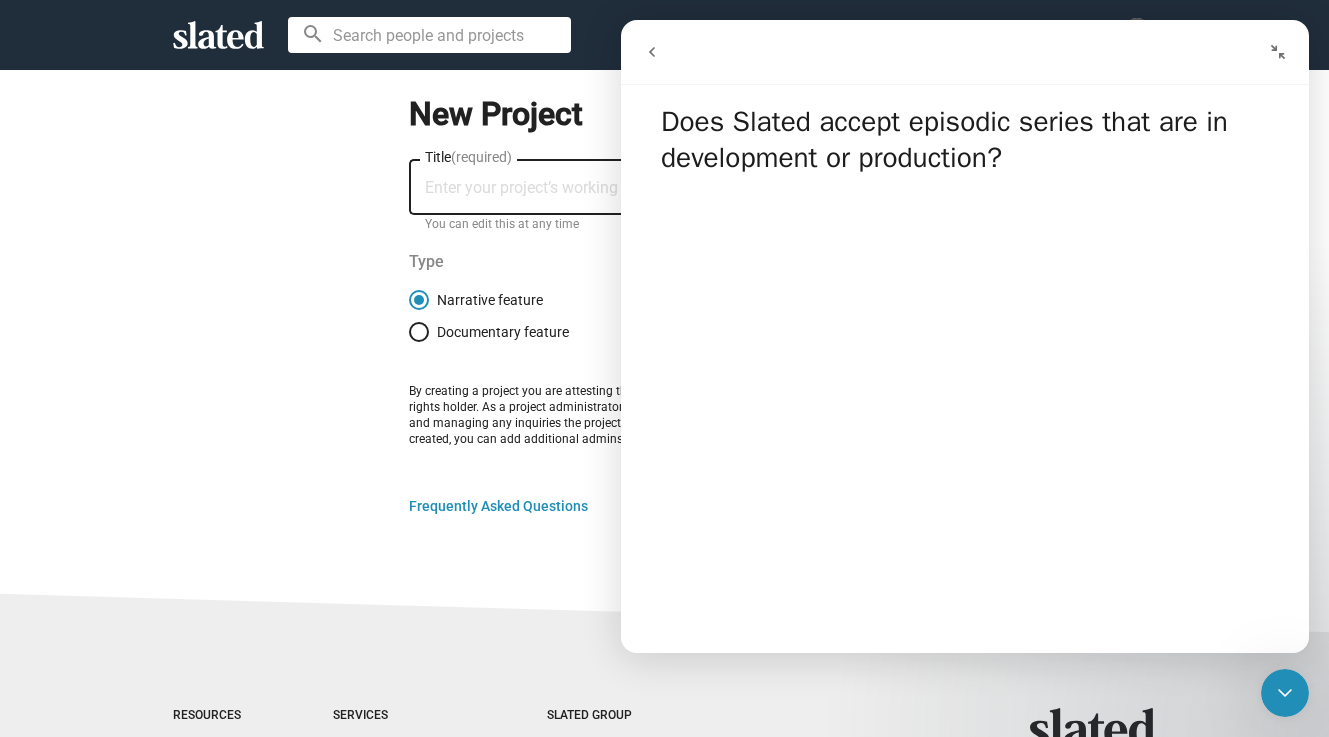 click 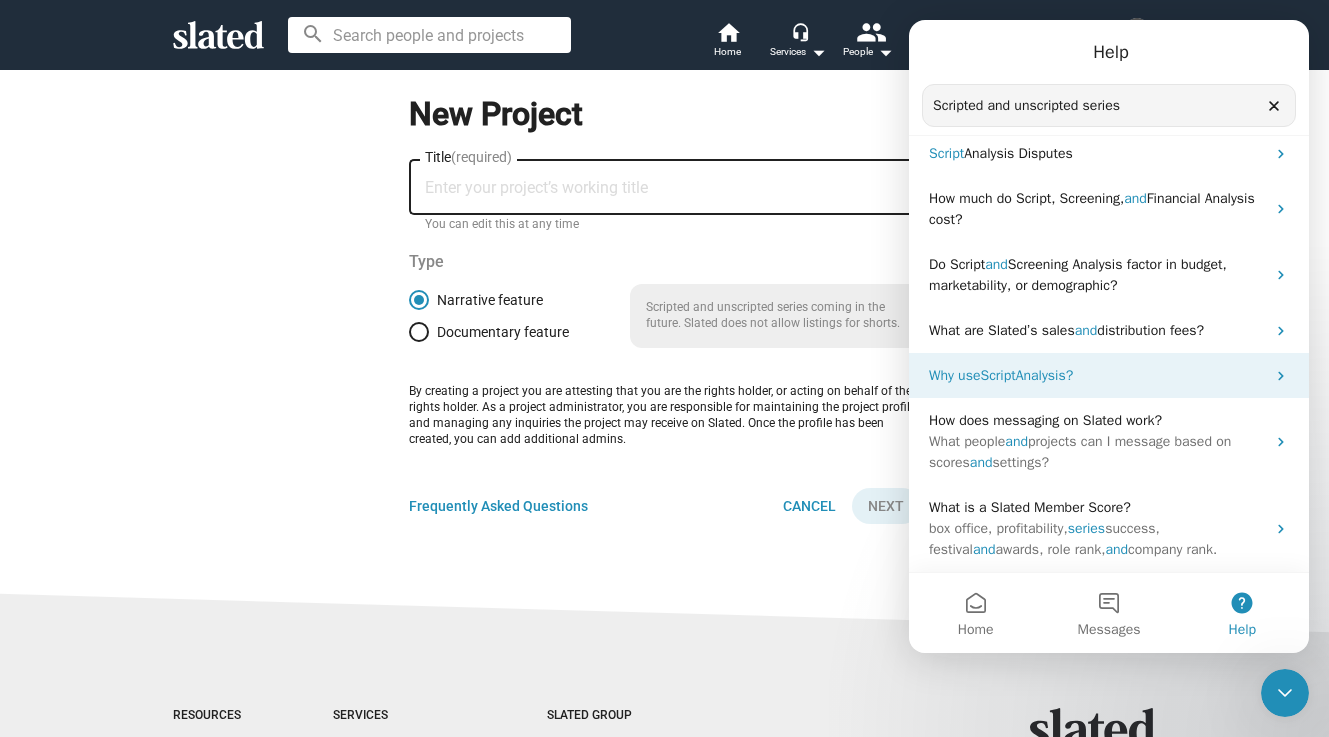 scroll, scrollTop: 193, scrollLeft: 0, axis: vertical 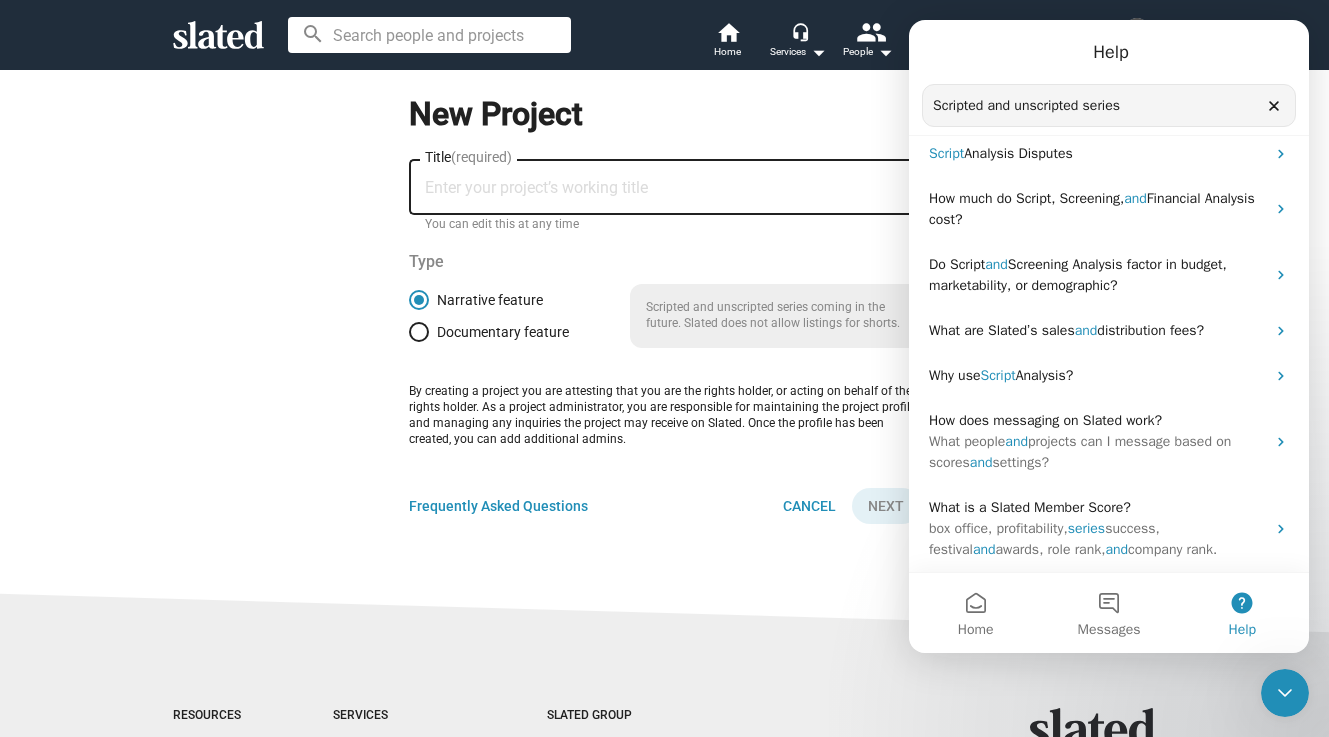 click on "New Project Title  (required) You can edit this at any time Type   Narrative feature   Documentary feature Scripted and unscripted series coming in the future. Slated does not allow listings for shorts. By creating a project you are attesting that you are the rights holder, or acting on behalf of the rights holder. As a project administrator, you are responsible for maintaining the project profile and managing any inquiries the project may receive on Slated. Once the profile has been created, you can add additional admins. Frequently Asked Questions Cancel Next" 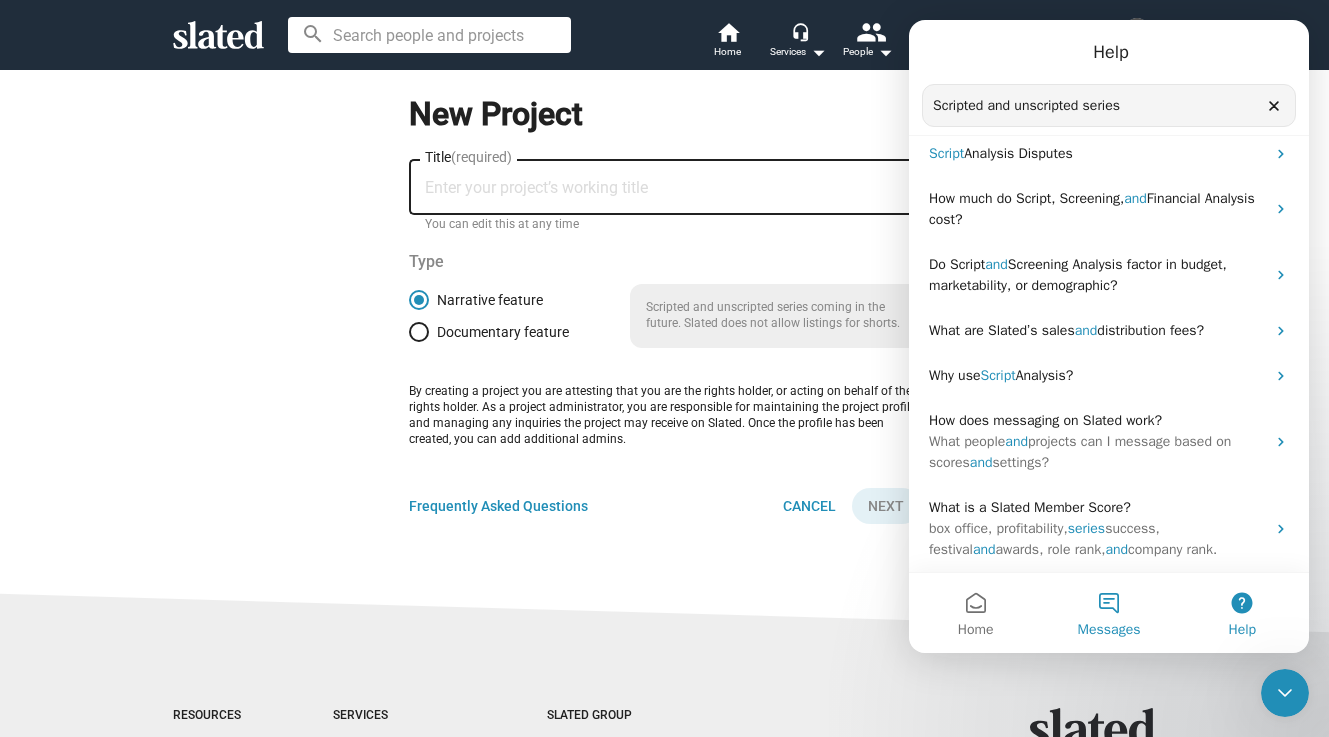 click on "Messages" at bounding box center (1108, 613) 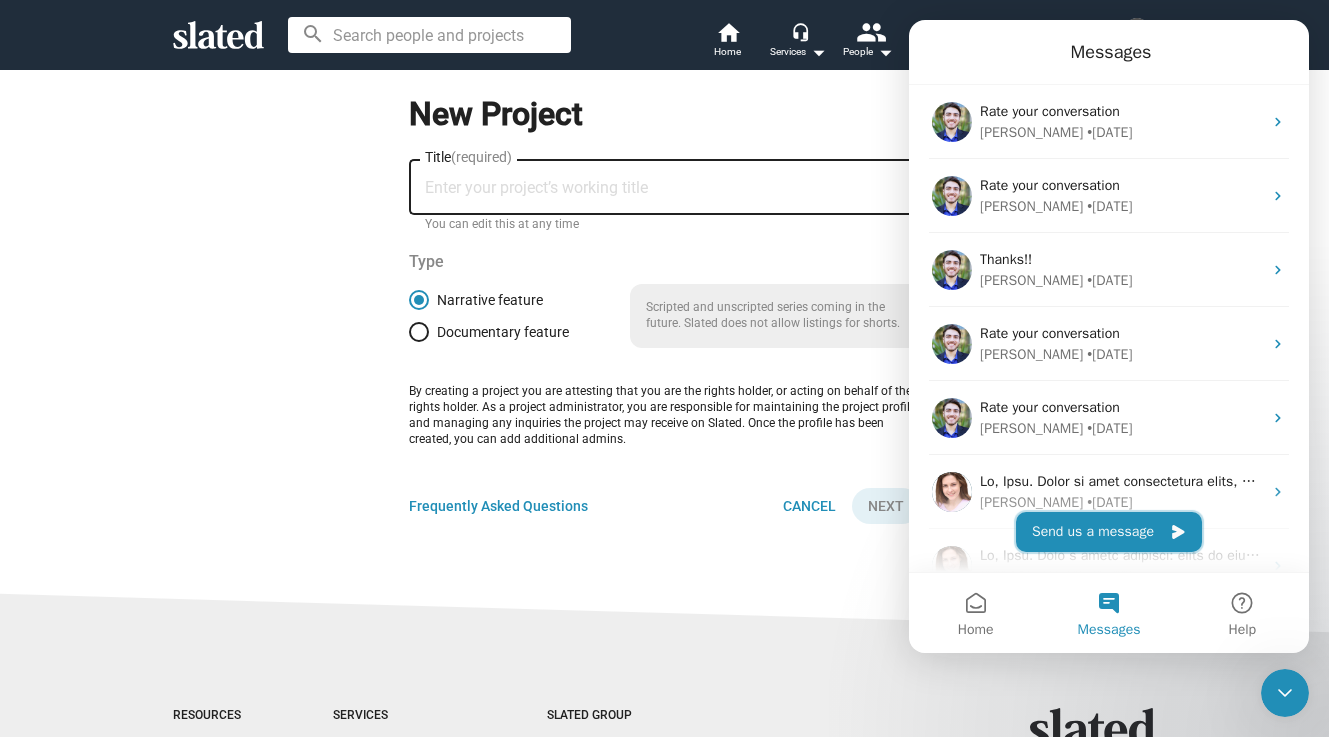 click on "Send us a message" at bounding box center [1109, 532] 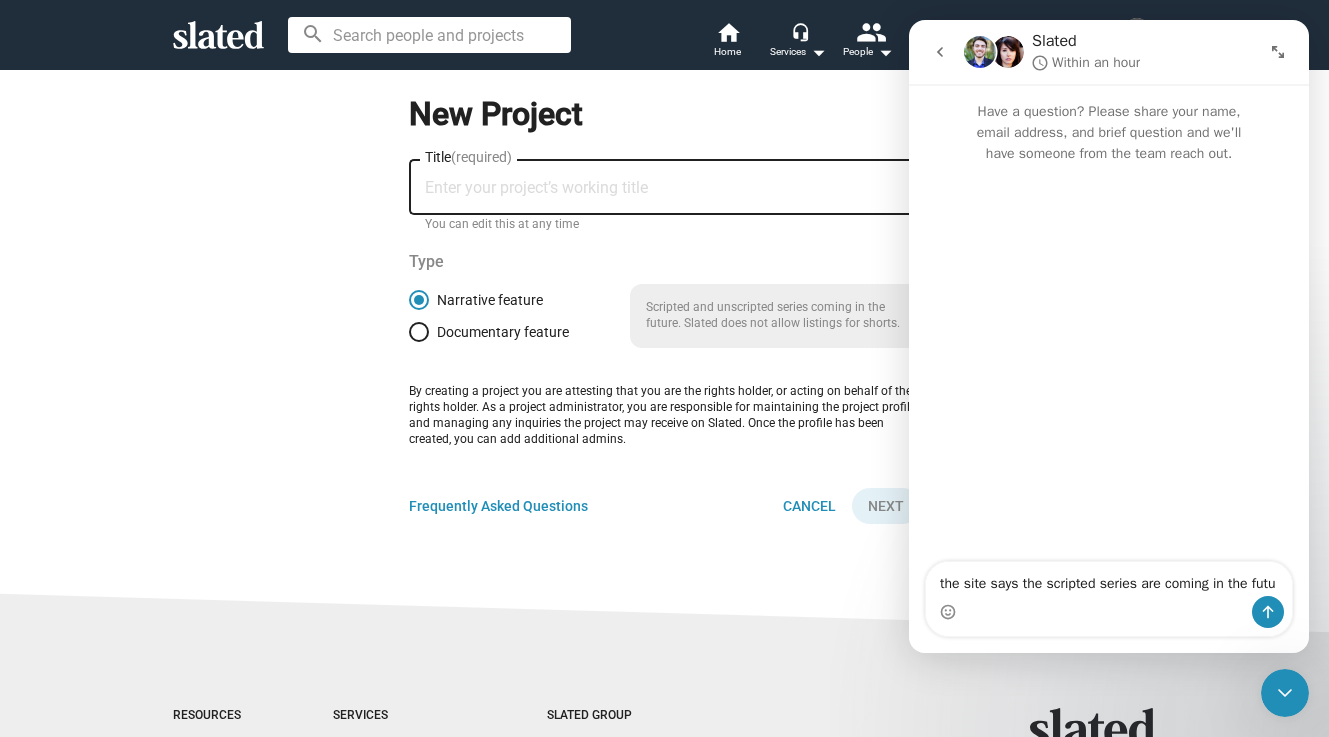 scroll, scrollTop: 0, scrollLeft: 0, axis: both 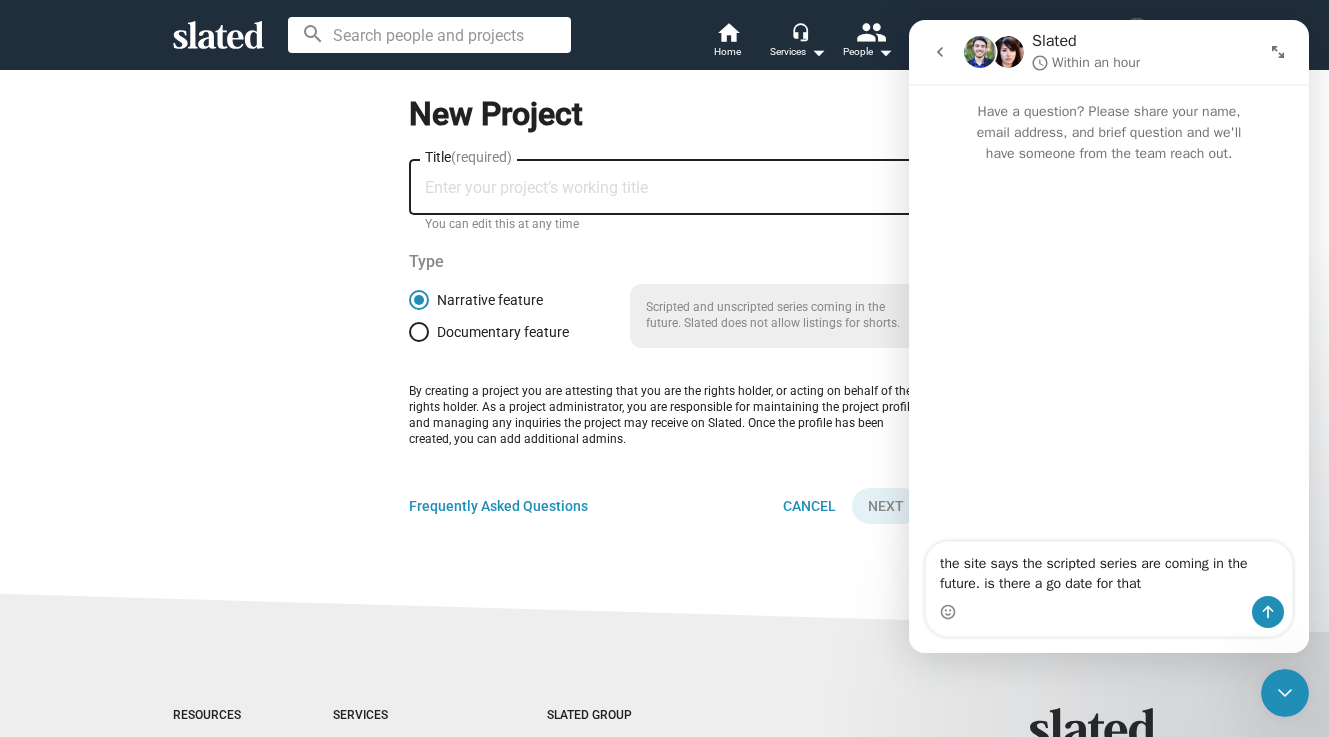 type on "the site says the scripted series are coming in the future. is there a go date for that?" 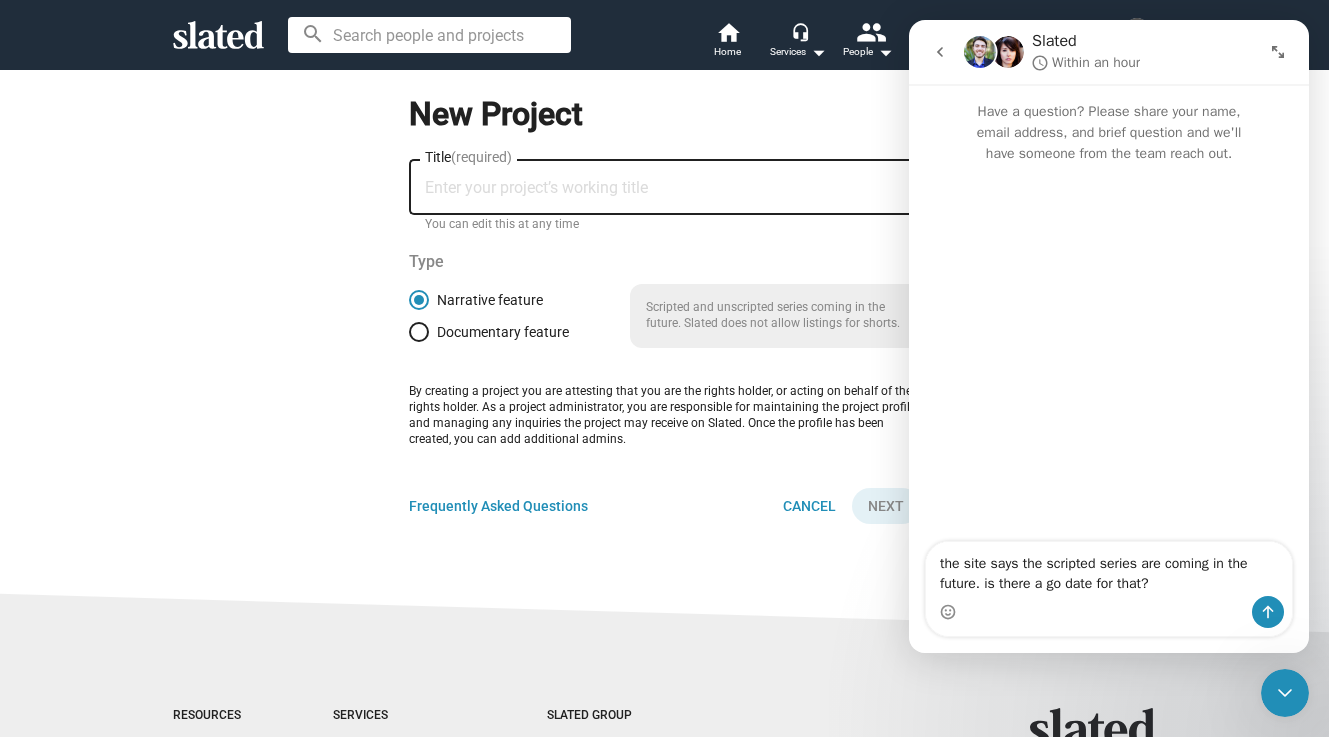 type 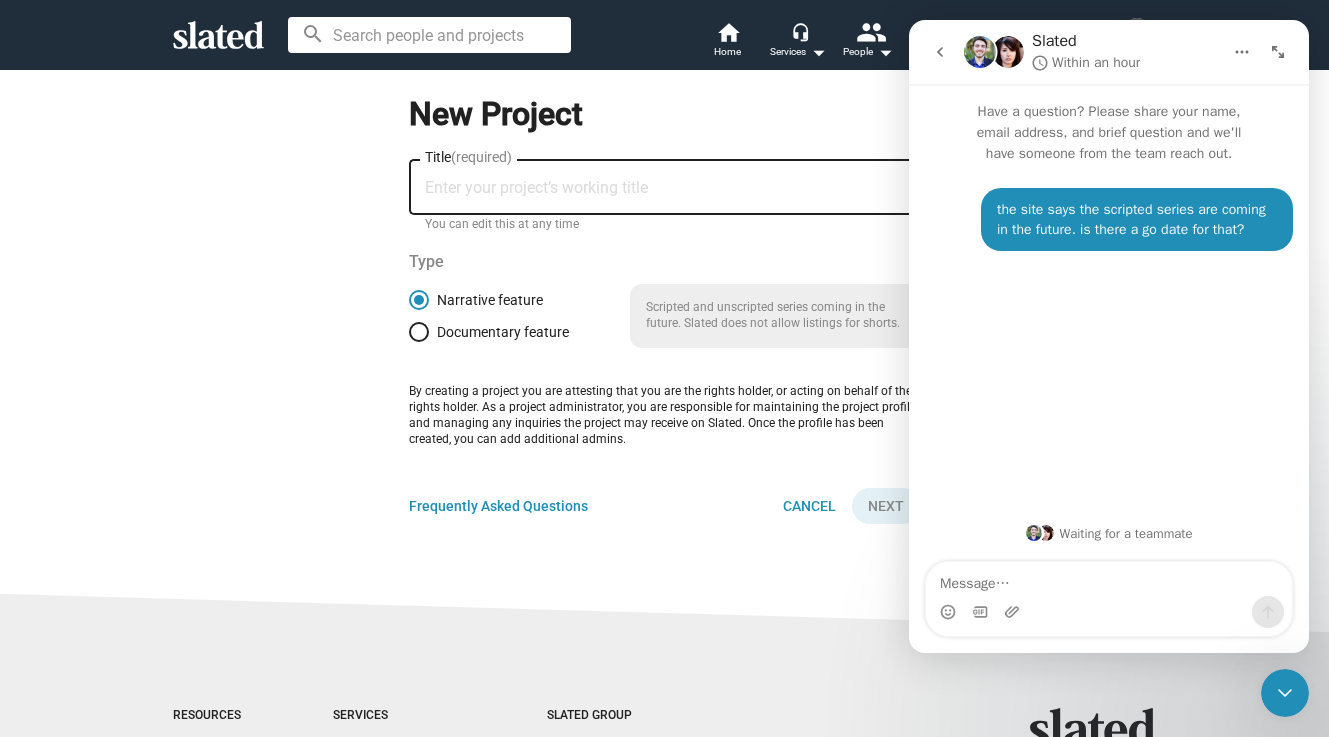 click on "New Project Title  (required) You can edit this at any time Type   Narrative feature   Documentary feature Scripted and unscripted series coming in the future. Slated does not allow listings for shorts. By creating a project you are attesting that you are the rights holder, or acting on behalf of the rights holder. As a project administrator, you are responsible for maintaining the project profile and managing any inquiries the project may receive on Slated. Once the profile has been created, you can add additional admins. Frequently Asked Questions Cancel Next" 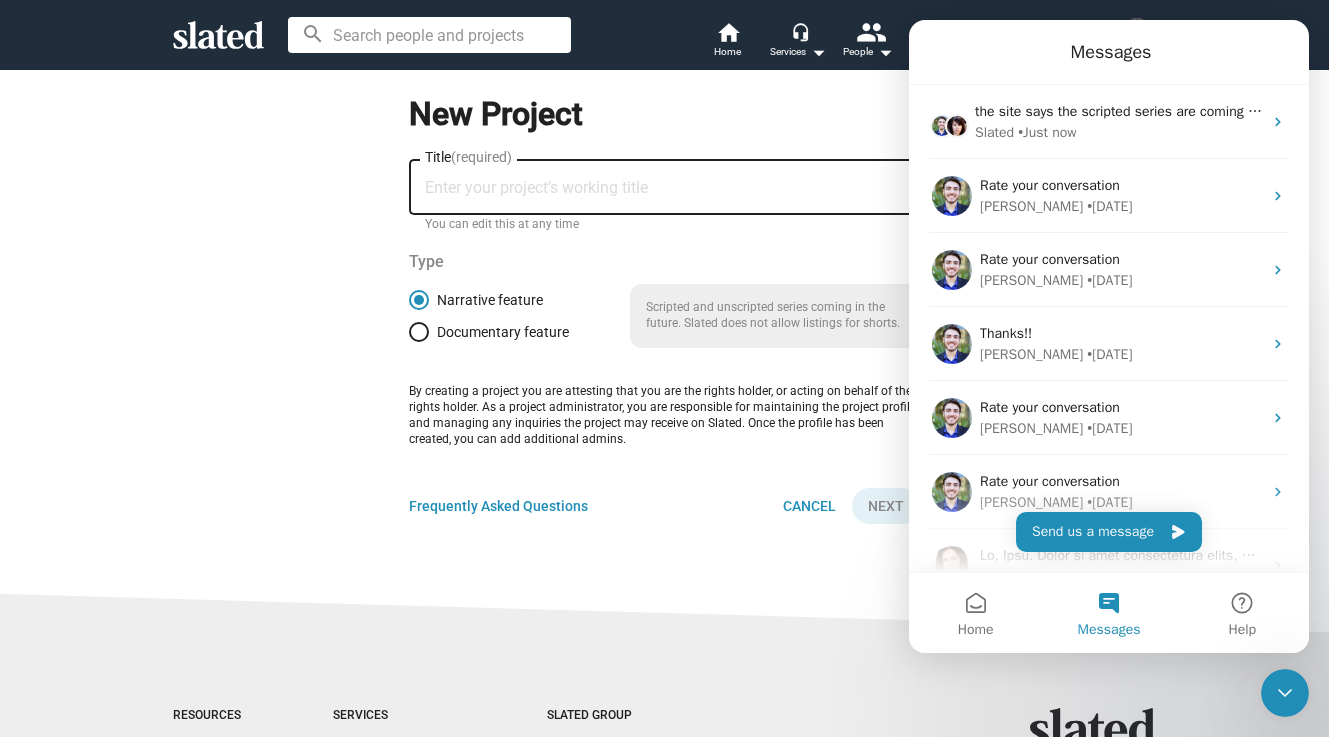 click on "New Project Title  (required) You can edit this at any time Type   Narrative feature   Documentary feature Scripted and unscripted series coming in the future. Slated does not allow listings for shorts. By creating a project you are attesting that you are the rights holder, or acting on behalf of the rights holder. As a project administrator, you are responsible for maintaining the project profile and managing any inquiries the project may receive on Slated. Once the profile has been created, you can add additional admins. Frequently Asked Questions Cancel Next" 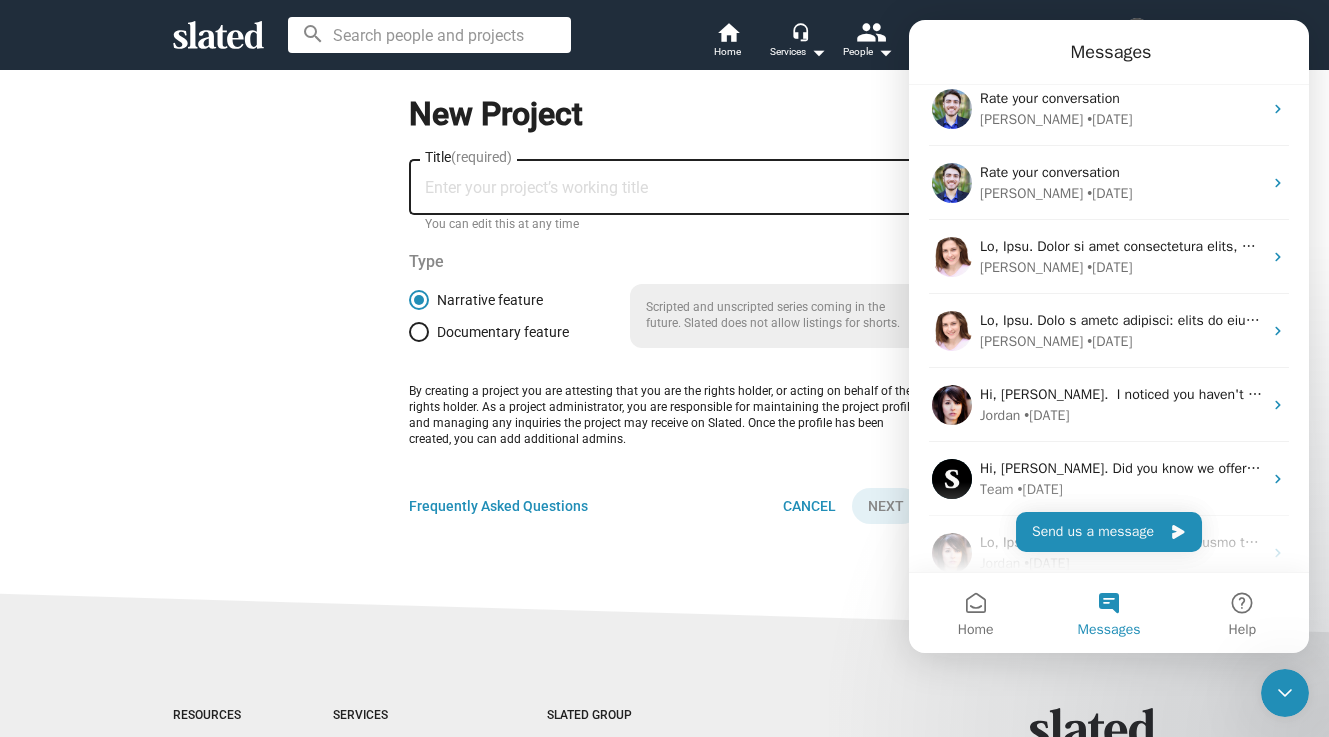 scroll, scrollTop: 400, scrollLeft: 0, axis: vertical 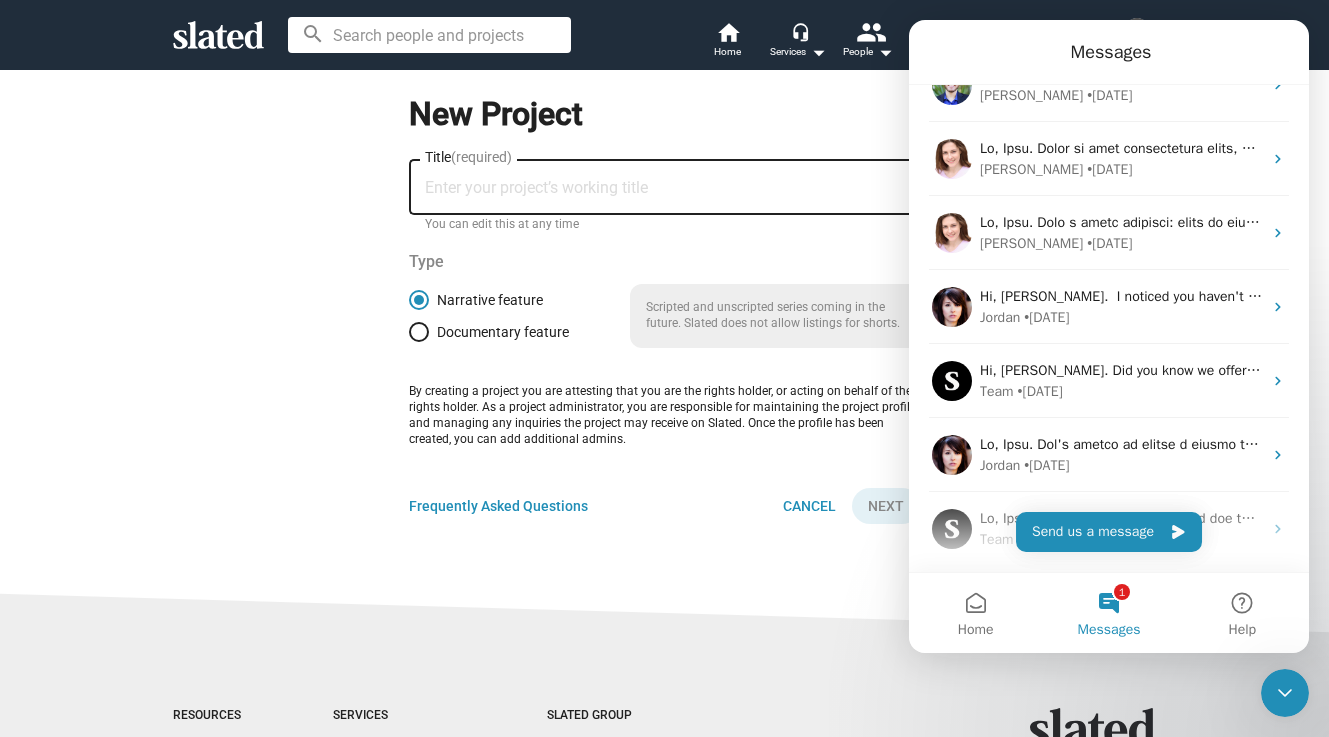 click on "1 Messages" at bounding box center [1108, 613] 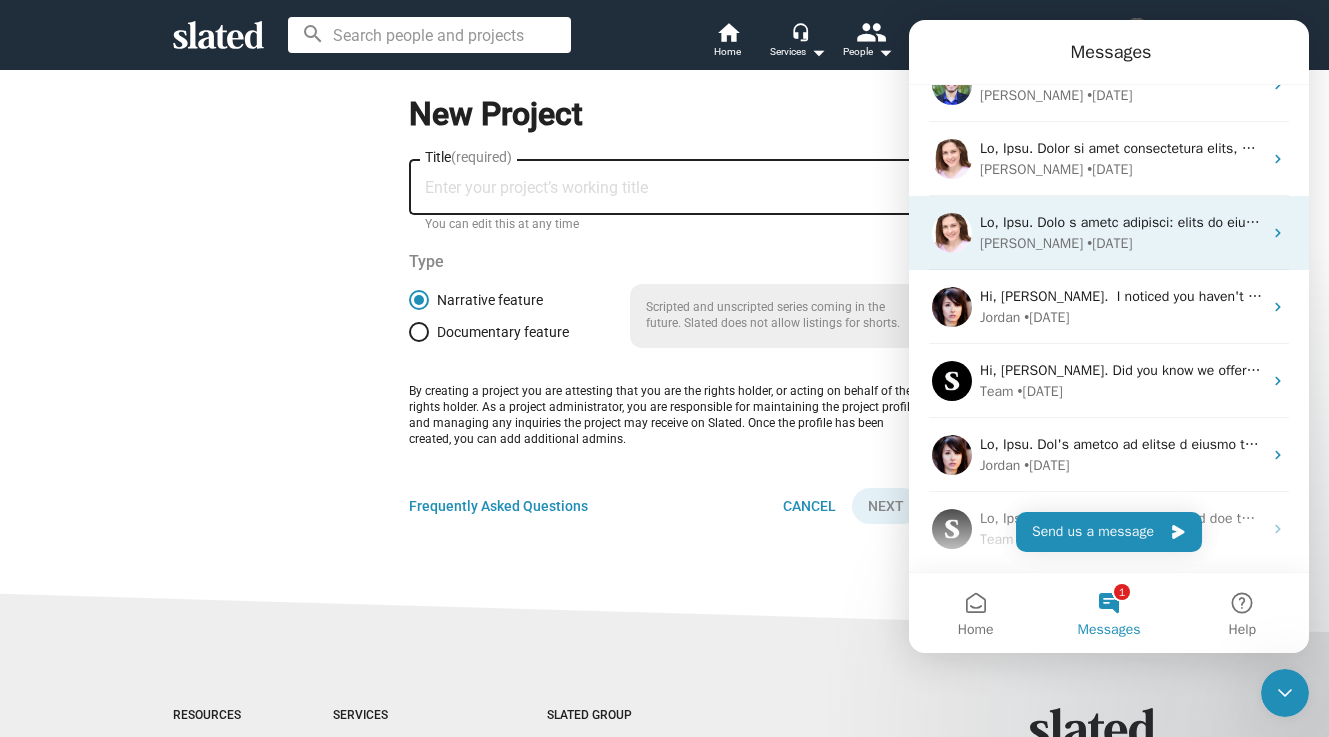 scroll, scrollTop: 0, scrollLeft: 0, axis: both 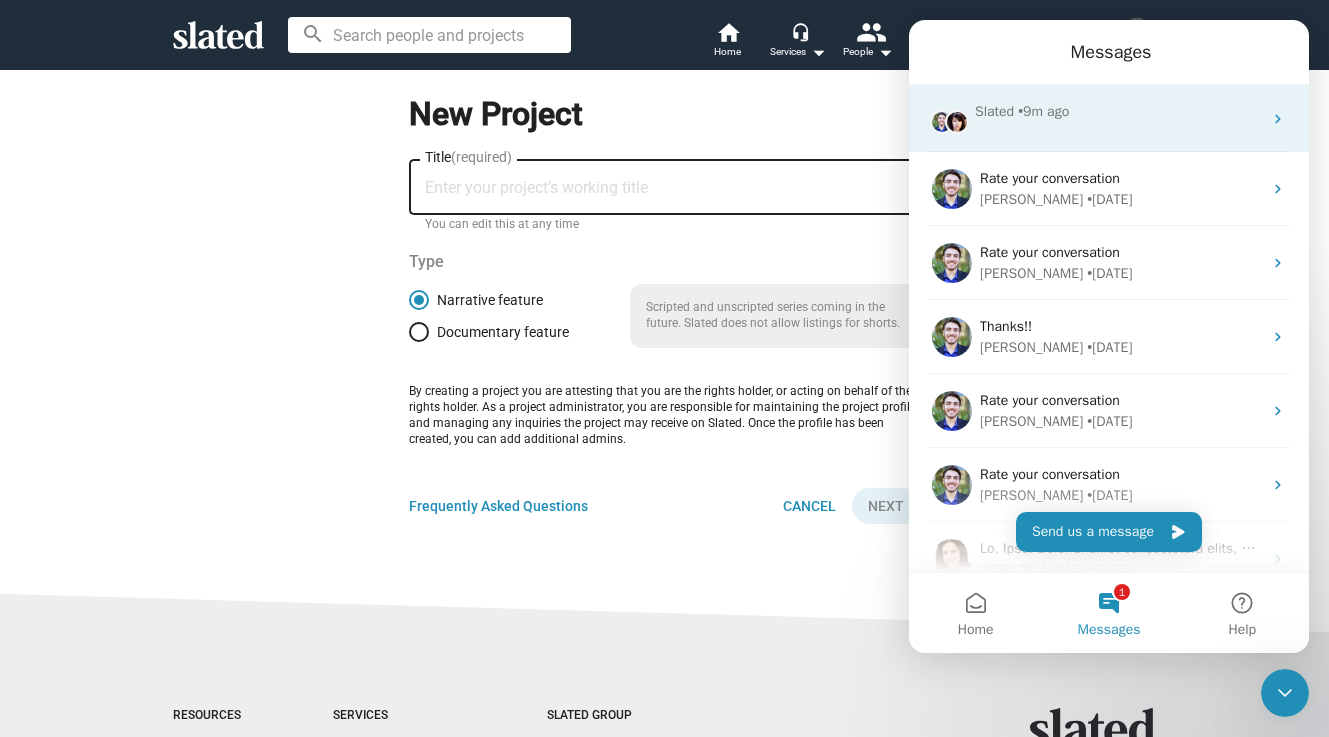 click on "•  9m ago" at bounding box center (1043, 111) 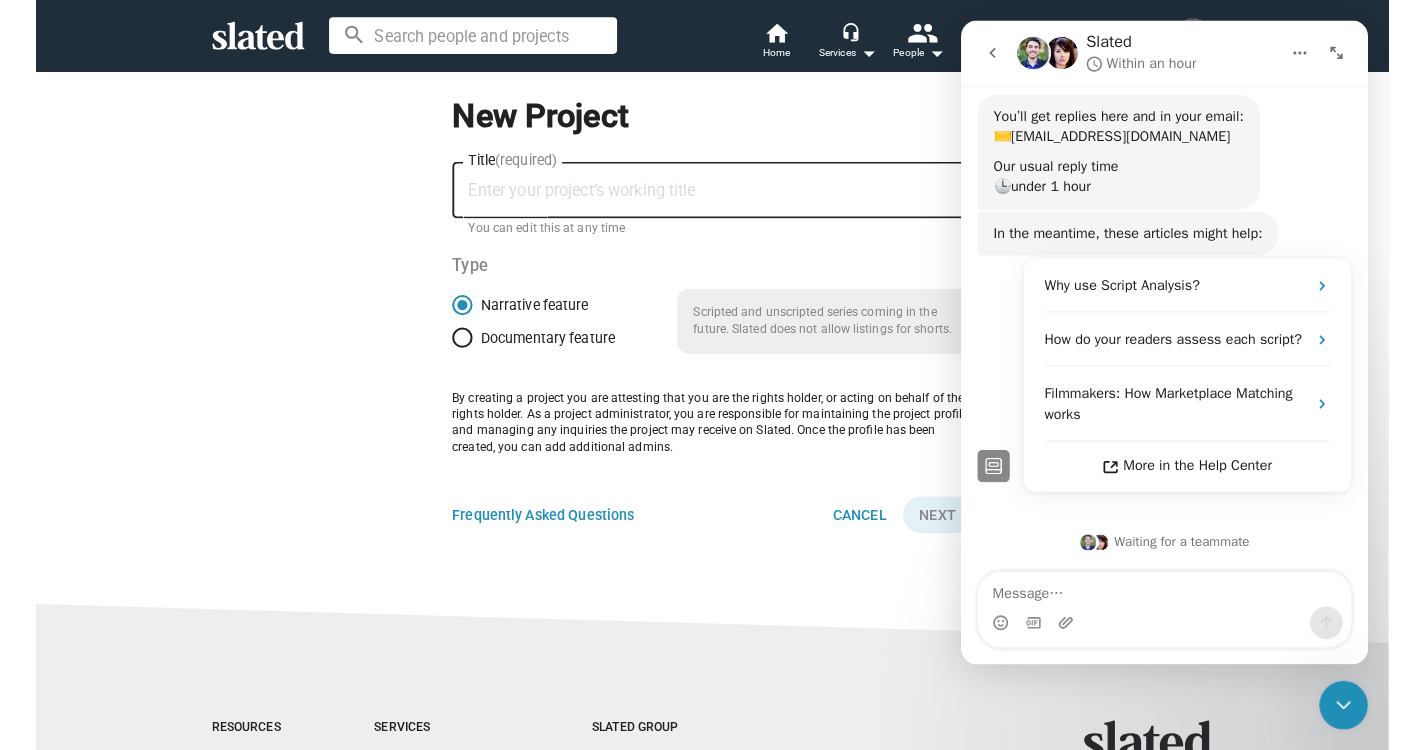 scroll, scrollTop: 190, scrollLeft: 0, axis: vertical 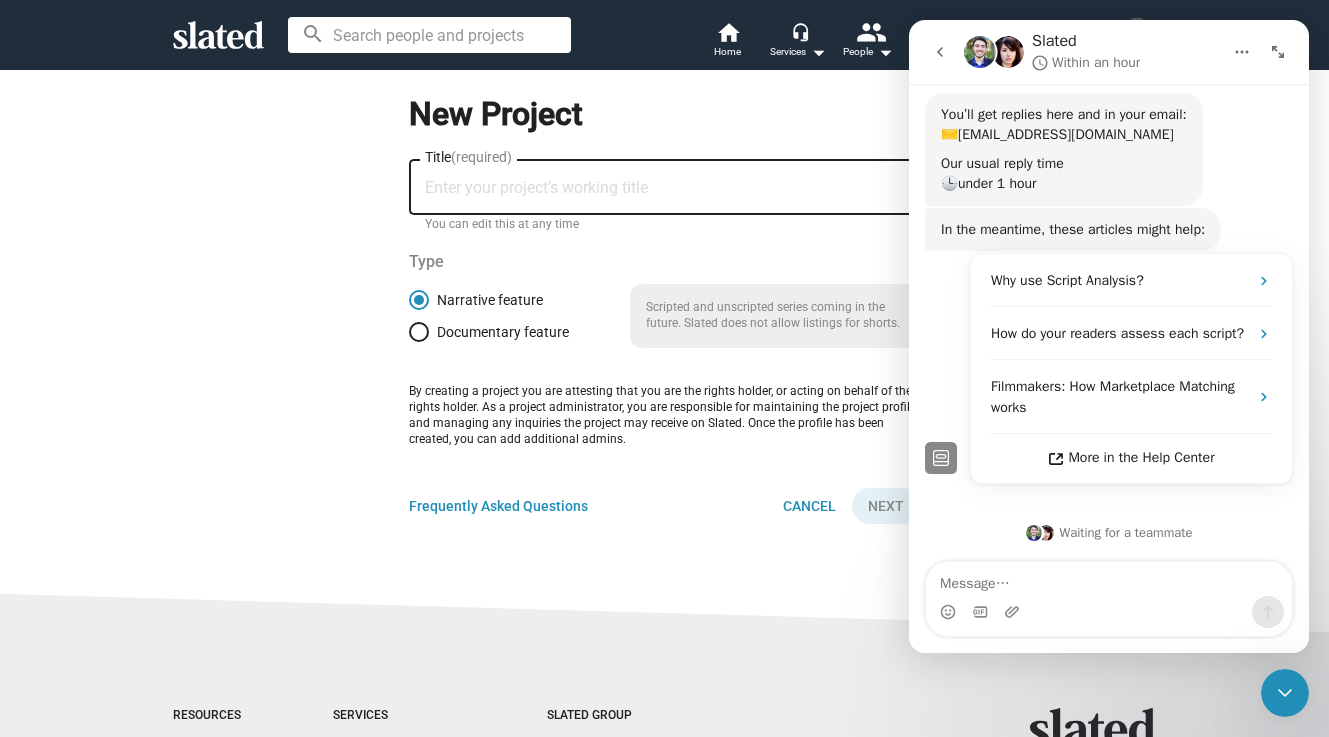 click on "New Project Title  (required) You can edit this at any time Type   Narrative feature   Documentary feature Scripted and unscripted series coming in the future. Slated does not allow listings for shorts. By creating a project you are attesting that you are the rights holder, or acting on behalf of the rights holder. As a project administrator, you are responsible for maintaining the project profile and managing any inquiries the project may receive on Slated. Once the profile has been created, you can add additional admins. Frequently Asked Questions Cancel Next" 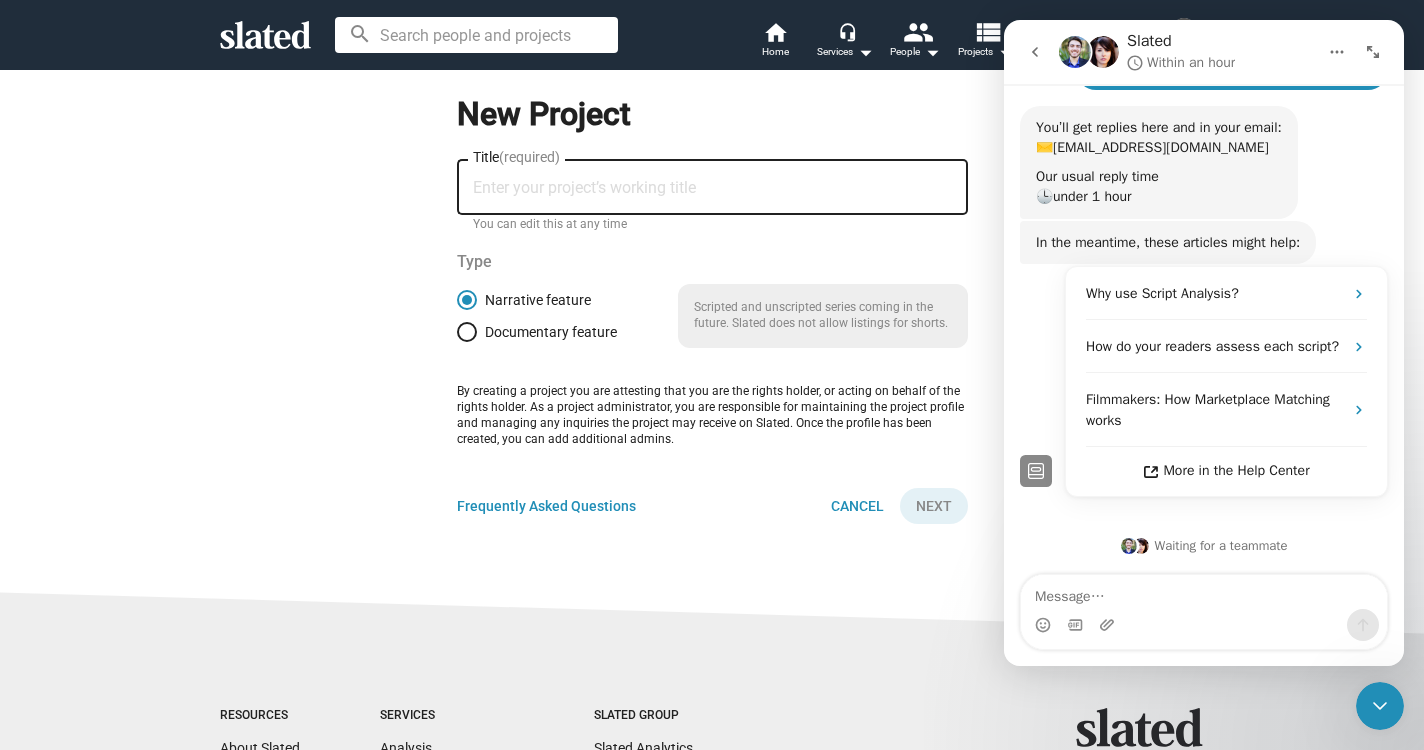 scroll, scrollTop: 177, scrollLeft: 0, axis: vertical 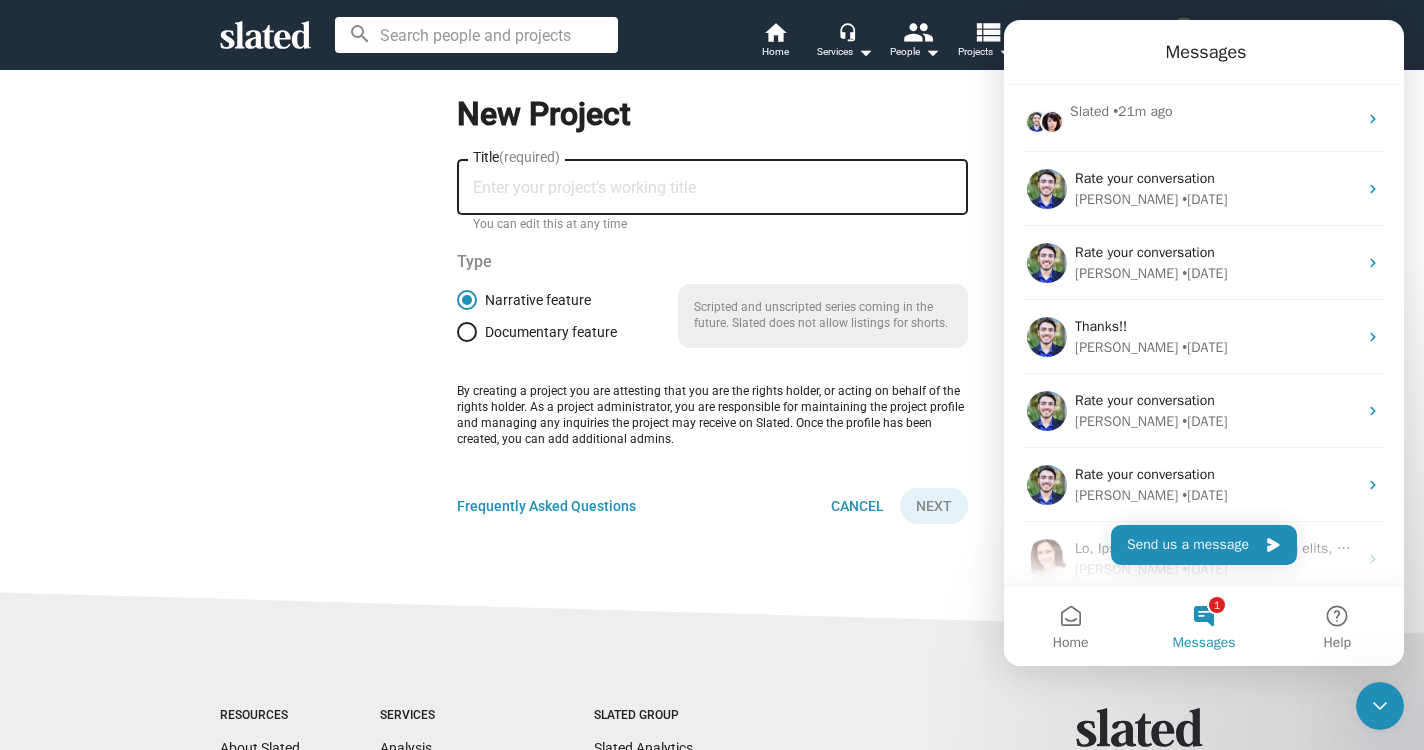 click on "1 Messages" at bounding box center [1203, 626] 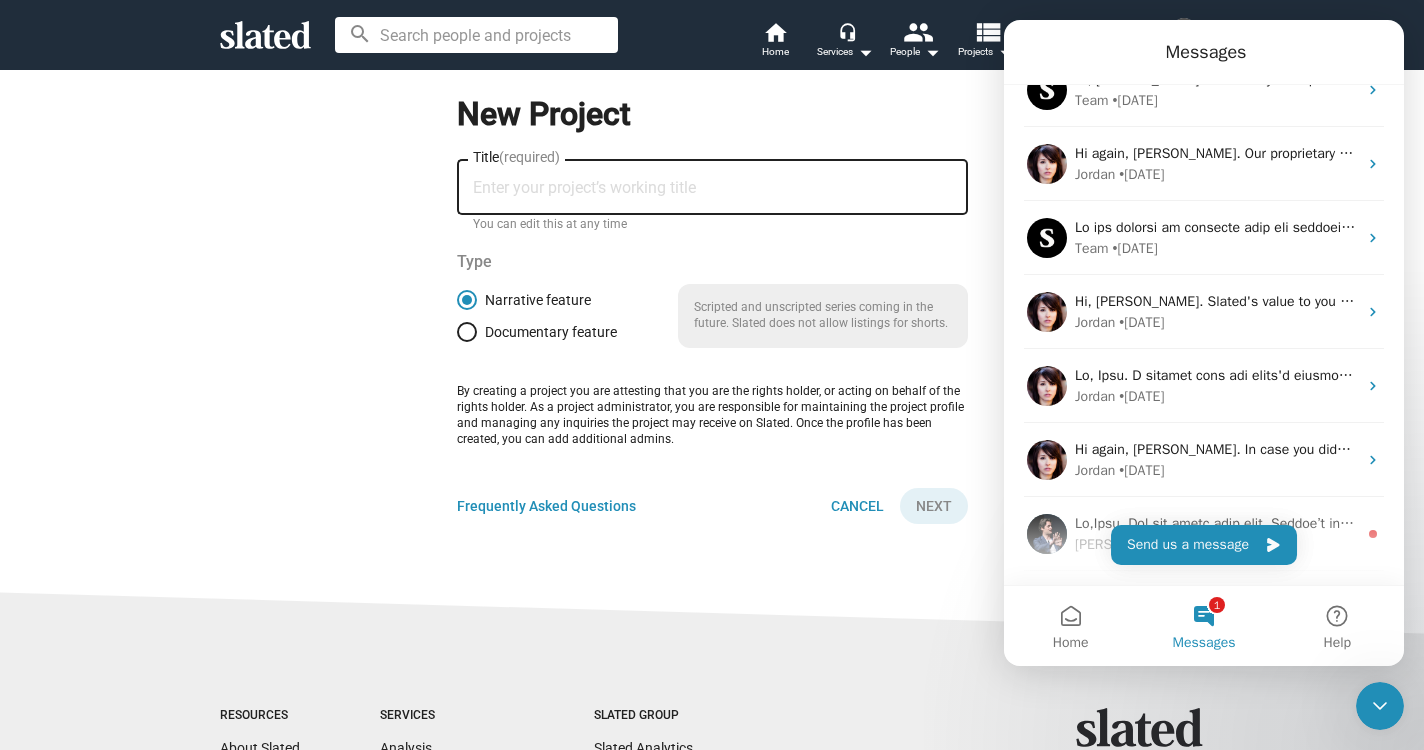 scroll, scrollTop: 1053, scrollLeft: 0, axis: vertical 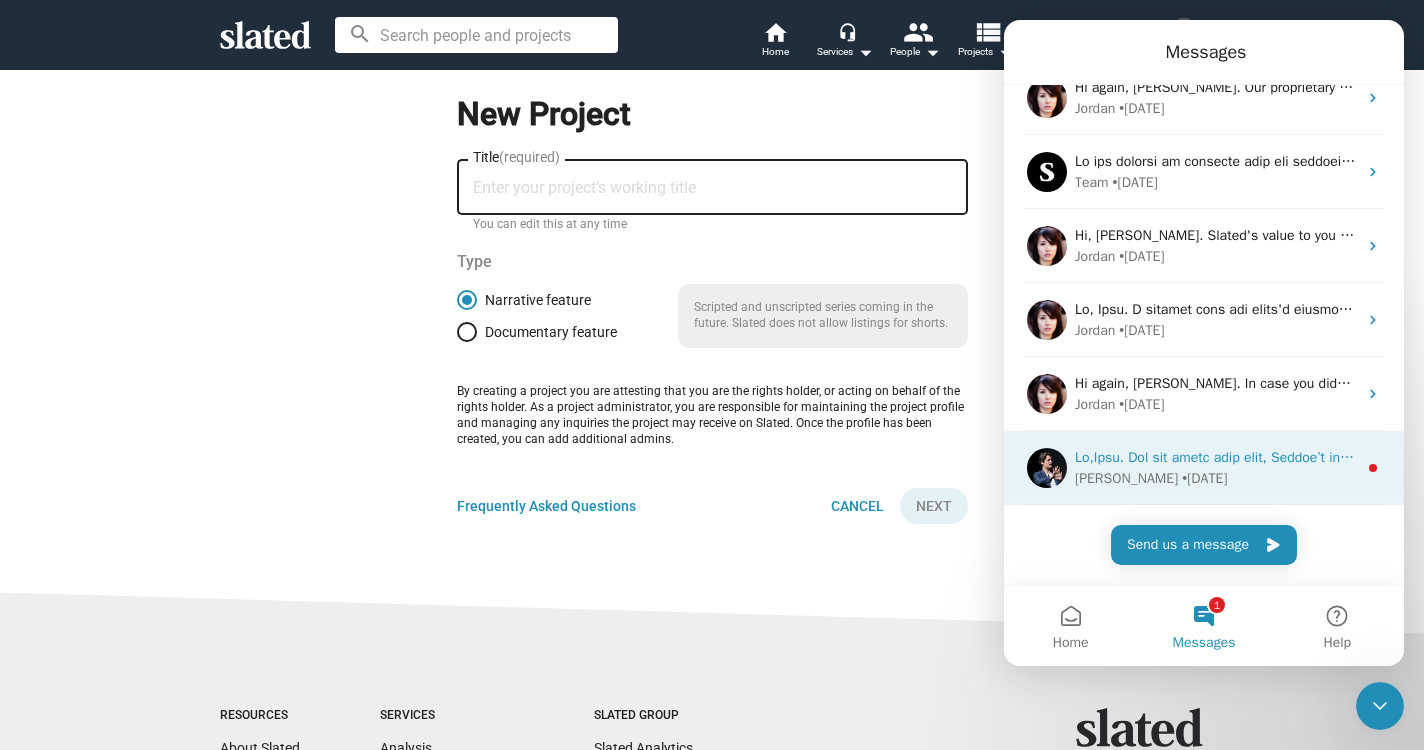 click at bounding box center (8972, 457) 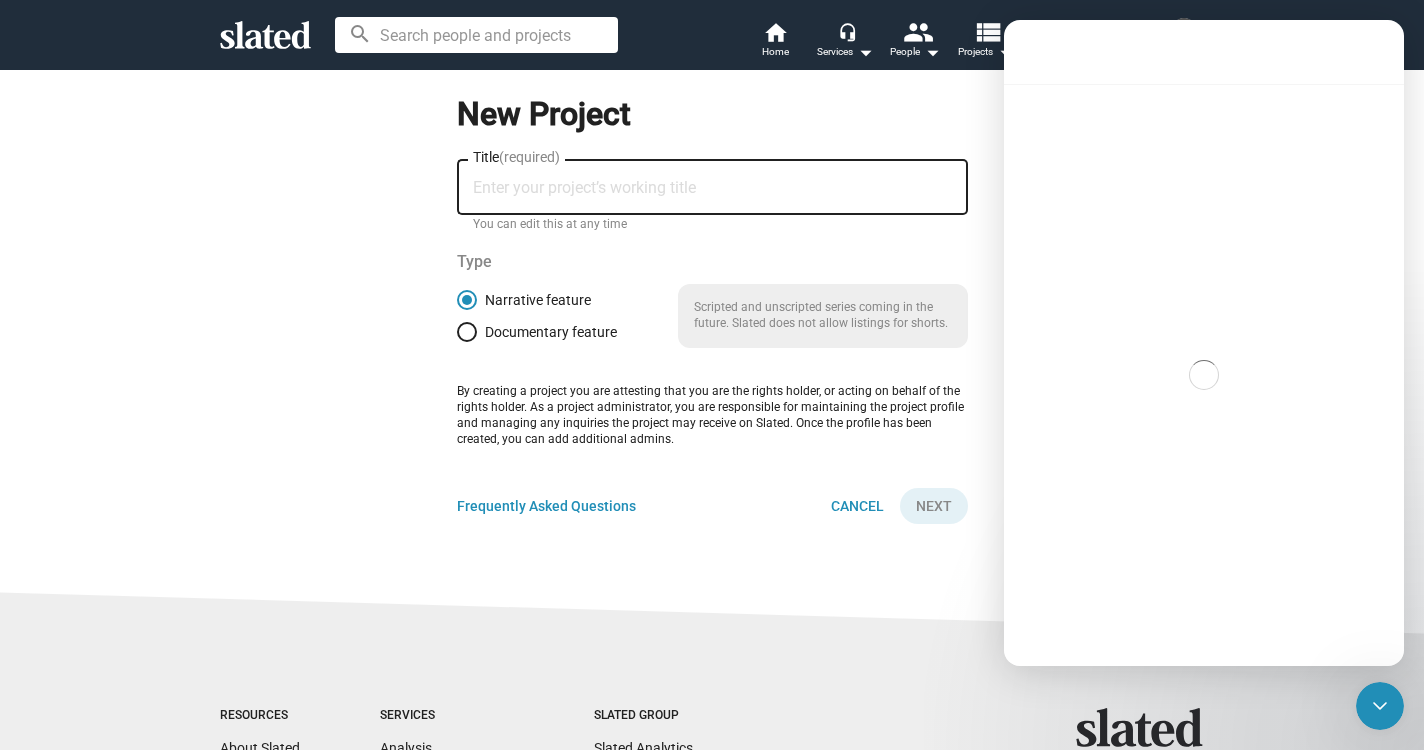 scroll, scrollTop: 972, scrollLeft: 0, axis: vertical 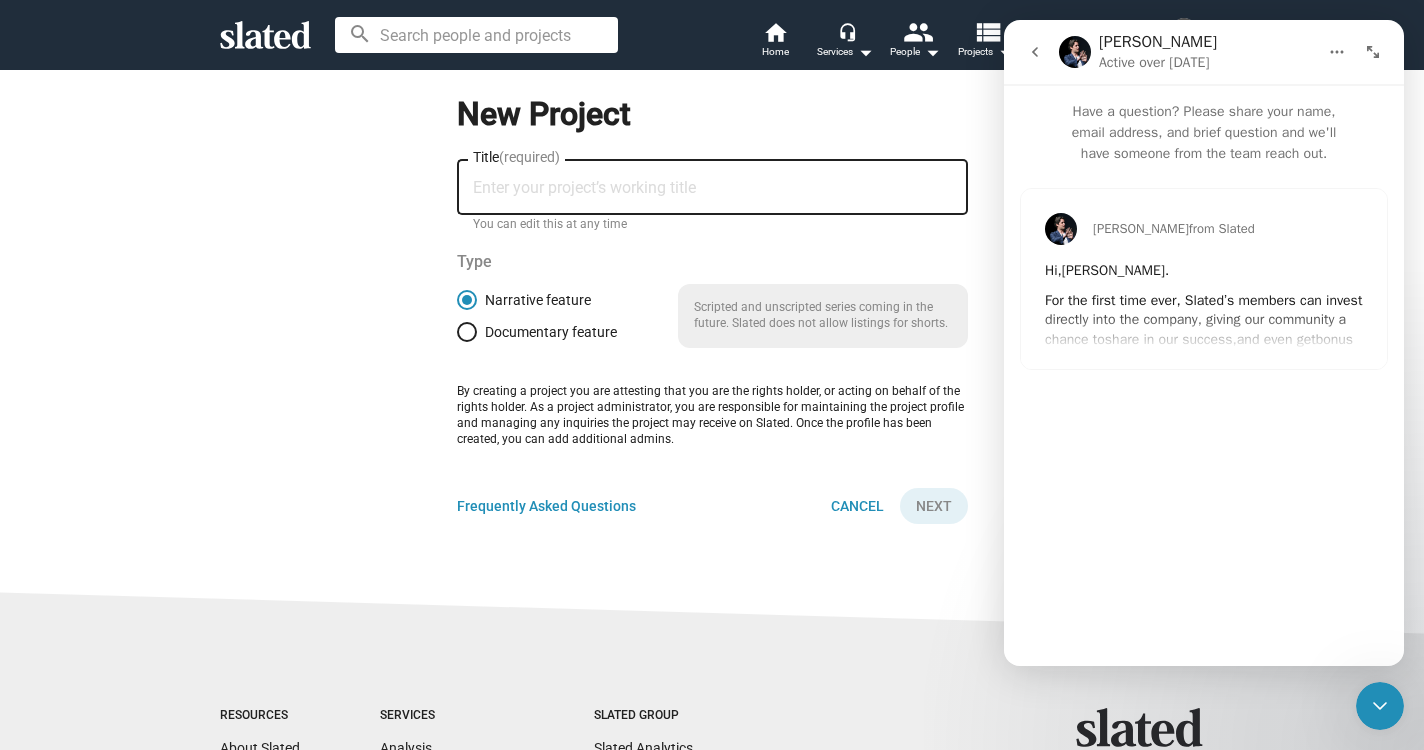 click on "Stephan  from Slated Hi,Jane. For the first time ever, Slated’s members can invest directly into the company, giving our community a chance to  share in our success,  and even get  bonus perks . Learn more about this opportunity Since launching 10 years ago, our mission has been to reinvent how Hollywood makes movies by building one of the first online film packaging, financing, and distribution marketplaces. Our AI-driven predictive analytics and matchmaking tools, empower filmmakers, talent, financiers, and distributors to make great movies more efficiently than ever before.  Over a thousand Slated-listed films have been made and released, garnering hundreds of top awards, as well as hundreds of theatrical releases that grossed over half a billion dollars at the box office.  Join us on this exciting journey and become a stakeholder in Slated’s future.  Take advantage of our  bonus perks  for filmmakers, including  discounts  on Script, Screening, and Financial Analysis, as well as   and  .   . . ." at bounding box center (1204, 279) 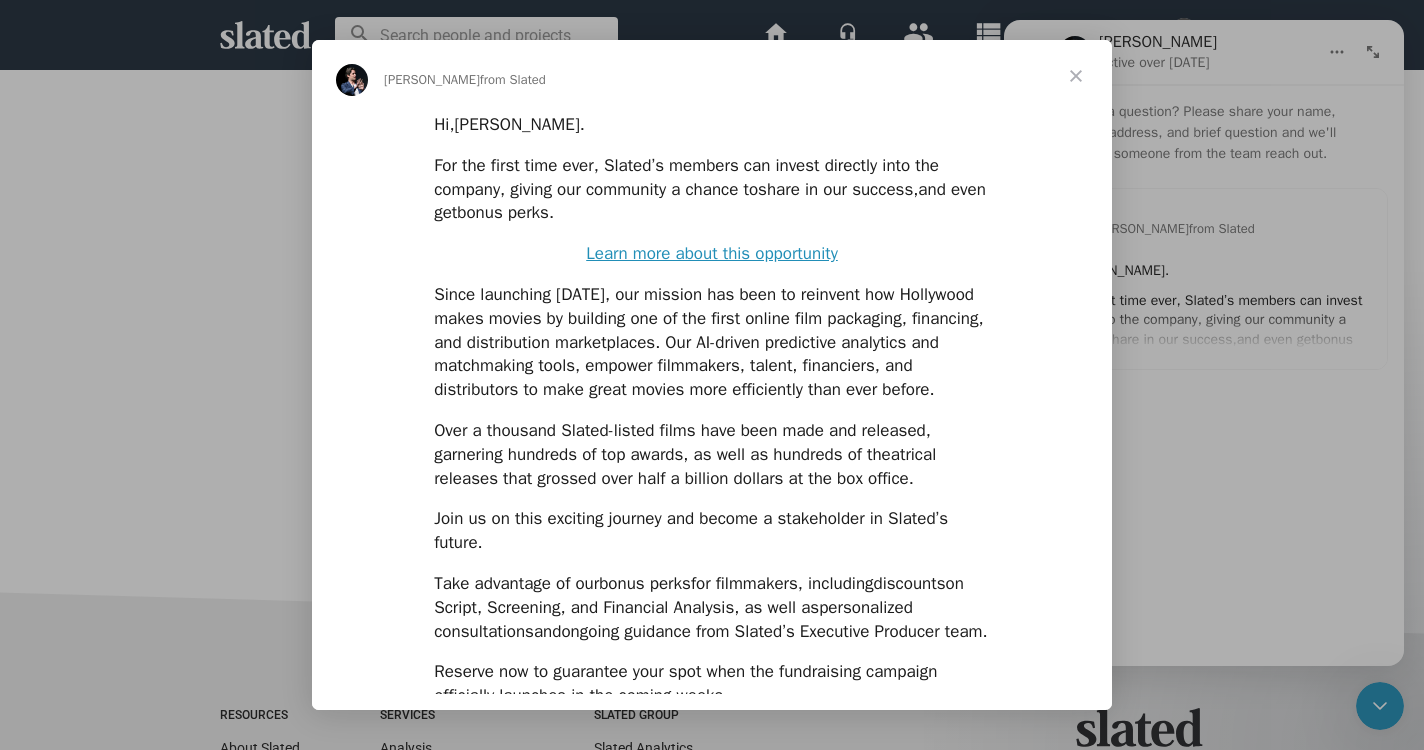 scroll, scrollTop: 0, scrollLeft: 0, axis: both 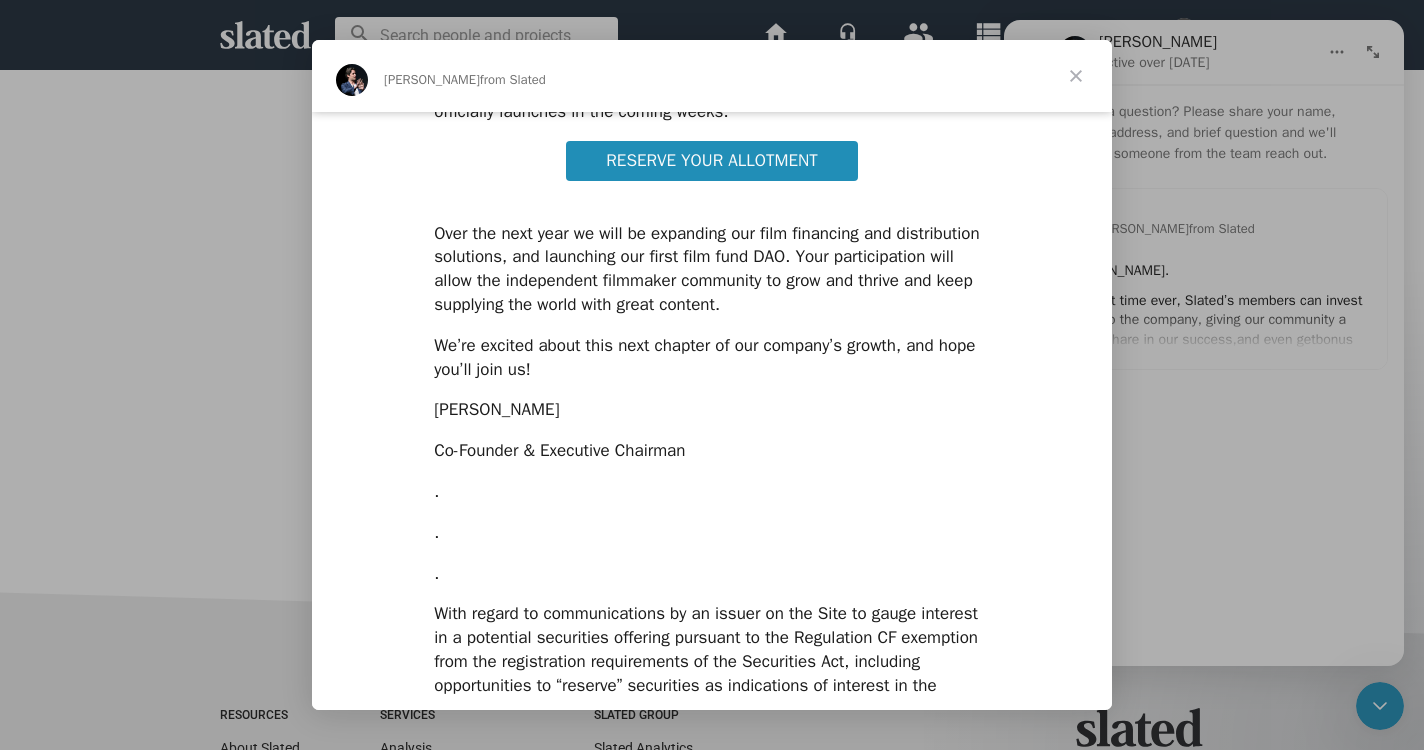 click on "RESERVE YOUR ALLOTMENT" at bounding box center (711, 160) 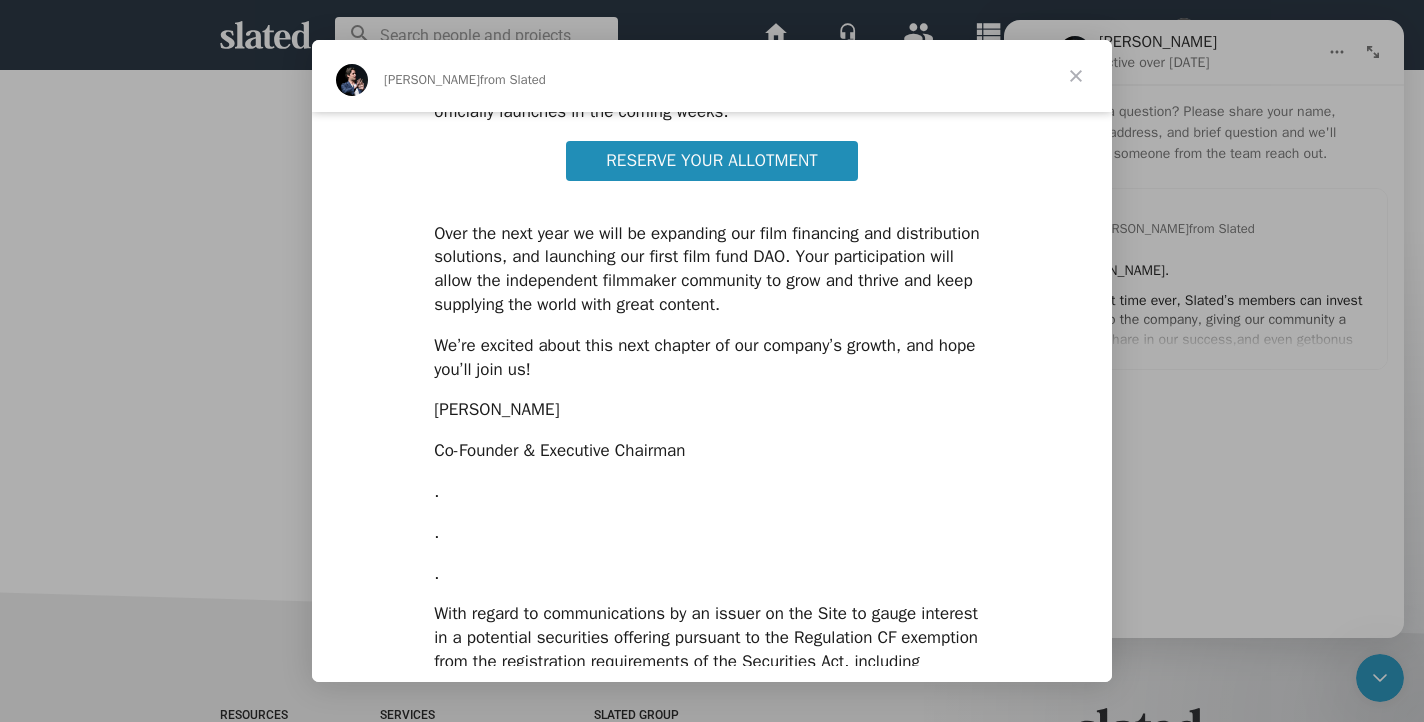 click on "RESERVE YOUR ALLOTMENT" at bounding box center (711, 160) 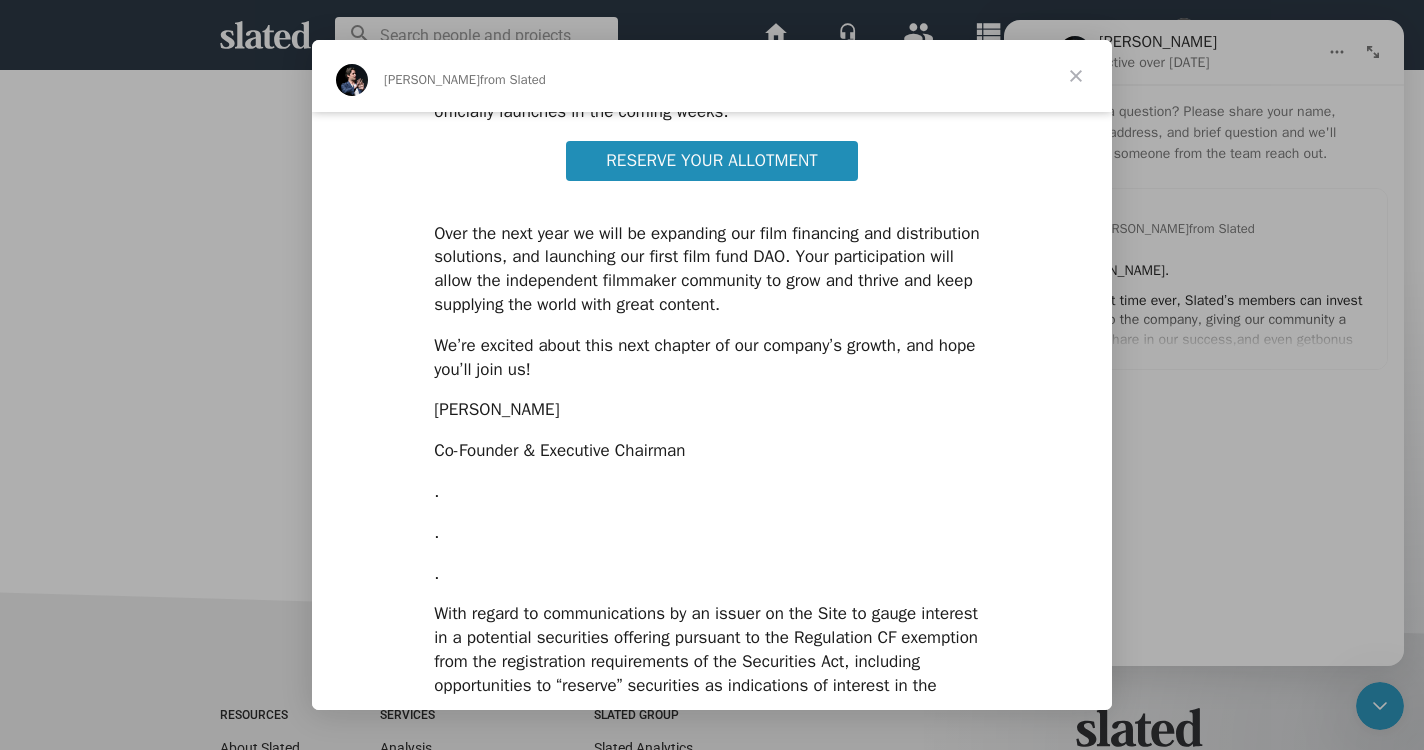 click at bounding box center (1076, 76) 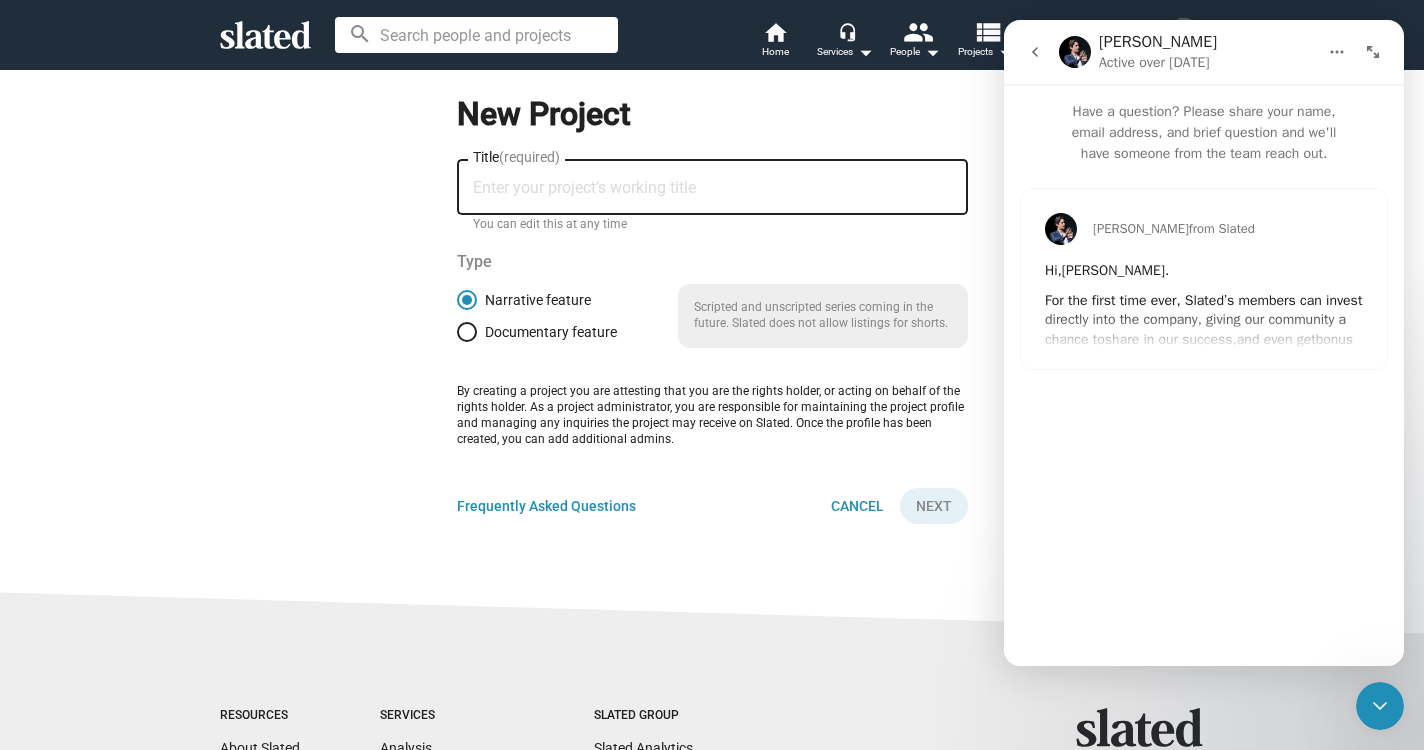 click on "New Project Title  (required) You can edit this at any time Type   Narrative feature   Documentary feature Scripted and unscripted series coming in the future. Slated does not allow listings for shorts. By creating a project you are attesting that you are the rights holder, or acting on behalf of the rights holder. As a project administrator, you are responsible for maintaining the project profile and managing any inquiries the project may receive on Slated. Once the profile has been created, you can add additional admins. Frequently Asked Questions Cancel Next" at bounding box center [712, 328] 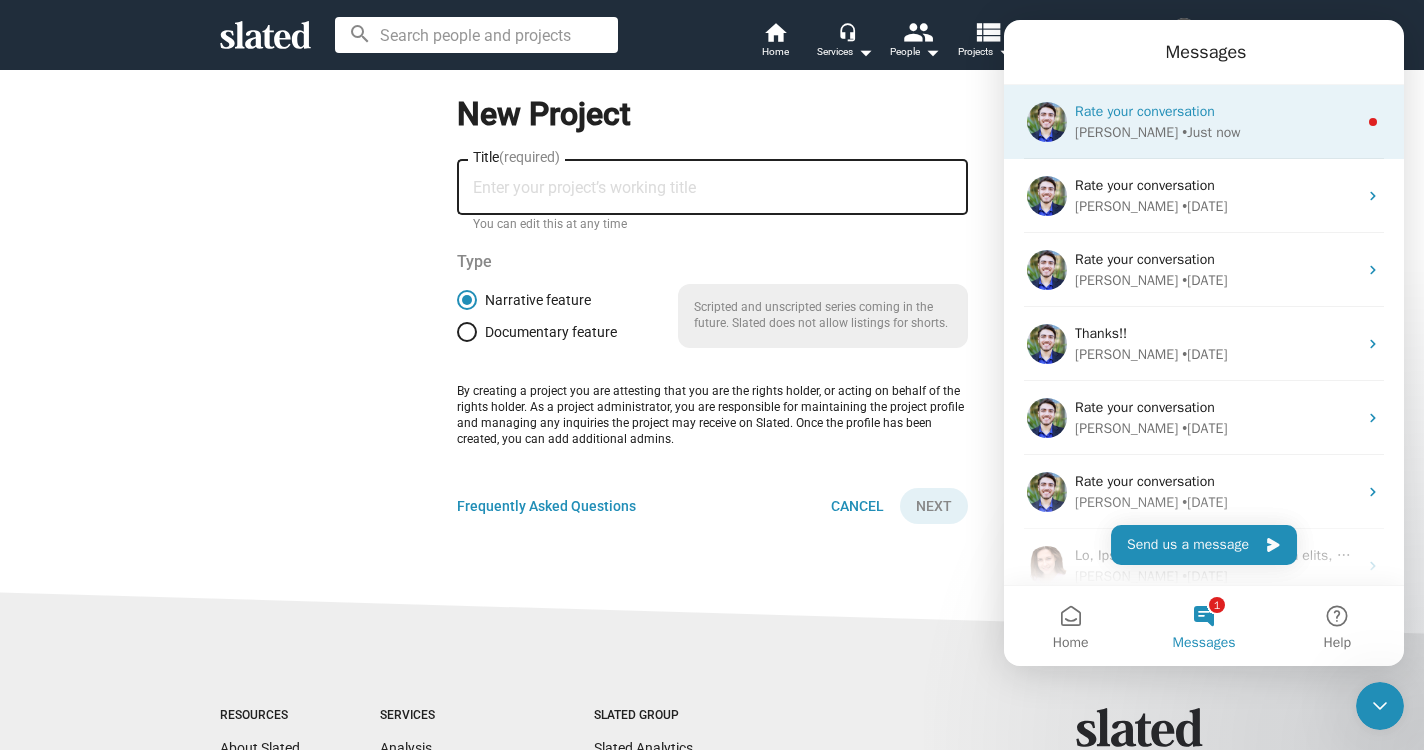 click on "Rate your conversation" at bounding box center [1145, 111] 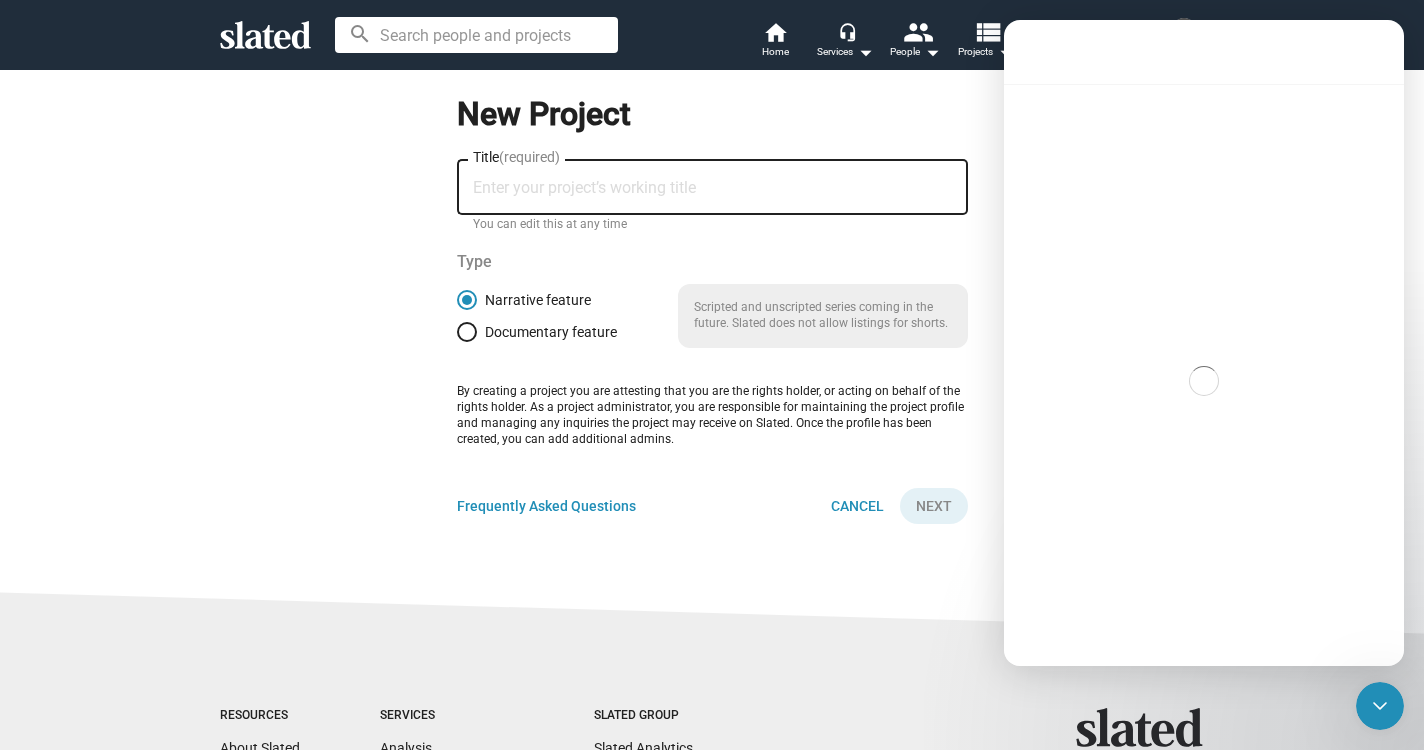 scroll, scrollTop: 3, scrollLeft: 0, axis: vertical 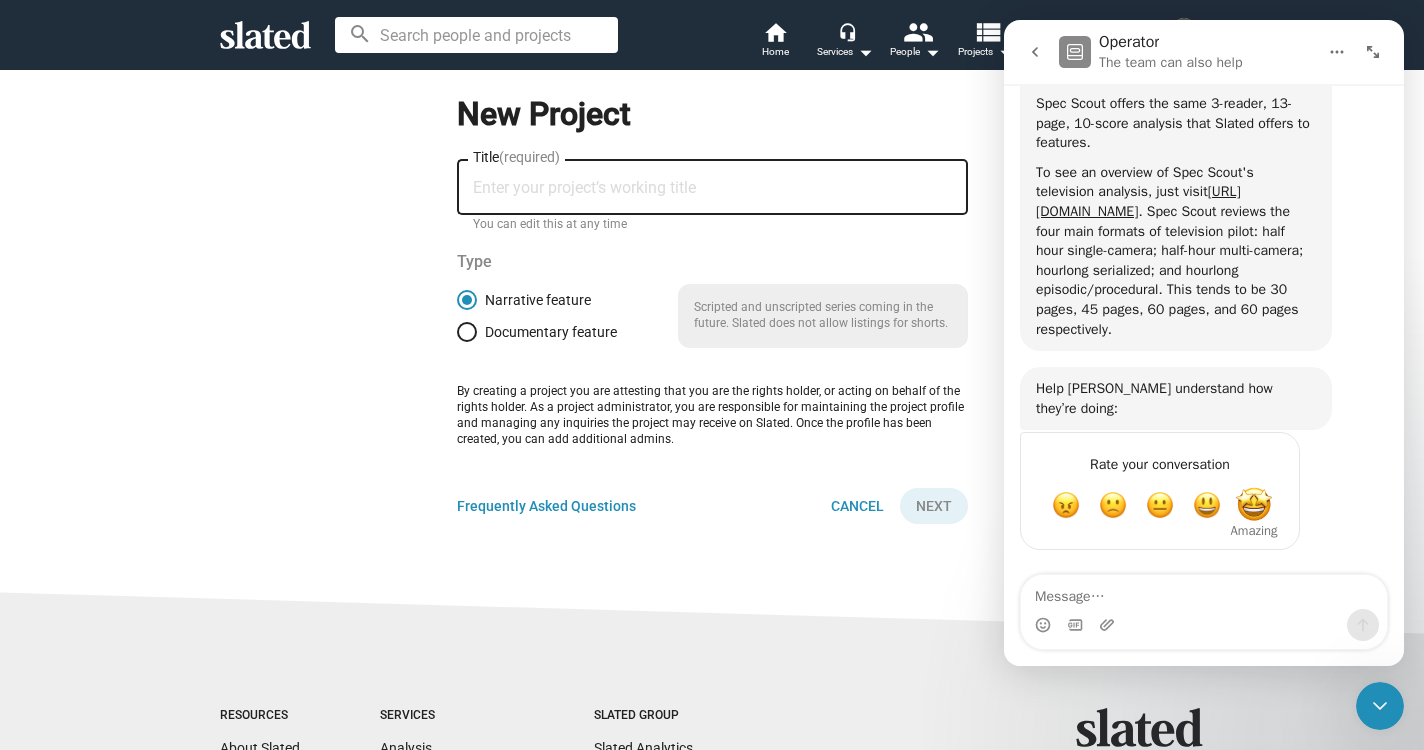 click at bounding box center [1254, 505] 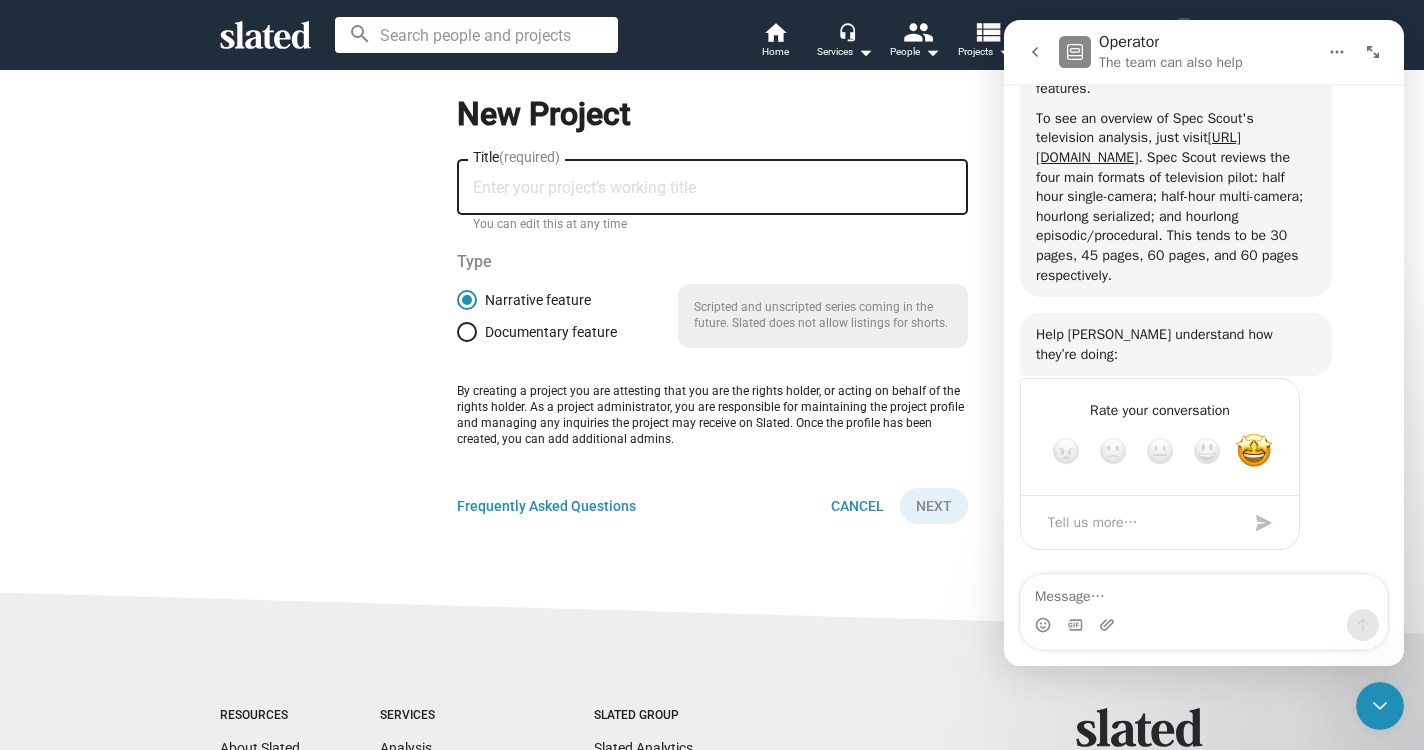 scroll, scrollTop: 961, scrollLeft: 0, axis: vertical 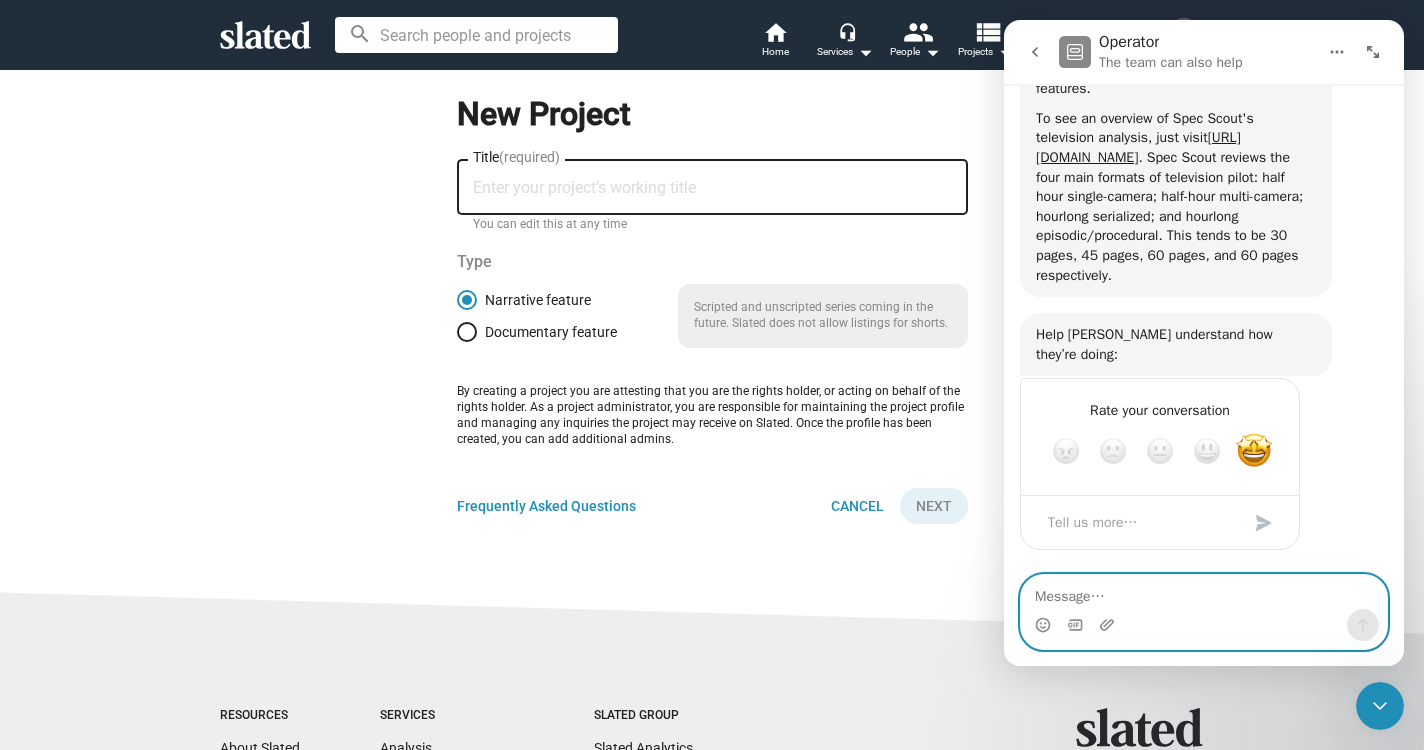 click at bounding box center (1204, 592) 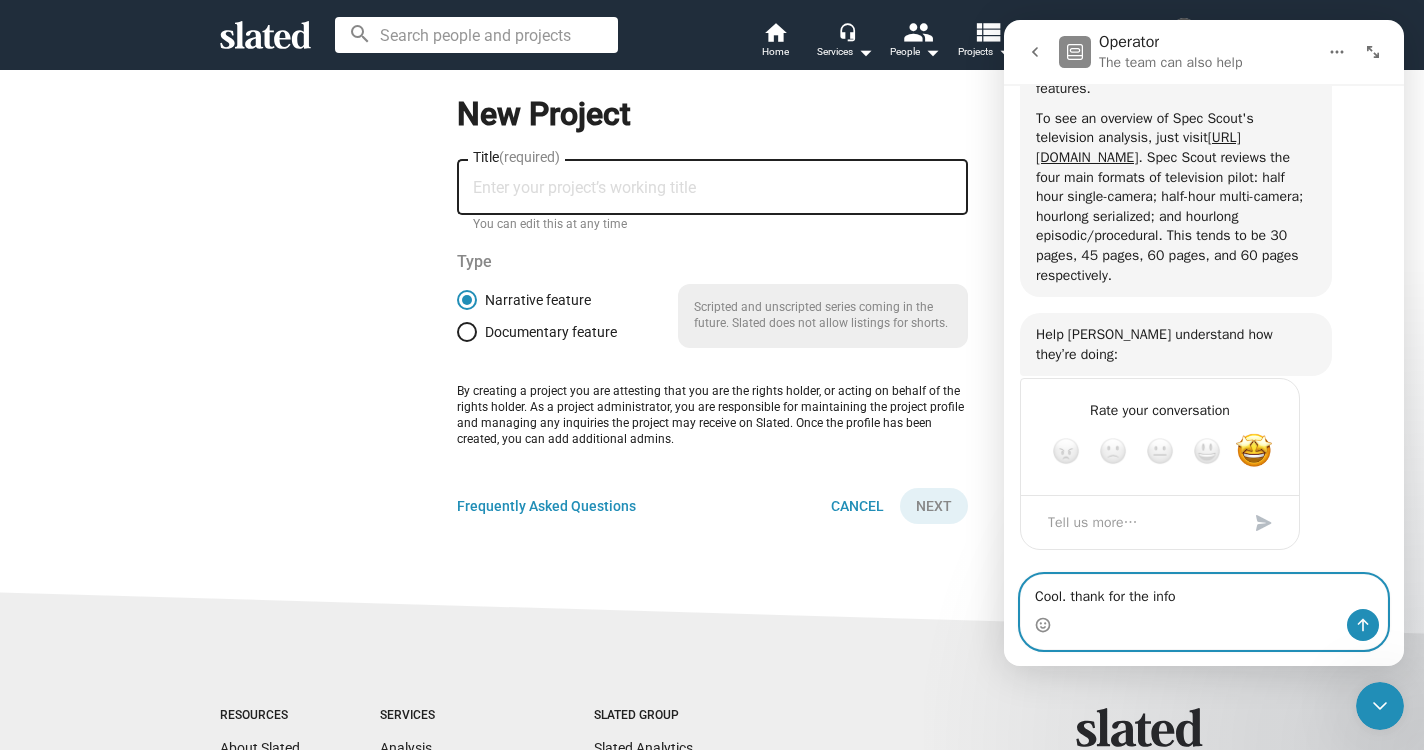type on "Cool. thank for the info!" 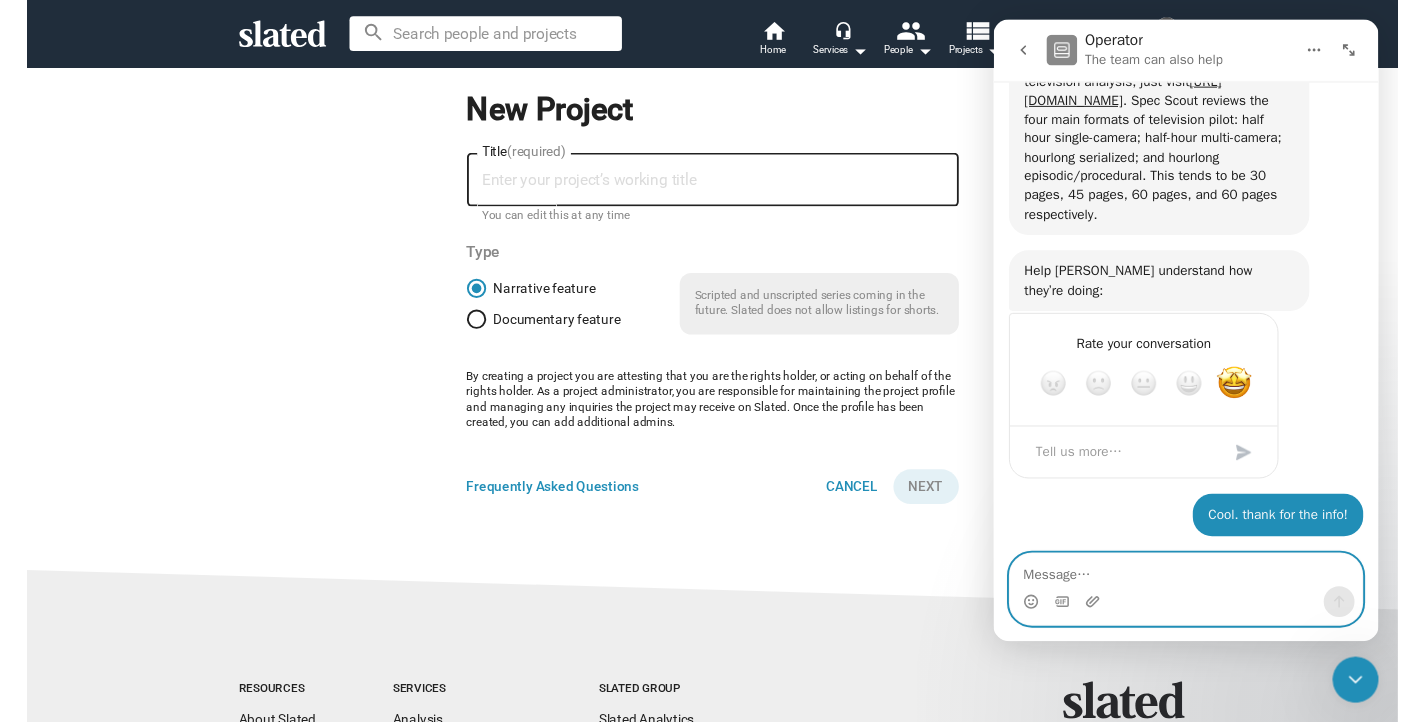 scroll, scrollTop: 987, scrollLeft: 0, axis: vertical 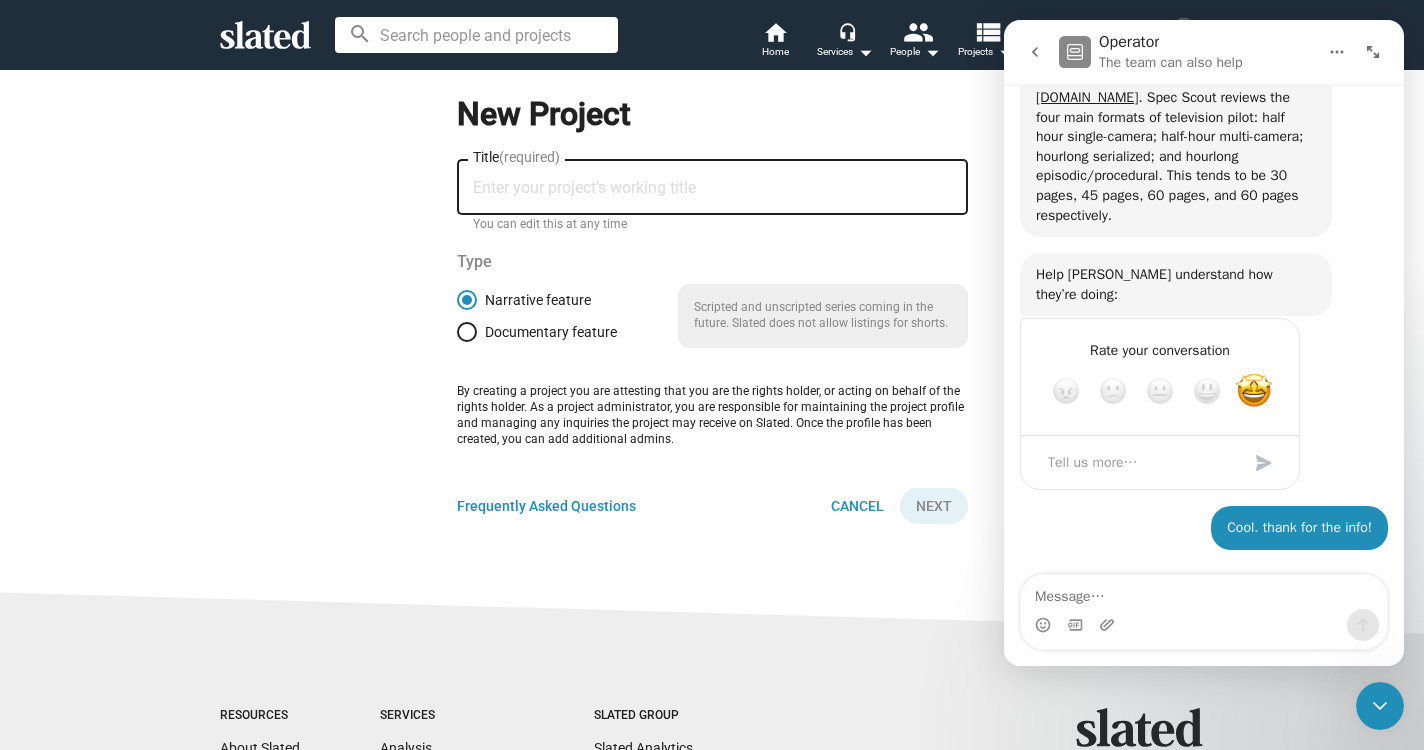 click on "New Project Title  (required) You can edit this at any time Type   Narrative feature   Documentary feature Scripted and unscripted series coming in the future. Slated does not allow listings for shorts. By creating a project you are attesting that you are the rights holder, or acting on behalf of the rights holder. As a project administrator, you are responsible for maintaining the project profile and managing any inquiries the project may receive on Slated. Once the profile has been created, you can add additional admins. Frequently Asked Questions Cancel Next" at bounding box center [712, 304] 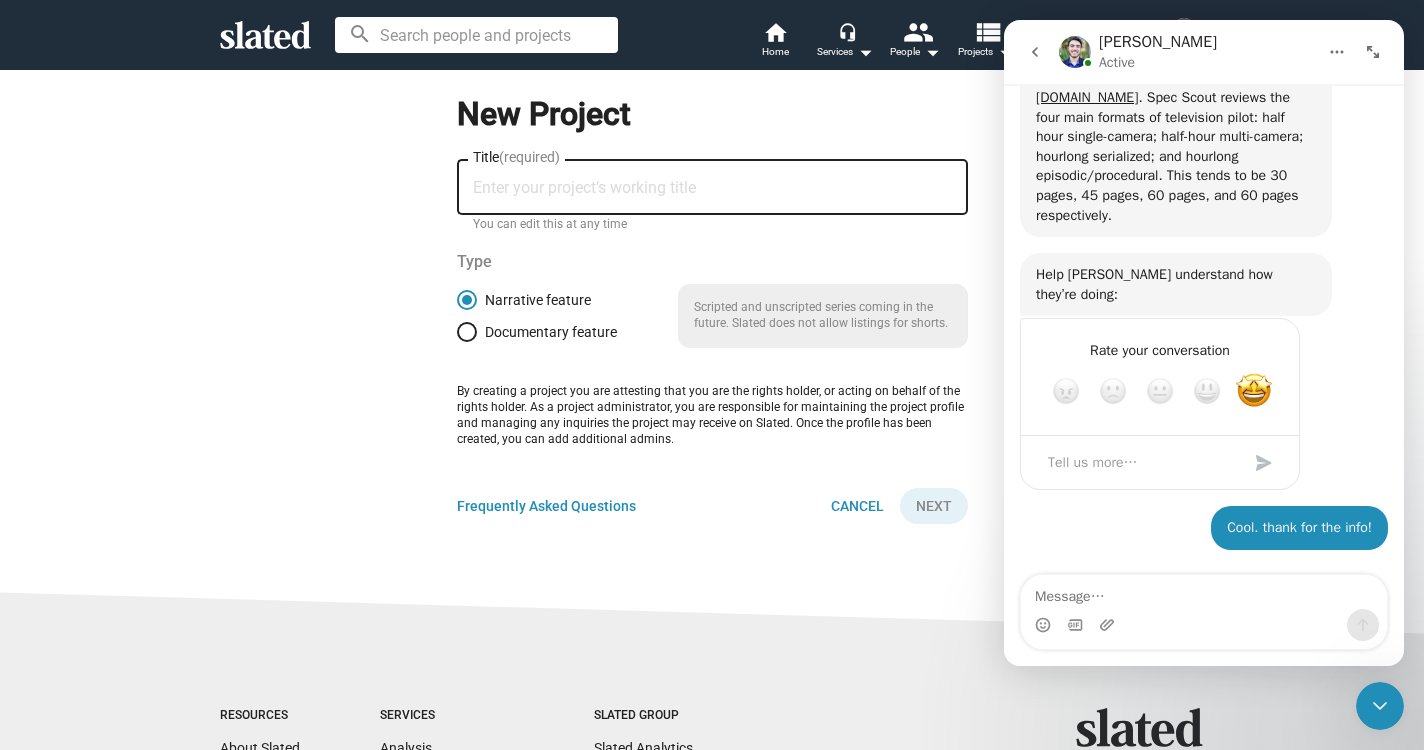 click at bounding box center [1204, 625] 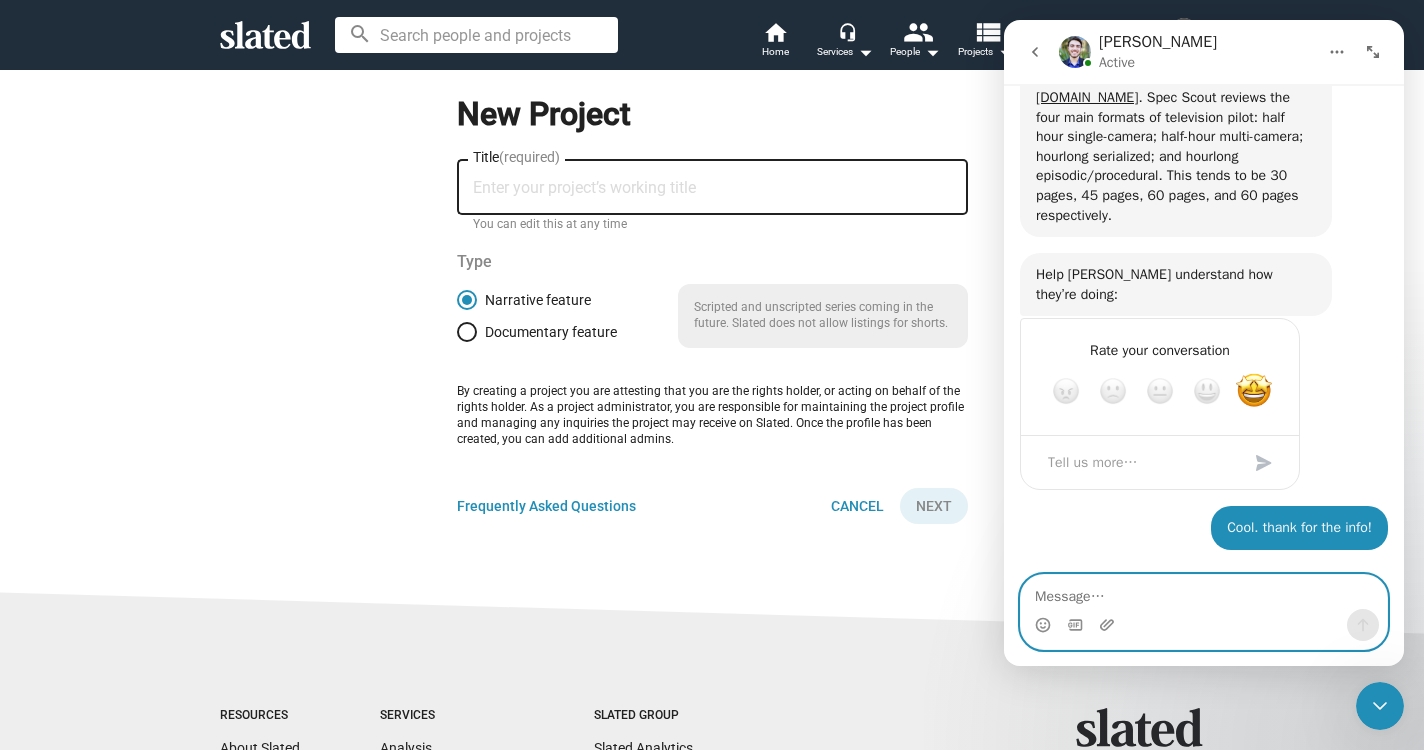 click at bounding box center (1204, 592) 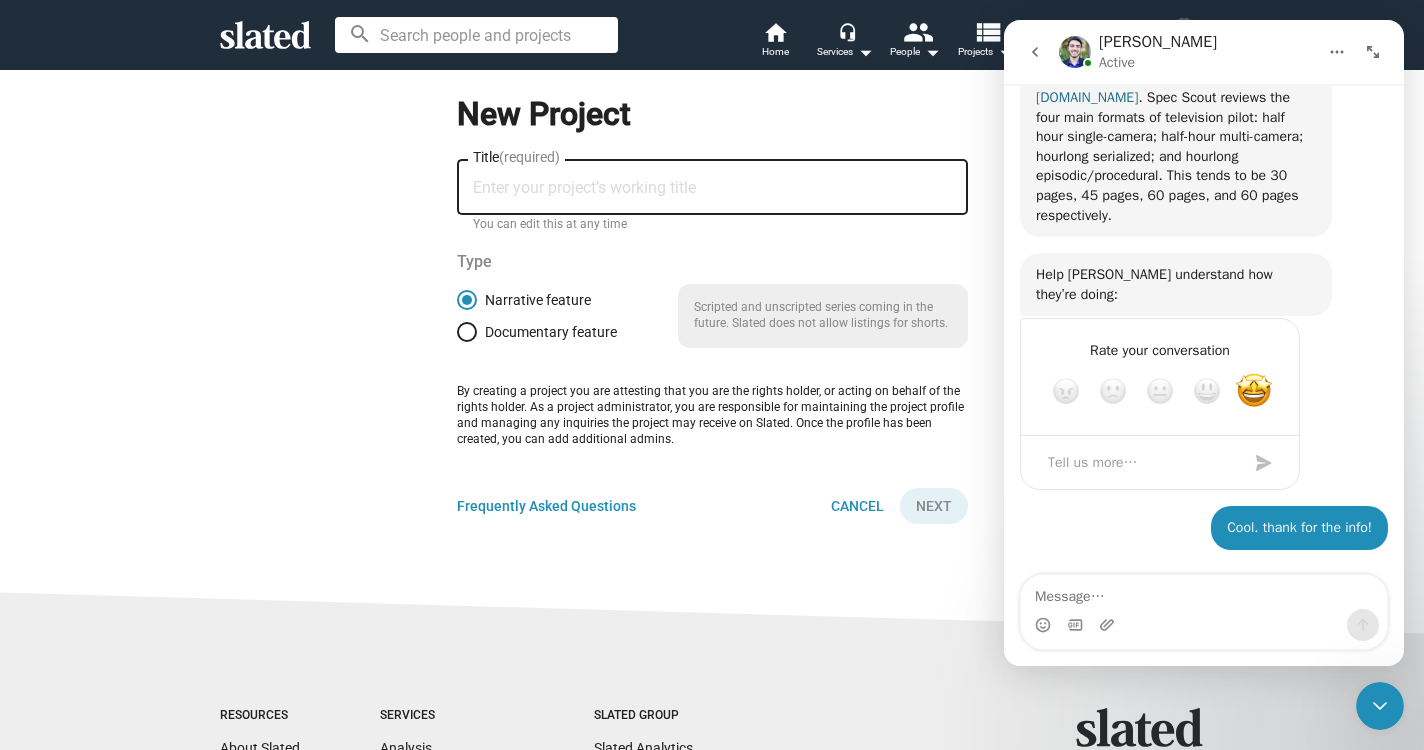 click on "http://specscout.com/tv" at bounding box center (1138, 87) 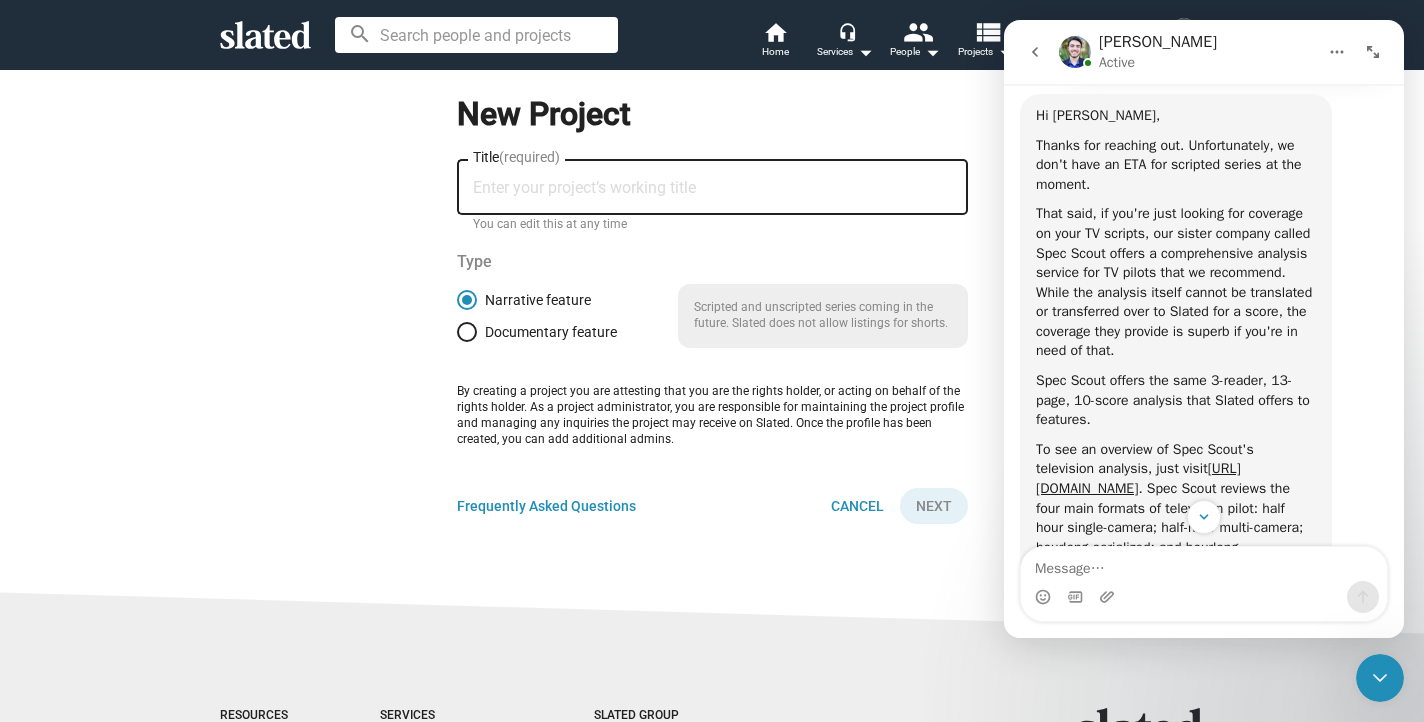 scroll, scrollTop: 527, scrollLeft: 0, axis: vertical 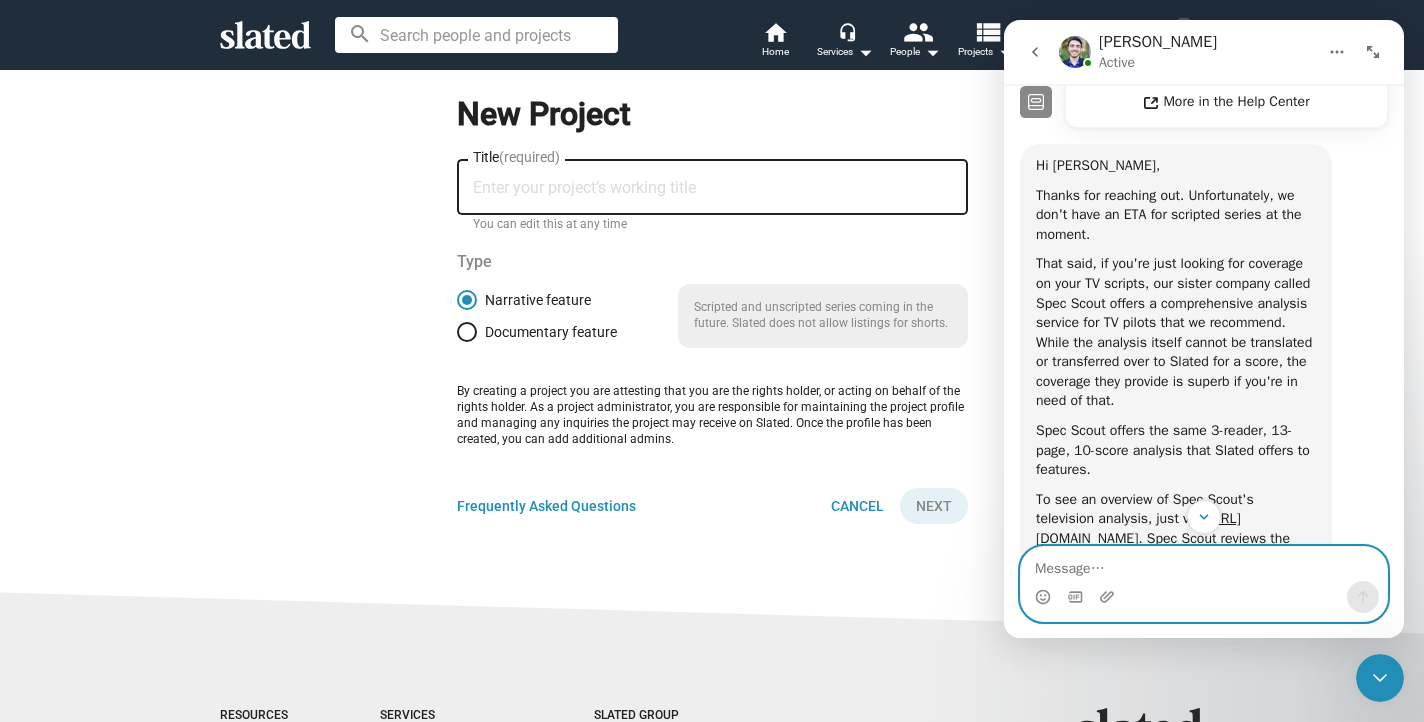 click at bounding box center [1204, 564] 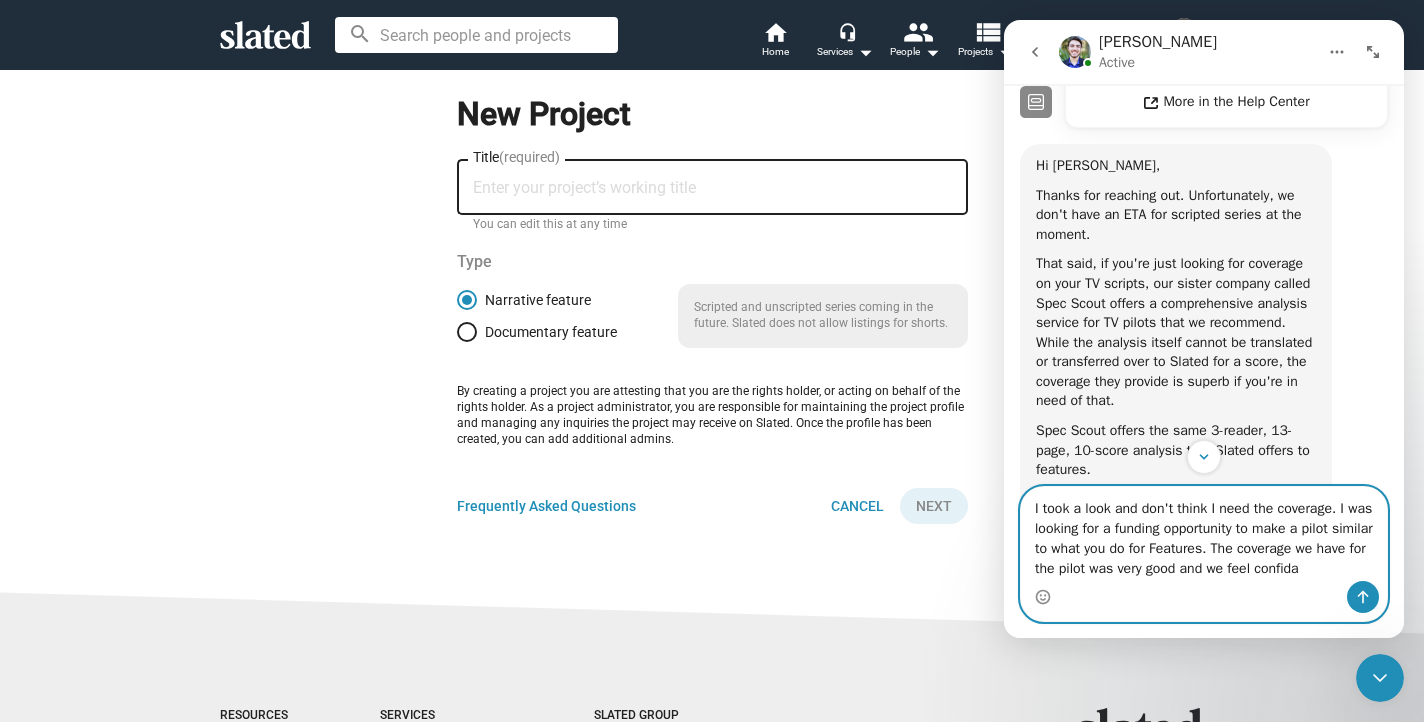 scroll, scrollTop: 0, scrollLeft: 0, axis: both 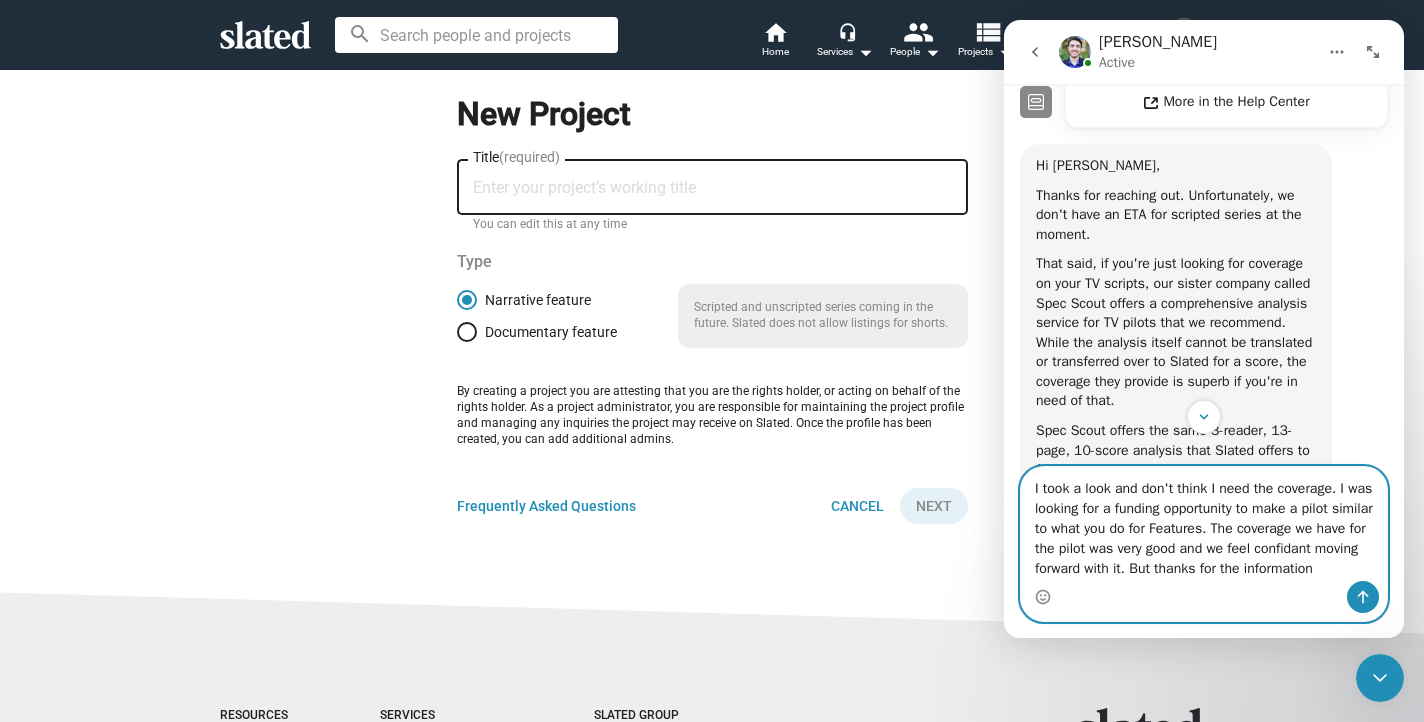 type on "I took a look and don't think I need the coverage. I was looking for a funding opportunity to make a pilot similar to what you do for Features. The coverage we have for the pilot was very good and we feel confidant moving forward with it. But thanks for the information" 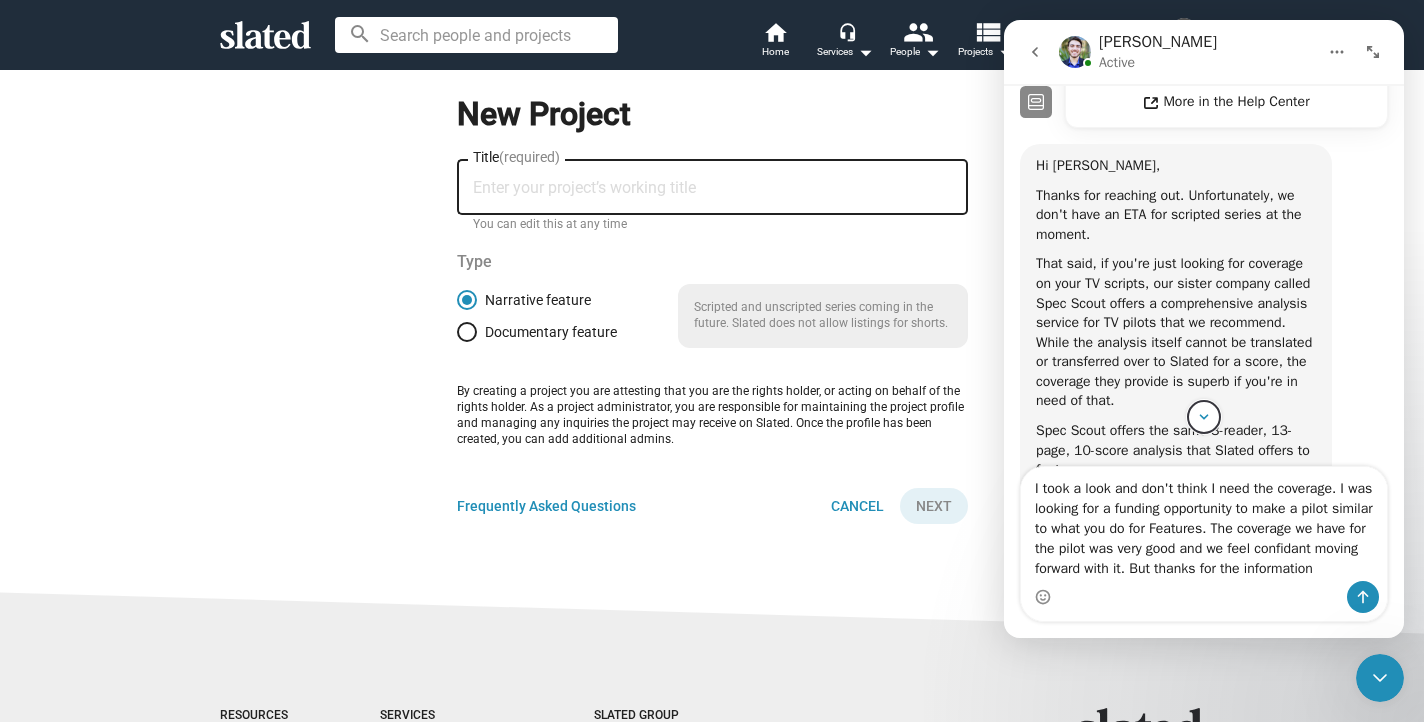 type 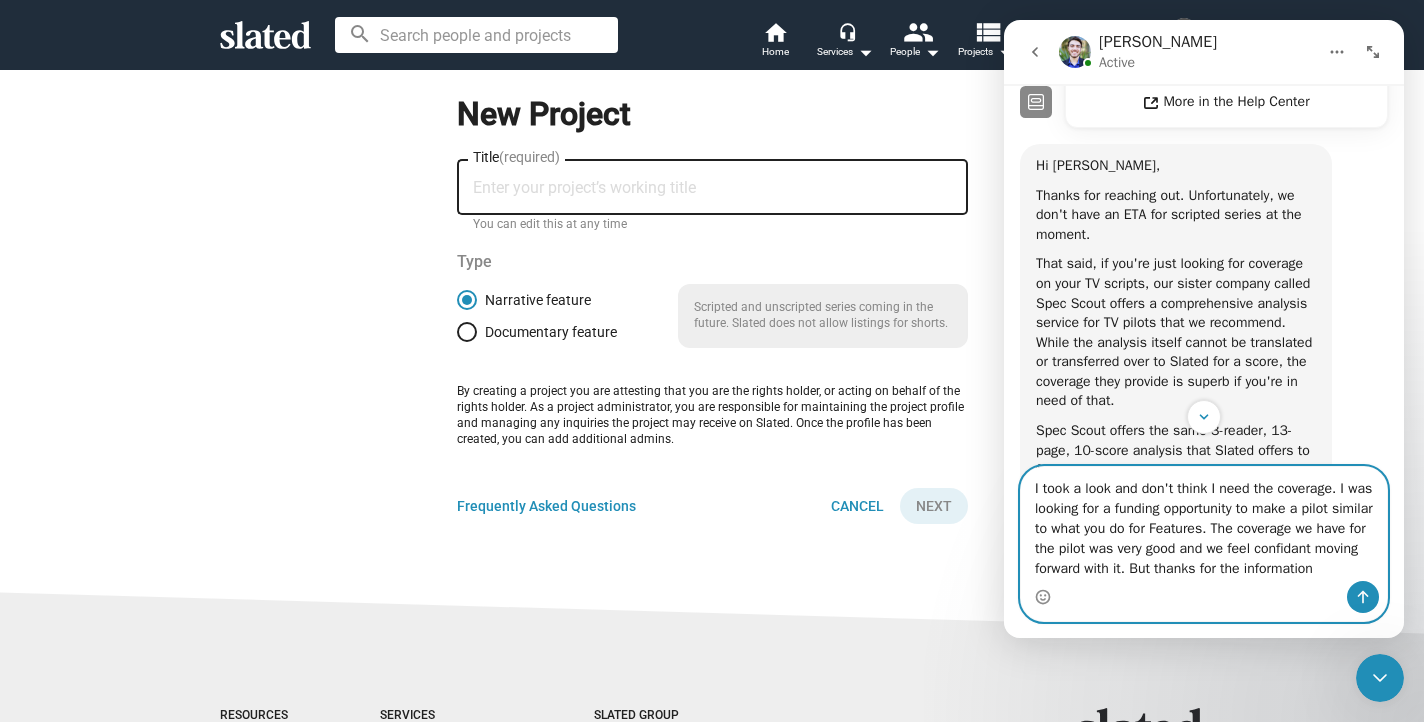 click on "I took a look and don't think I need the coverage. I was looking for a funding opportunity to make a pilot similar to what you do for Features. The coverage we have for the pilot was very good and we feel confidant moving forward with it. But thanks for the information" at bounding box center (1204, 524) 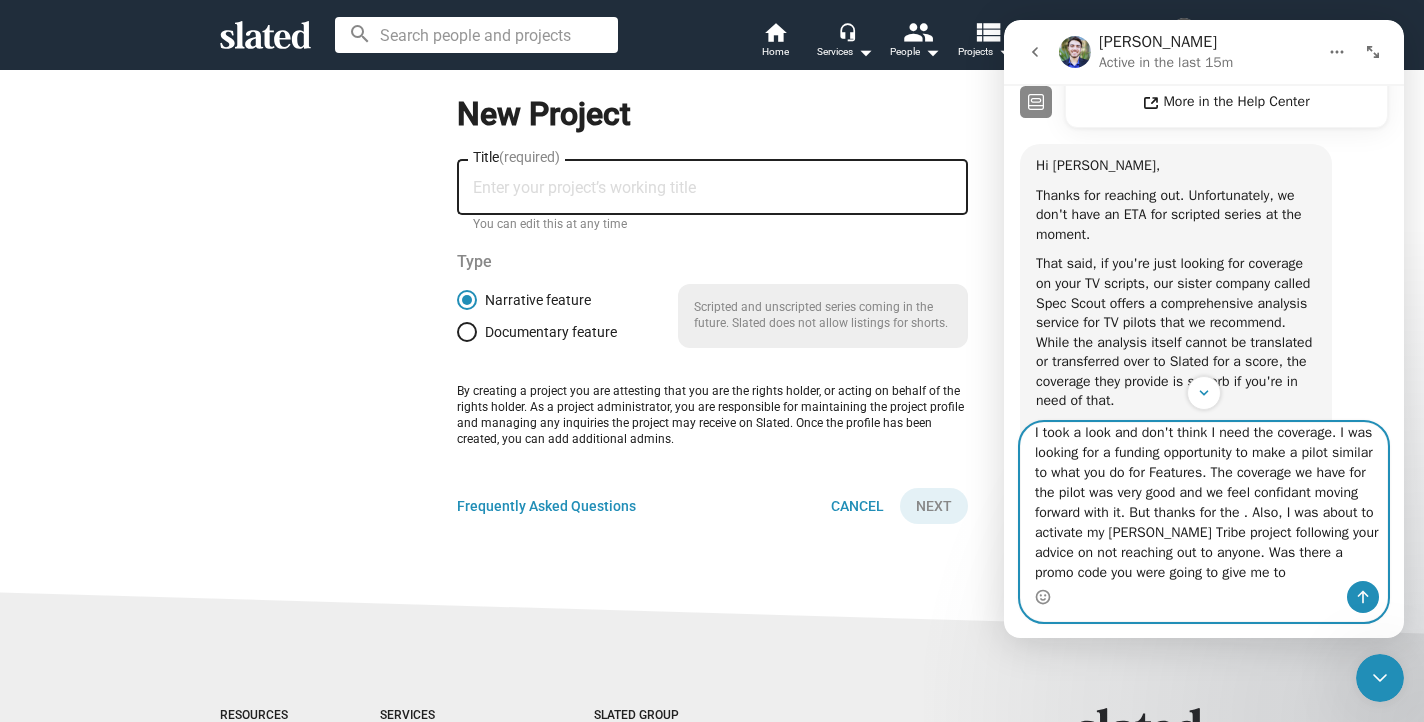 scroll, scrollTop: 36, scrollLeft: 0, axis: vertical 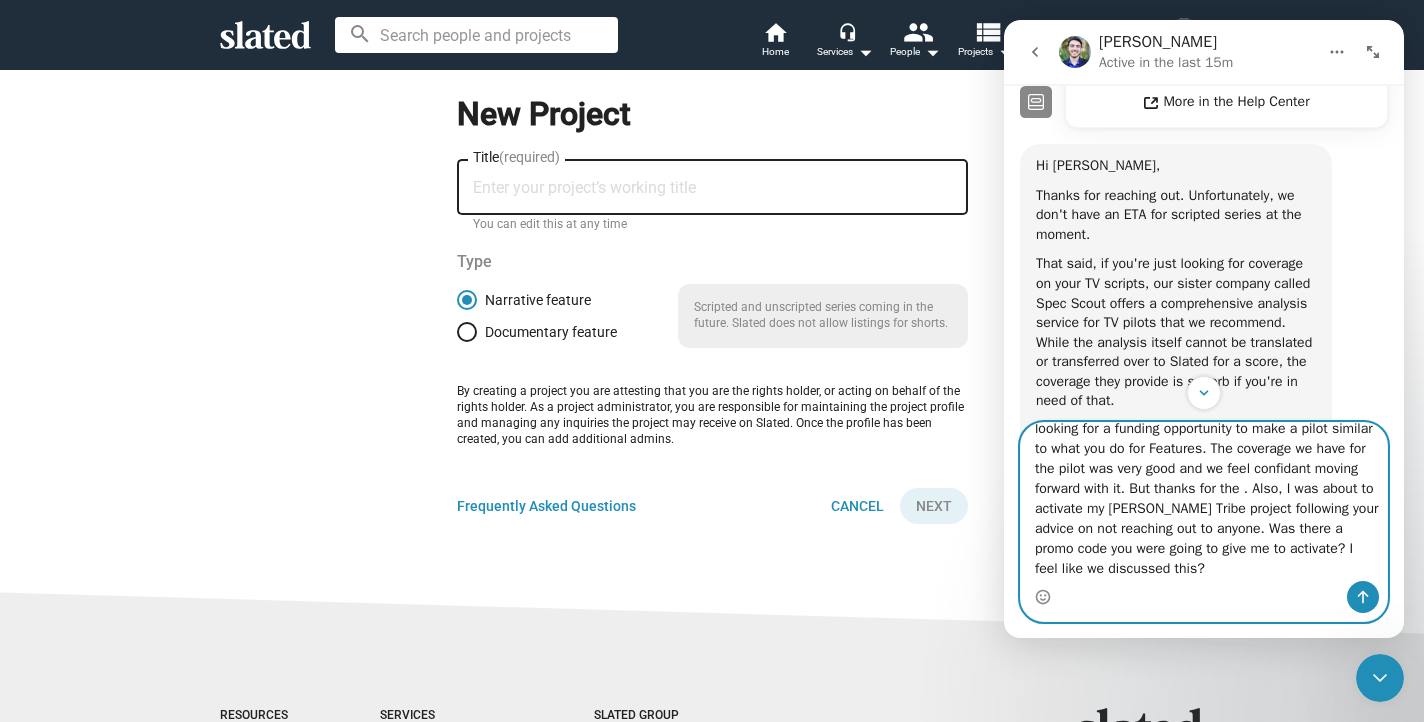 type on "I took a look and don't think I need the coverage. I was looking for a funding opportunity to make a pilot similar to what you do for Features. The coverage we have for the pilot was very good and we feel confidant moving forward with it. But thanks for the . Also, I was about to activate my Parker Tribe project following your advice on not reaching out to anyone. Was there a promo code you were going to give me to activate? I feel like we discussed this?" 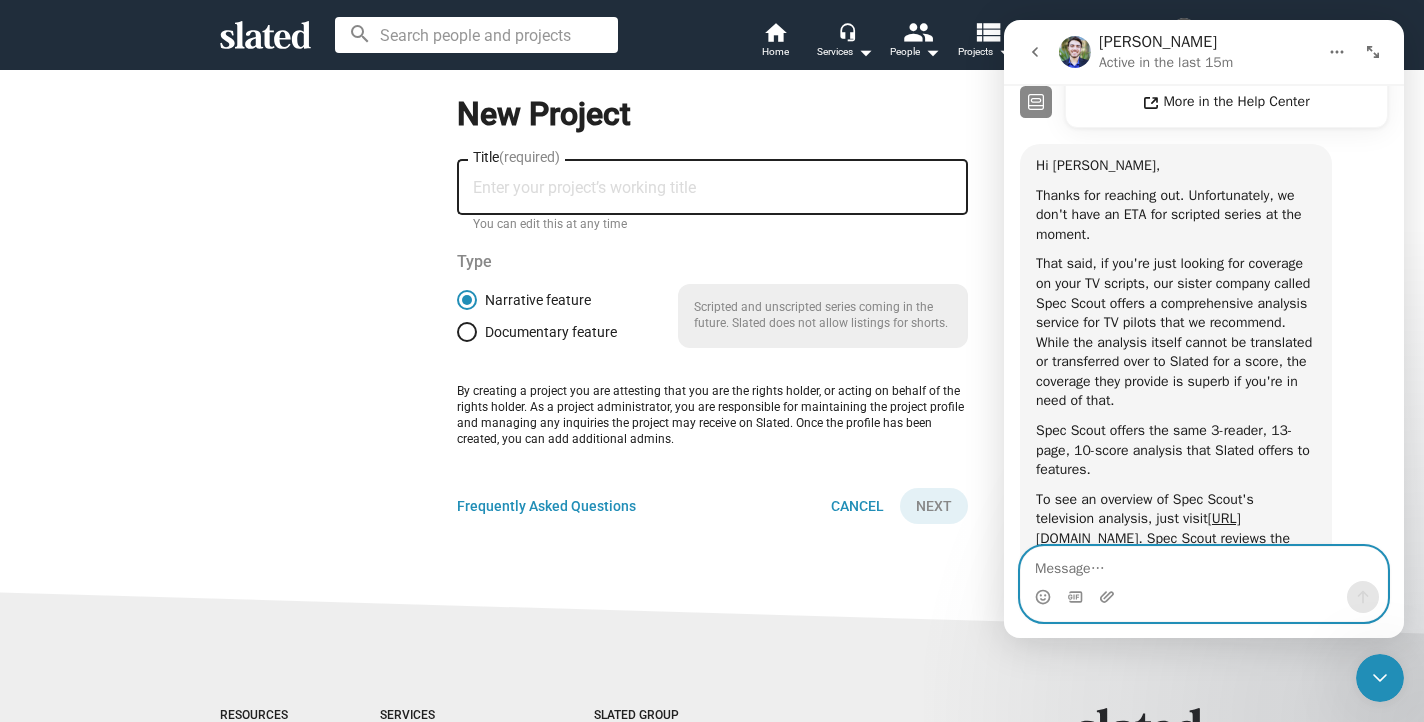 scroll, scrollTop: 0, scrollLeft: 0, axis: both 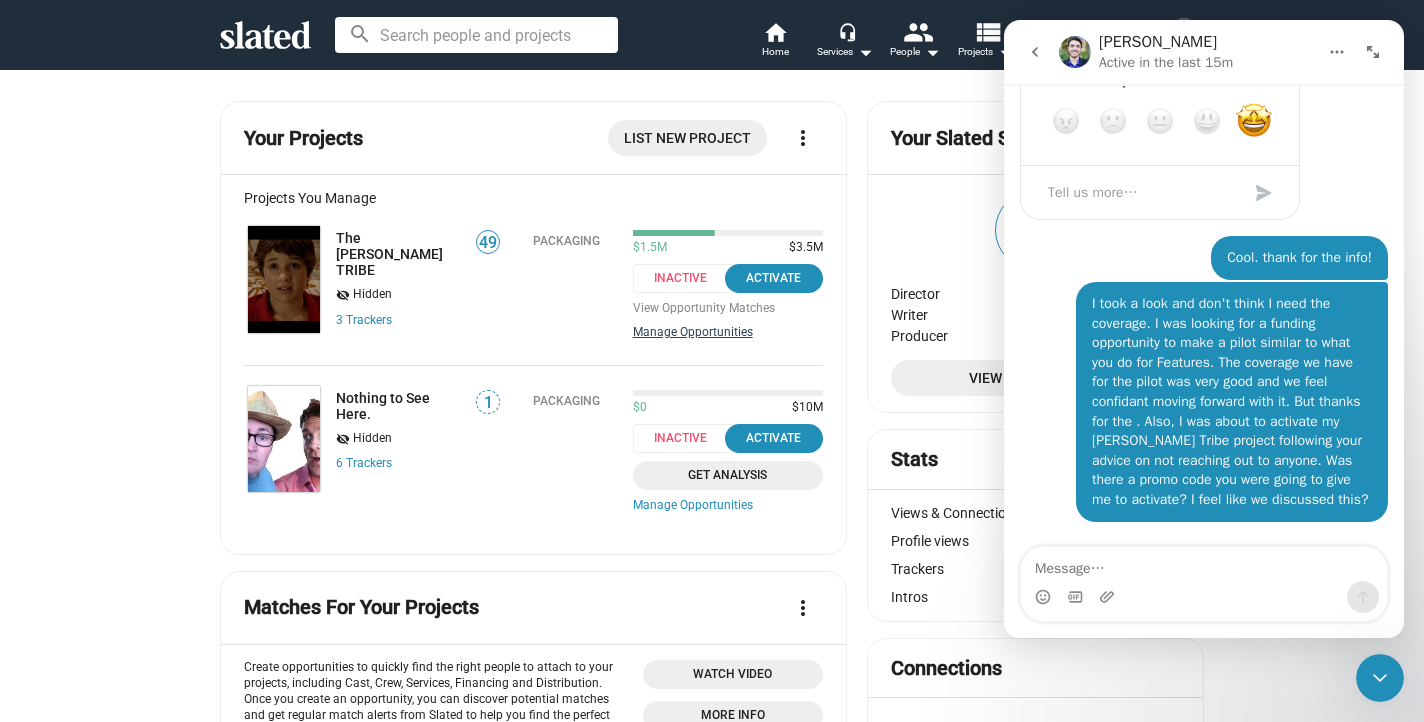 click on "Manage Opportunities" 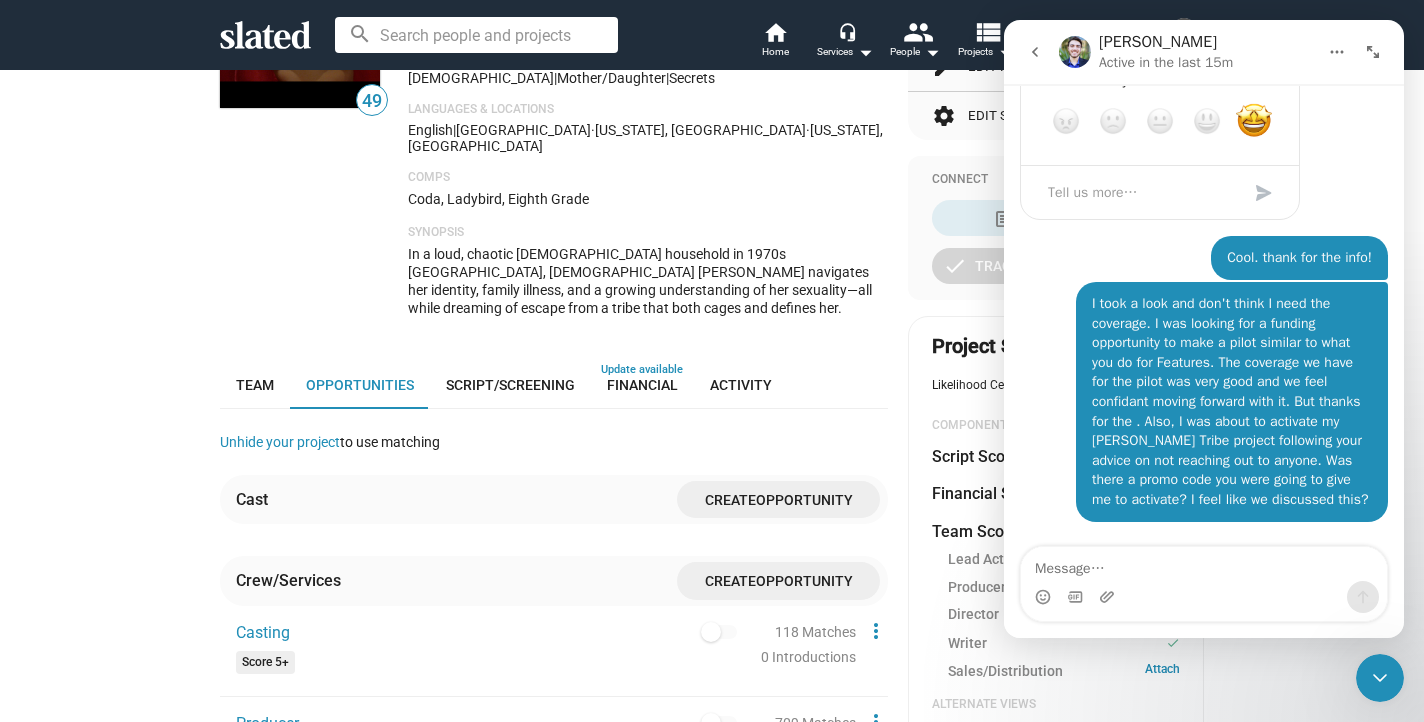 scroll, scrollTop: 381, scrollLeft: 0, axis: vertical 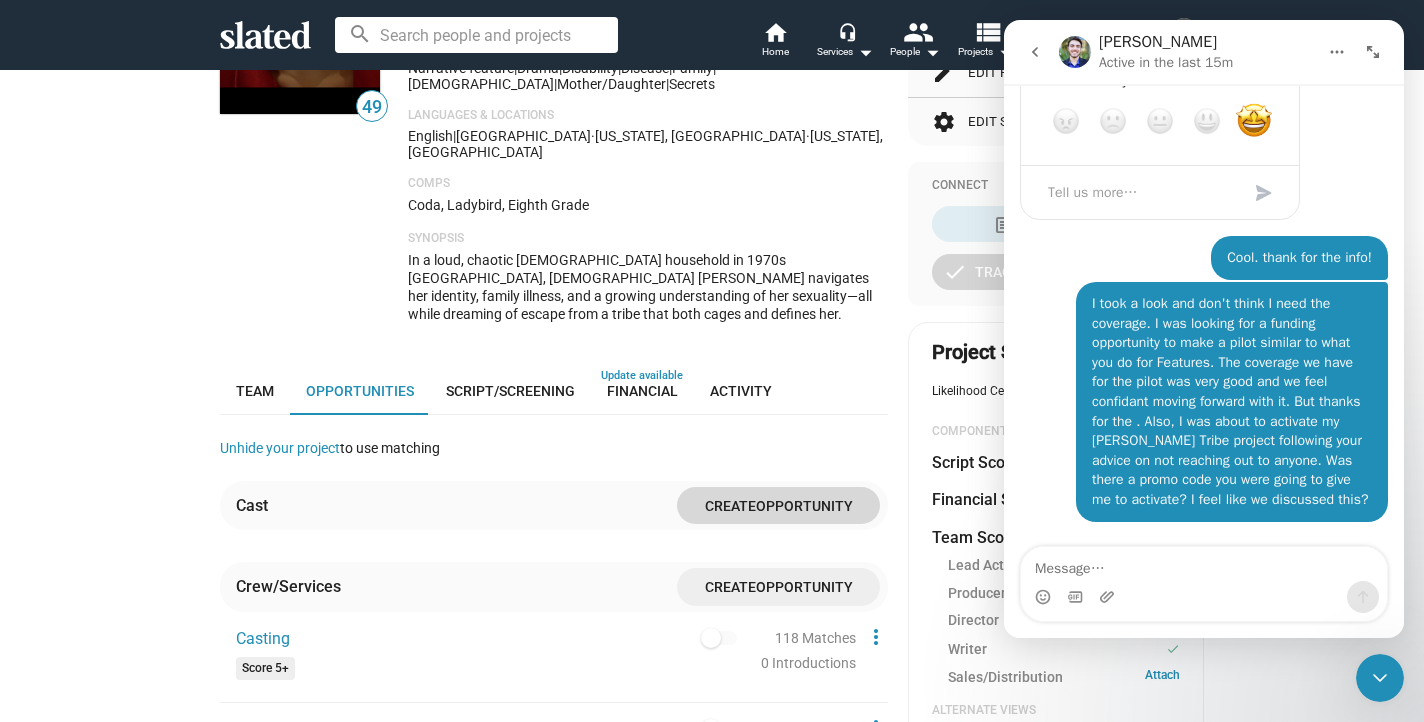 click on "Opportunity" 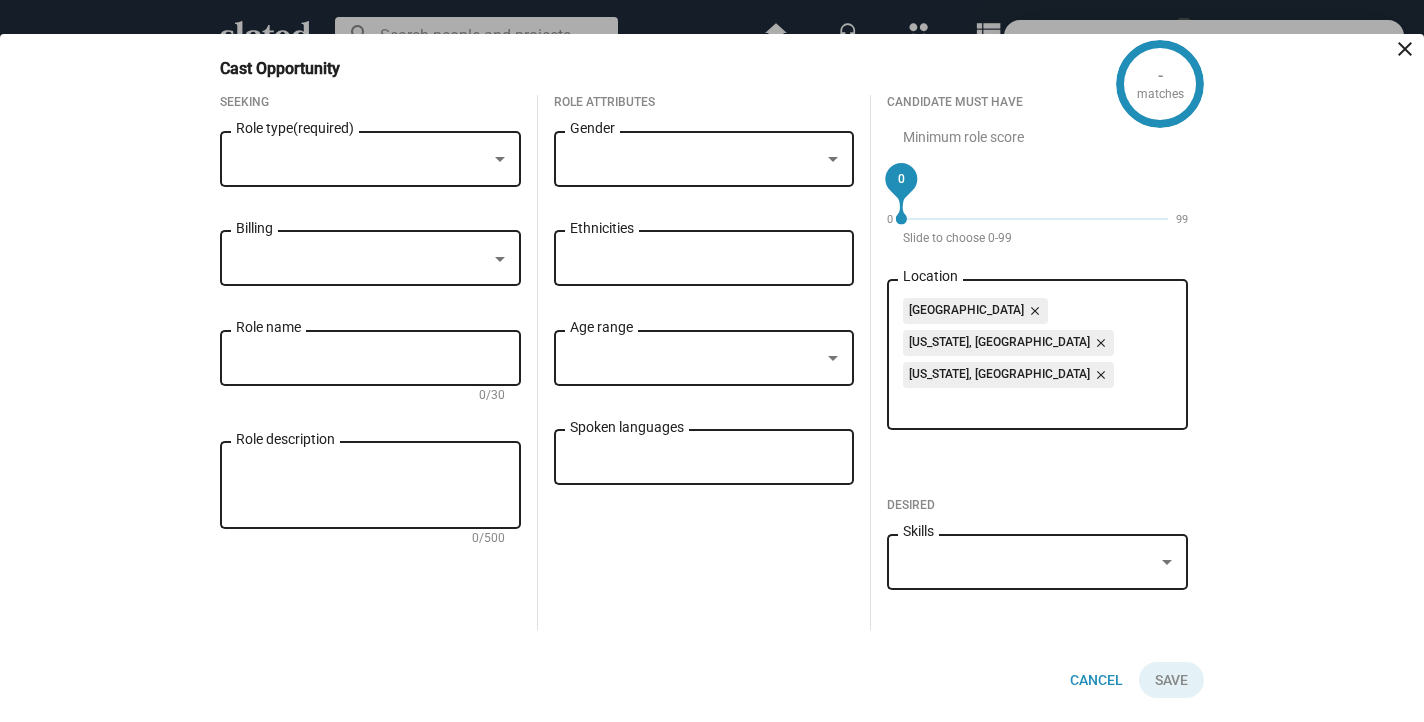 click on "close" 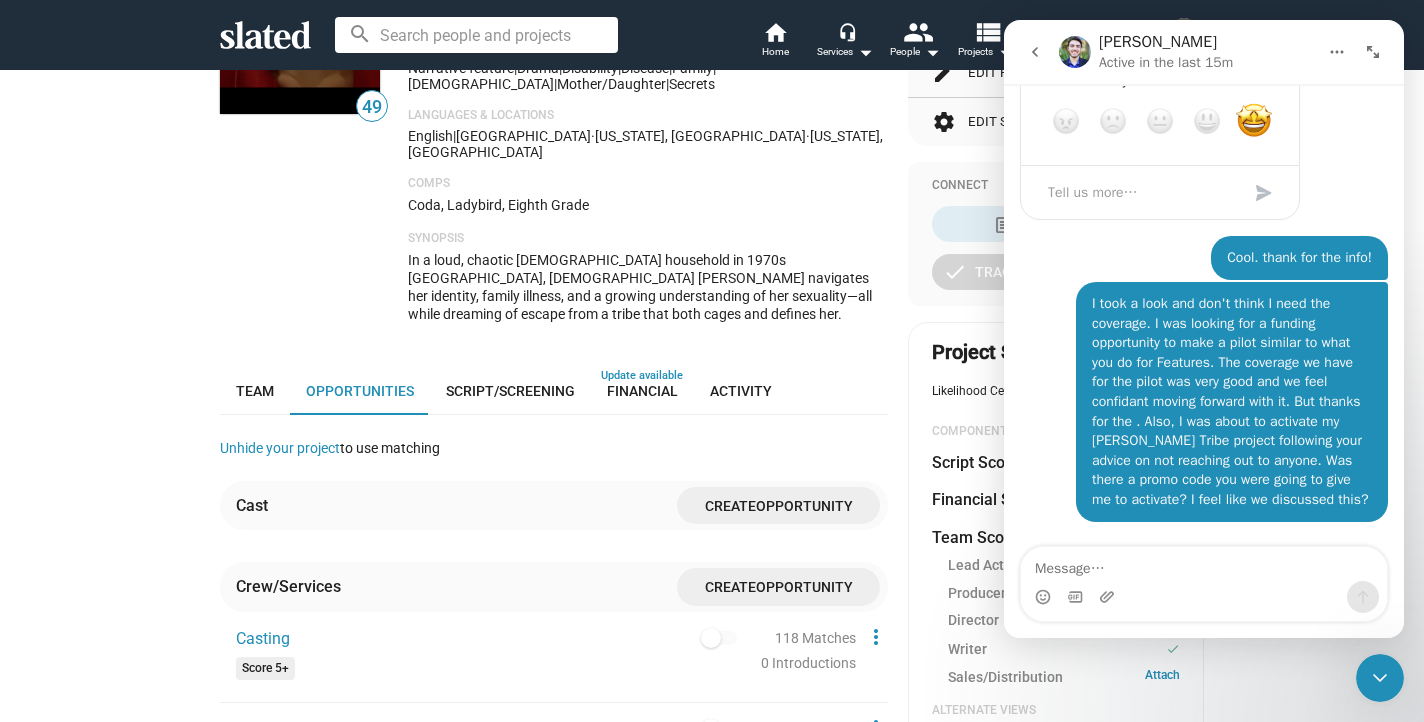 click 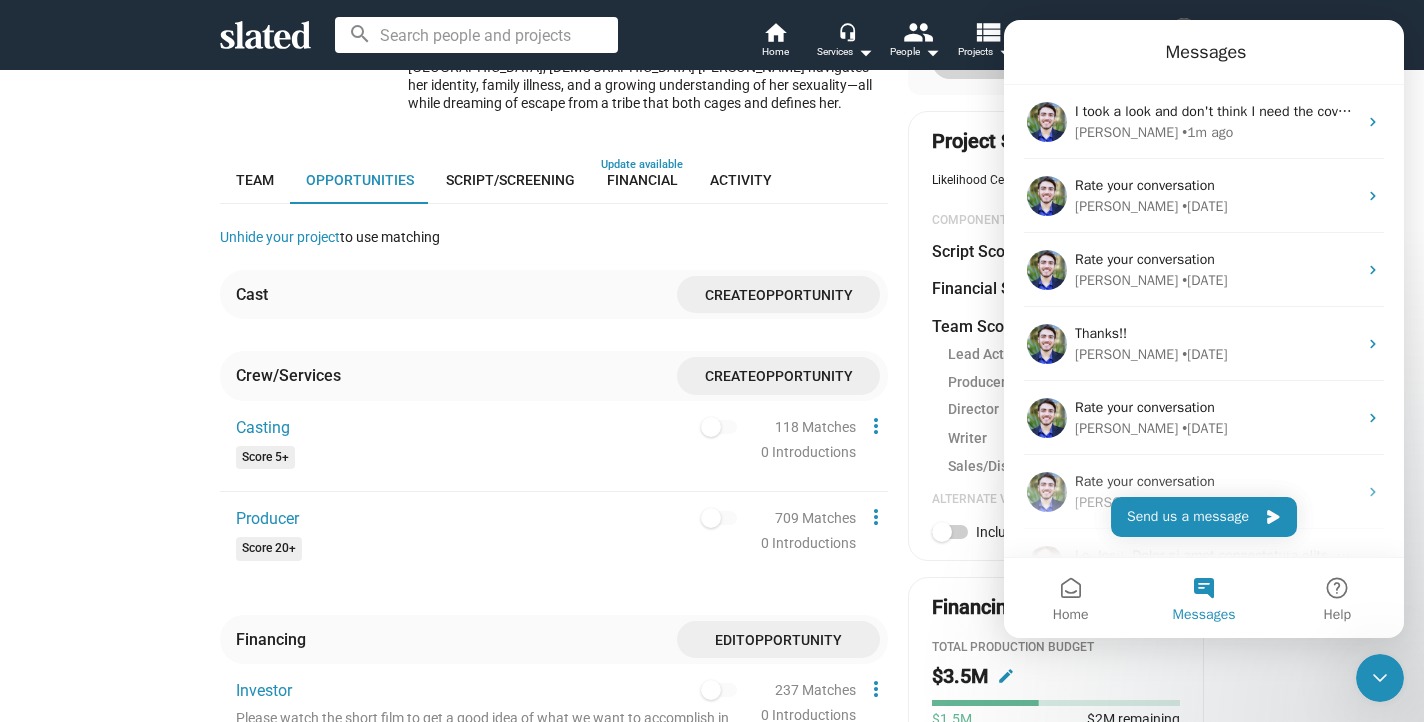 scroll, scrollTop: 593, scrollLeft: 0, axis: vertical 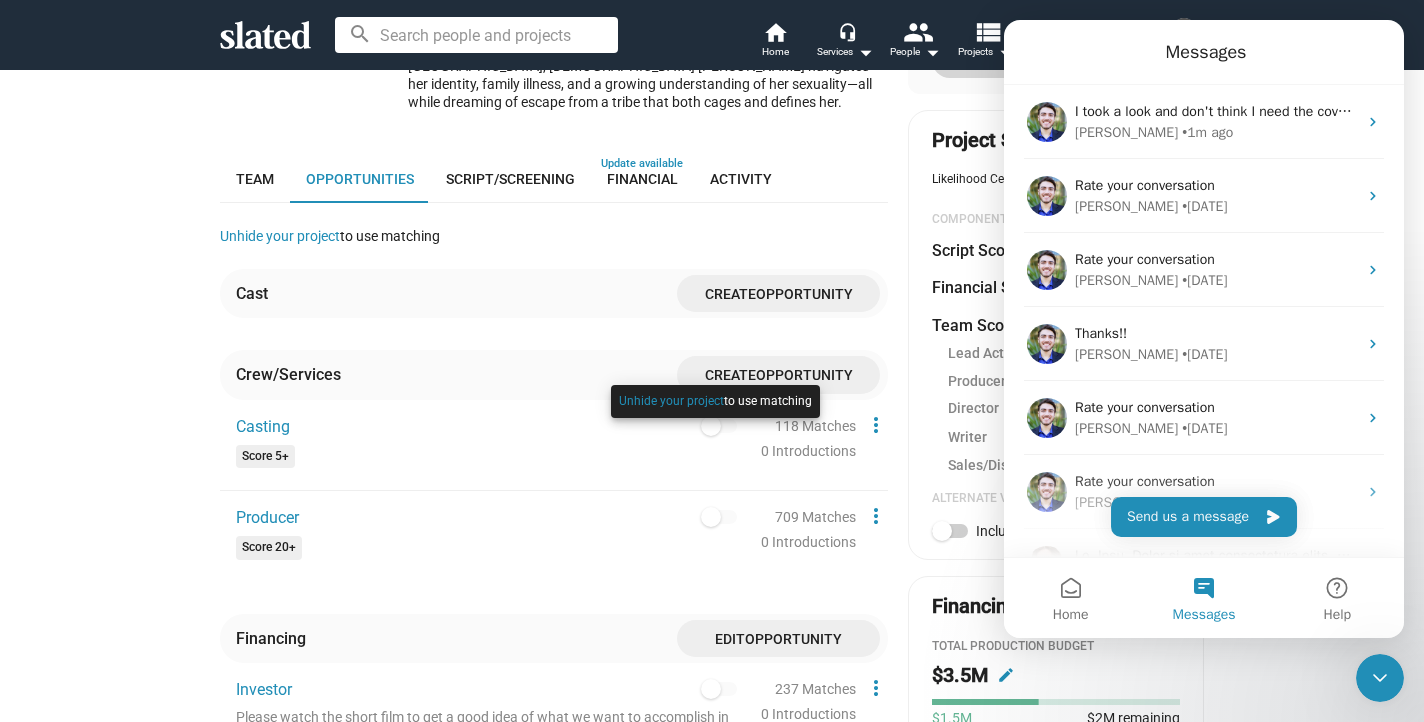 click at bounding box center [715, 421] 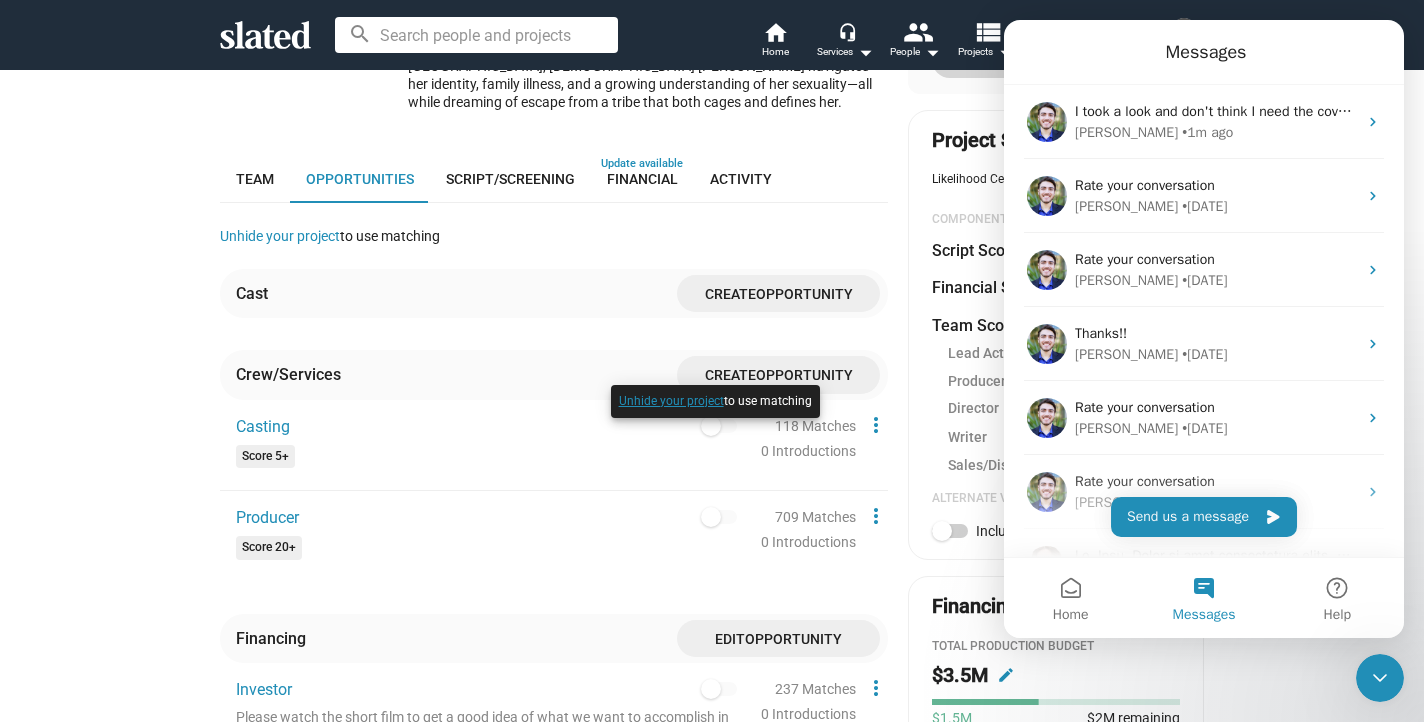 click on "Unhide your project" at bounding box center (671, 402) 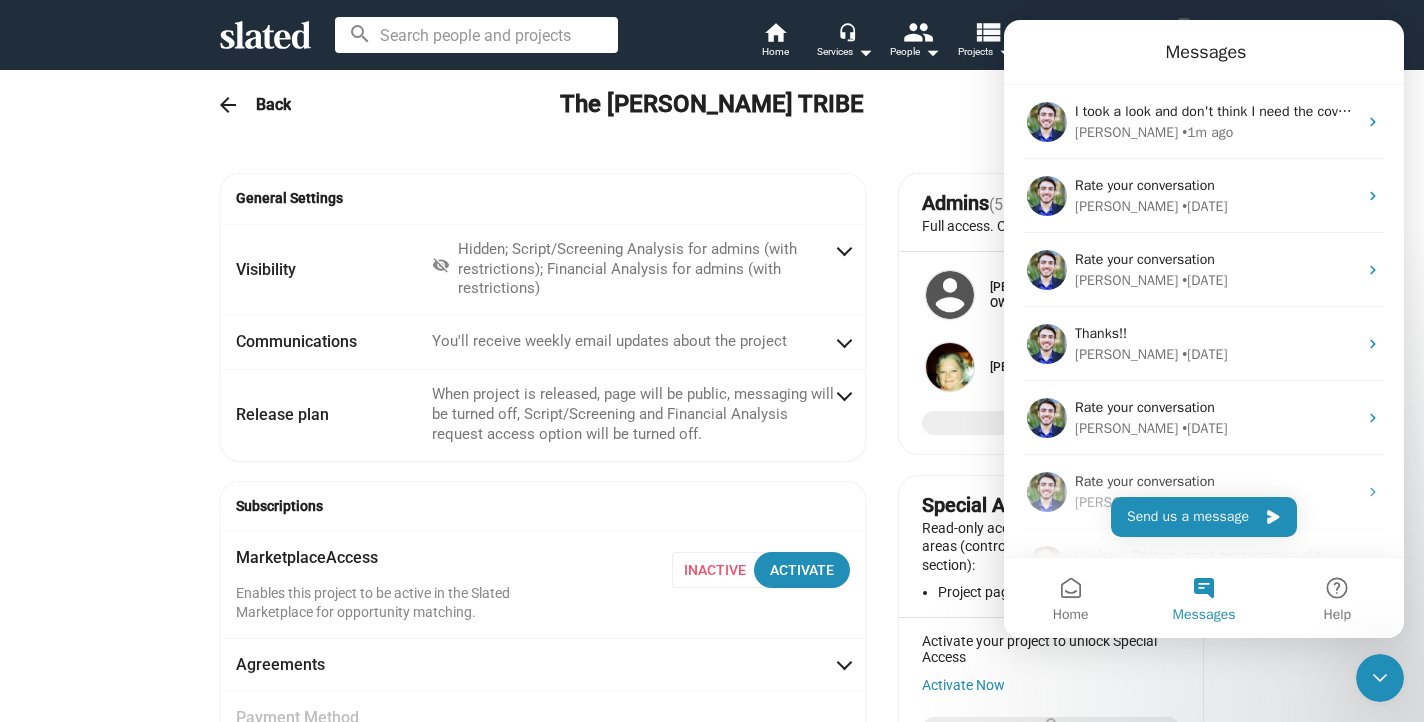 scroll, scrollTop: 0, scrollLeft: 0, axis: both 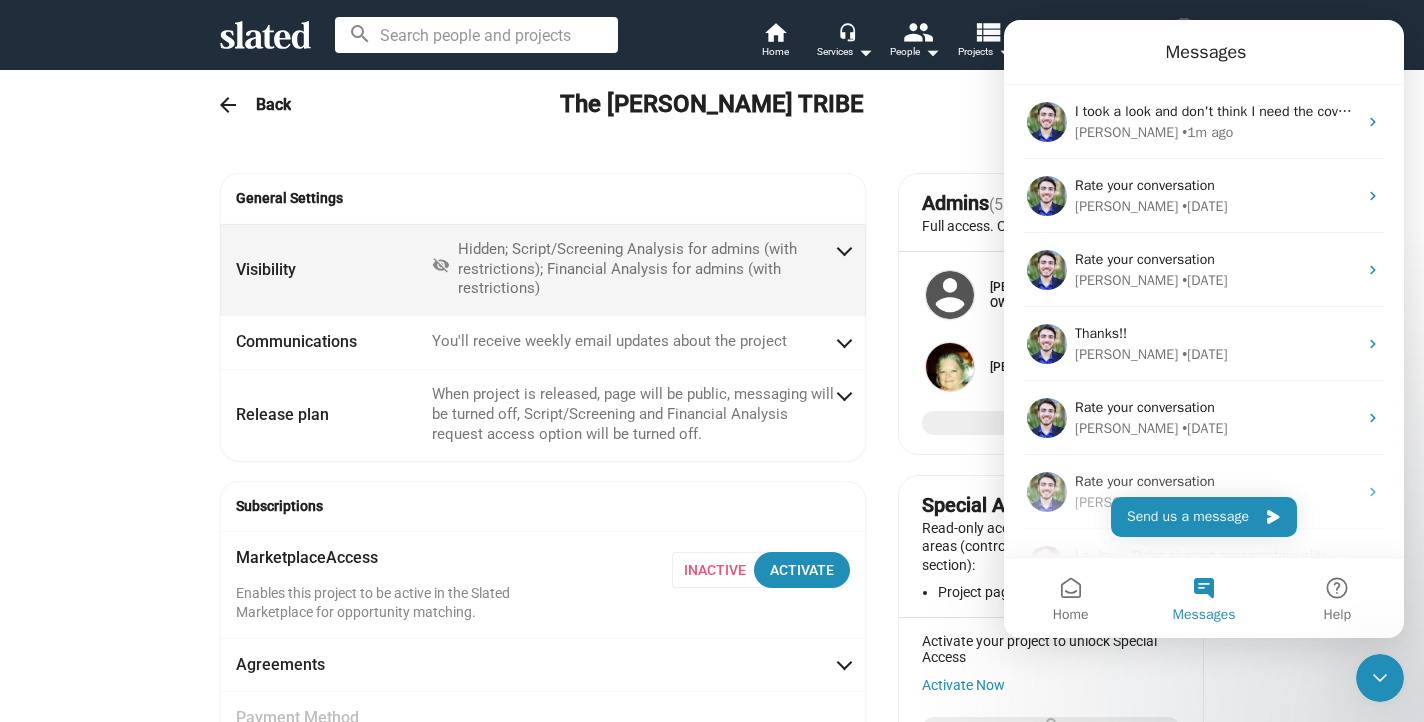 click at bounding box center (844, 249) 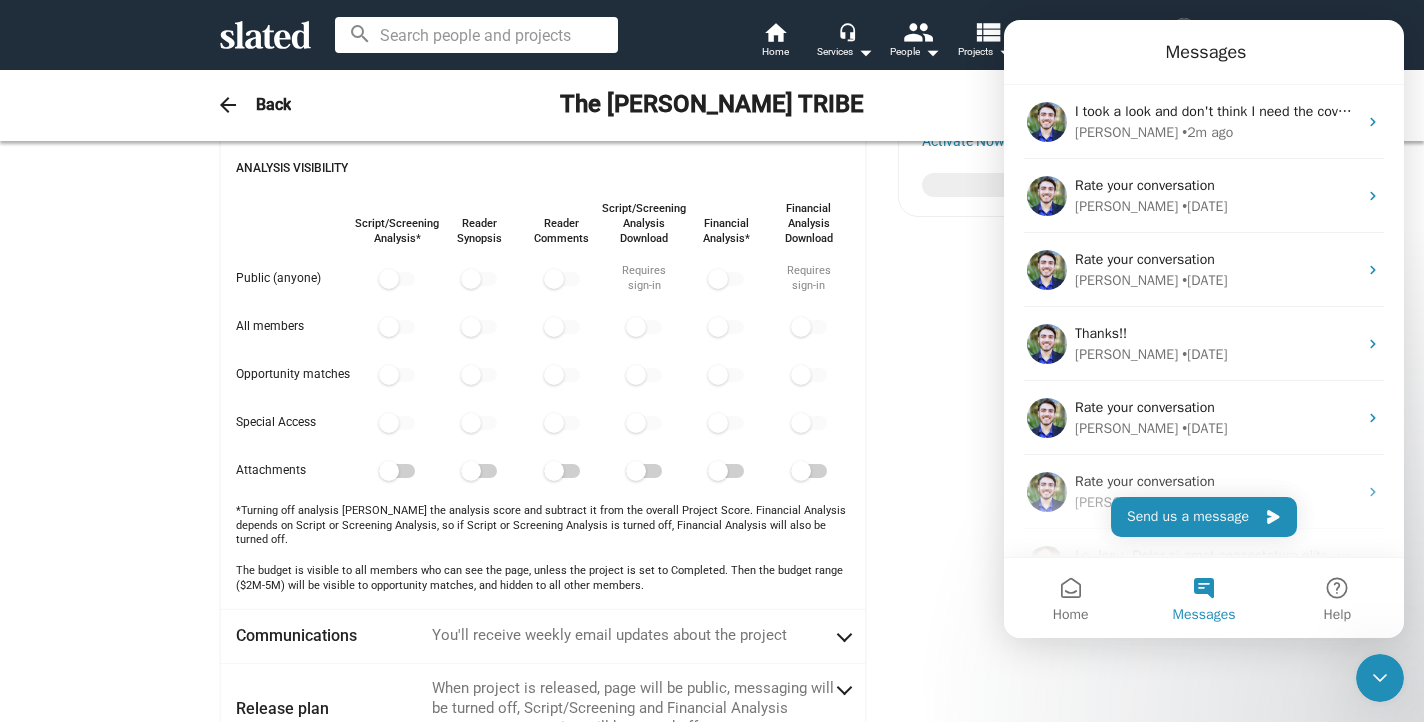 scroll, scrollTop: 546, scrollLeft: 0, axis: vertical 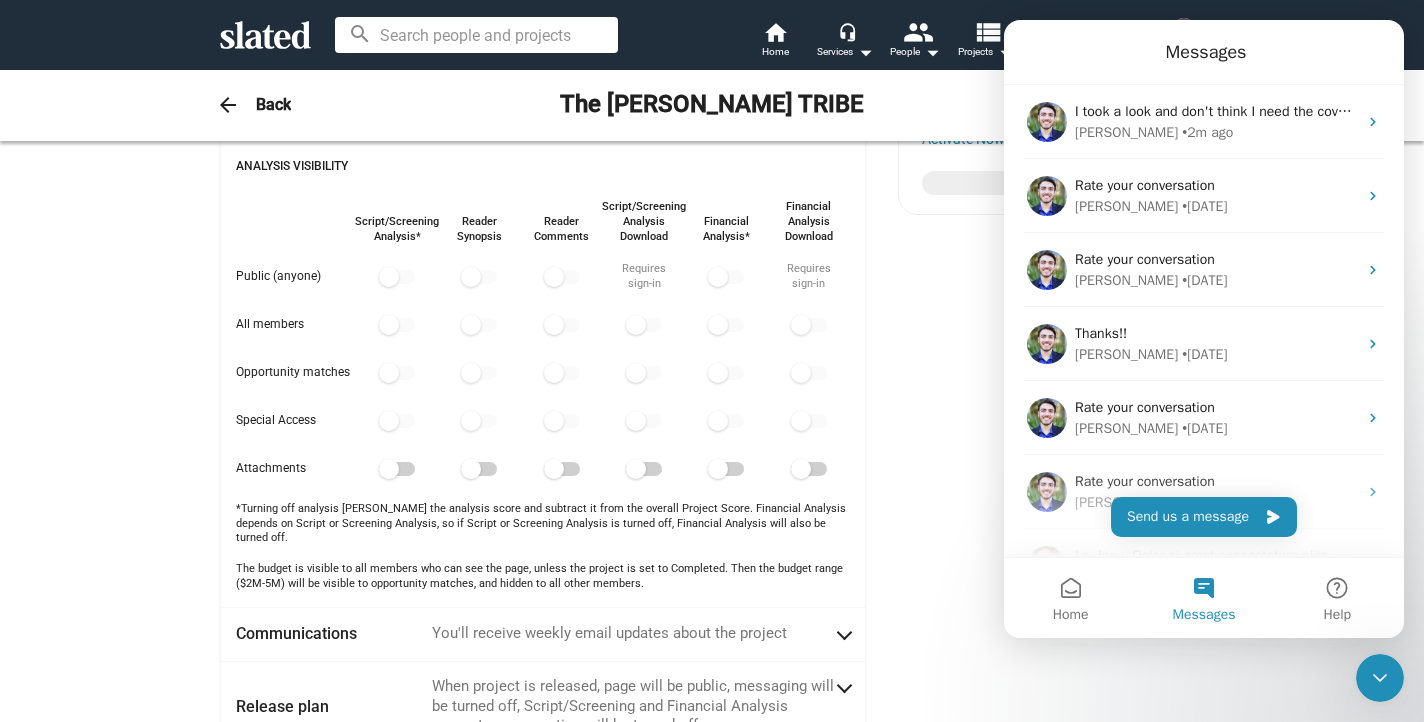 click at bounding box center (389, 469) 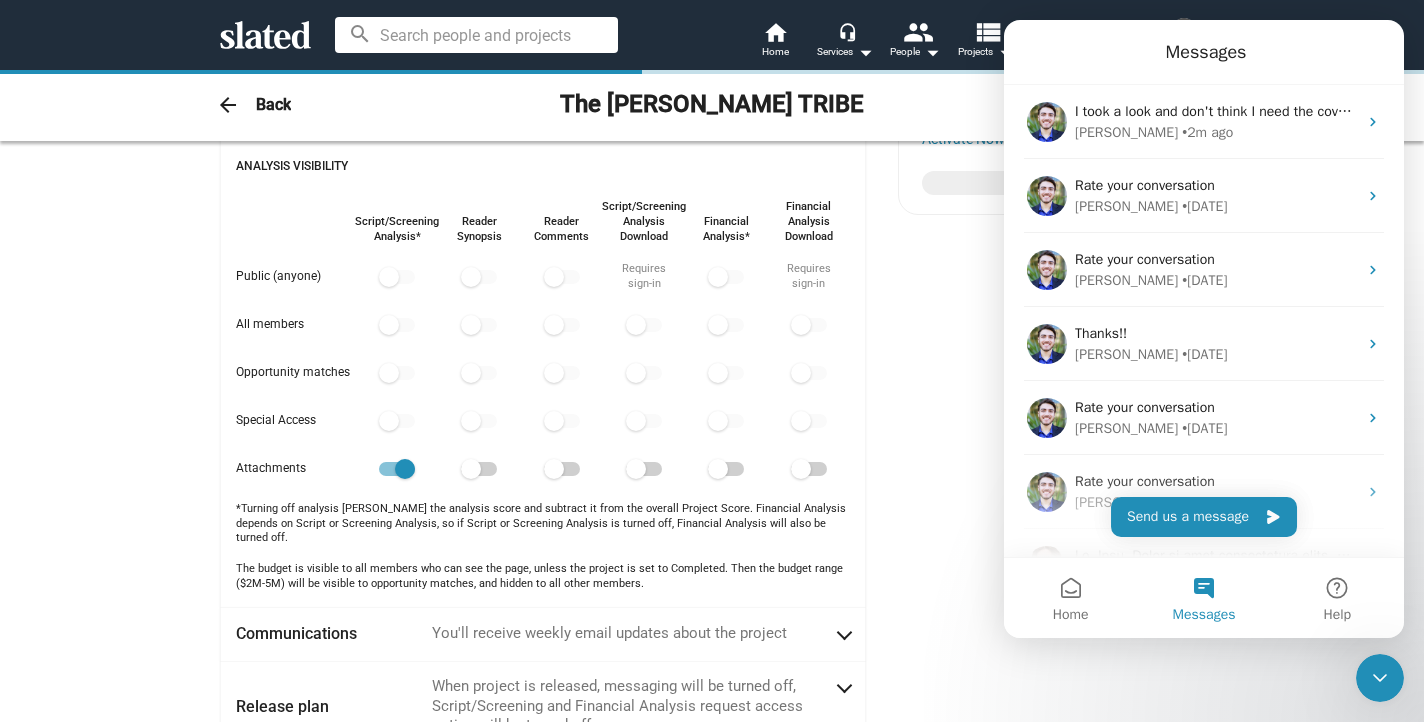 checkbox on "true" 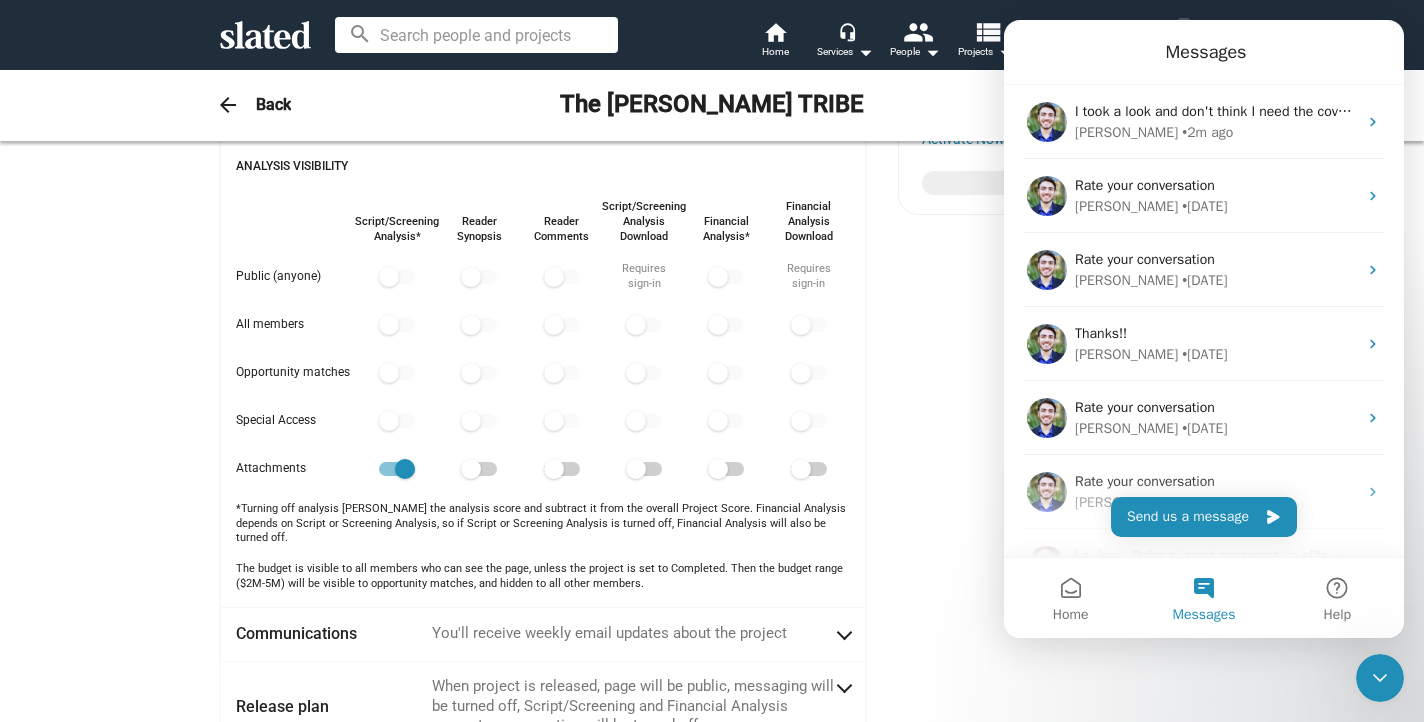 click at bounding box center [479, 469] 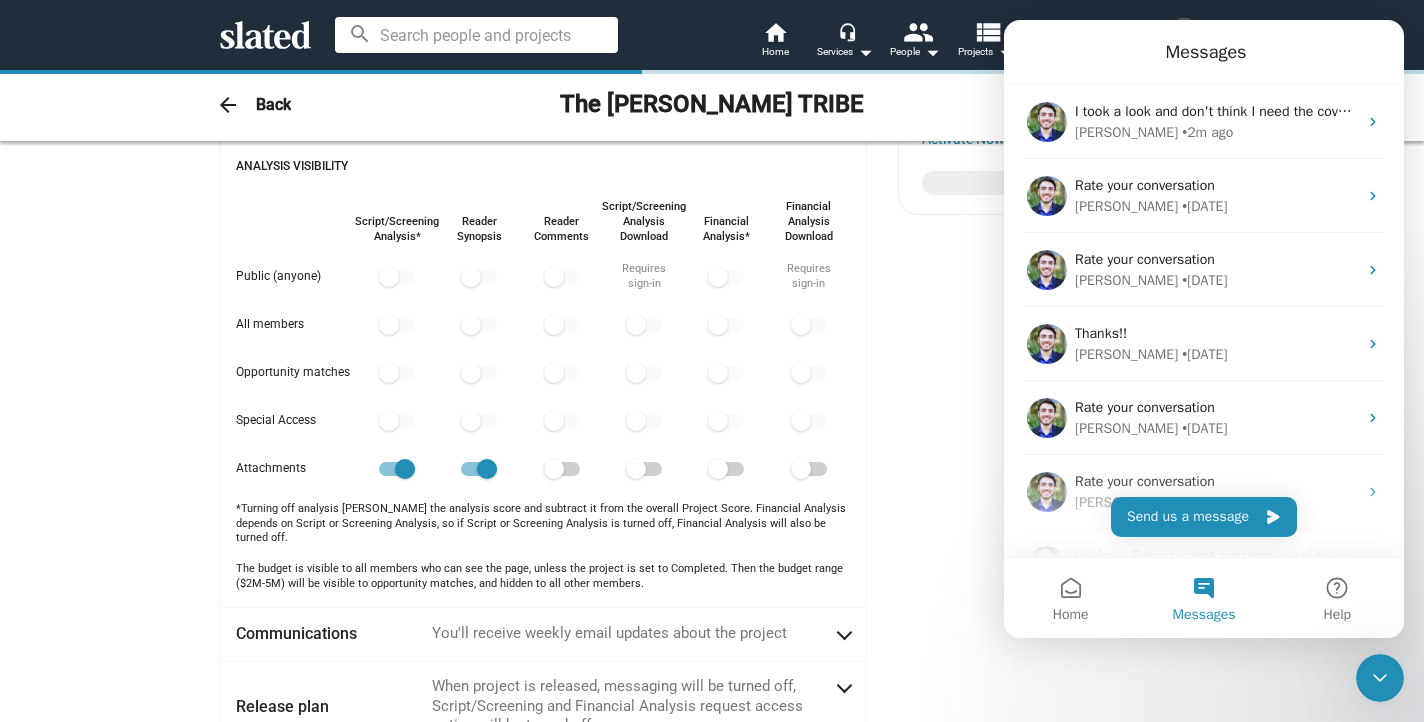 checkbox on "true" 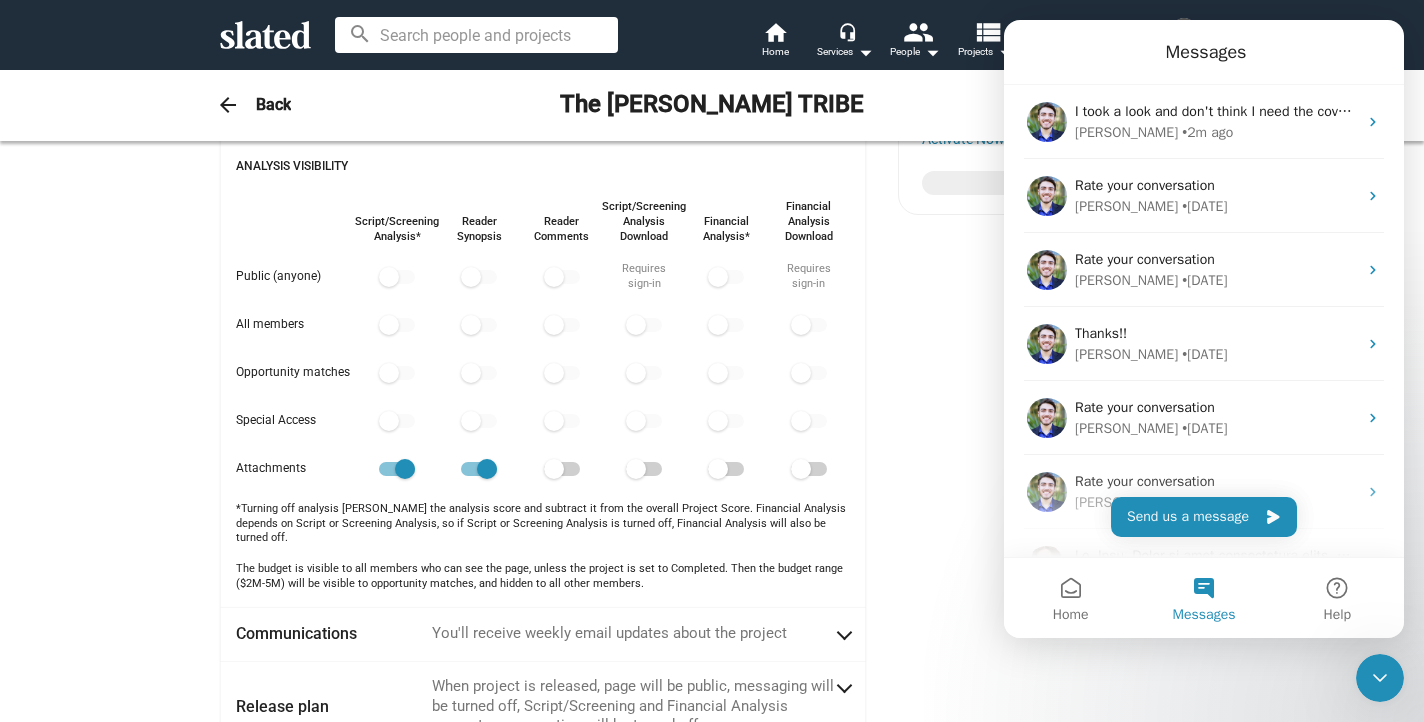 click at bounding box center (554, 469) 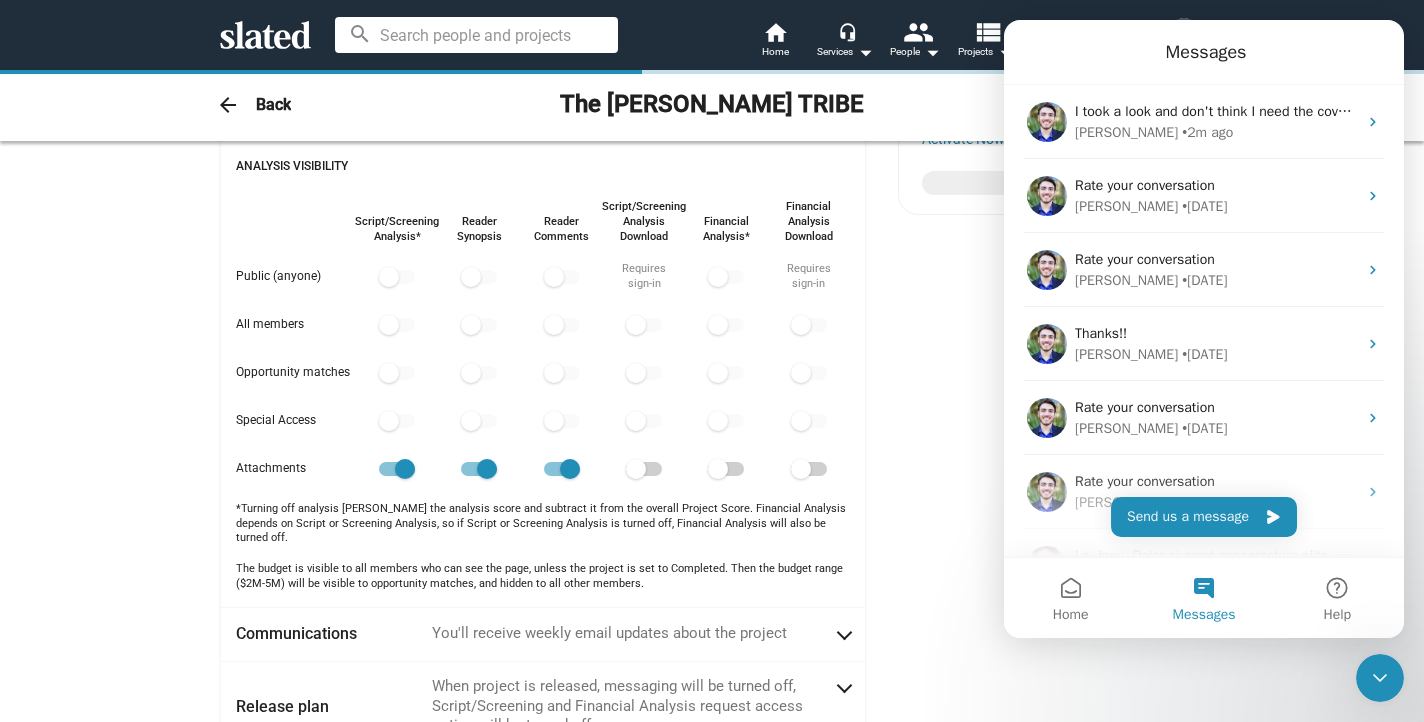 checkbox on "true" 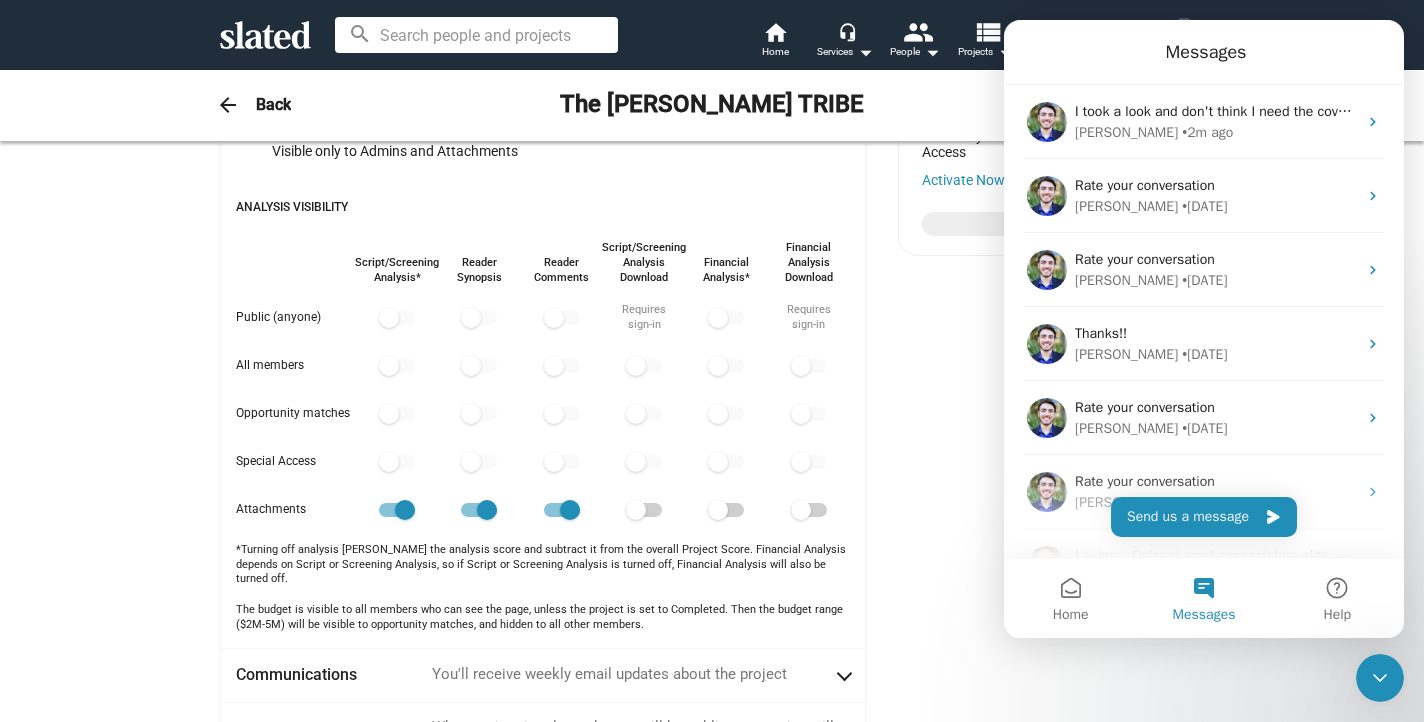 scroll, scrollTop: 501, scrollLeft: 0, axis: vertical 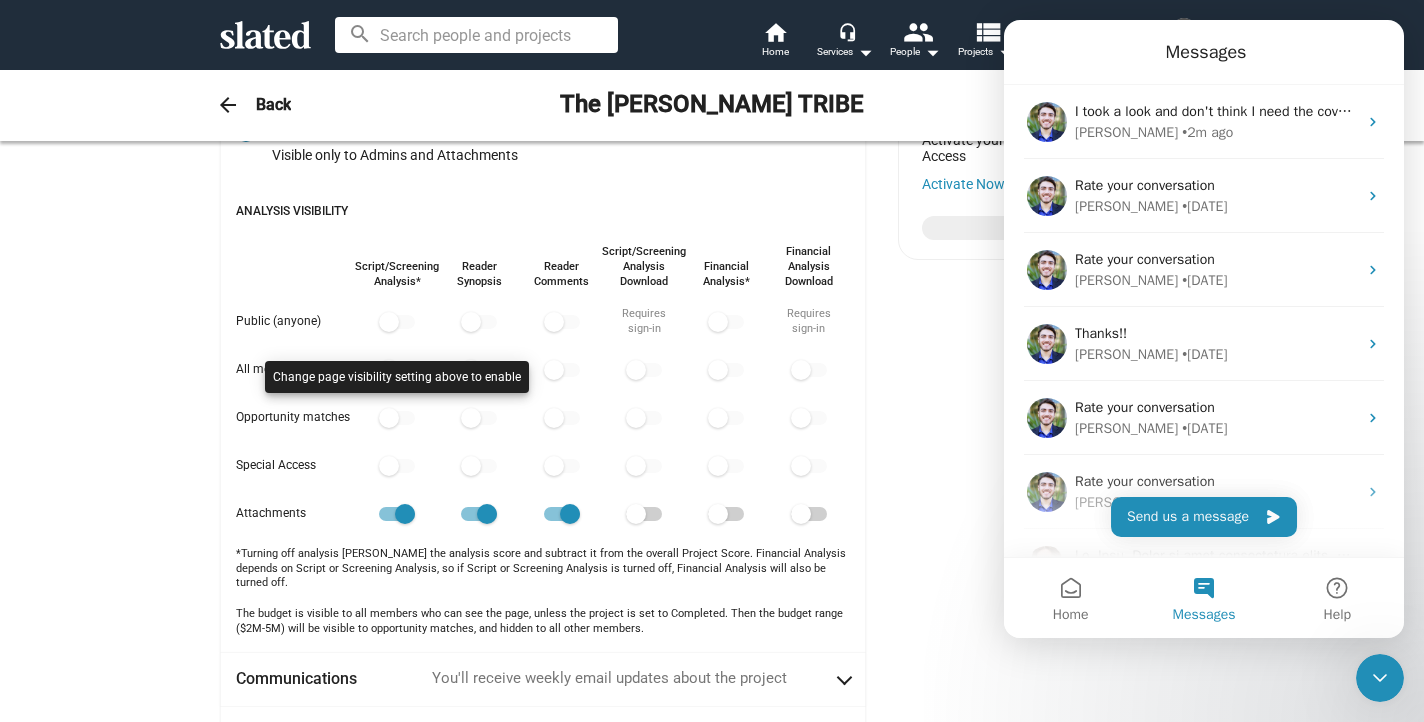 click at bounding box center [397, 397] 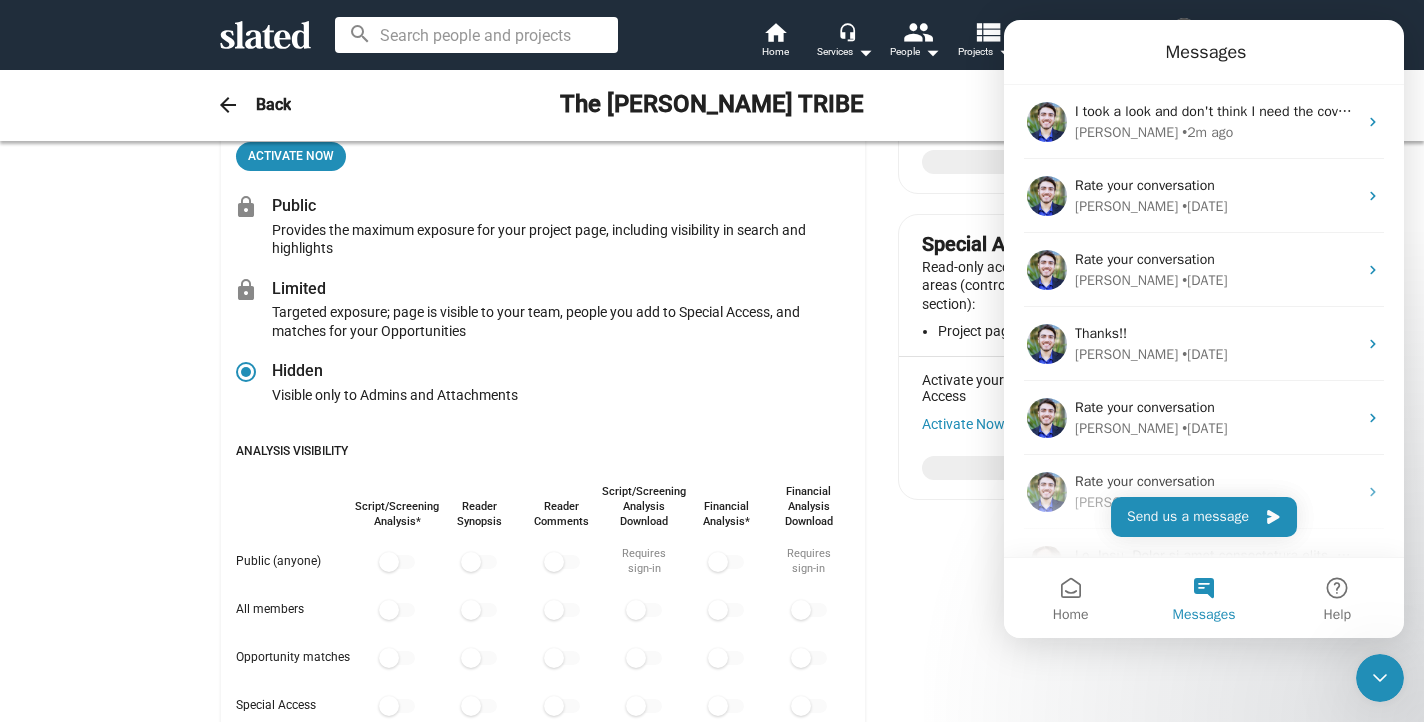 scroll, scrollTop: 210, scrollLeft: 0, axis: vertical 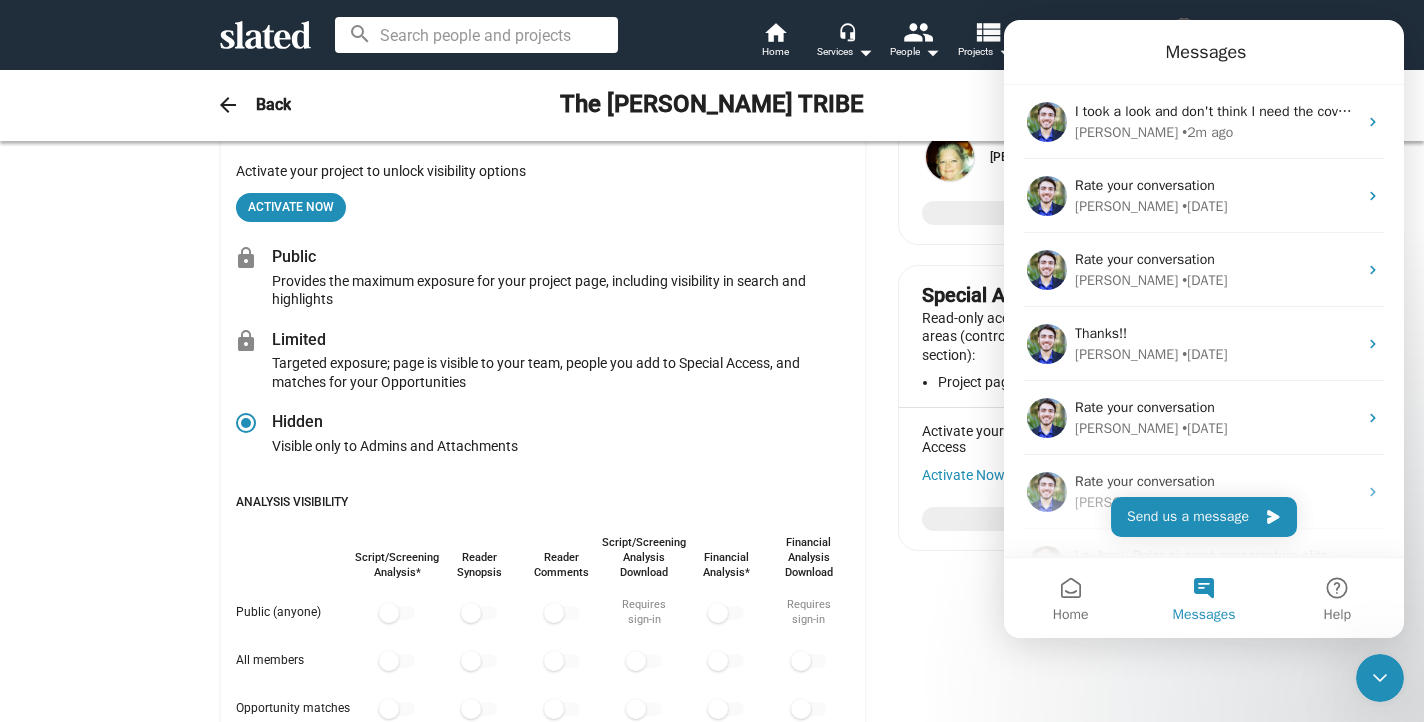 click on "Provides the maximum exposure for your project page, including visibility in search and highlights" at bounding box center (561, 290) 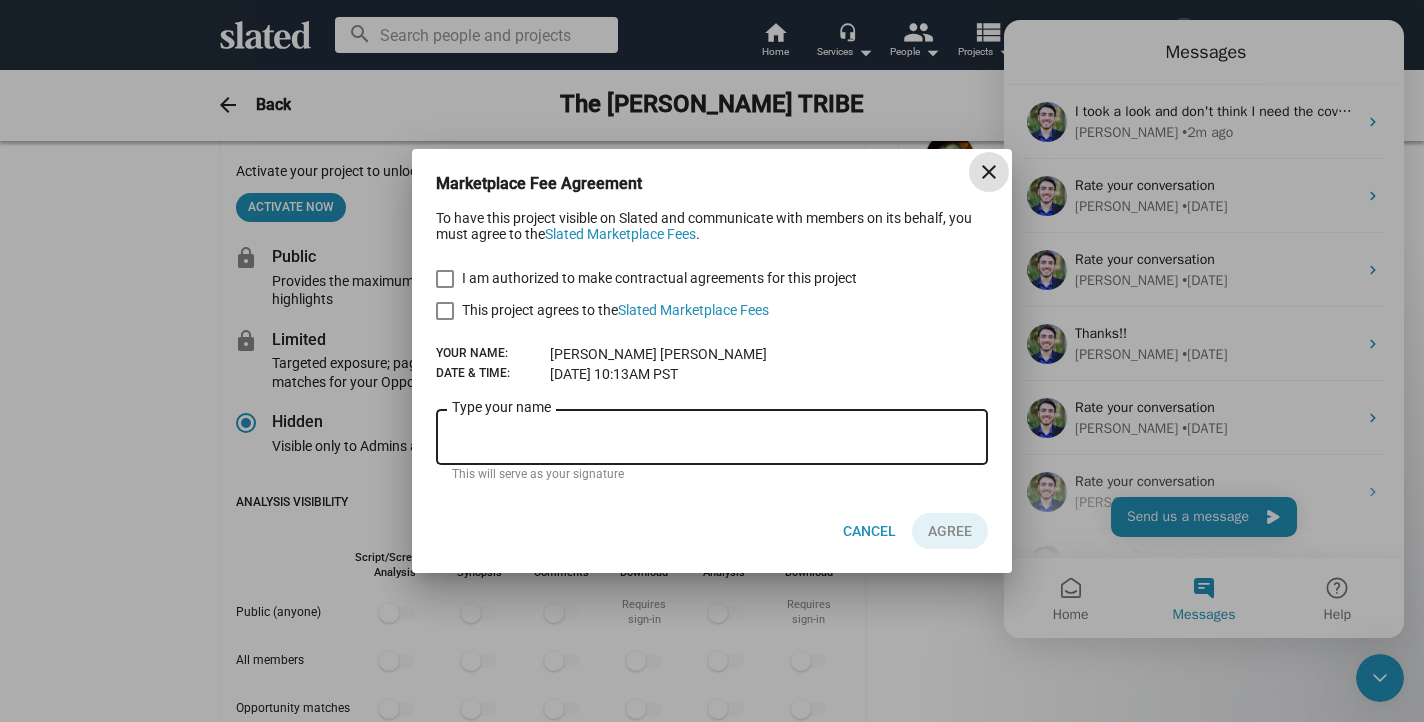 click on "close" at bounding box center (989, 172) 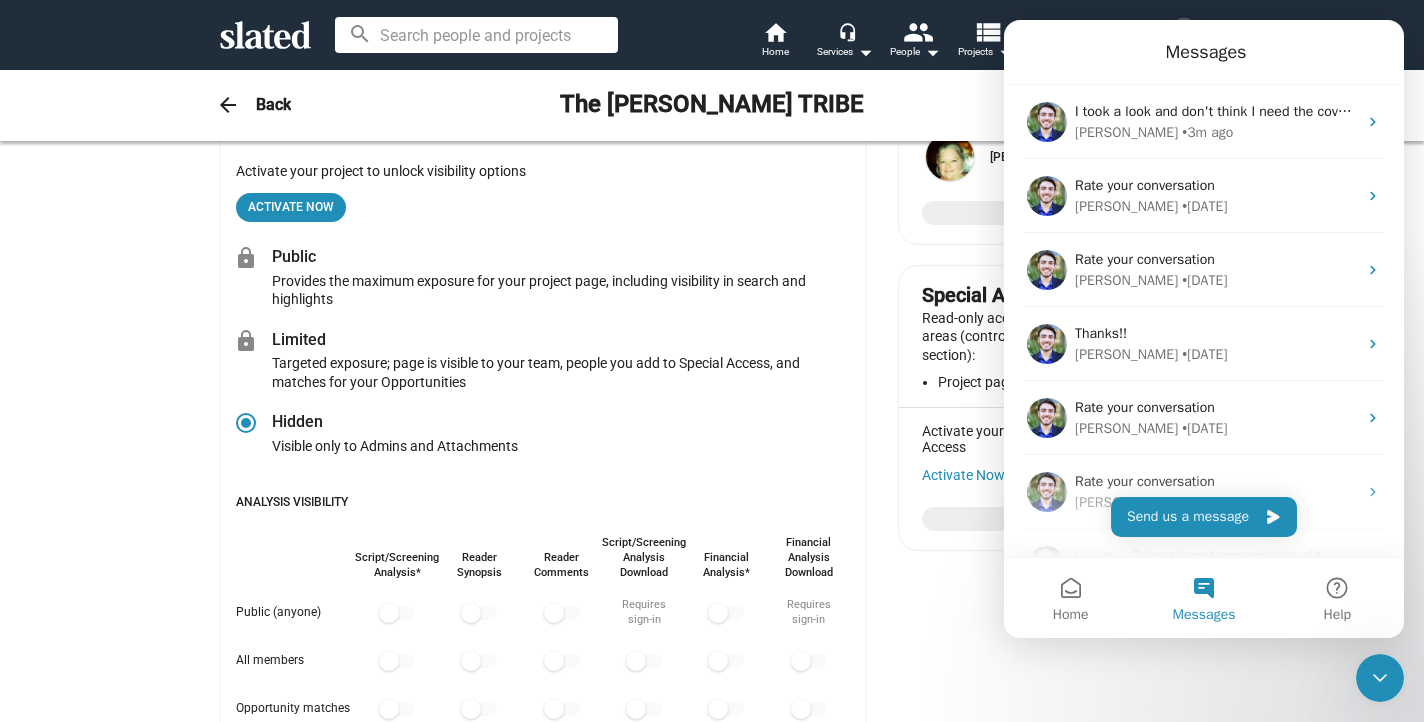 scroll, scrollTop: 0, scrollLeft: 0, axis: both 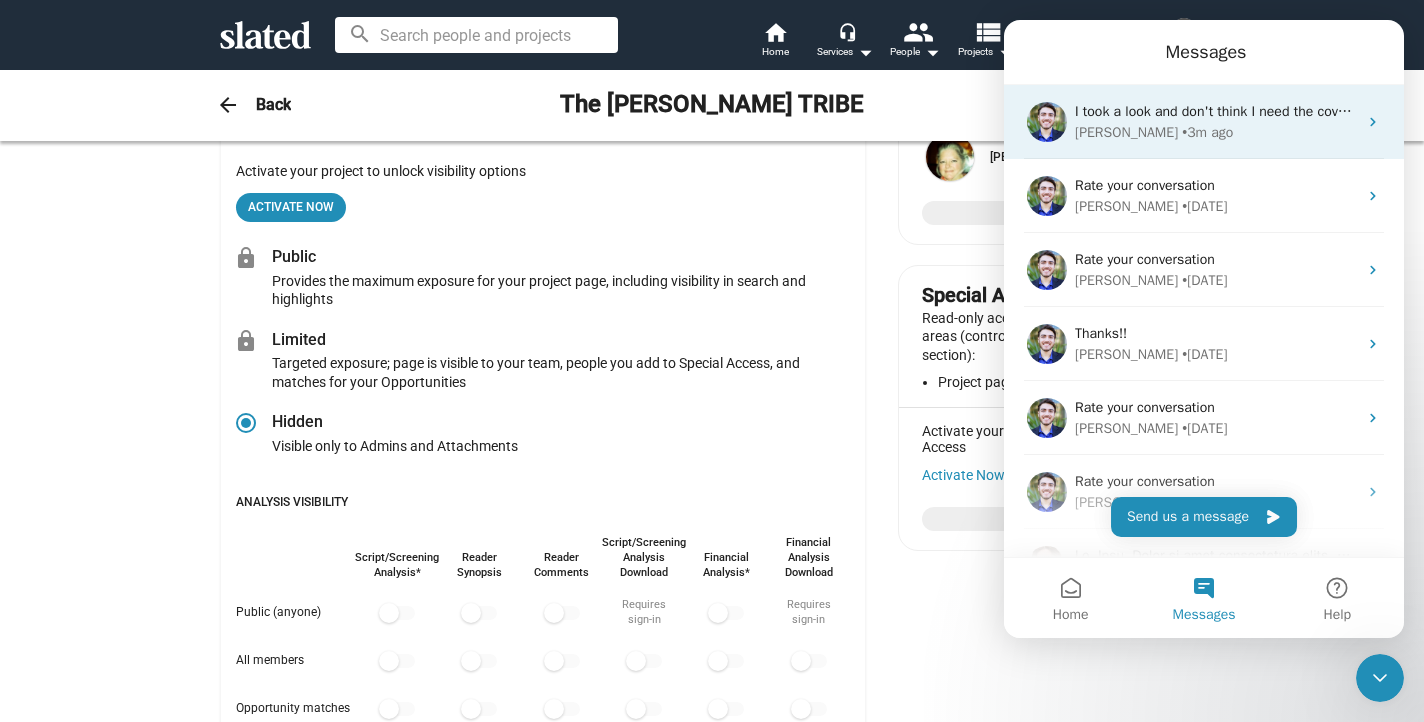 click on "Mitchell" at bounding box center (1126, 132) 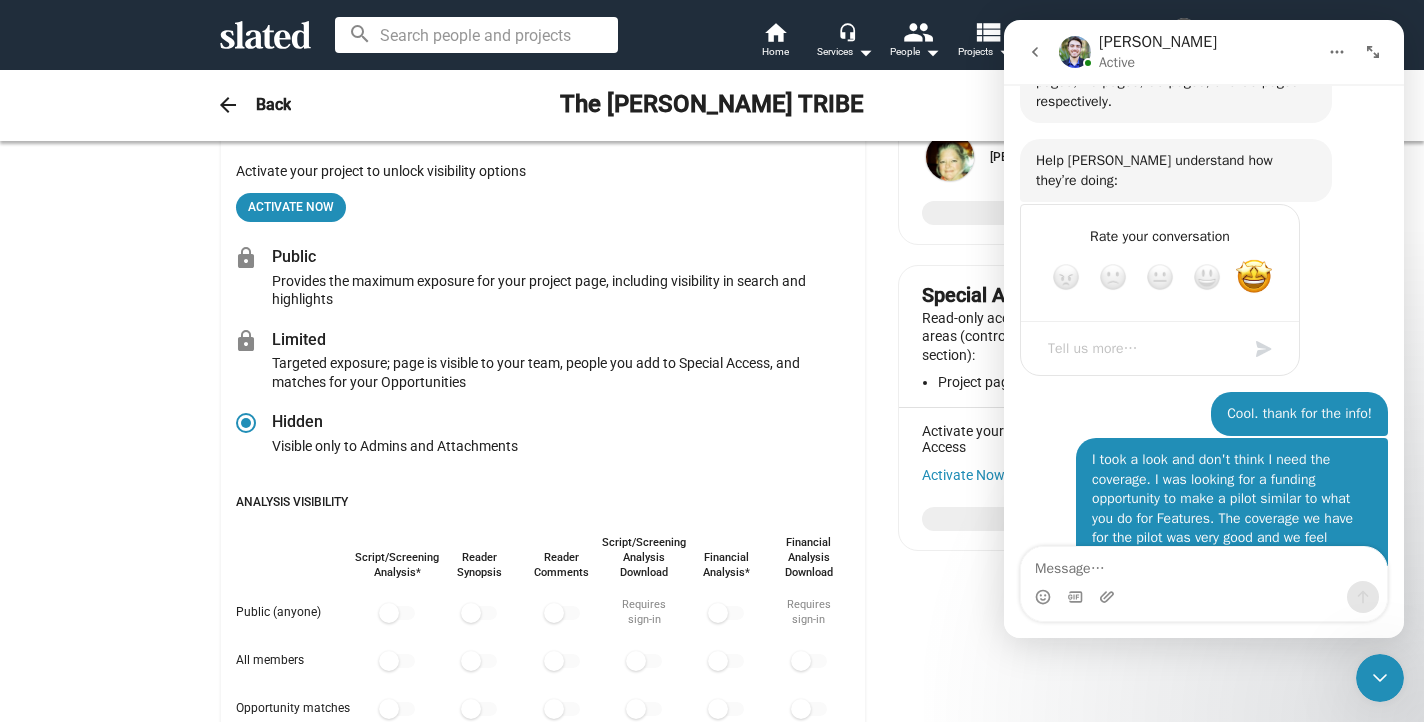 scroll, scrollTop: 1269, scrollLeft: 0, axis: vertical 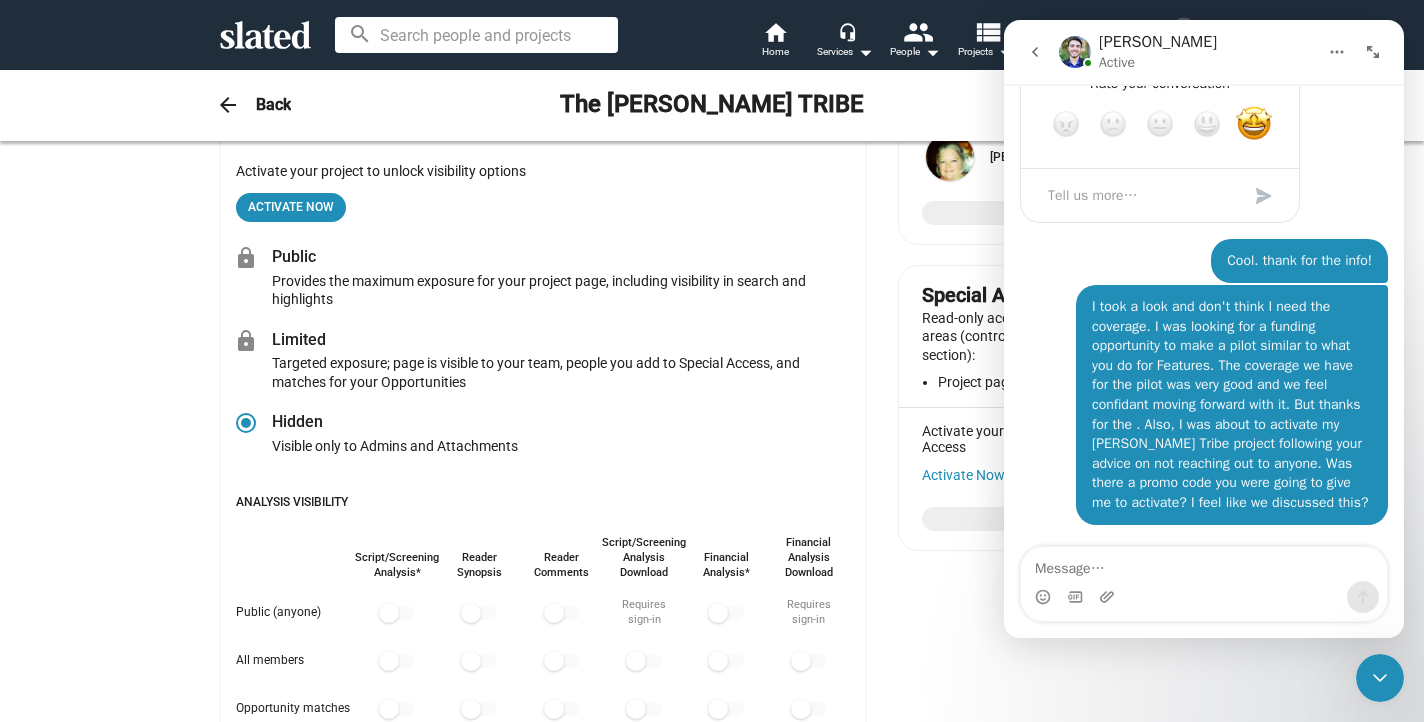 click on "General Settings  Visibility visibility_off Hidden; Script/Screening Analysis for admins, attachments (with restrictions); Financial Analysis for admins (with restrictions) Page Visibility Activate your project to unlock visibility options  Activate Now  lock Public  Provides the maximum exposure for your project page, including visibility in search and highlights  lock Limited  Targeted exposure; page is visible to your team, people you add to Special Access, and matches for your Opportunities    Hidden Visible only to Admins and Attachments Analysis Visibility Public (anyone) All members Opportunity matches Special Access Attachments Script / Screening Analysis*  Reader Synopsis Reader Comments                               Script / Screening  Analysis Download  Financial Analysis* Financial Analysis Download Requires sign‑in   Requires sign‑in                         Communications You'll receive weekly email updates about the project    All Slated members     Weekly" 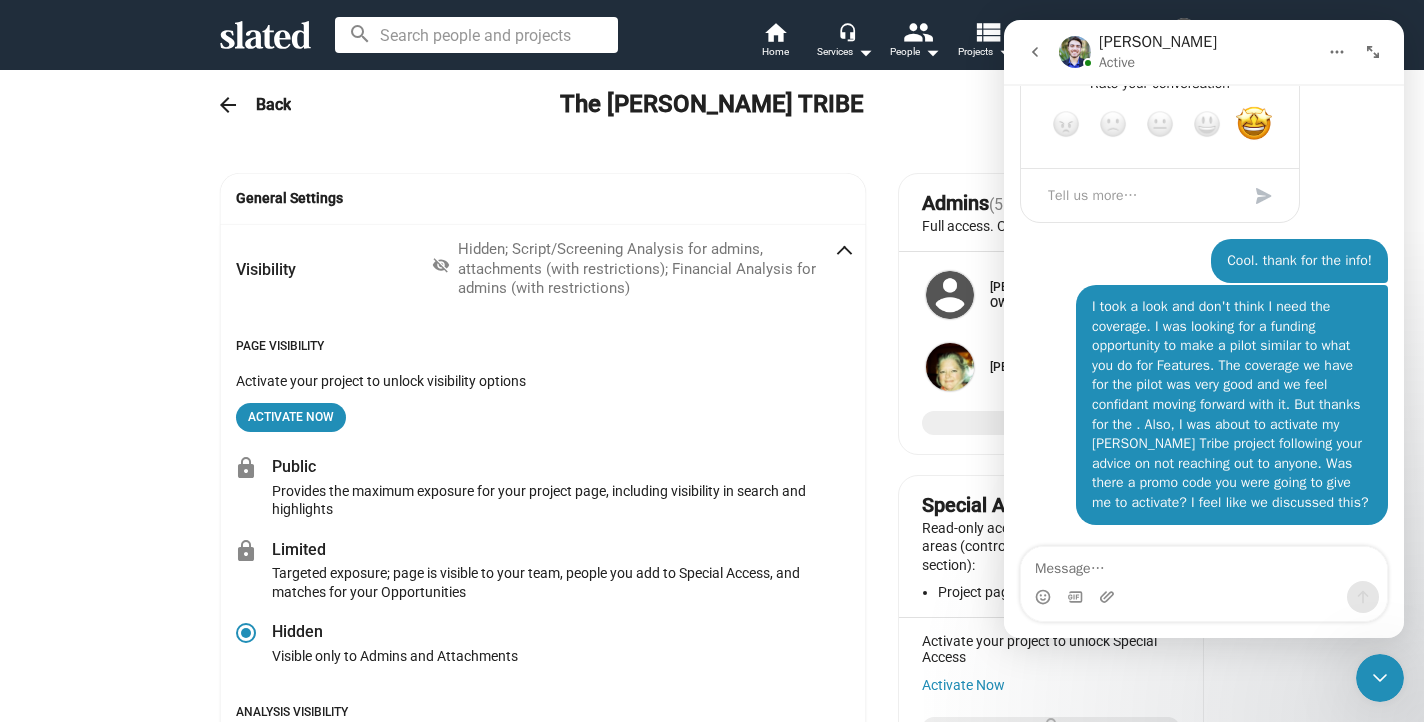 scroll, scrollTop: 0, scrollLeft: 0, axis: both 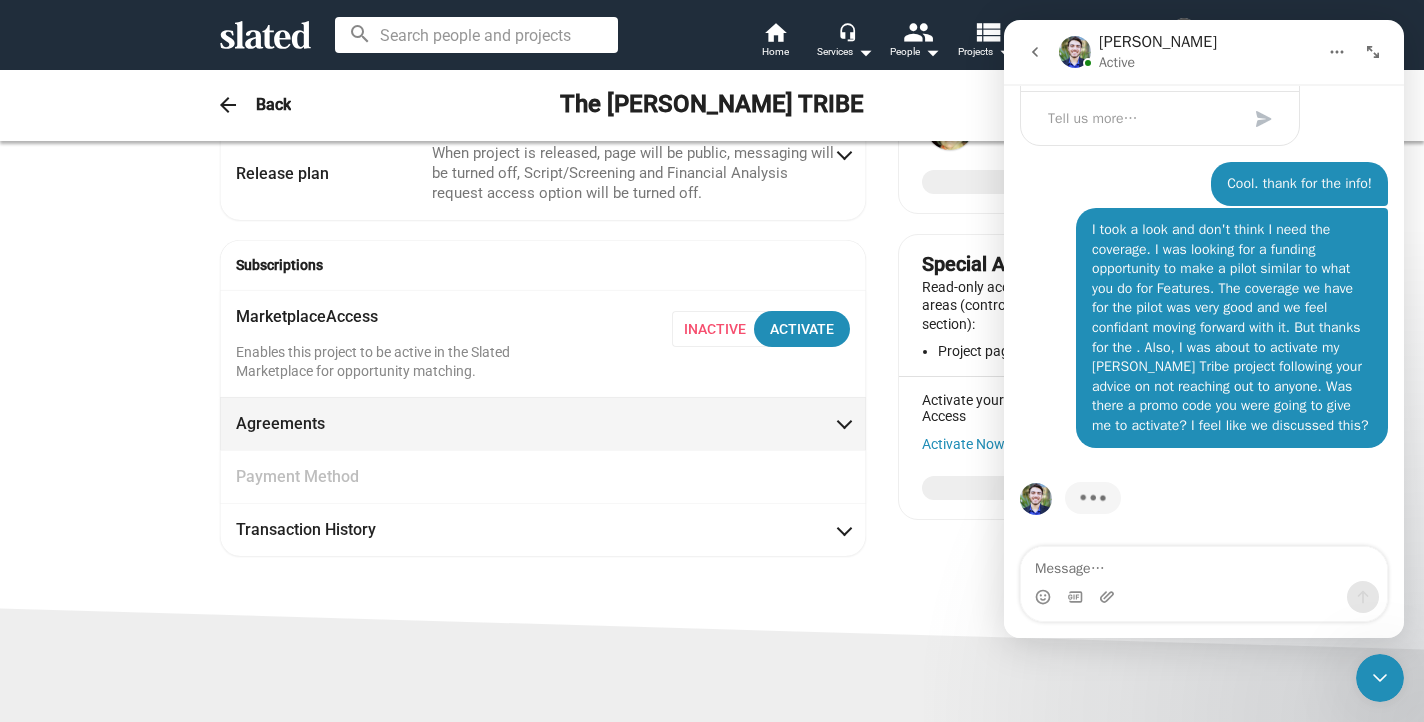 click at bounding box center [844, 422] 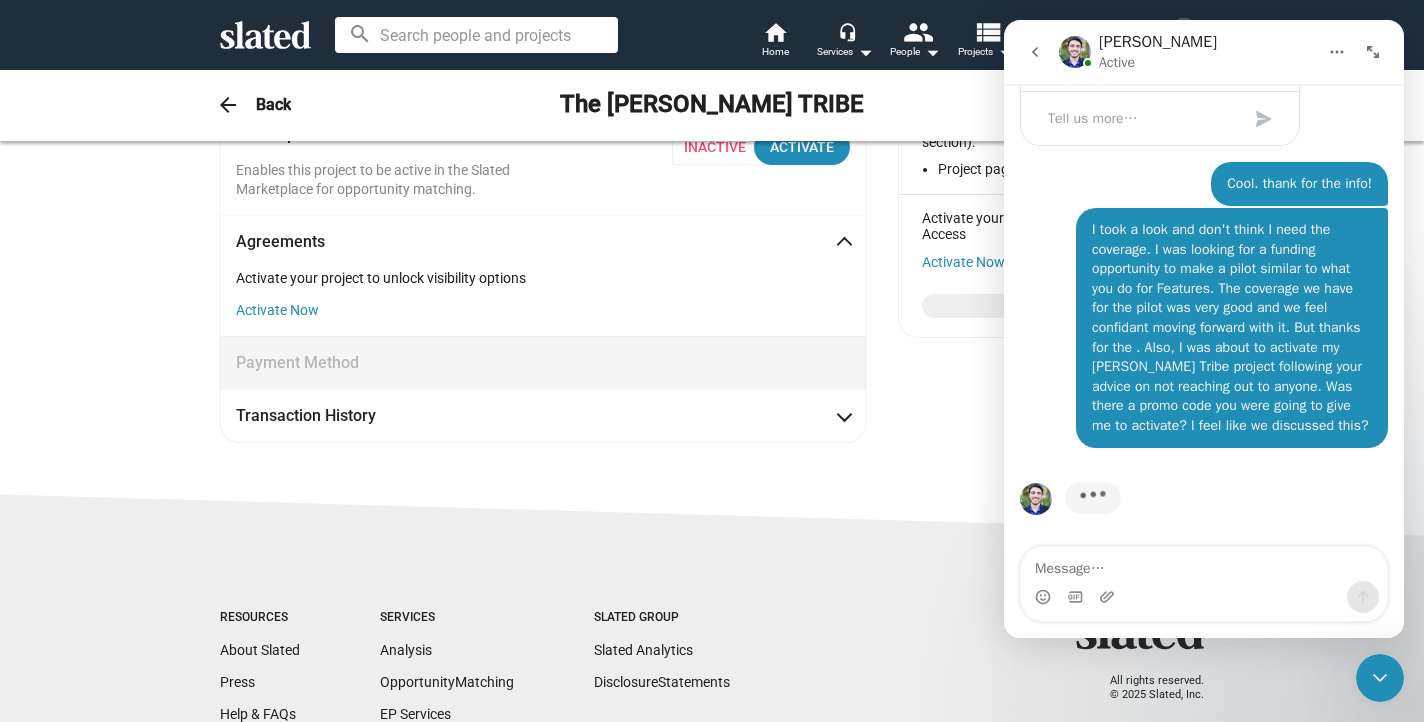 scroll, scrollTop: 425, scrollLeft: 0, axis: vertical 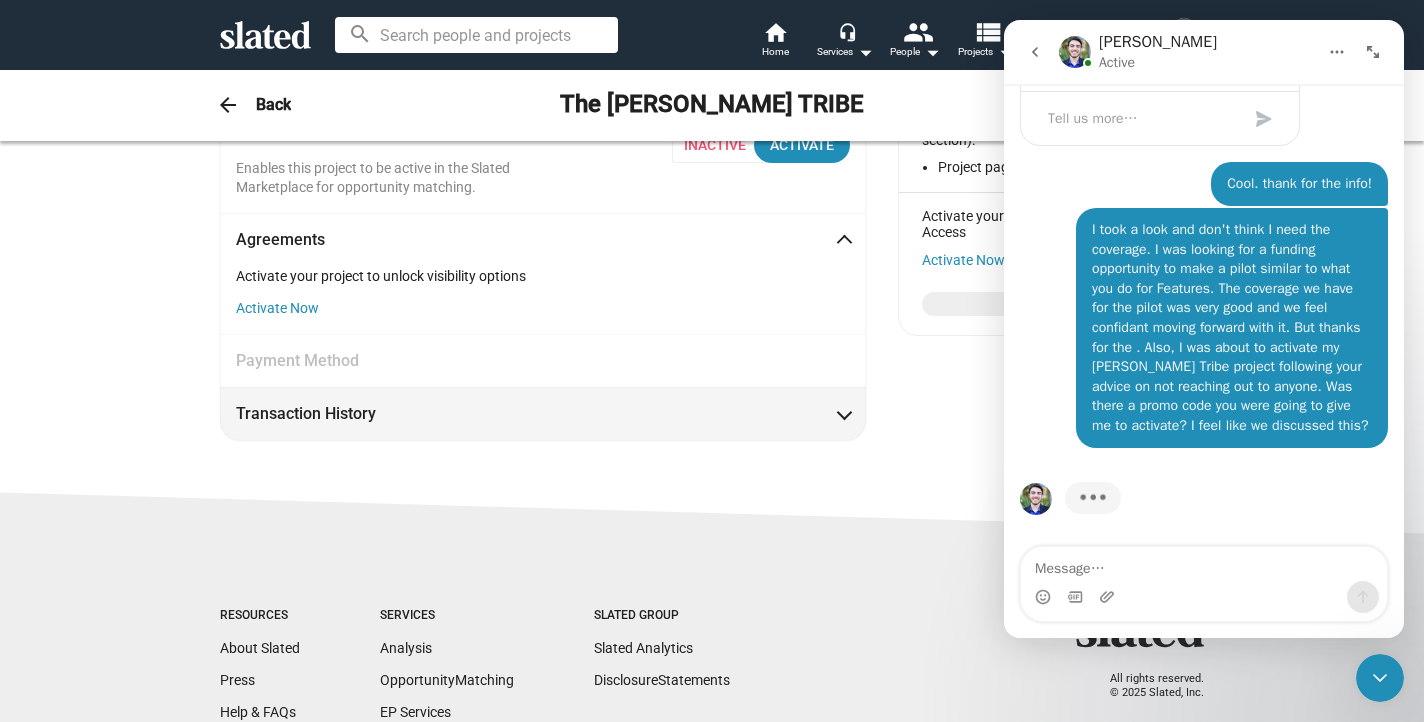 click on "Transaction History" at bounding box center (326, 413) 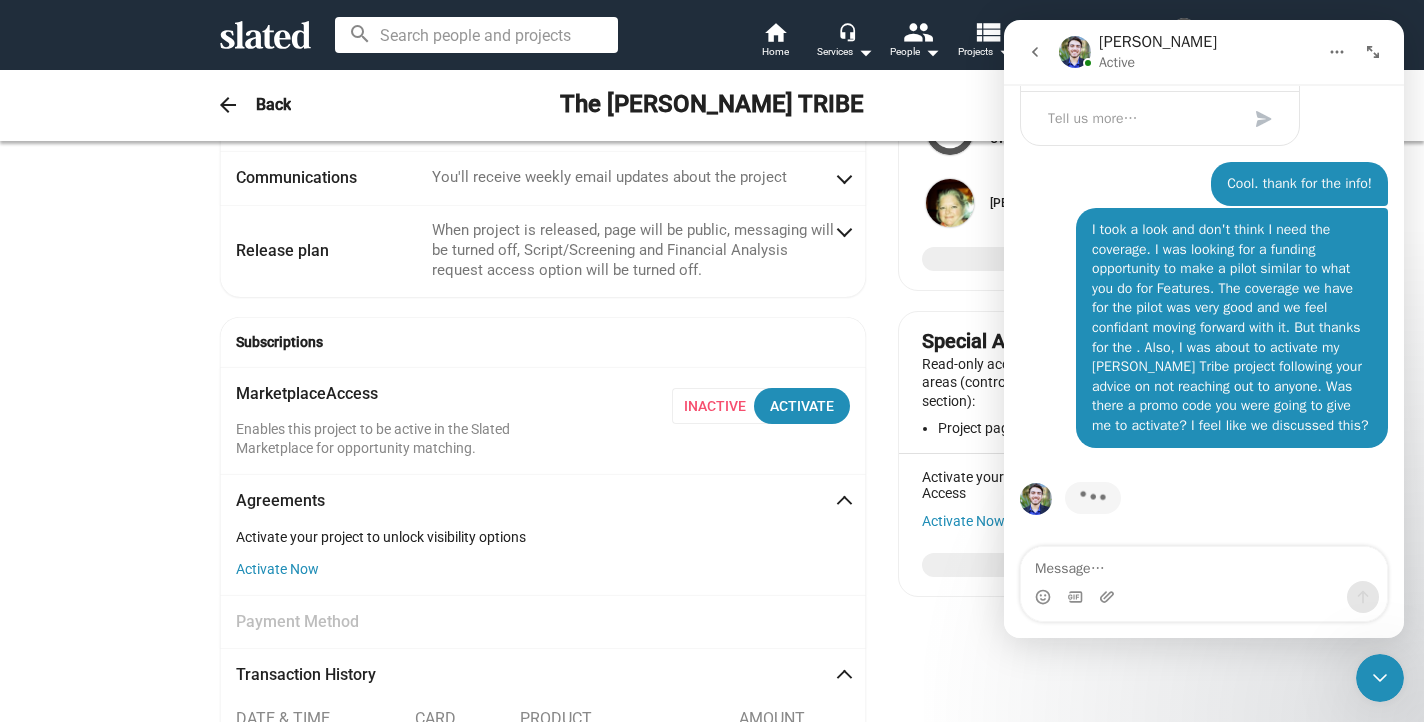 scroll, scrollTop: 154, scrollLeft: 0, axis: vertical 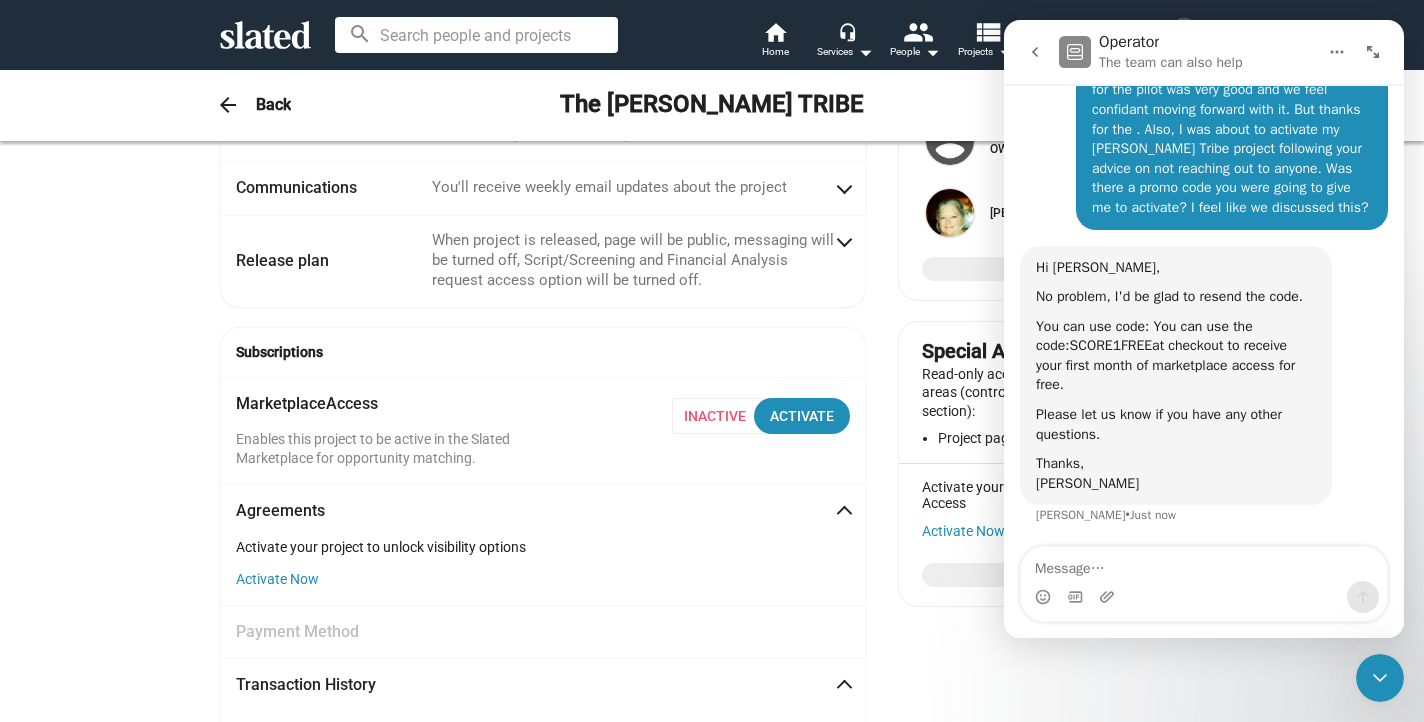drag, startPoint x: 1127, startPoint y: 369, endPoint x: 1033, endPoint y: 366, distance: 94.04786 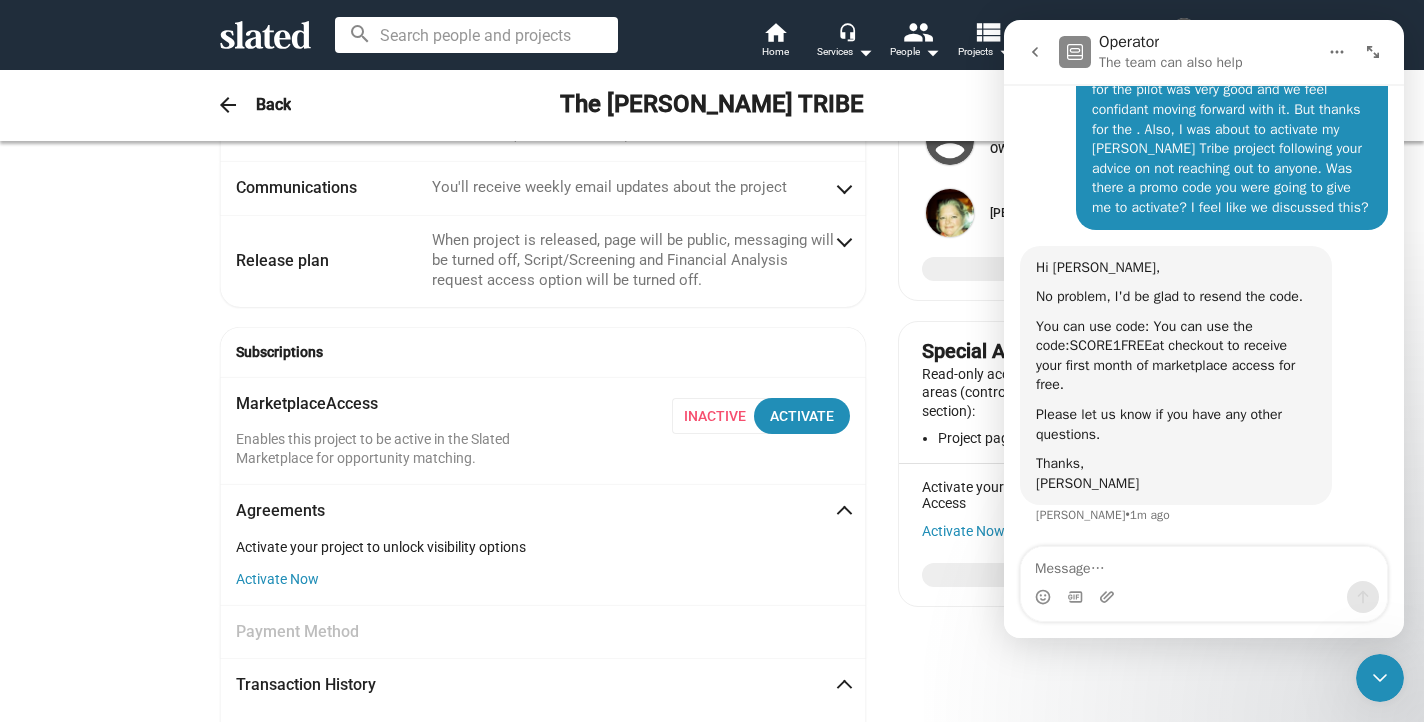 click 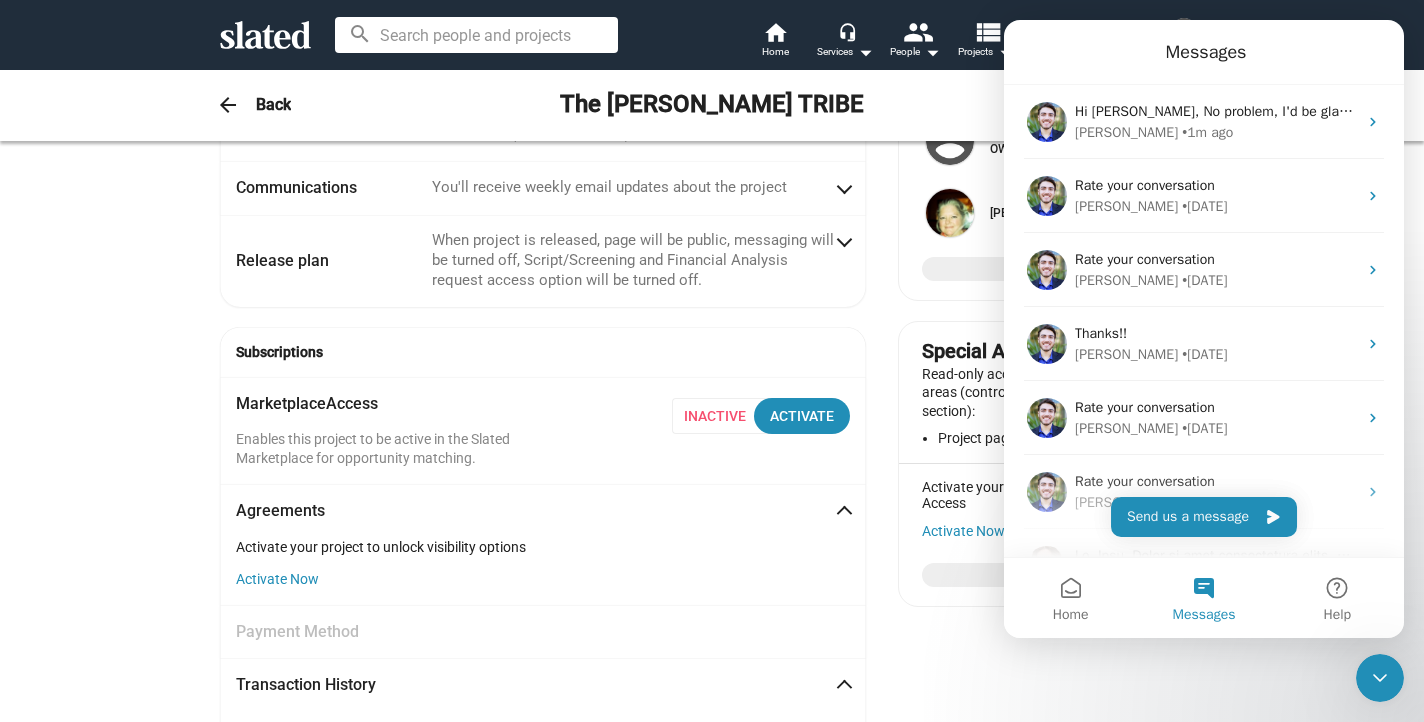 click 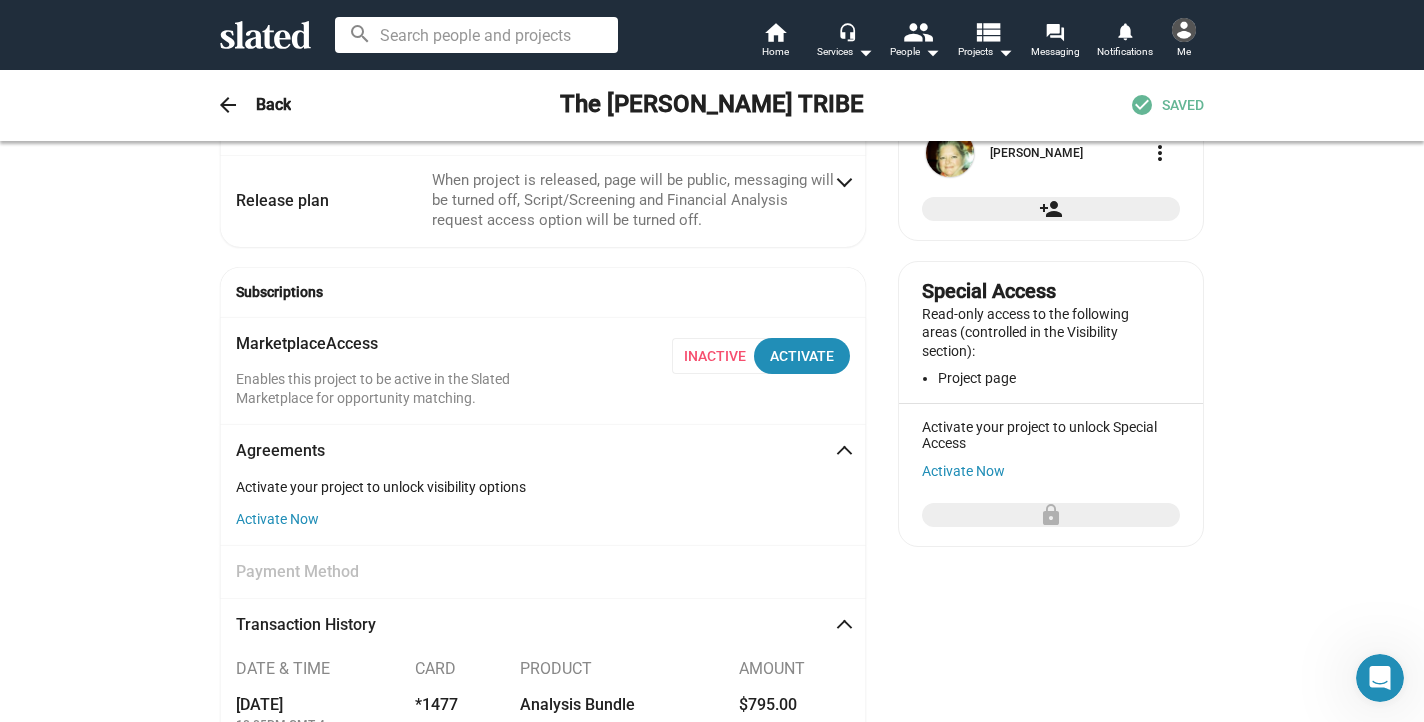scroll, scrollTop: 218, scrollLeft: 0, axis: vertical 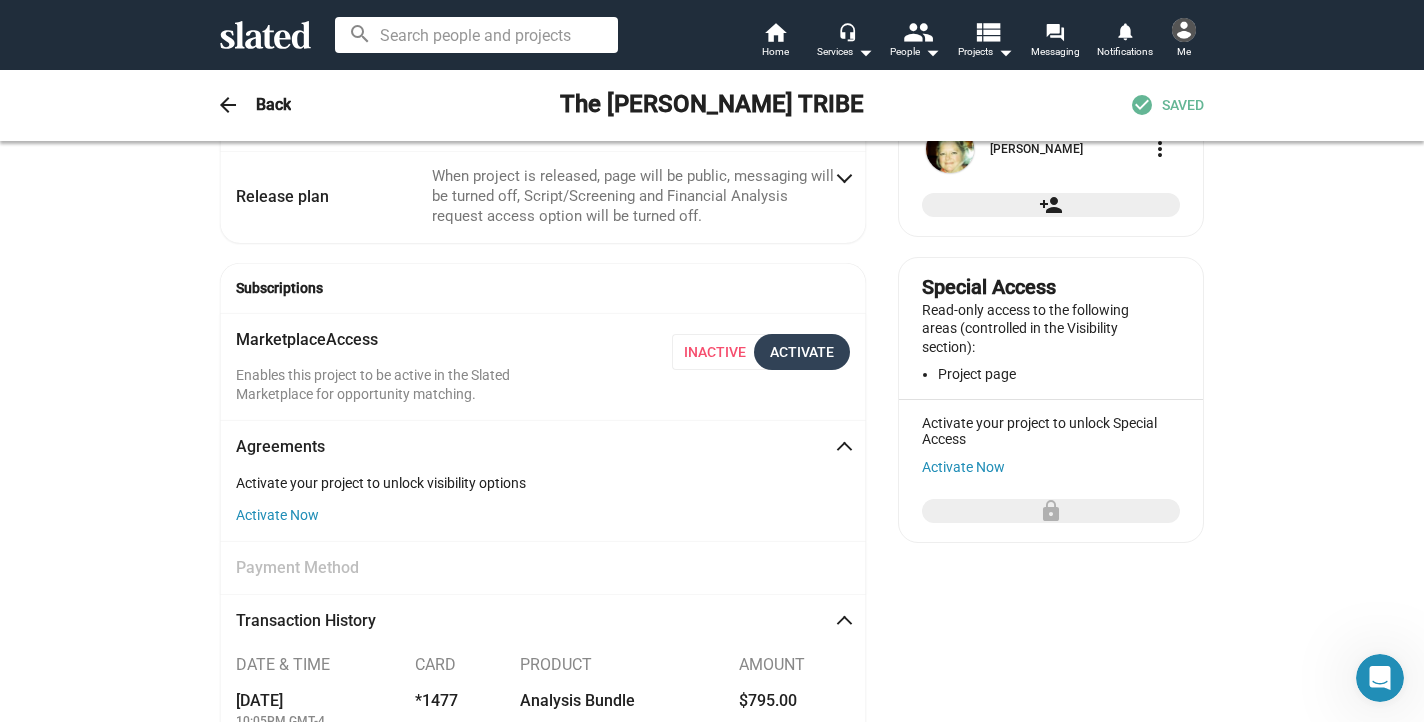 click on "Activate" at bounding box center (802, 352) 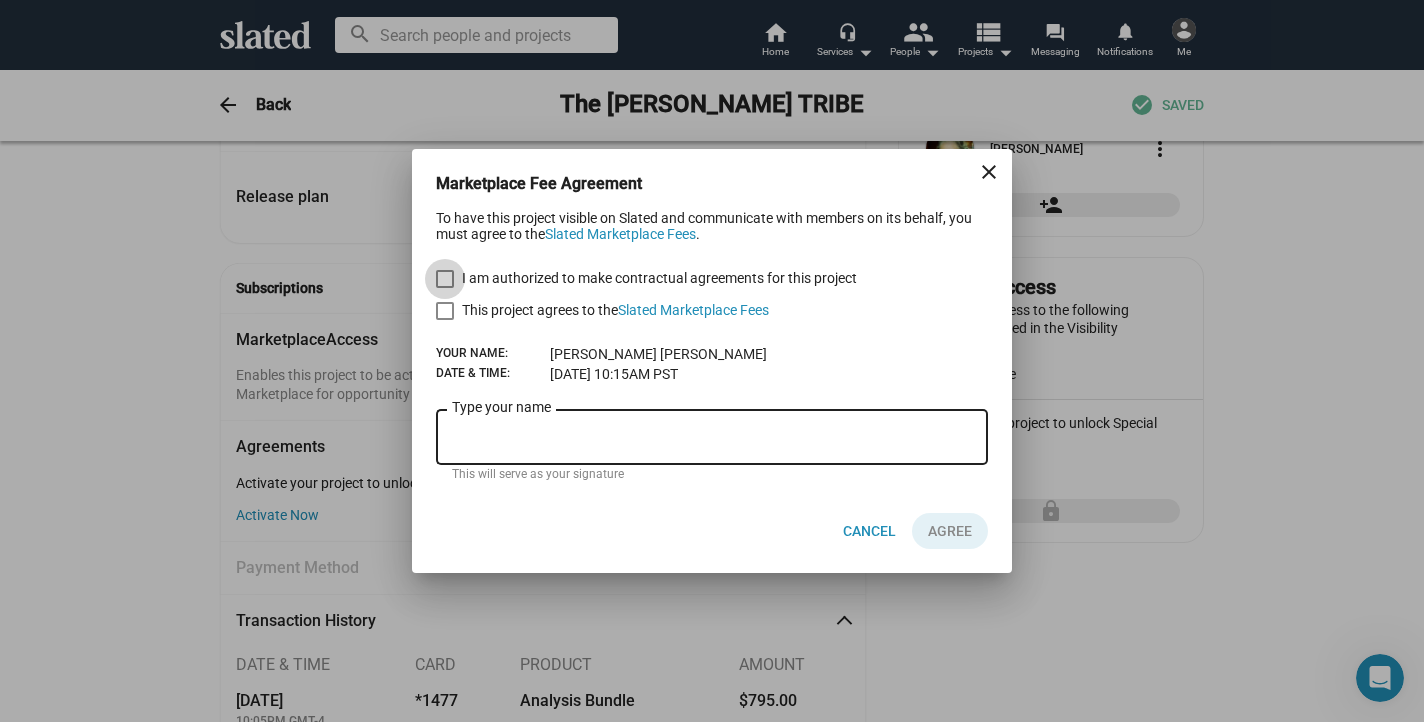 click at bounding box center (445, 279) 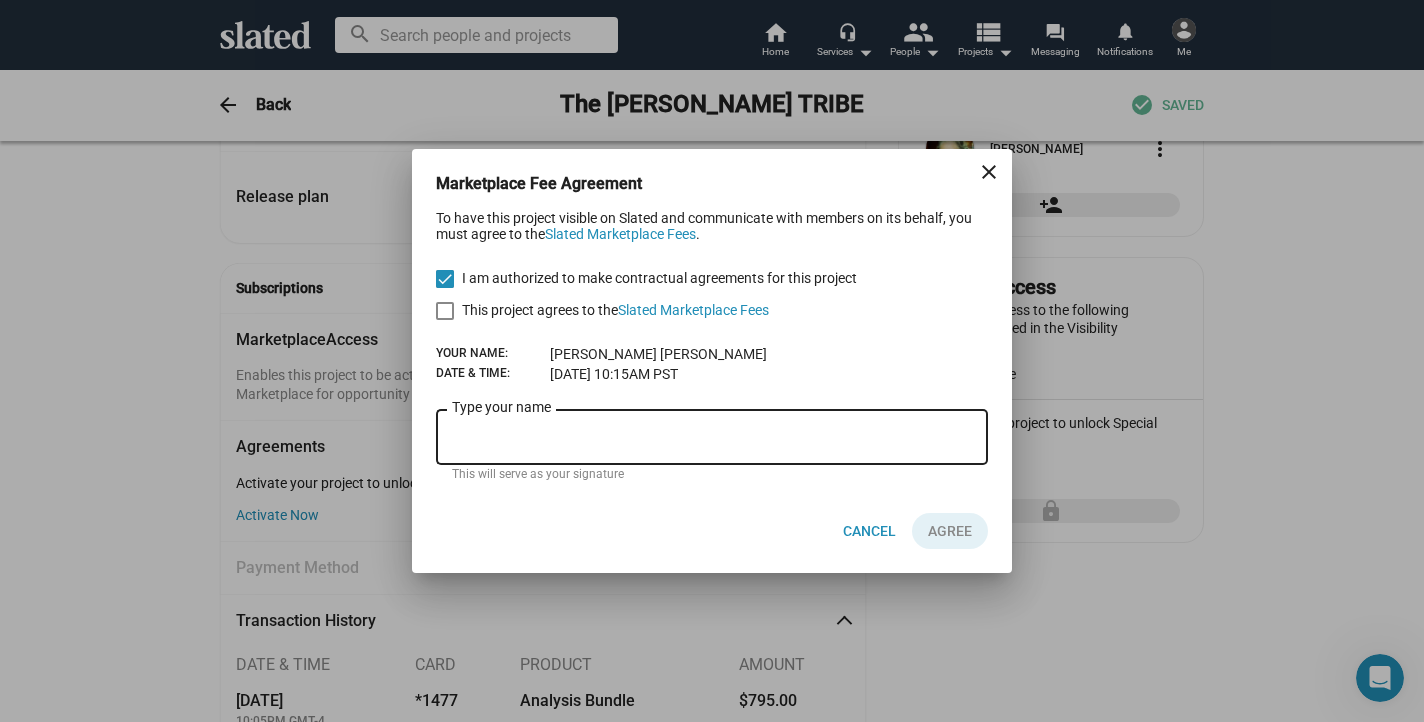 click at bounding box center [445, 311] 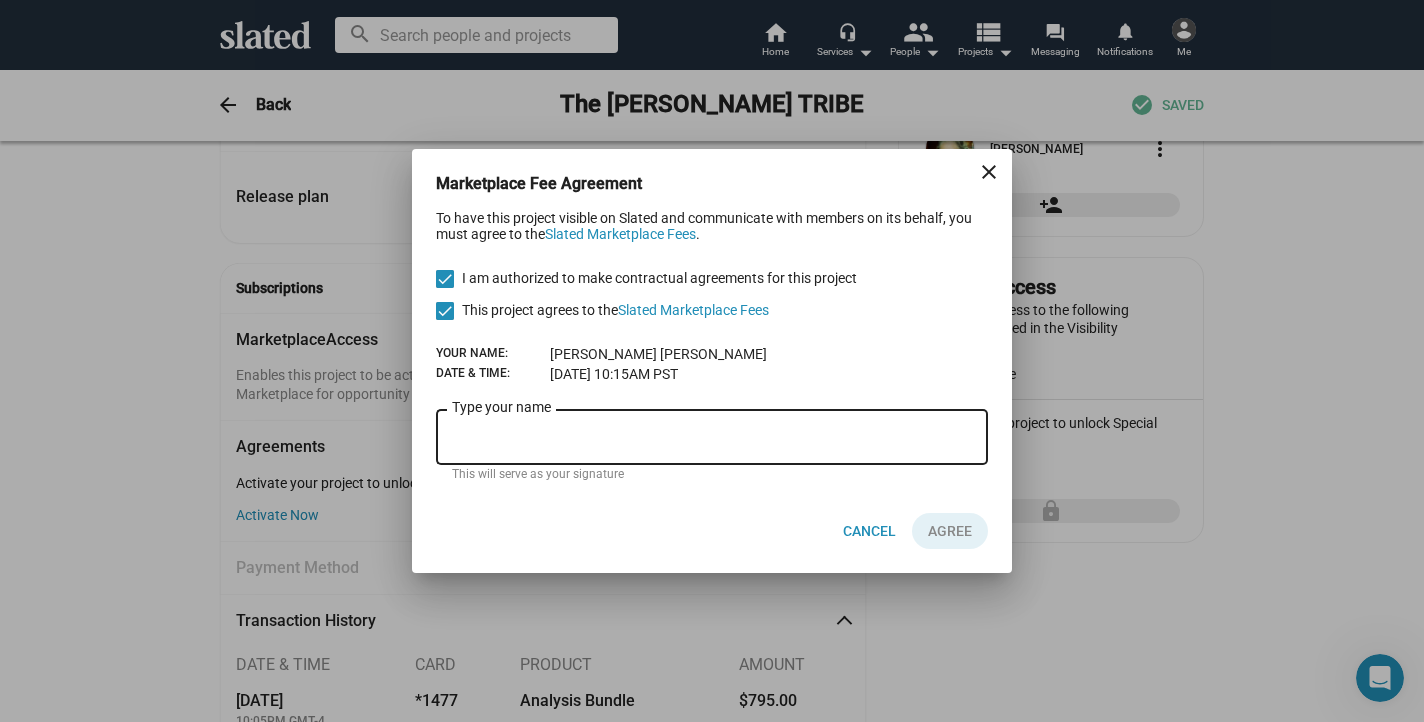 click on "Type your name" at bounding box center [712, 435] 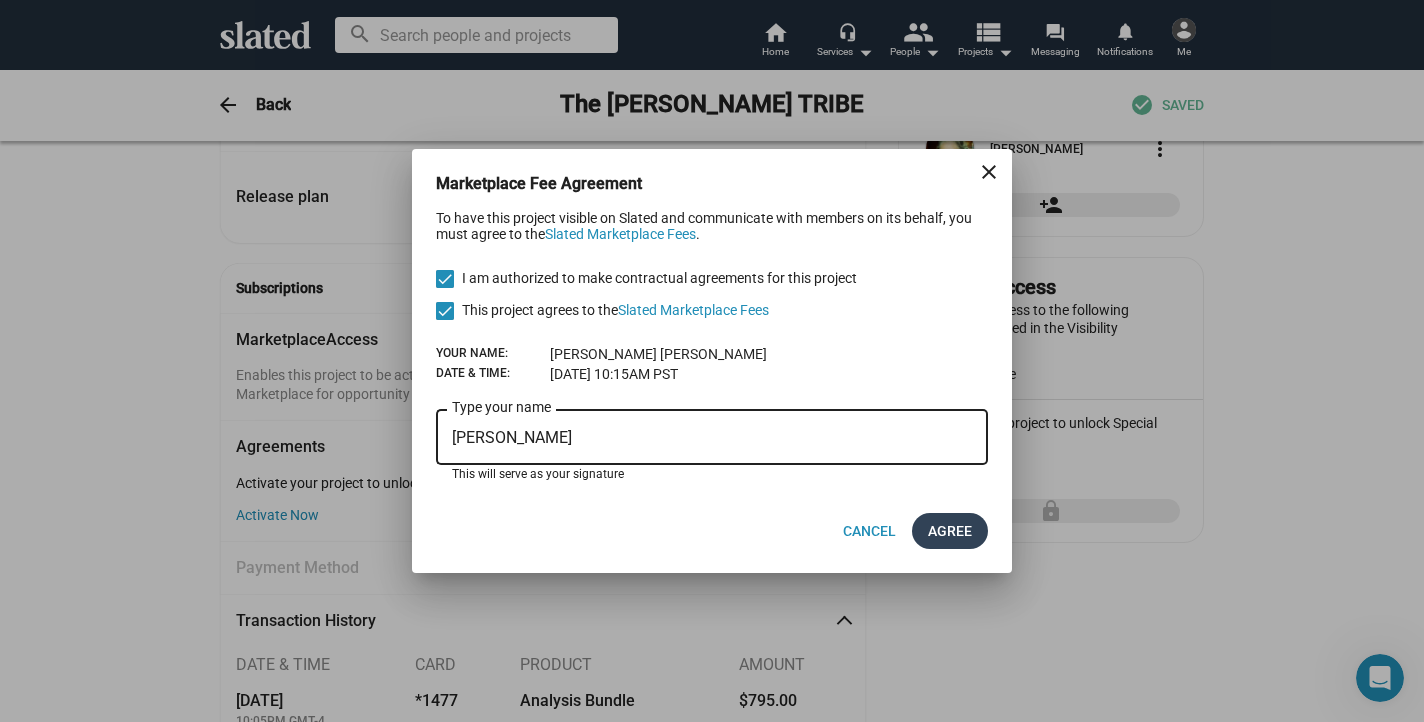 type on "[PERSON_NAME]" 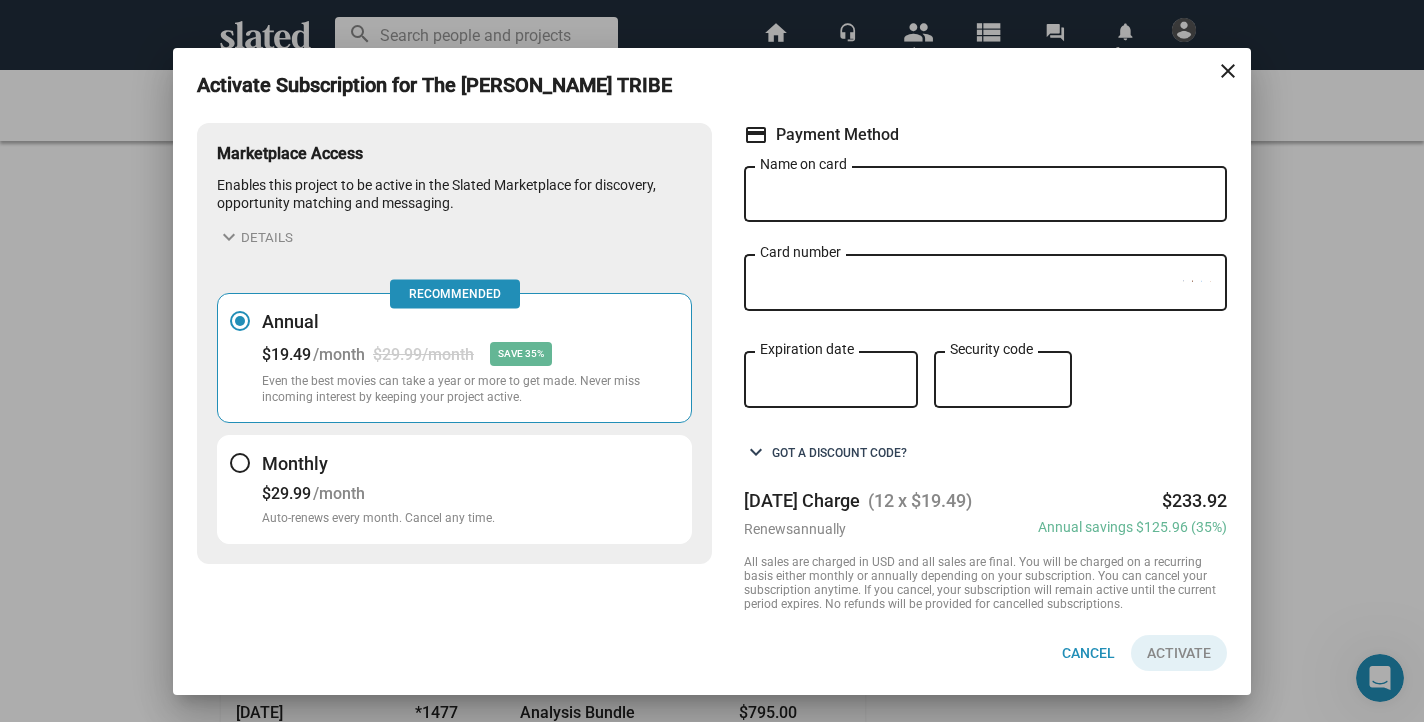 click on "keyboard_arrow_down   Got a discount code?" at bounding box center [825, 453] 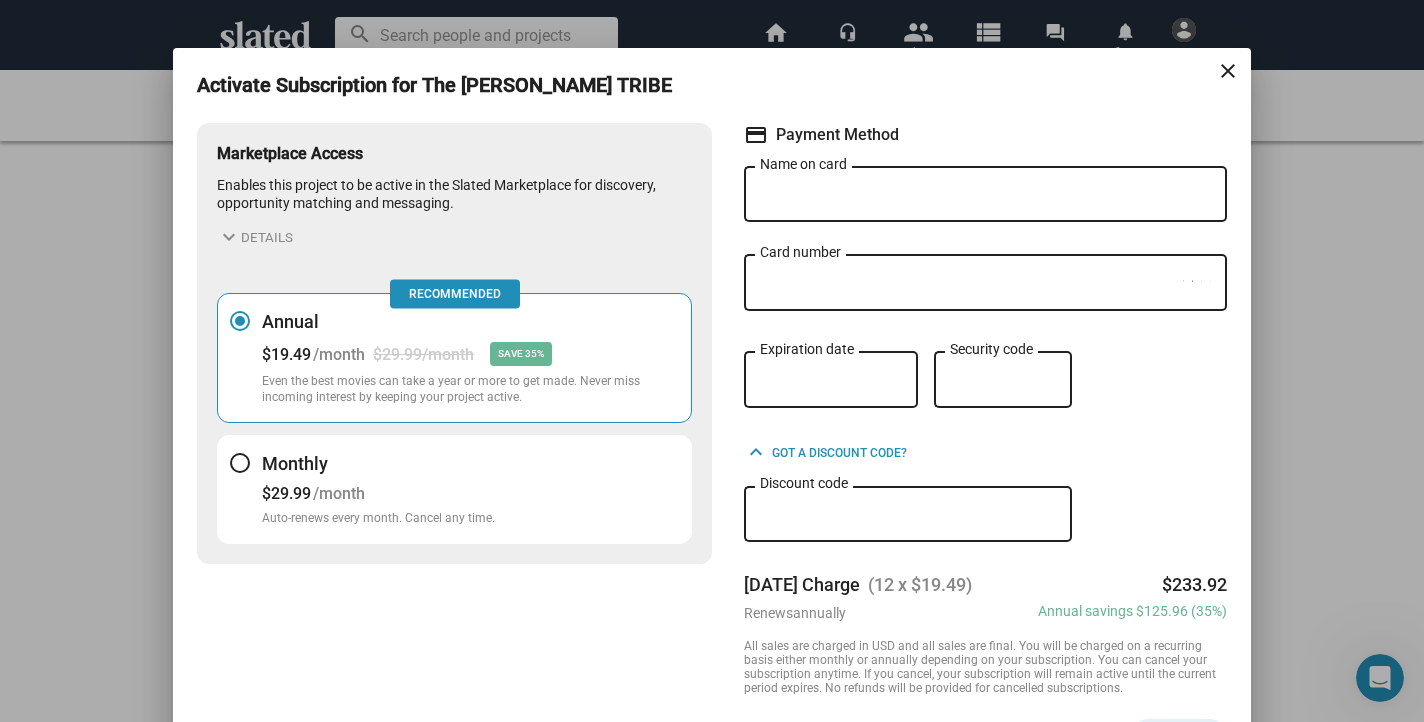 click on "Discount code" at bounding box center [908, 515] 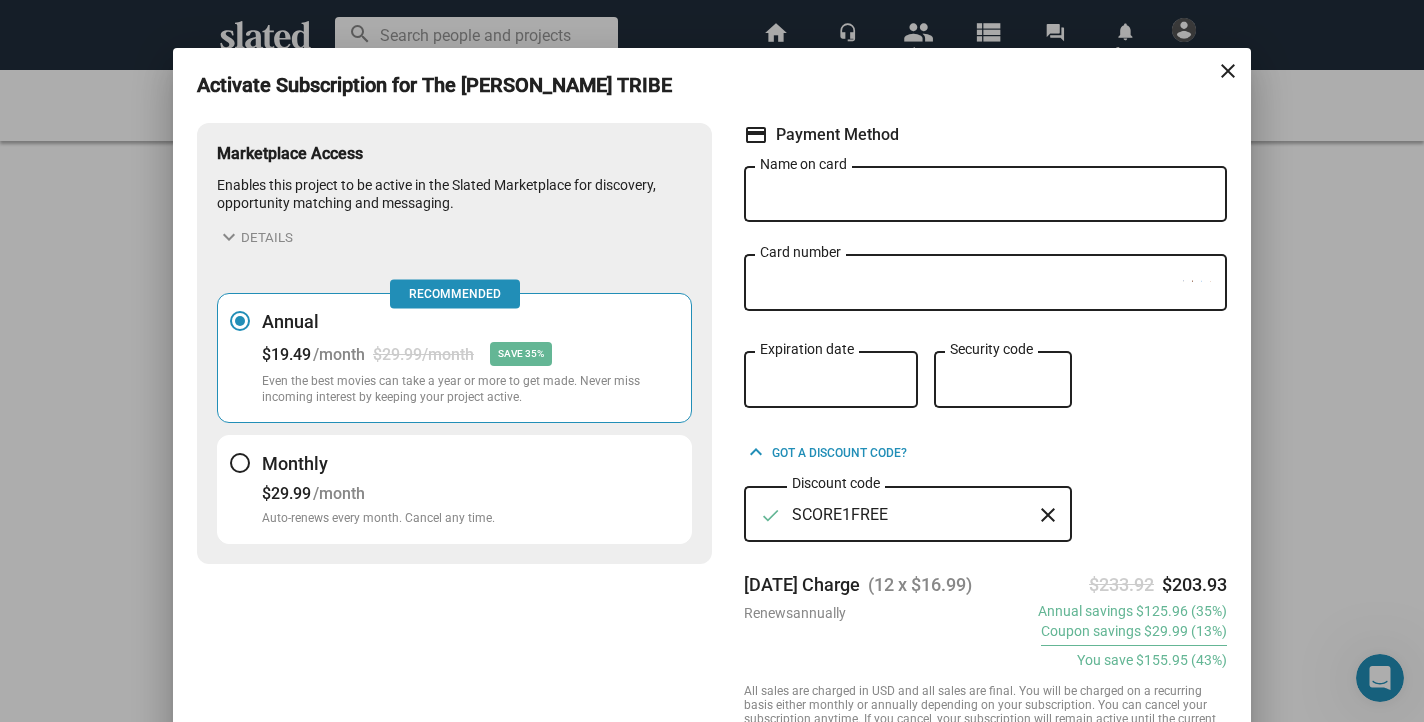 type on "SCORE1FREE" 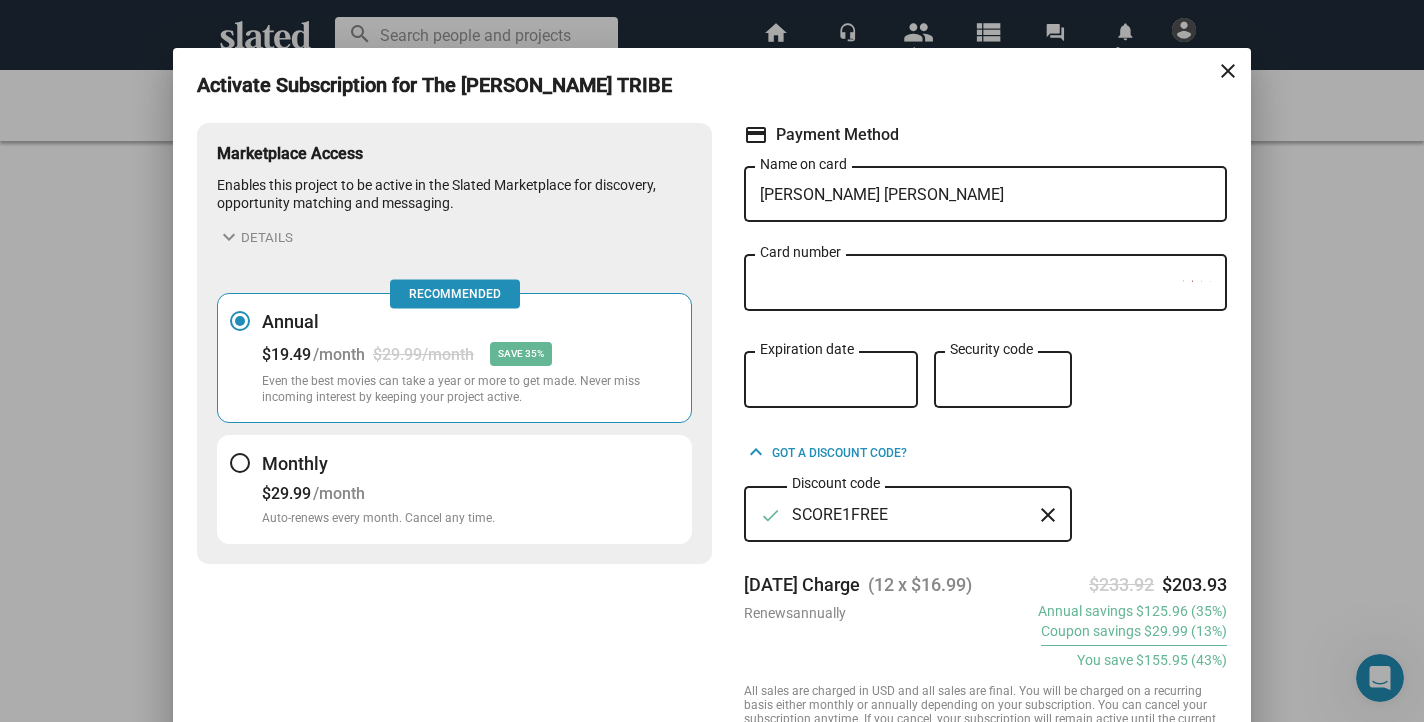 click on "Card number" at bounding box center [971, 281] 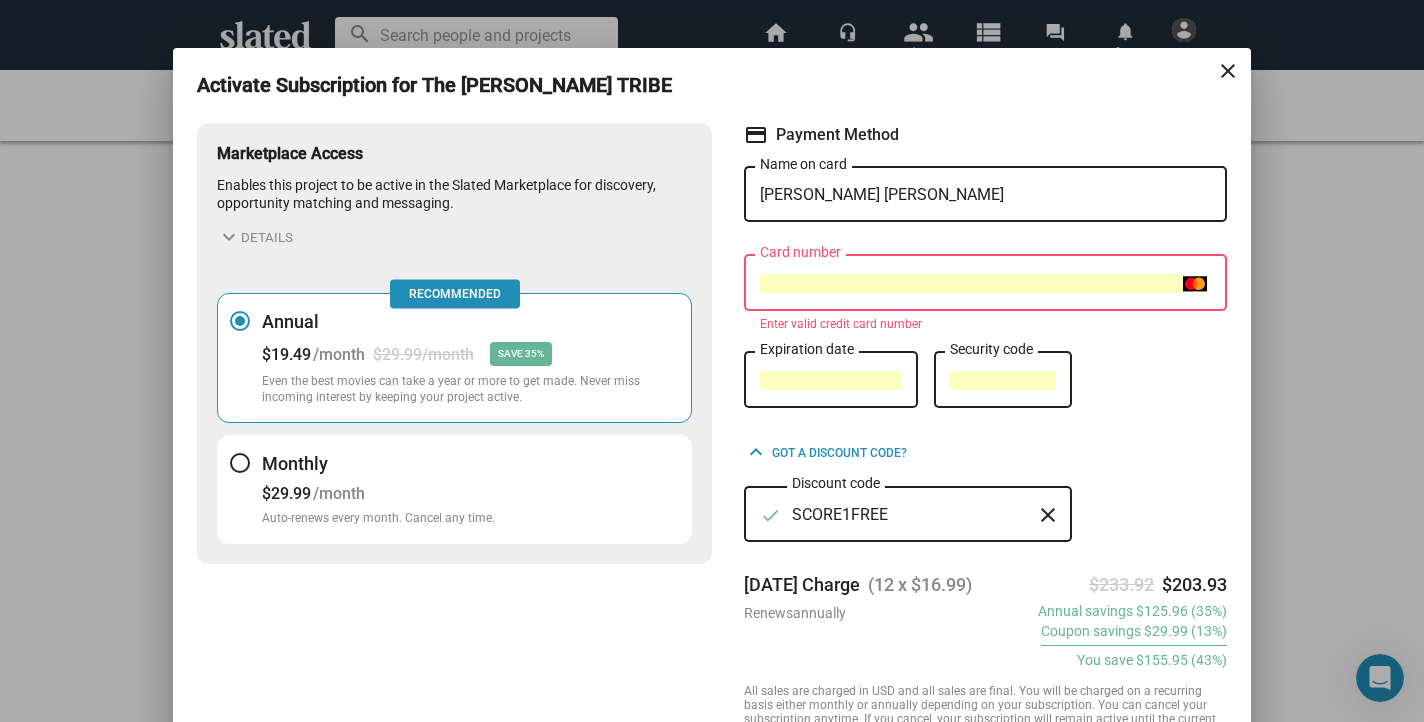 drag, startPoint x: 896, startPoint y: 203, endPoint x: 673, endPoint y: 190, distance: 223.3786 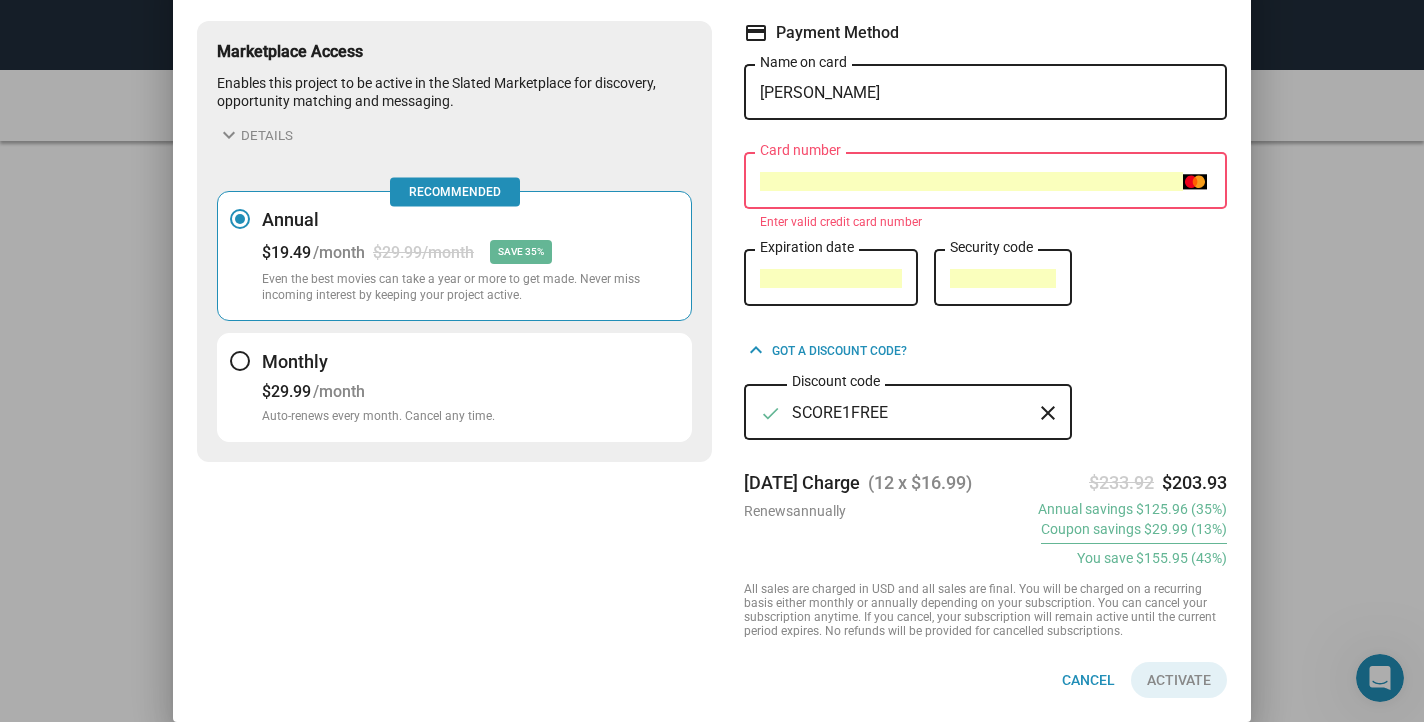 scroll, scrollTop: 103, scrollLeft: 0, axis: vertical 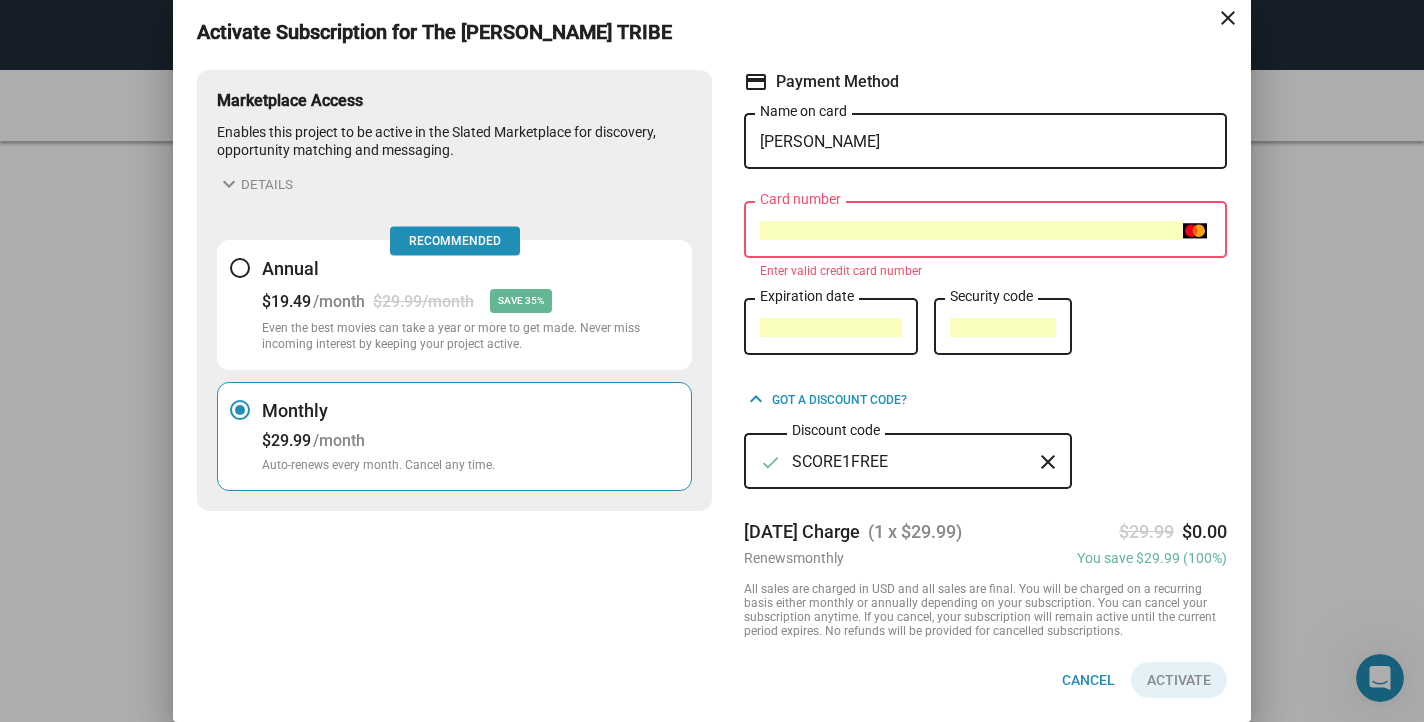 click on "test Card number" at bounding box center [971, 228] 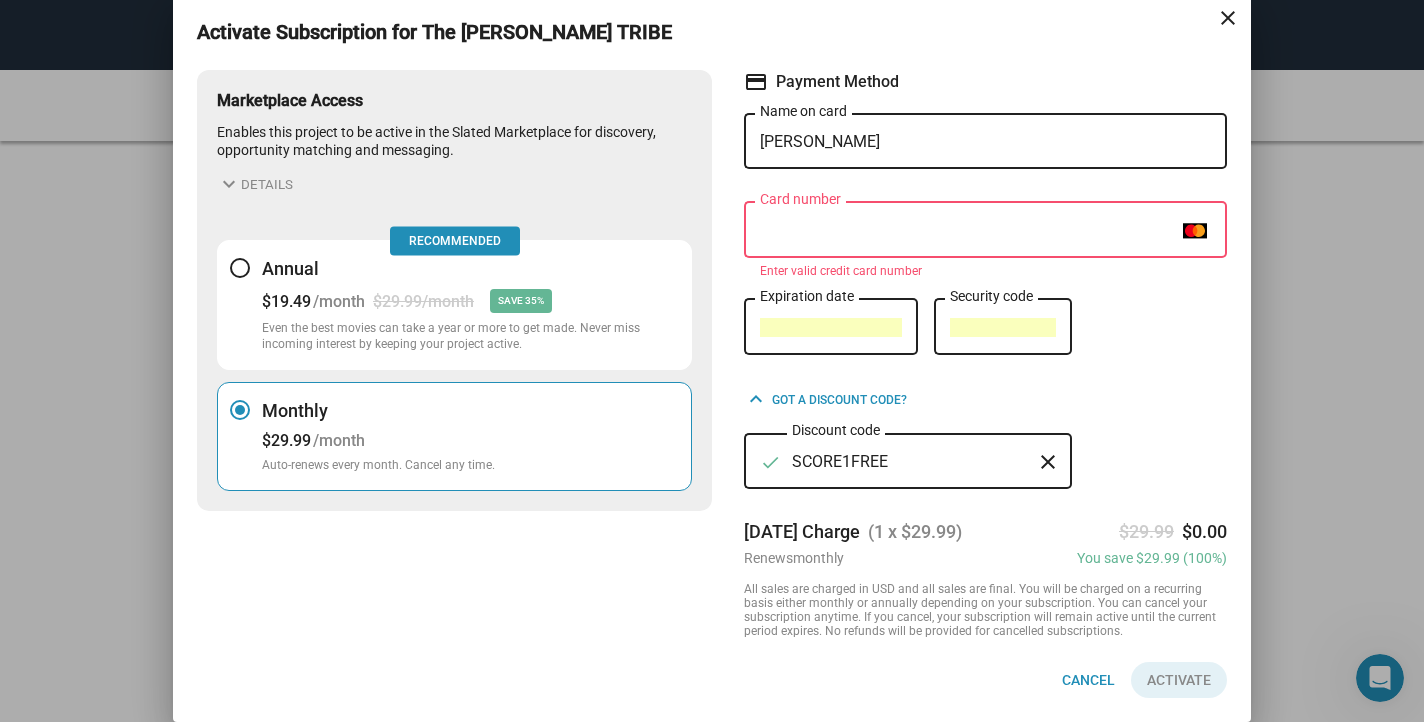 click on "test Card number
Enter valid credit card number" at bounding box center [985, 242] 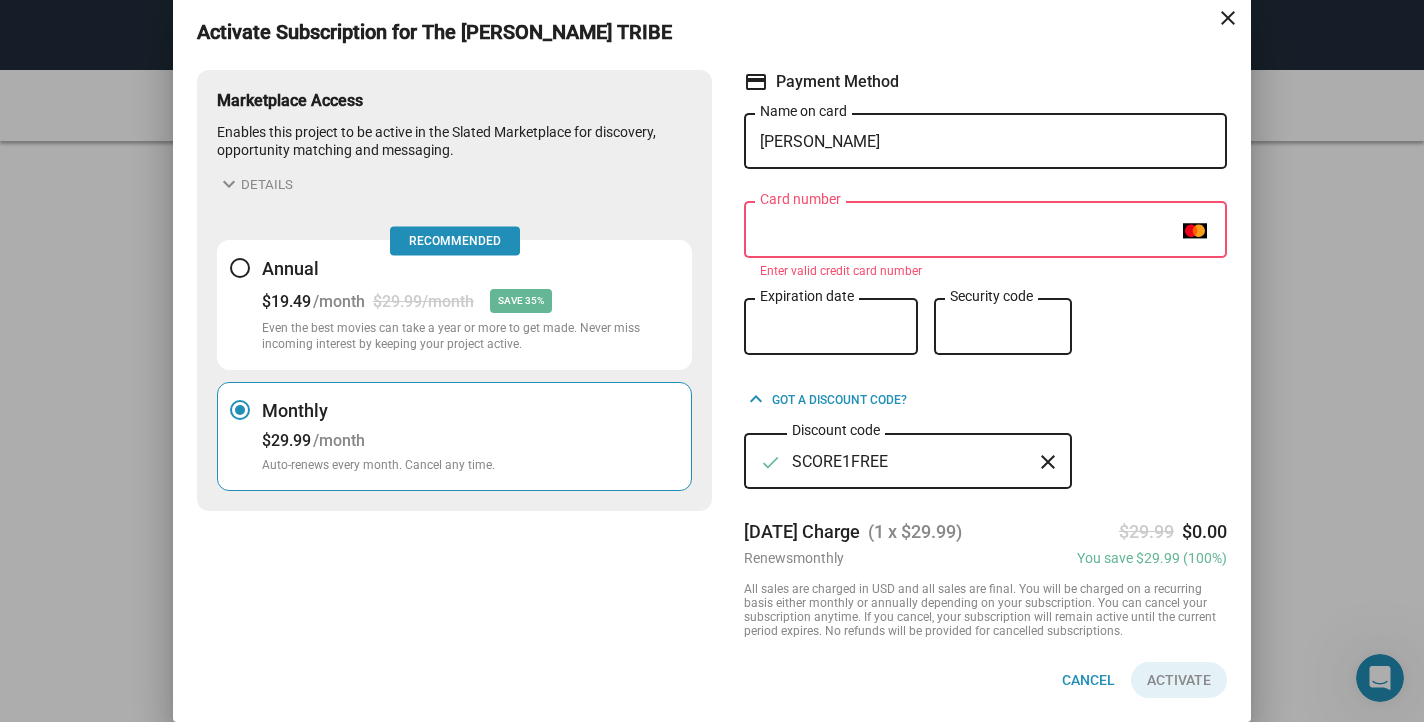 click on "test Expiration date test Security code" at bounding box center [985, 339] 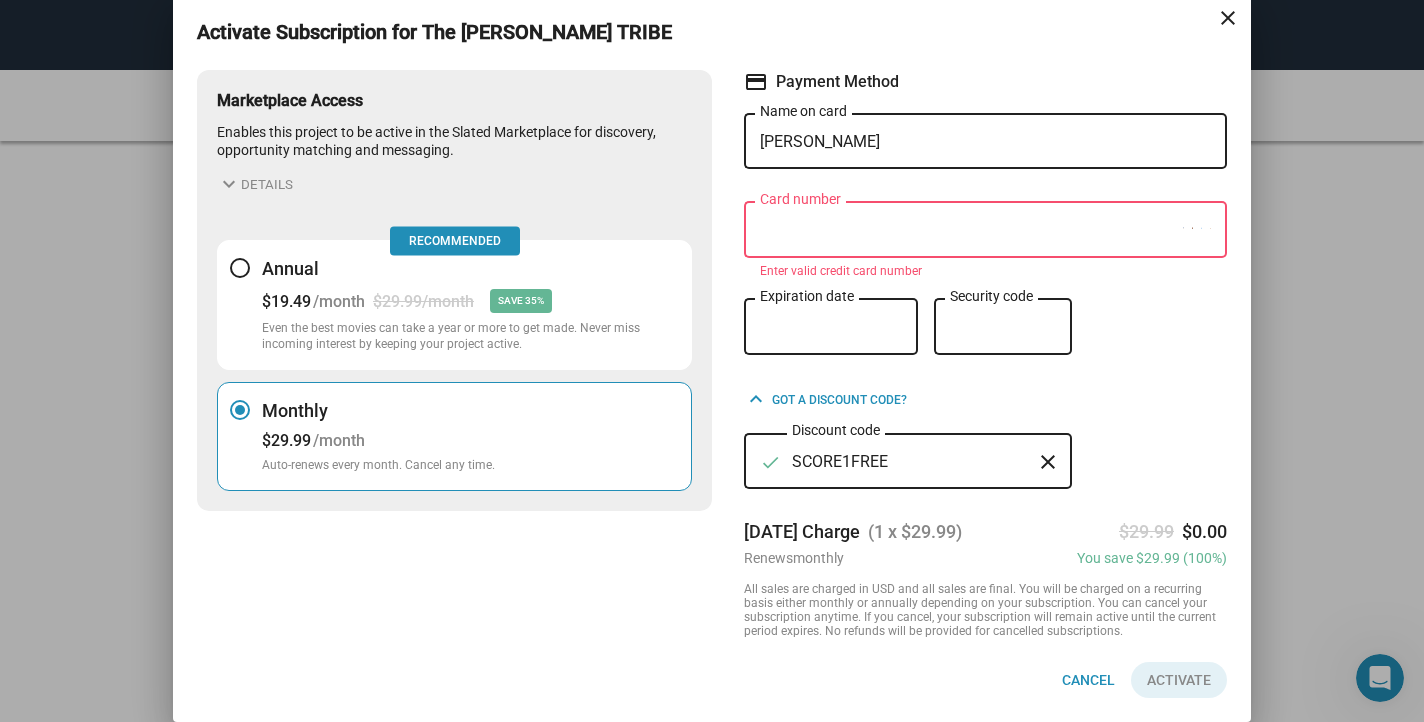 click on "test Expiration date test Security code" at bounding box center (985, 339) 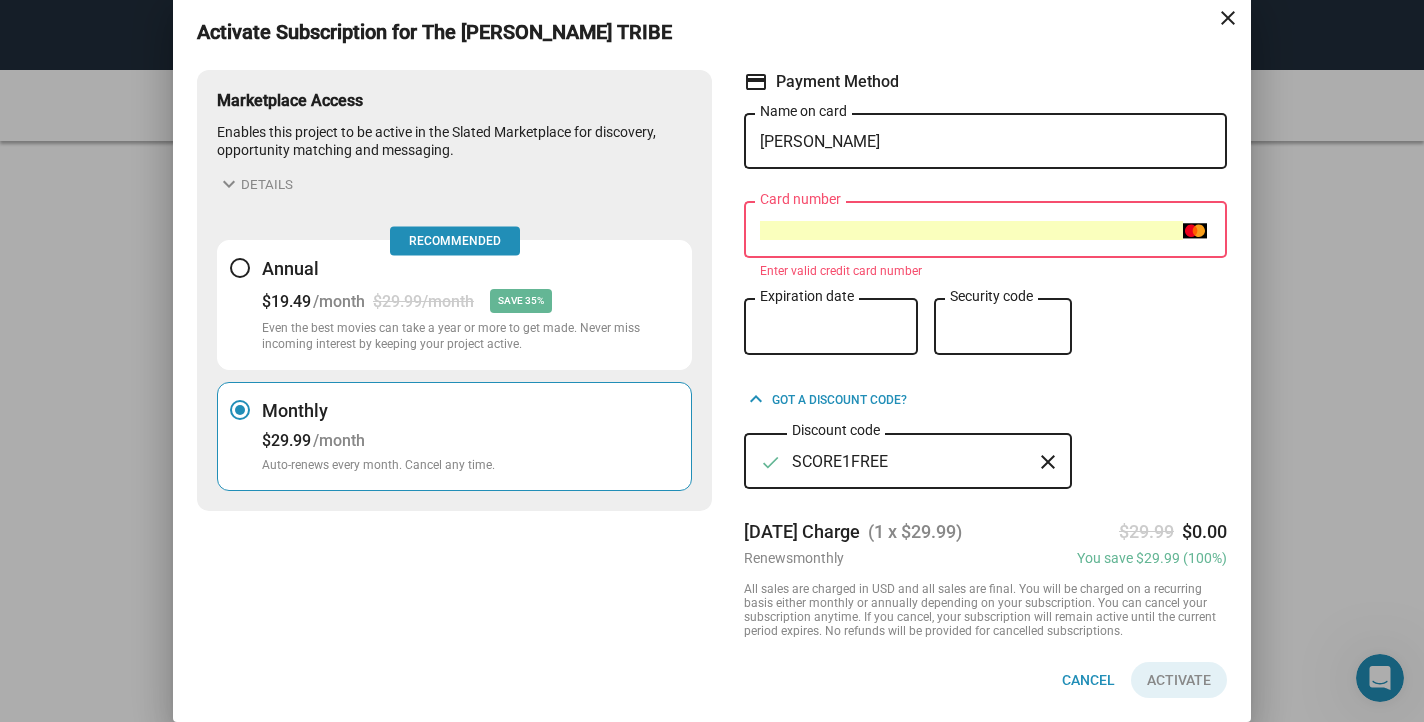 click on "Sharon J. Gentry Name on card test Card number
Enter valid credit card number  test Expiration date test Security code  keyboard_arrow_up   Got a discount code?  check SCORE1FREE Discount code close  Today's Charge  (1 x $29.99)  $29.99   $0.00   Renews   monthly   You save $29.99 (100%)   All sales are charged in USD and all sales are final. You will be charged on a recurring basis either monthly or annually depending on your subscription. You can cancel your subscription anytime. If you cancel, your subscription will remain active until the current period expires. No refunds will be provided for cancelled subscriptions.   Cancel   Activate" at bounding box center (985, 417) 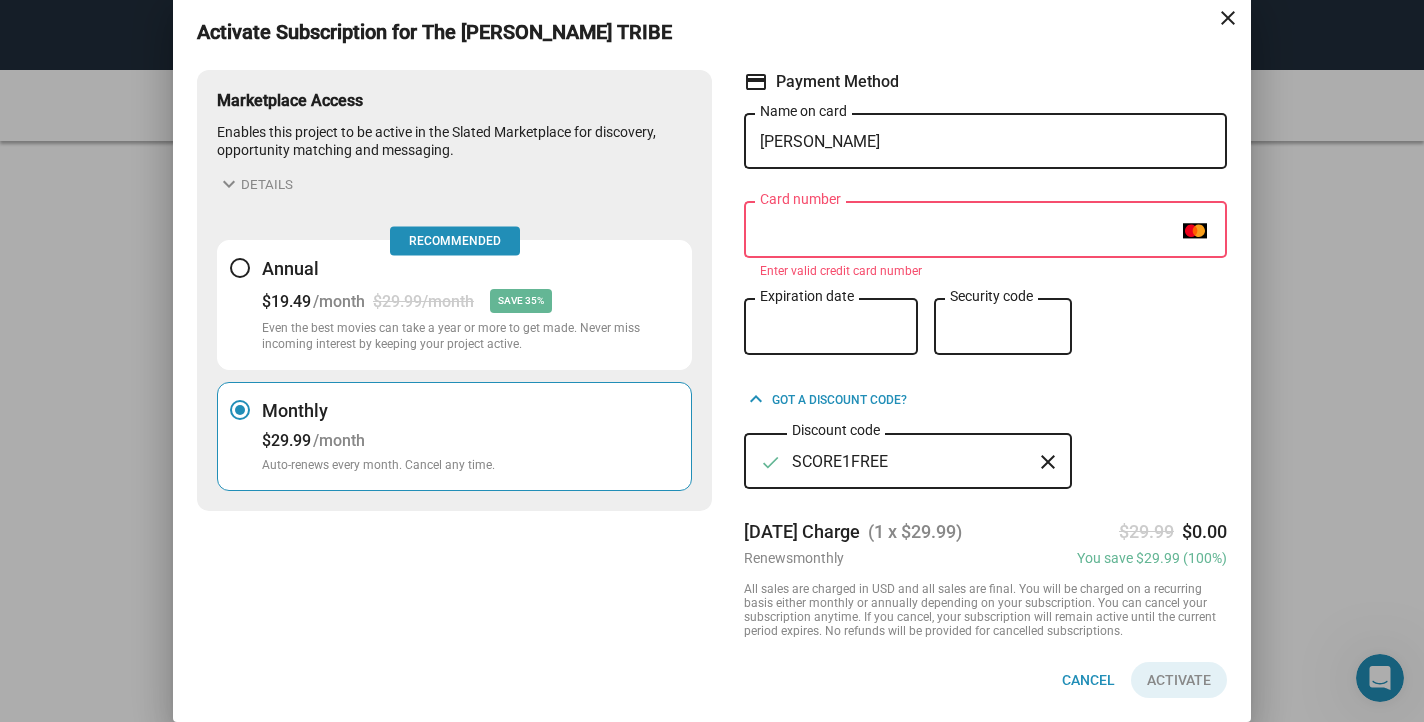 drag, startPoint x: 906, startPoint y: 139, endPoint x: 639, endPoint y: 125, distance: 267.3668 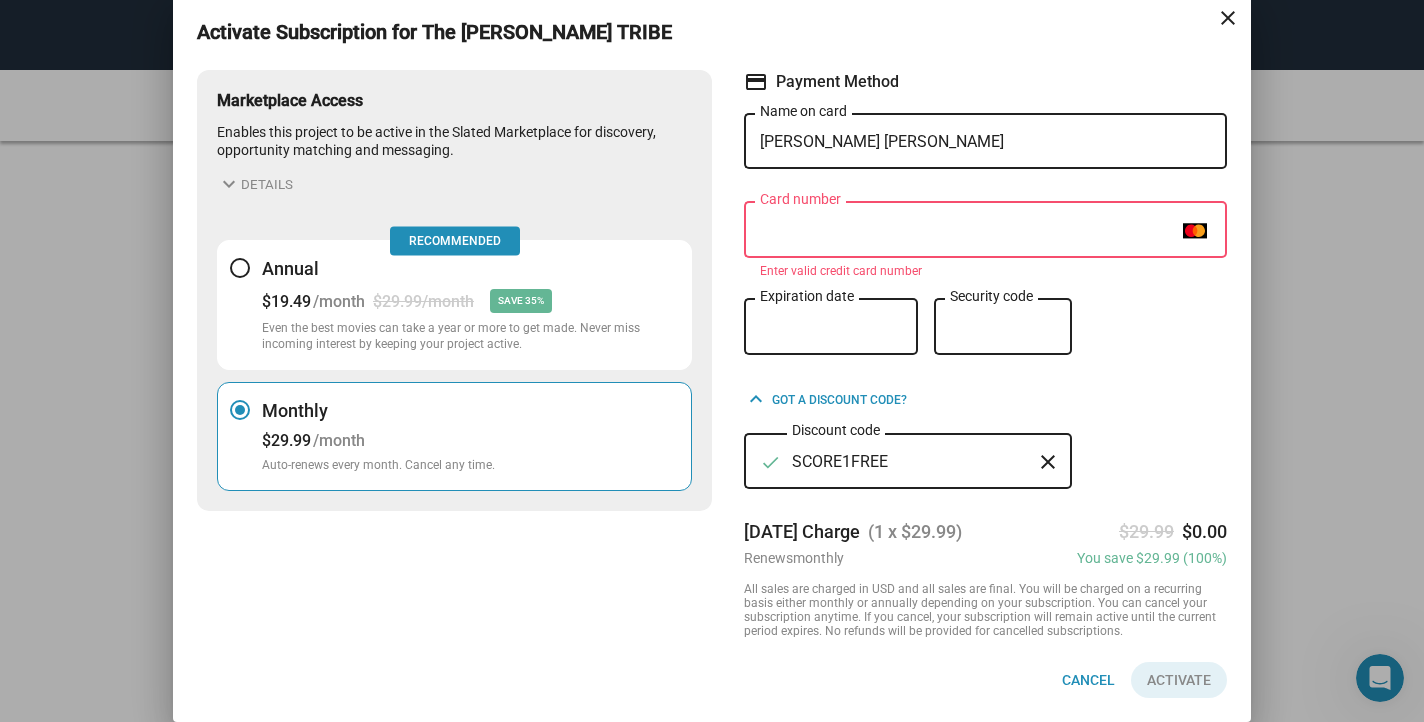 type on "Mary Jane Baker" 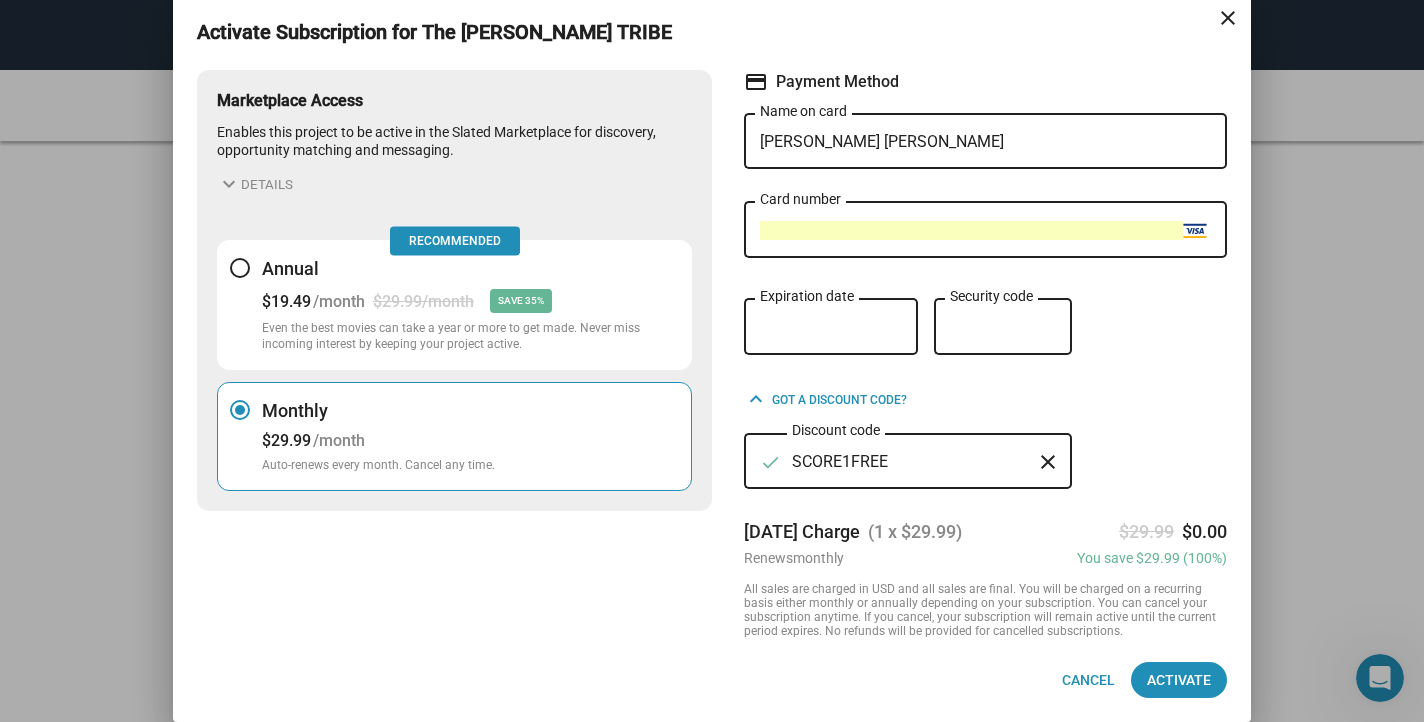 click on "test Expiration date test Security code" at bounding box center [985, 339] 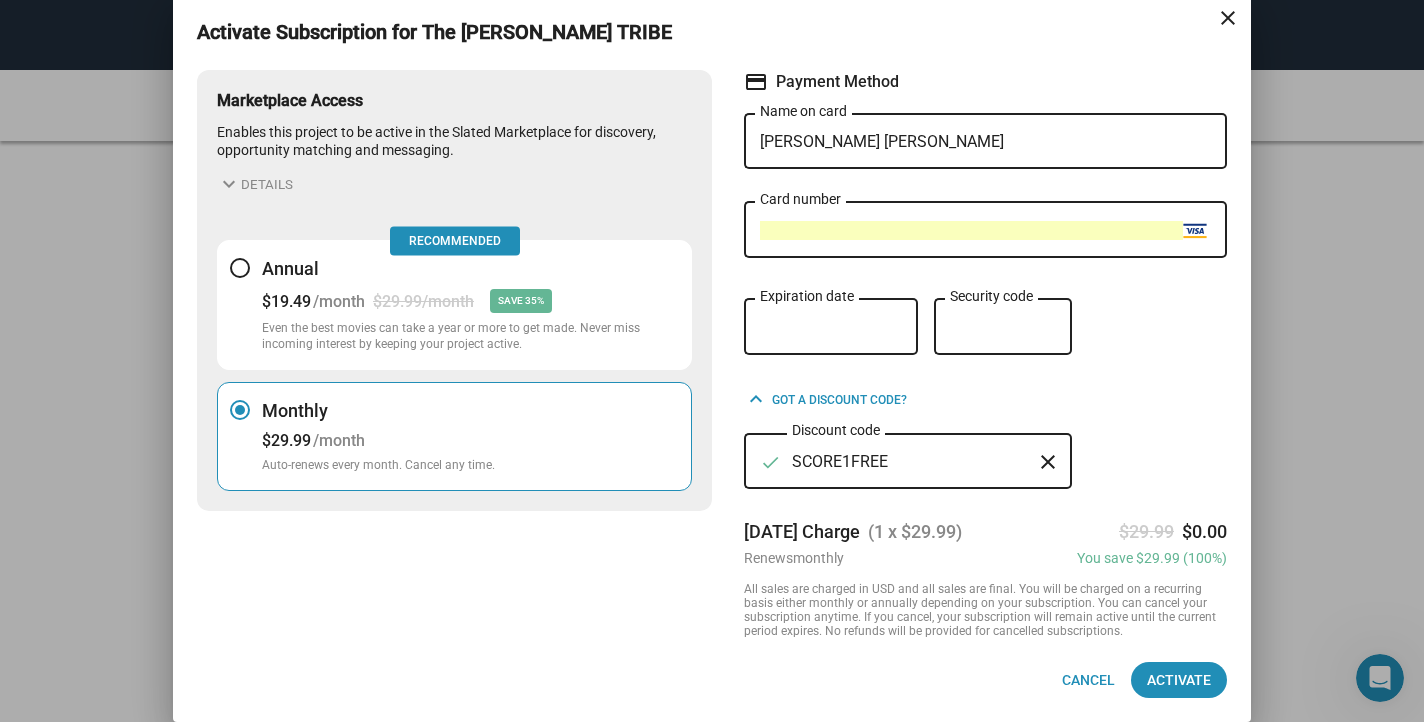 click on "Marketplace Access Enables this project to be active in the Slated Marketplace for discovery, opportunity matching and messaging. expand_more  Details Included features Enable project visibility settings Enable opportunity matching Enable project messaging Enable project posting & sharing Subscription Terms & Conditions Annual $19.49 /month $29.99/month SAVE 35% Even the best movies can take a year or more to get made. Never miss incoming interest by keeping your project active. Recommended Monthly $29.99 /month Auto-renews every month. Cancel any time. credit_card Payment Method Mary Jane Baker Name on card test Card number
test Expiration date test Security code  keyboard_arrow_up   Got a discount code?  check SCORE1FREE Discount code close  Today's Charge  (1 x $29.99)  $29.99   $0.00   Renews   monthly   You save $29.99 (100%)   Cancel   Activate" at bounding box center [712, 392] 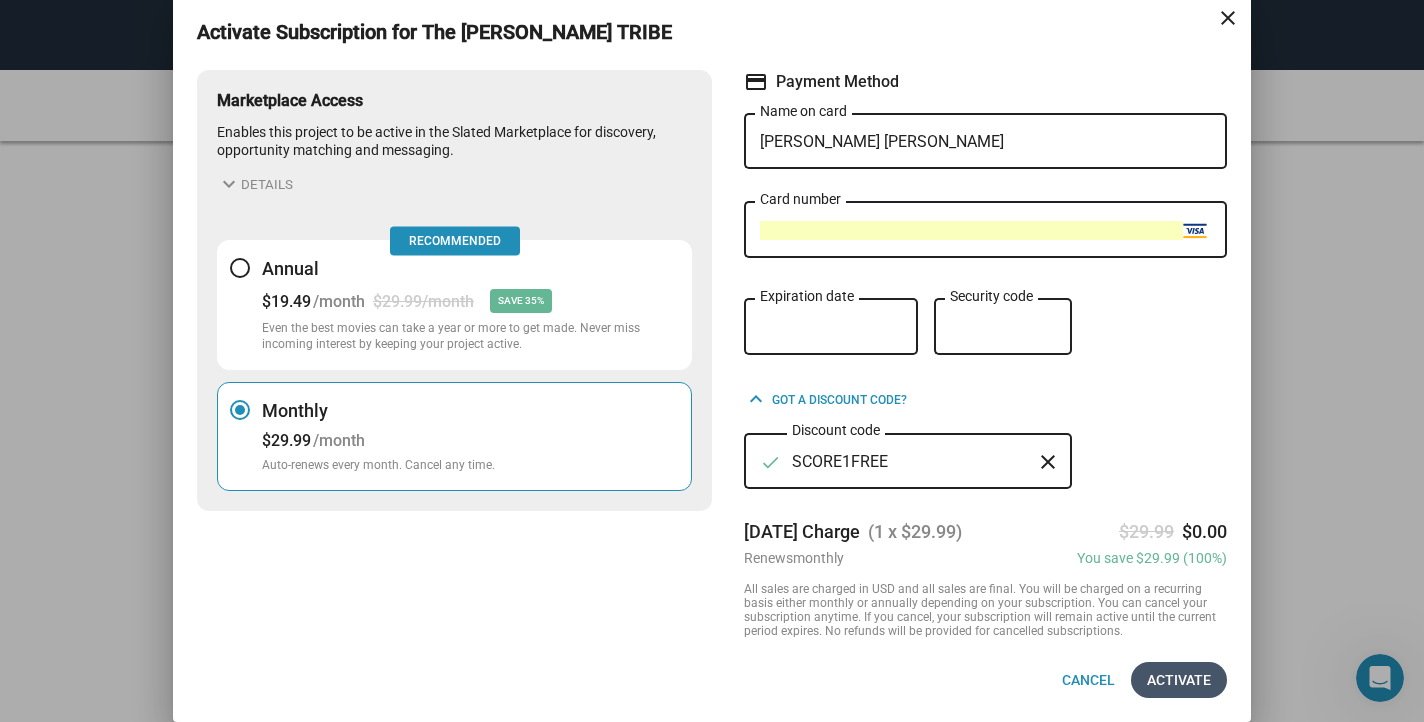 click on "Activate" at bounding box center (1179, 680) 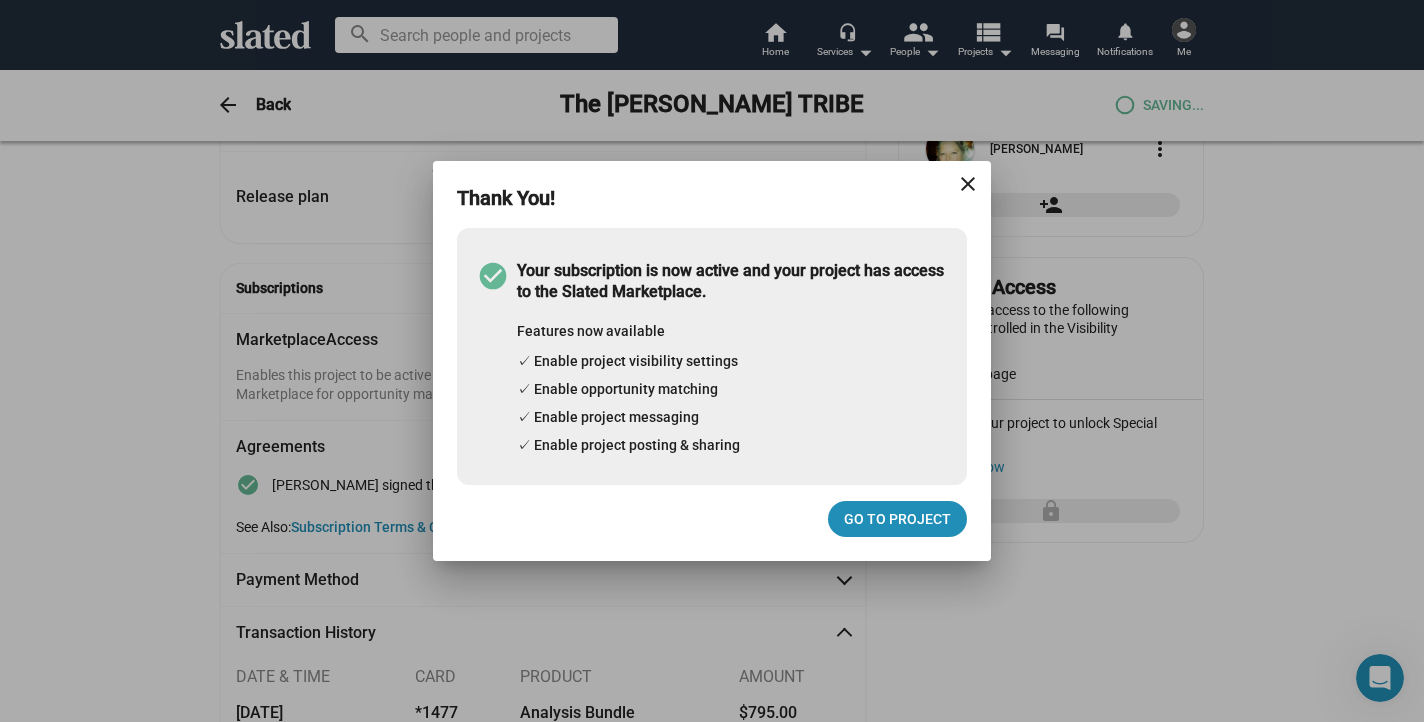 scroll, scrollTop: 0, scrollLeft: 0, axis: both 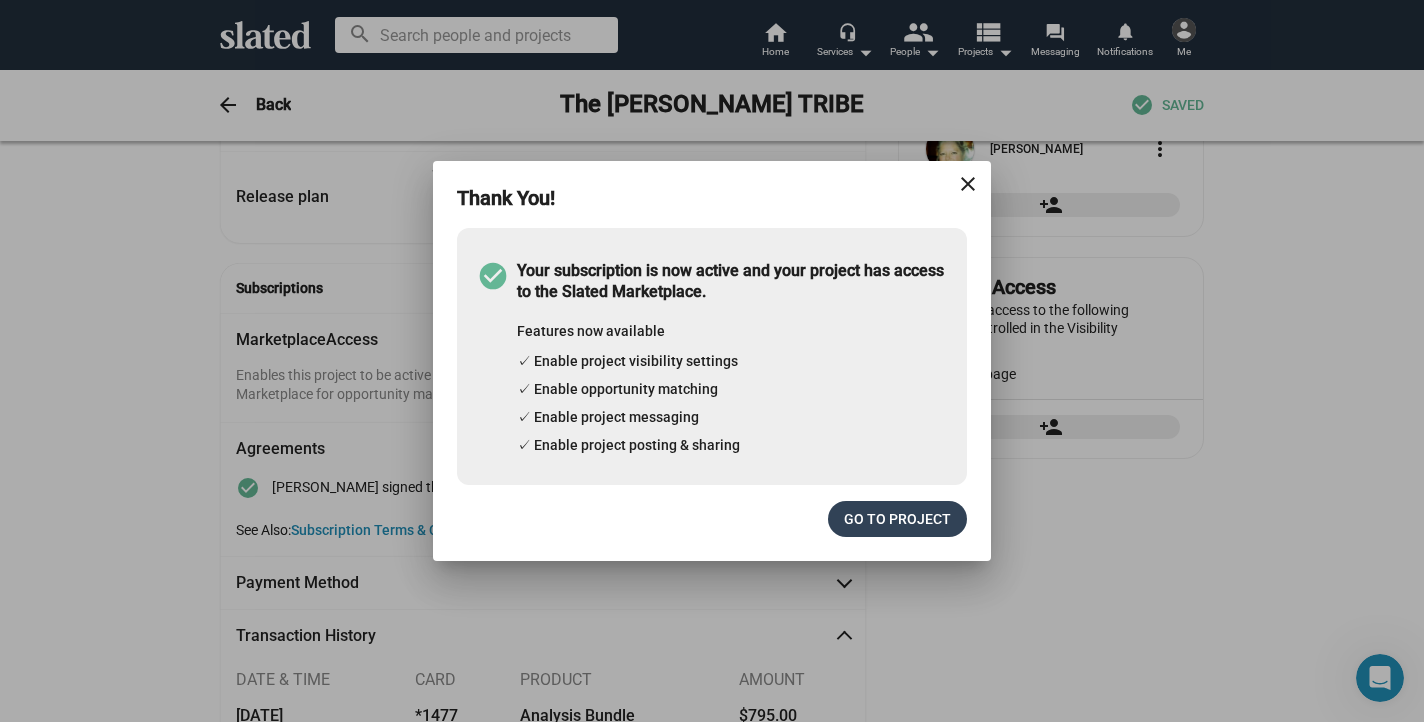 click on "Go to project" at bounding box center (897, 519) 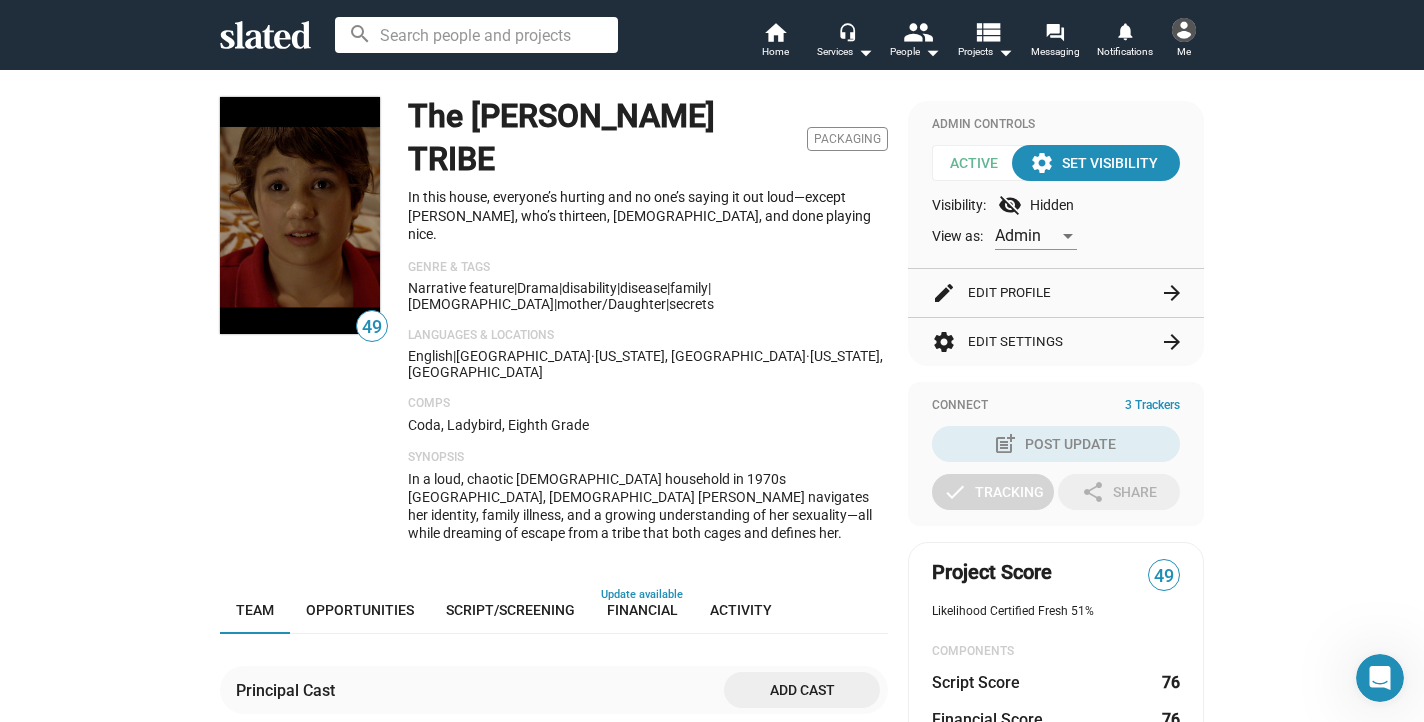 scroll, scrollTop: 0, scrollLeft: 0, axis: both 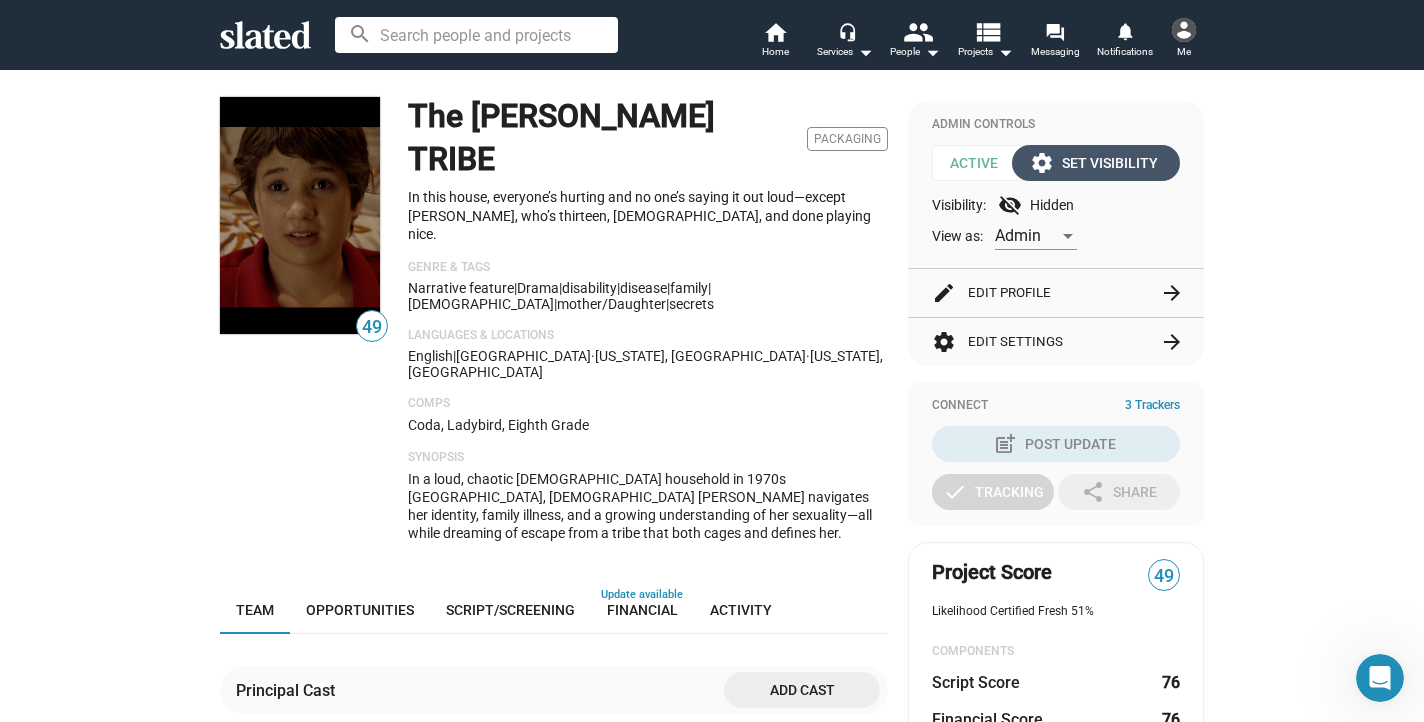click on "settings  Set Visibility" 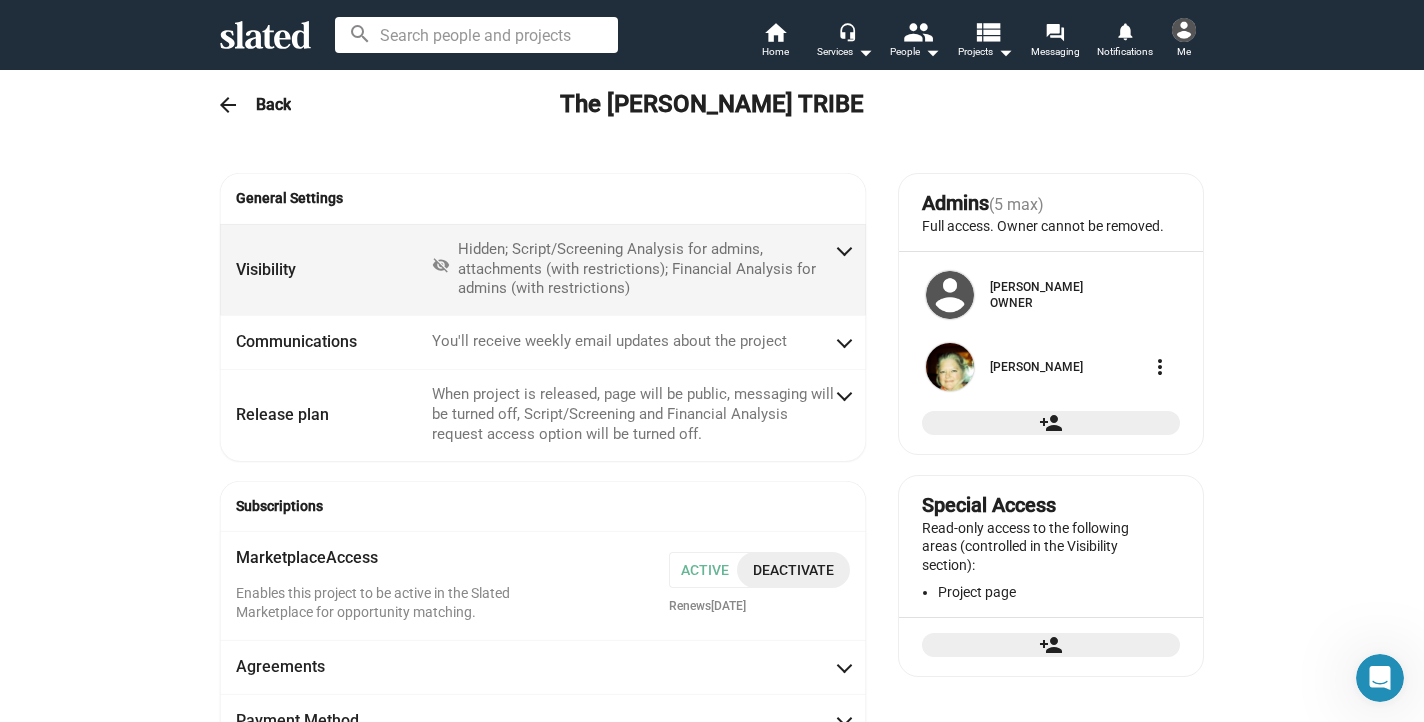 click on "Visibility visibility_off Hidden; Script/Screening Analysis for admins, attachments (with restrictions); Financial Analysis for admins (with restrictions)" at bounding box center (543, 270) 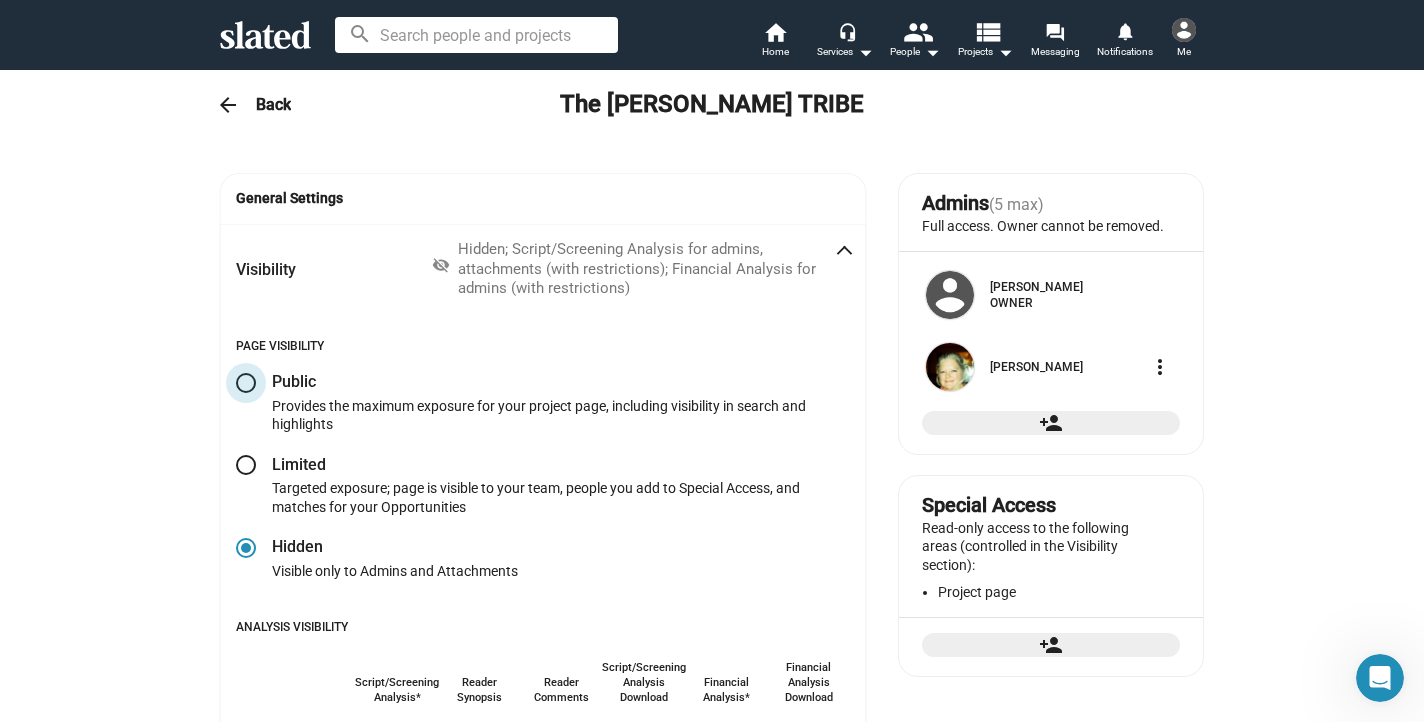 click at bounding box center (246, 383) 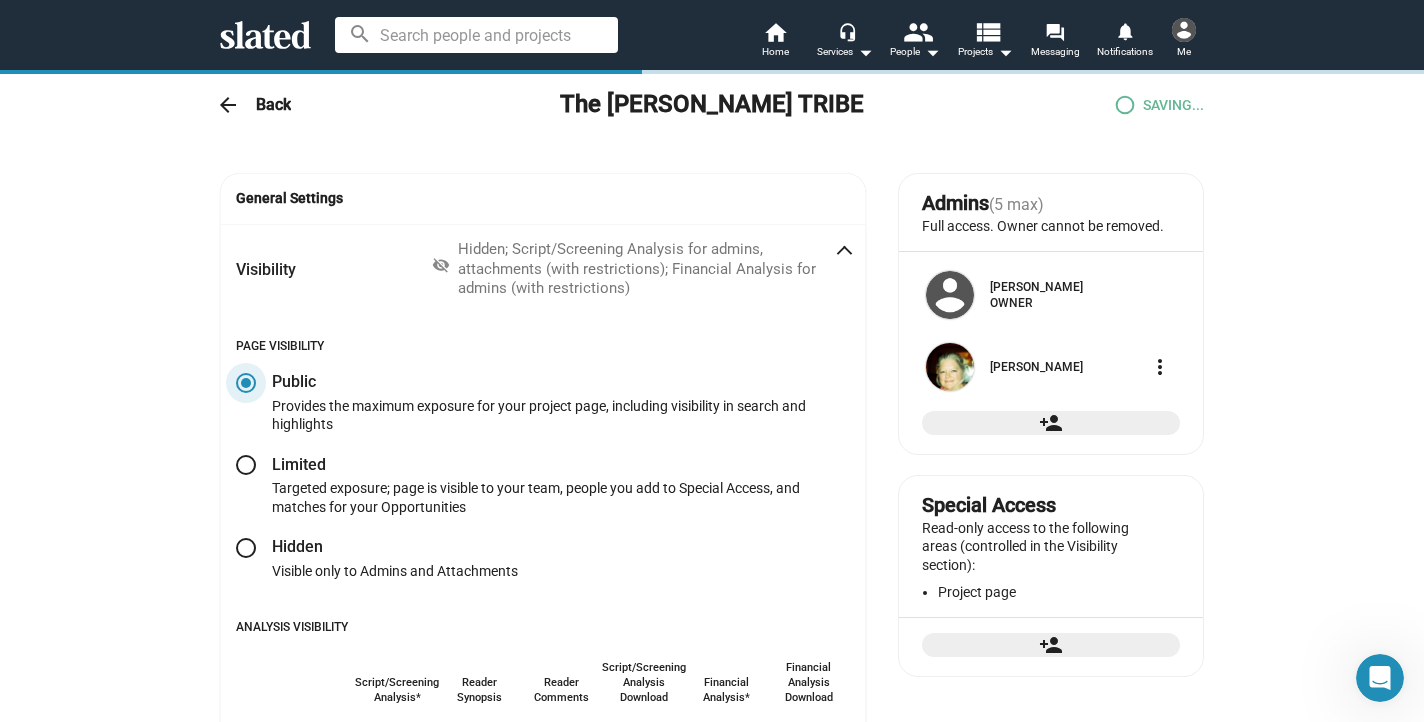 checkbox on "true" 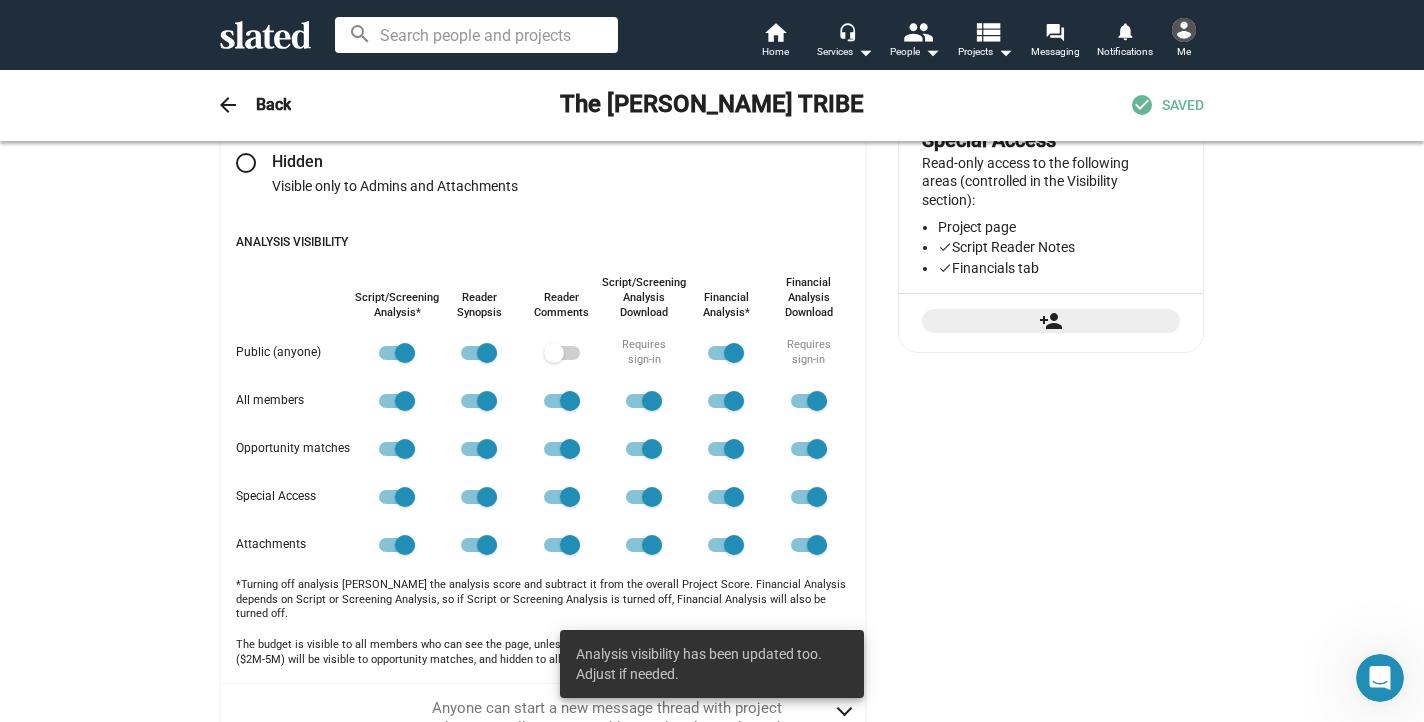 scroll, scrollTop: 362, scrollLeft: 0, axis: vertical 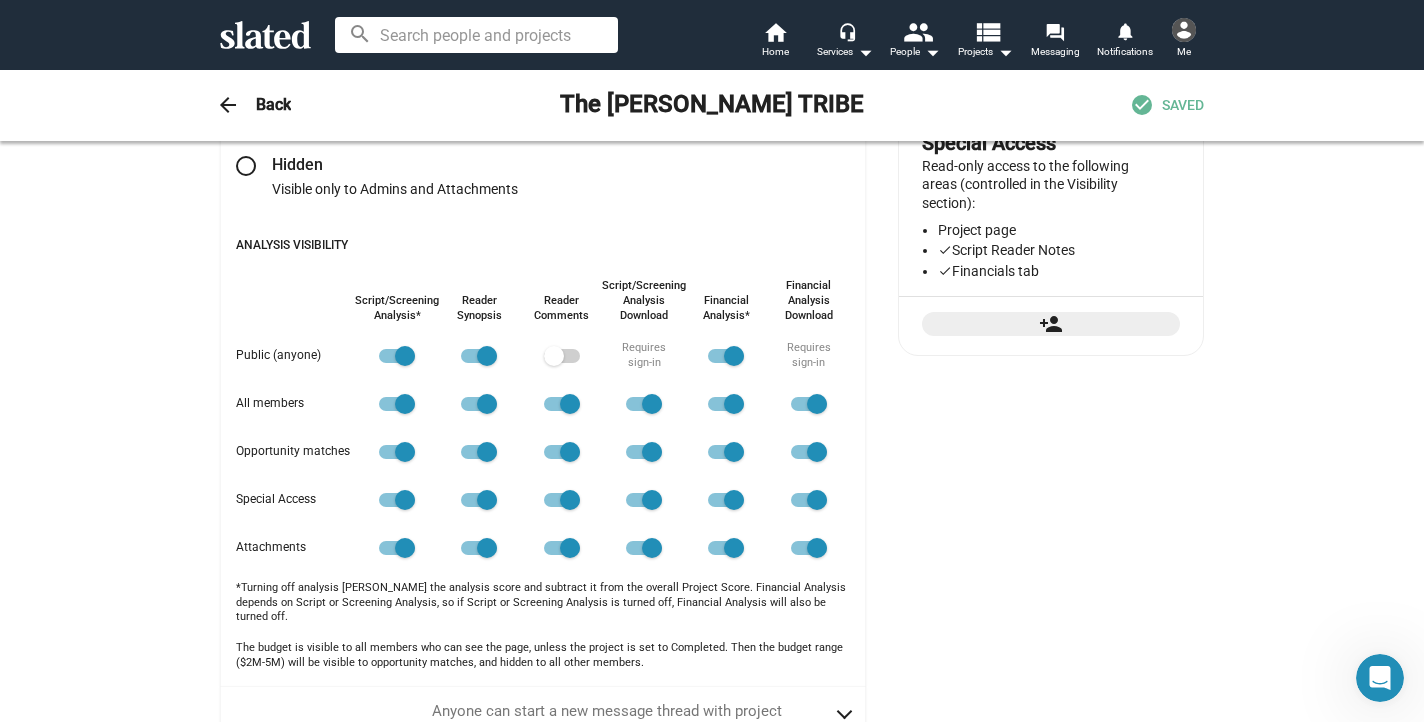 click at bounding box center (554, 356) 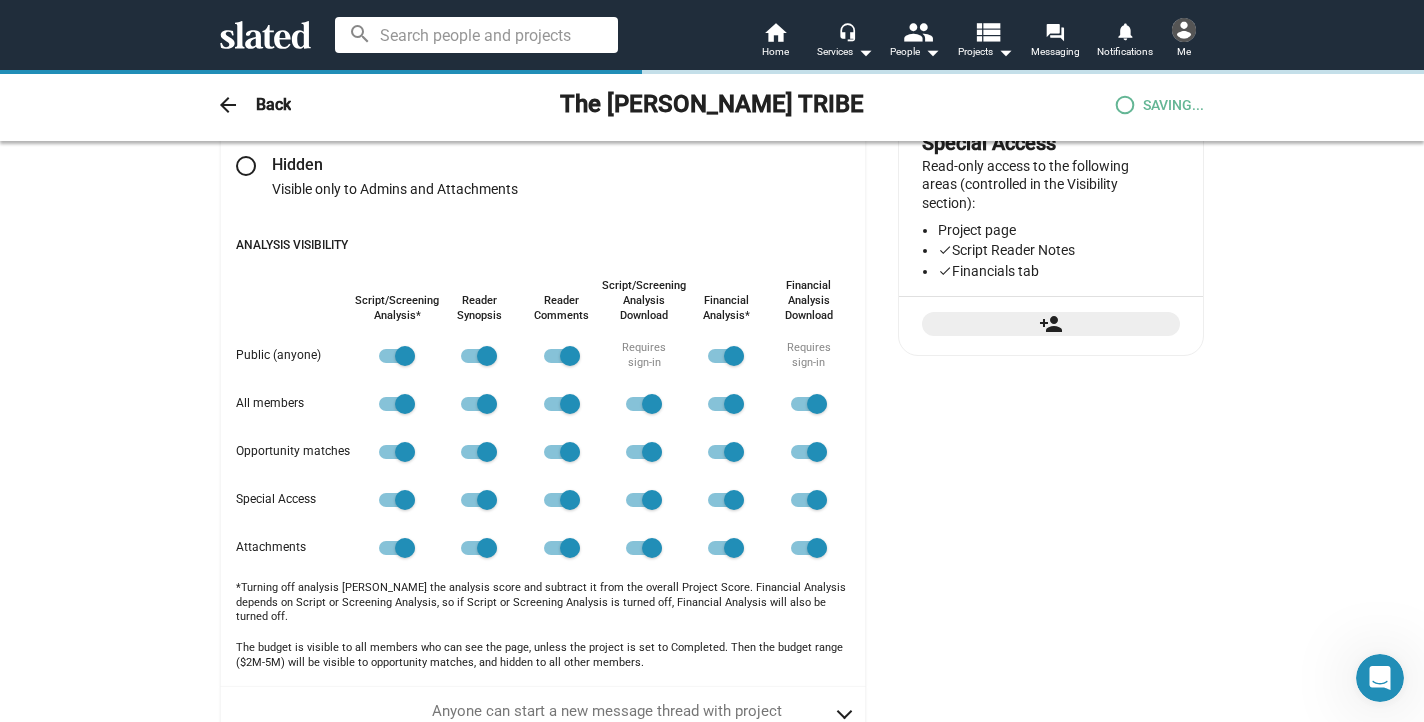 checkbox on "true" 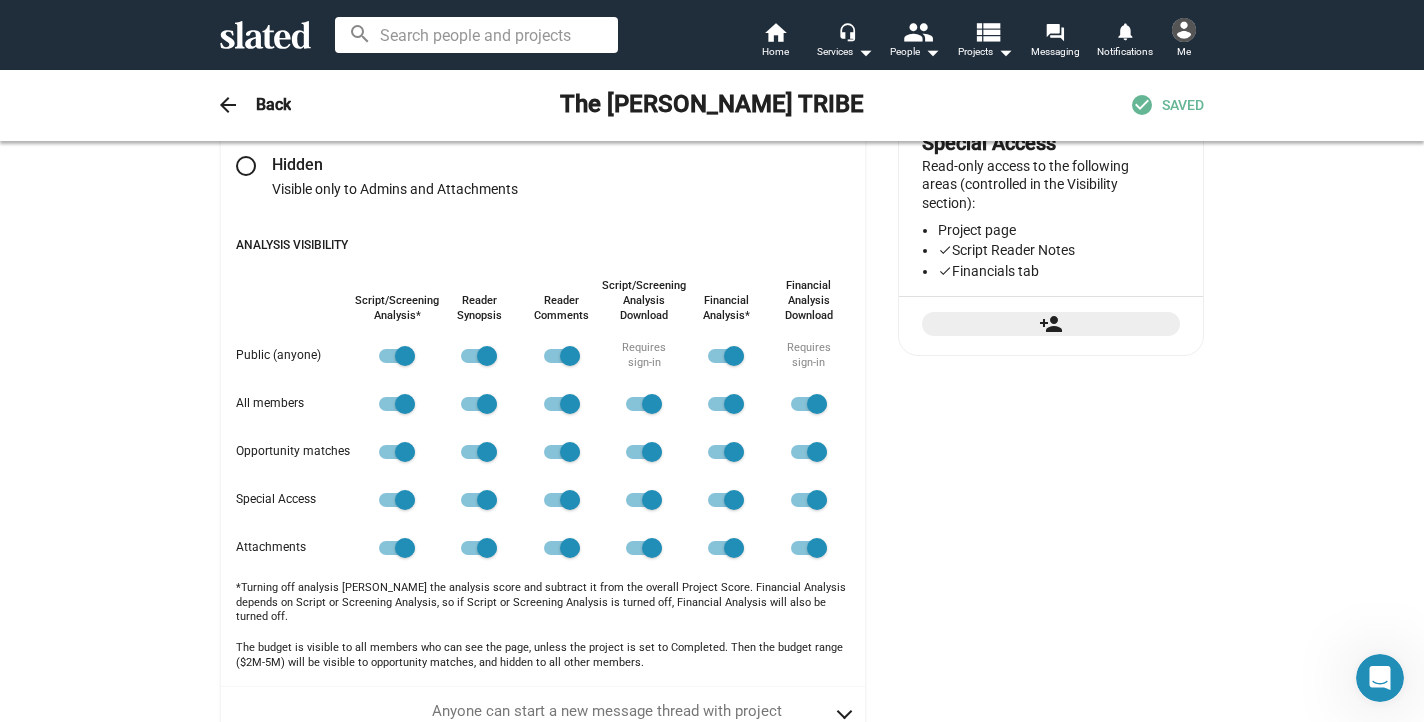 click at bounding box center (734, 356) 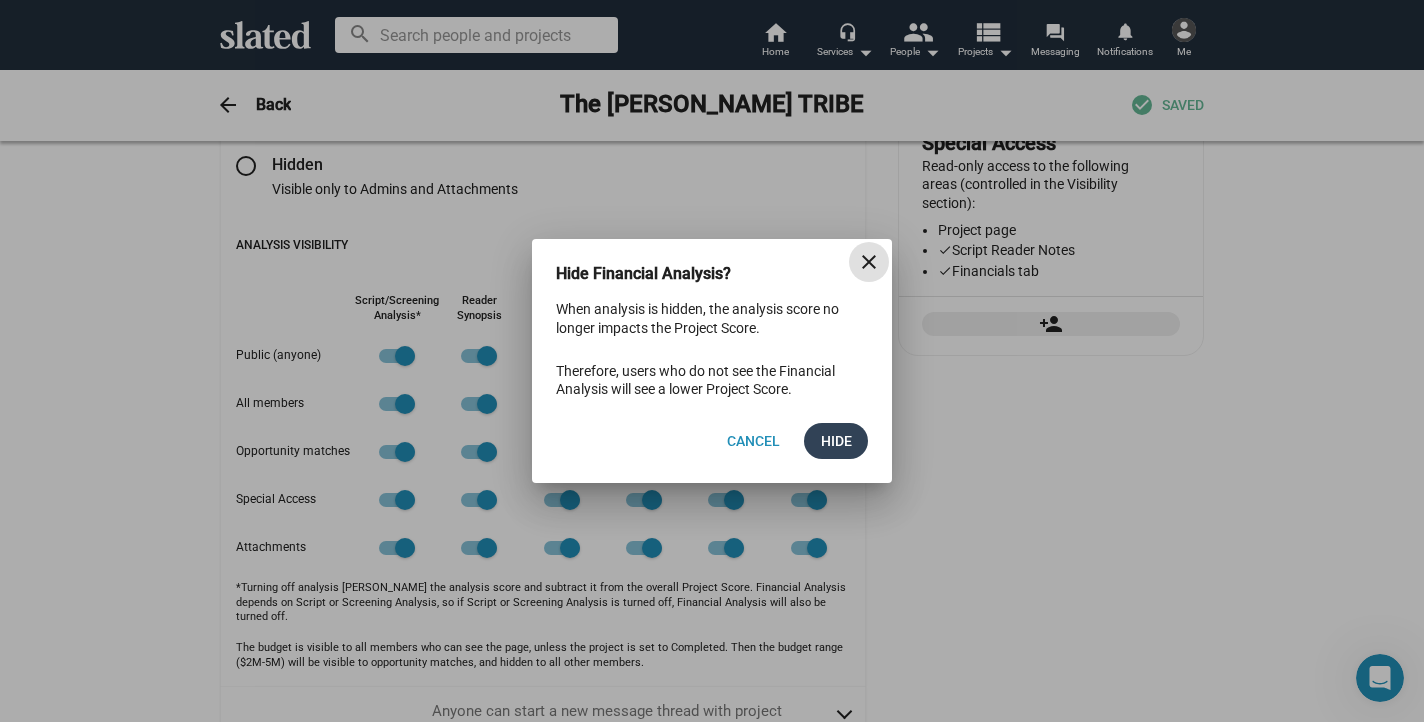 click on "Hide" at bounding box center [836, 441] 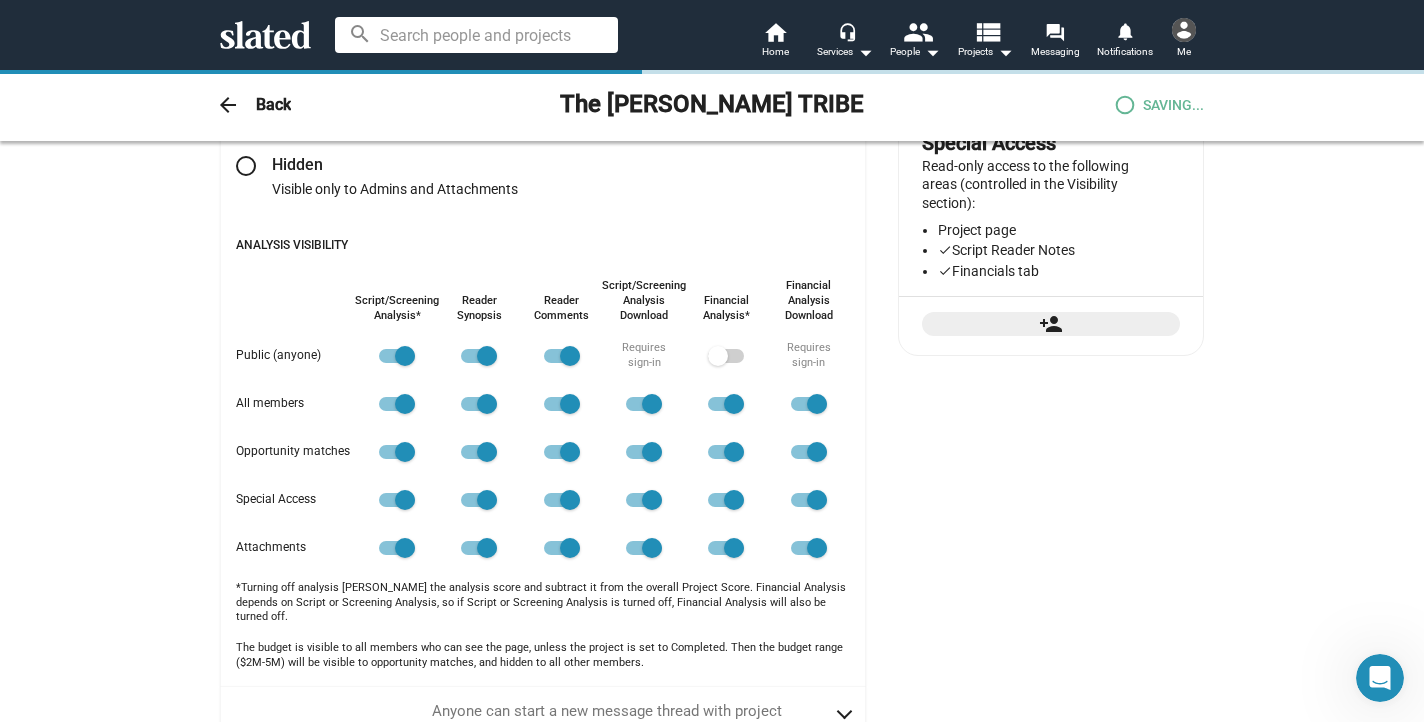 checkbox on "true" 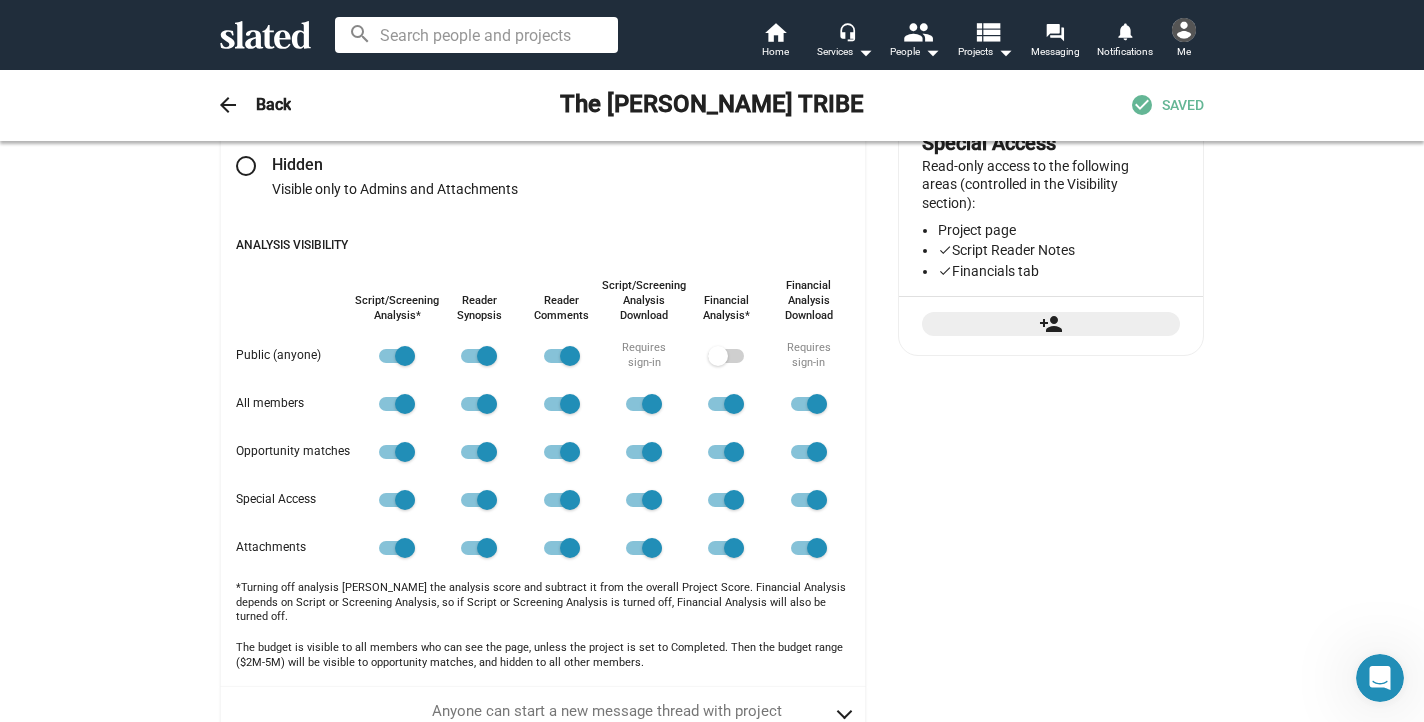 click at bounding box center (405, 548) 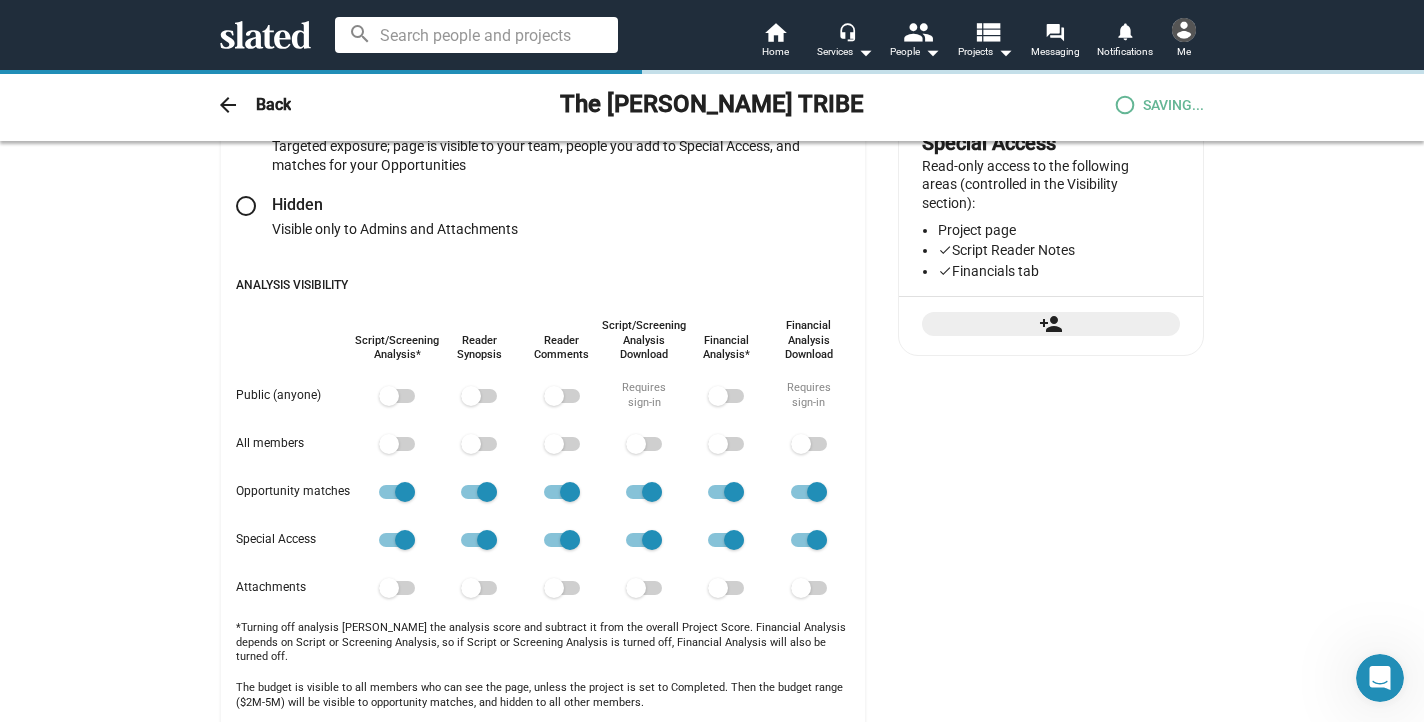 checkbox on "true" 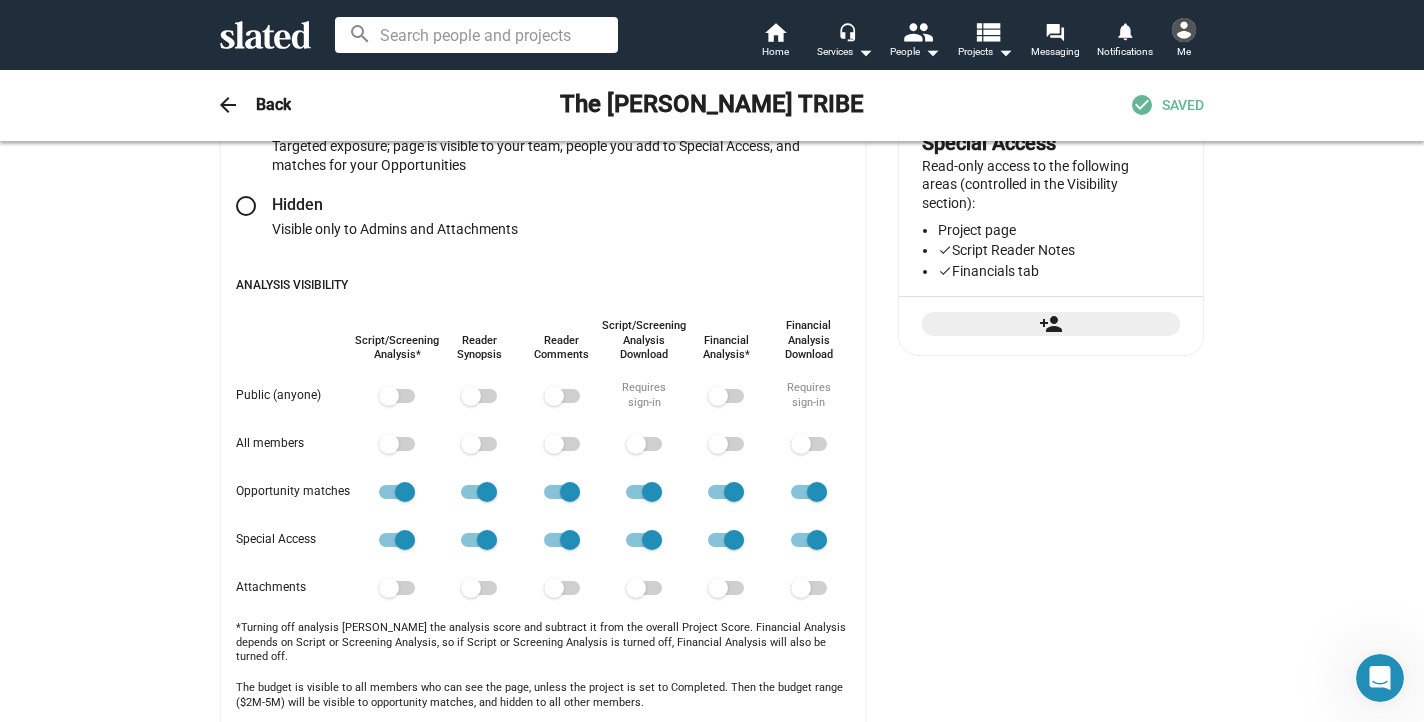 click at bounding box center (389, 396) 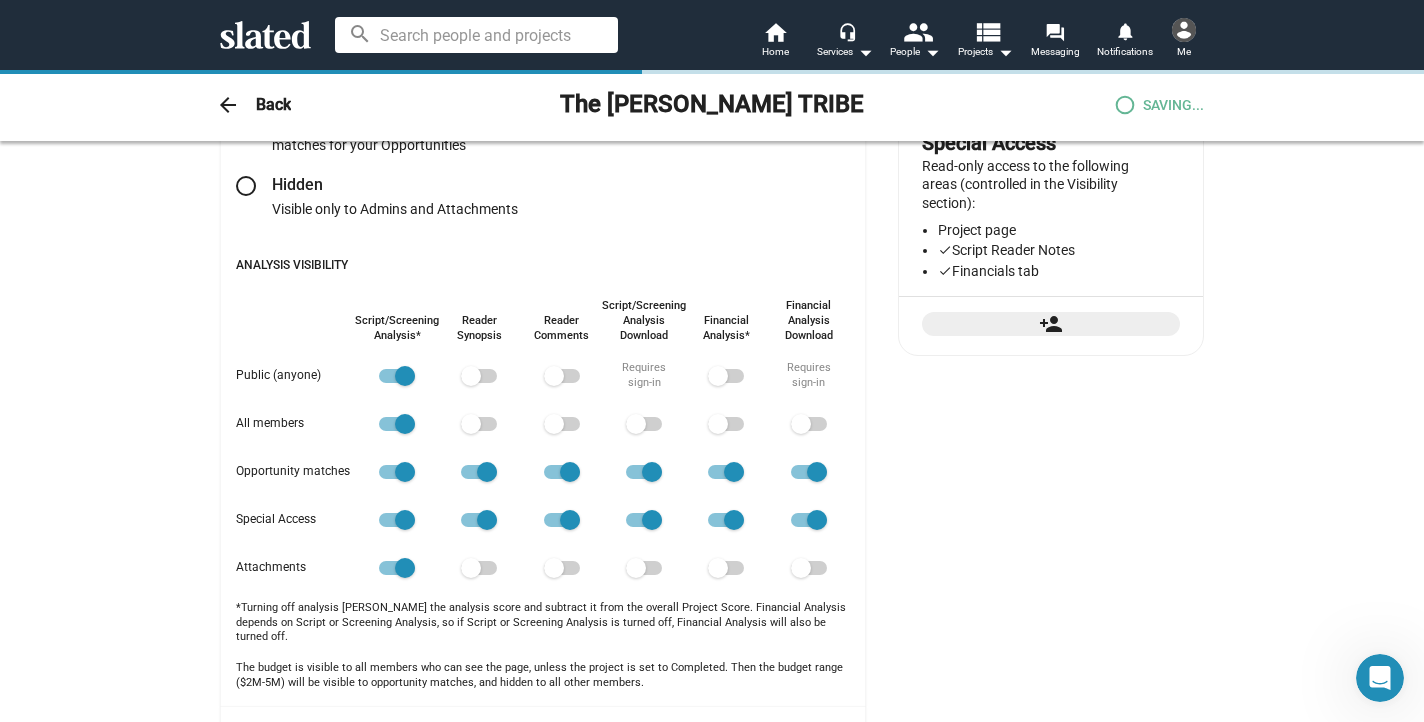 checkbox on "true" 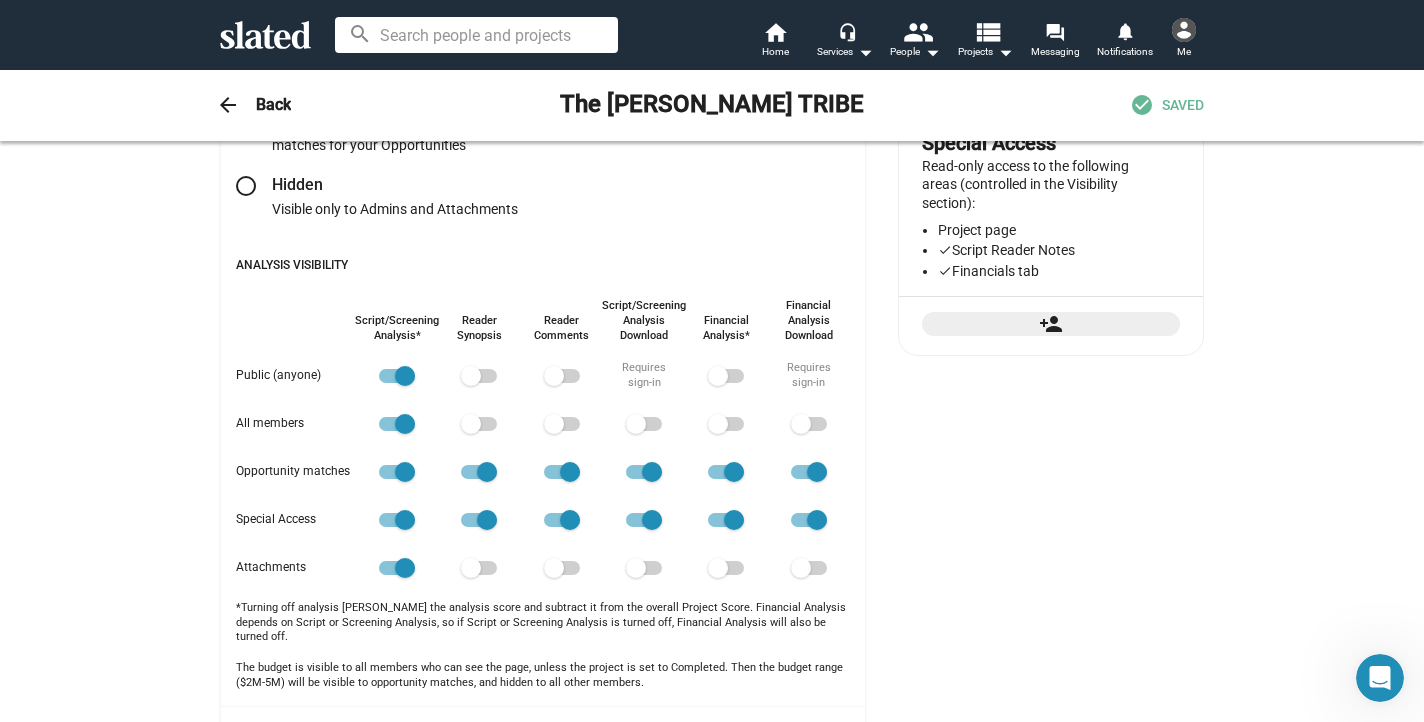 click at bounding box center (405, 568) 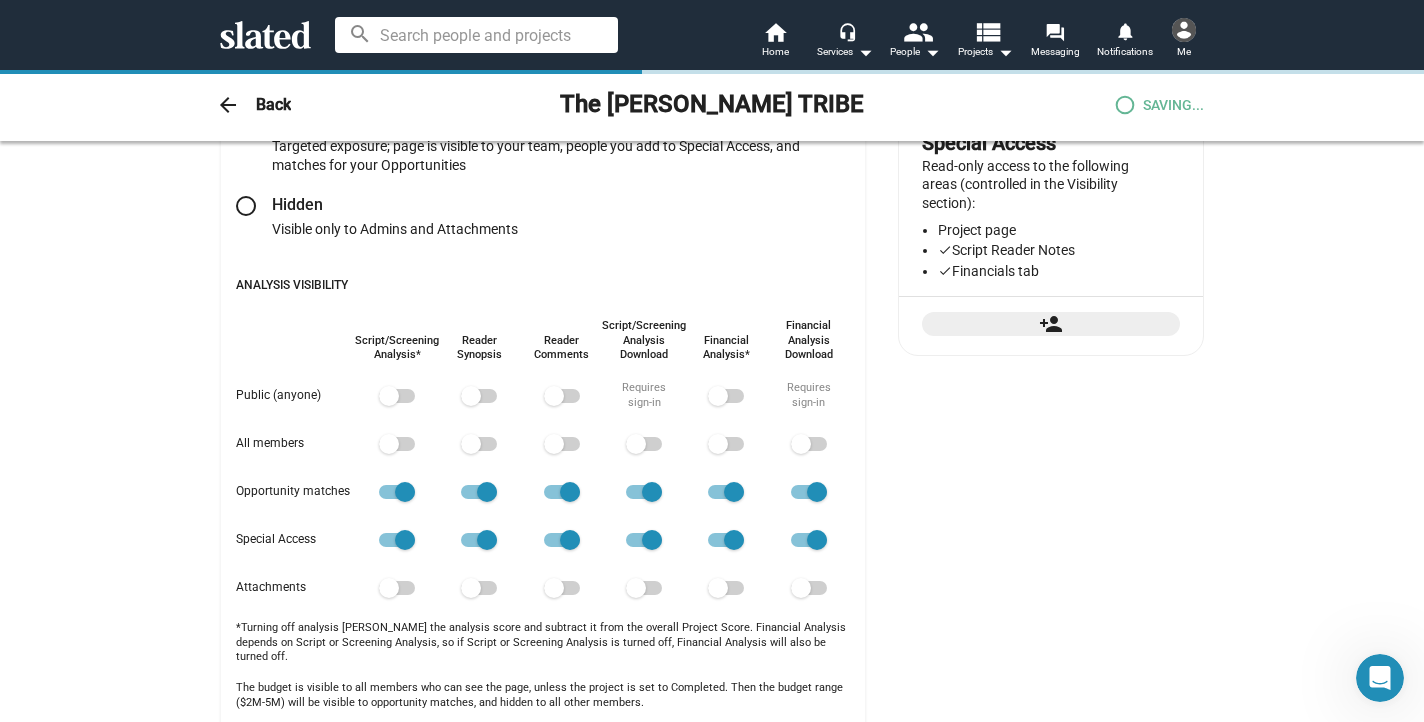 checkbox on "true" 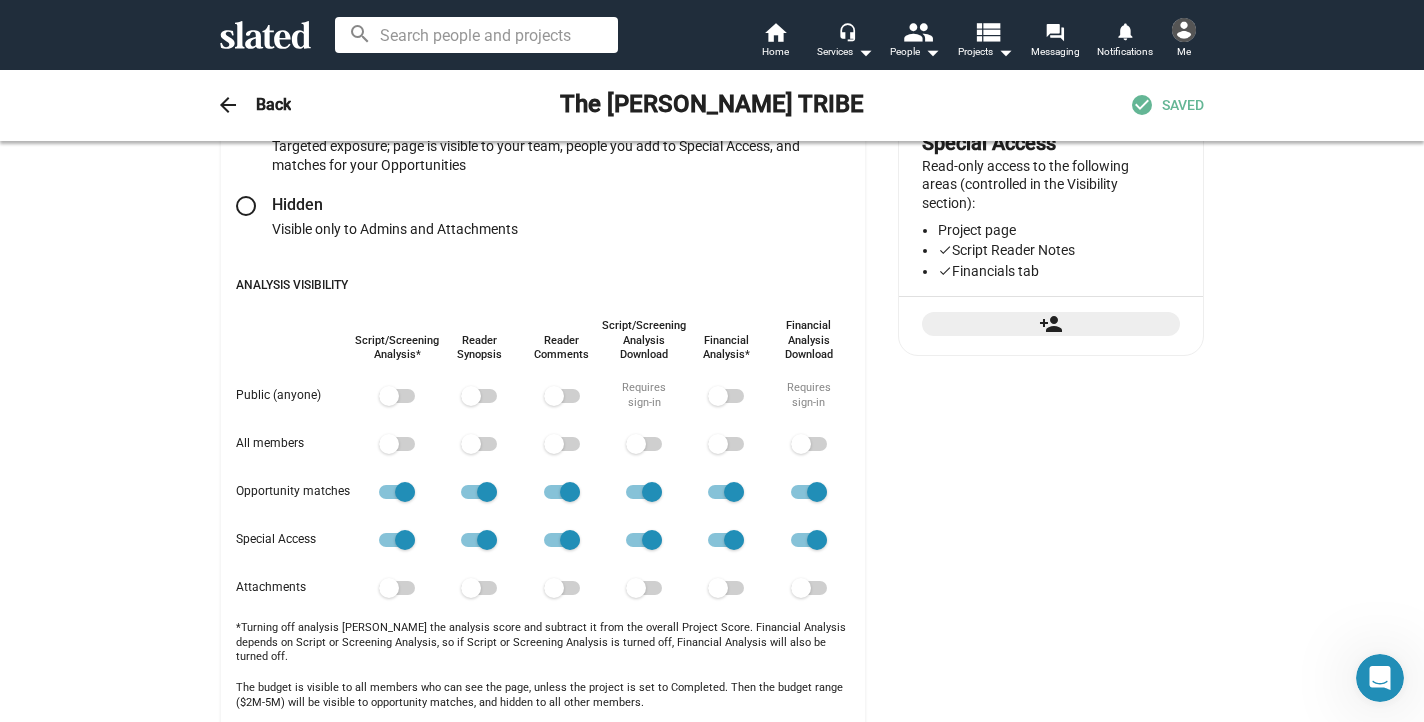 click at bounding box center [389, 396] 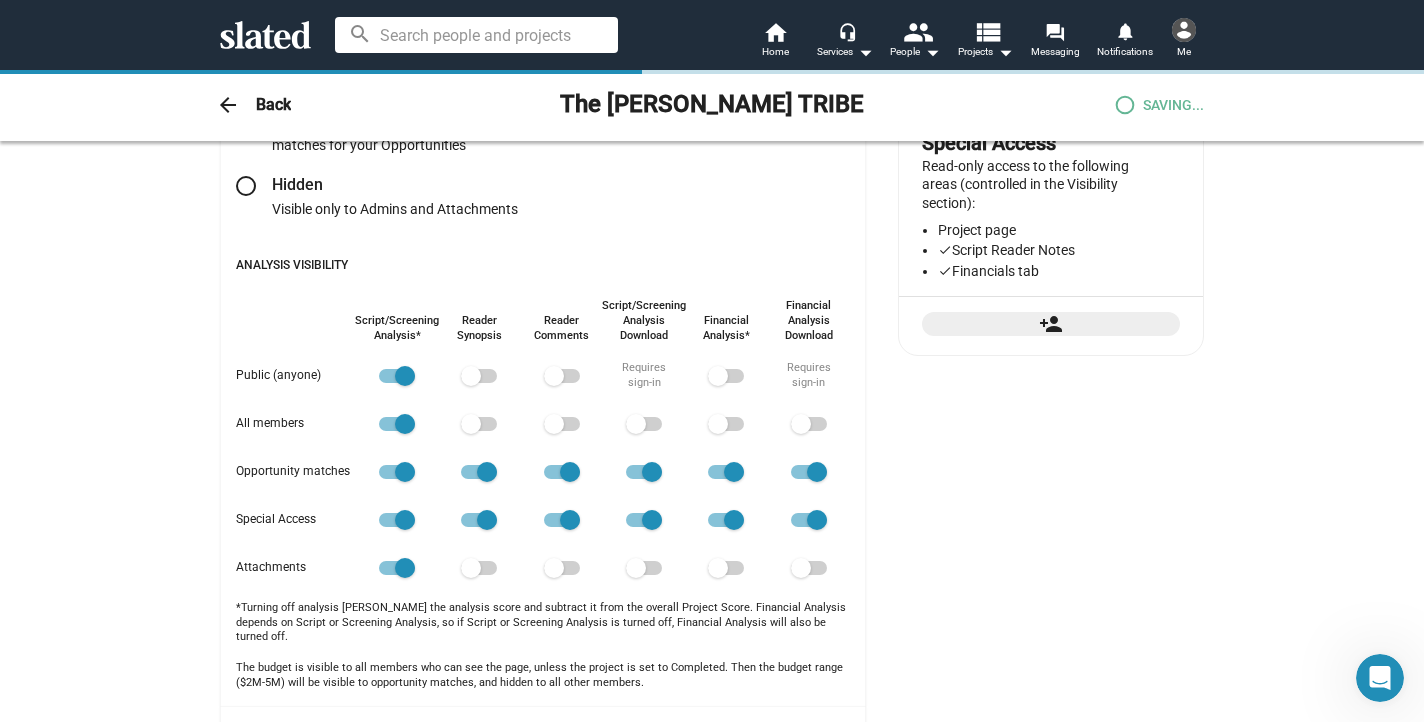 checkbox on "true" 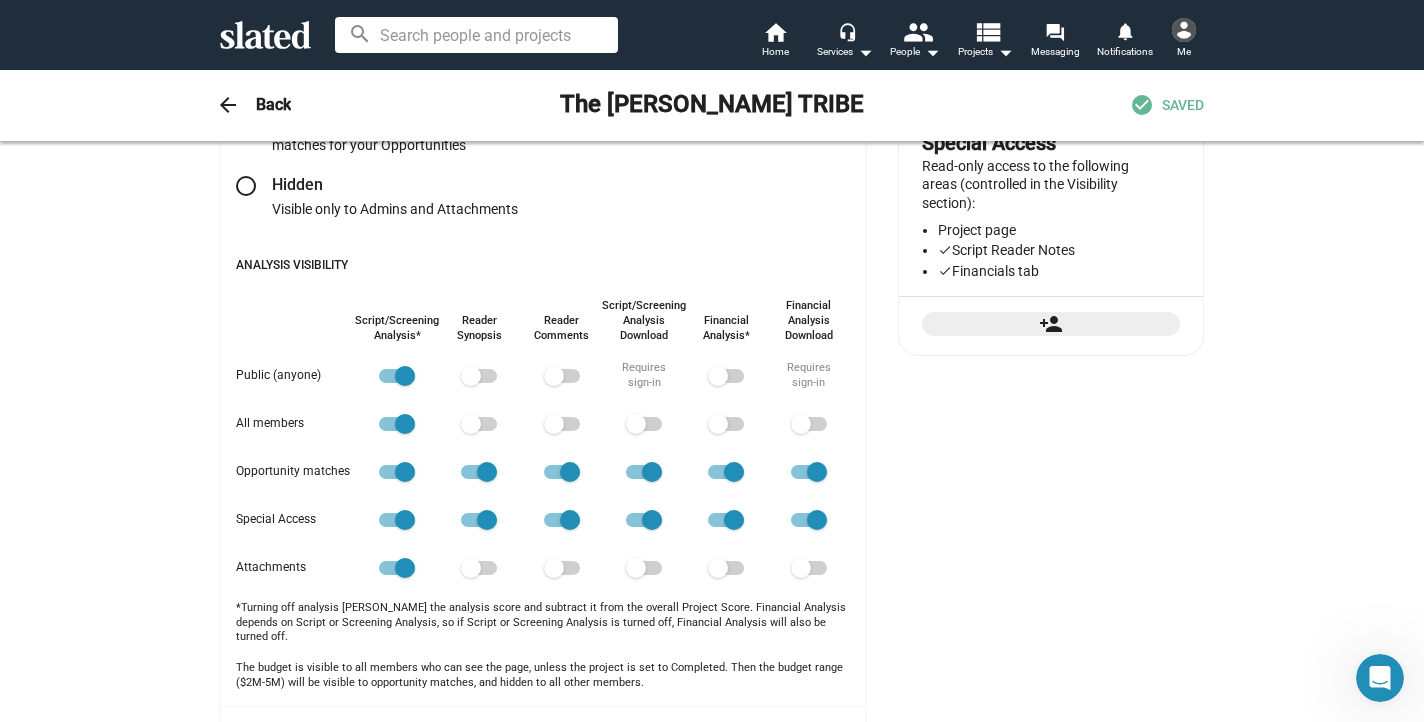 click at bounding box center (471, 376) 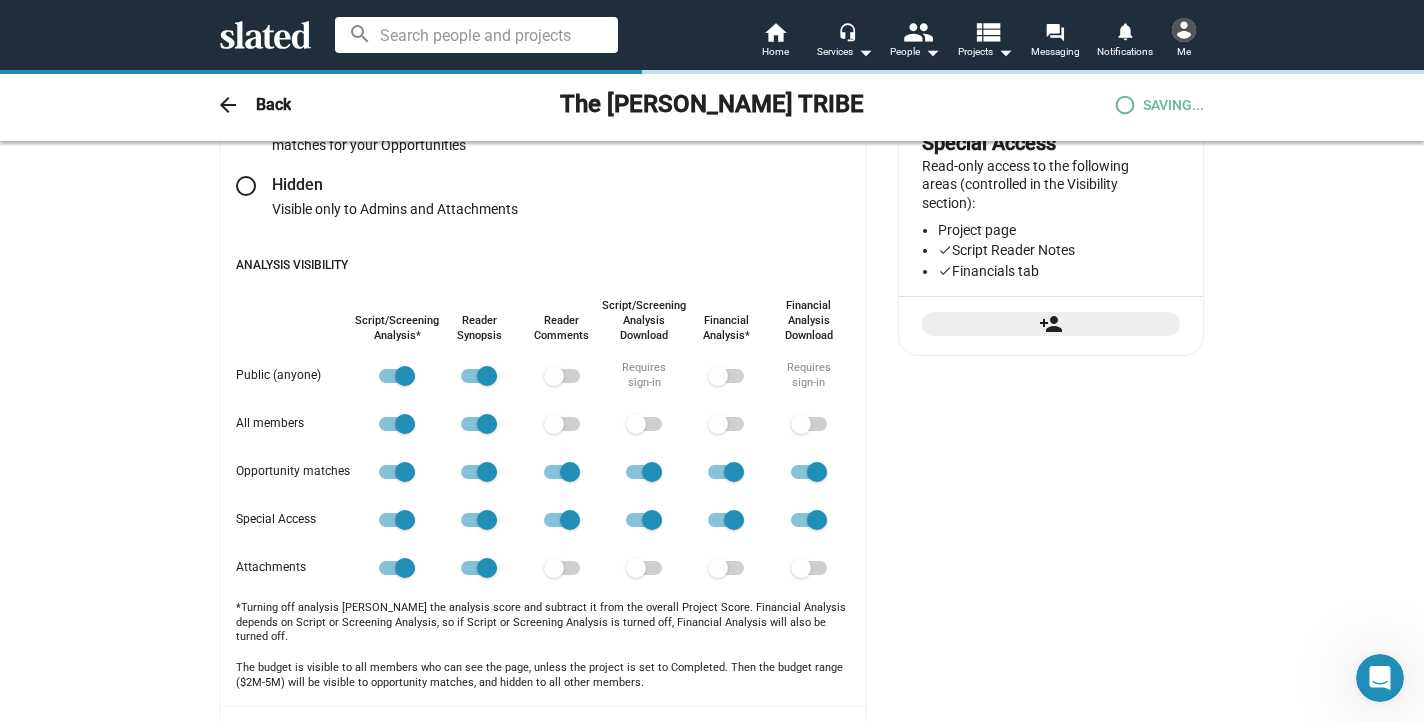 checkbox on "true" 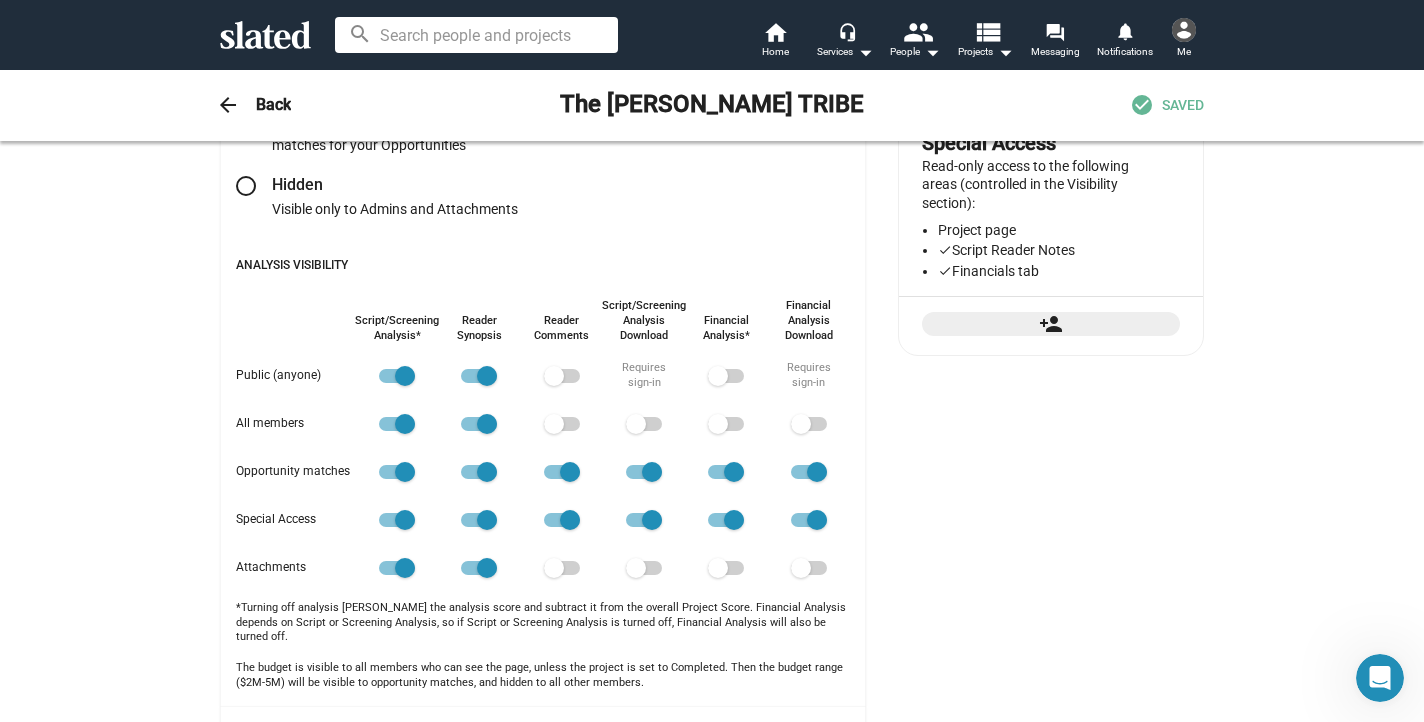 click at bounding box center [487, 568] 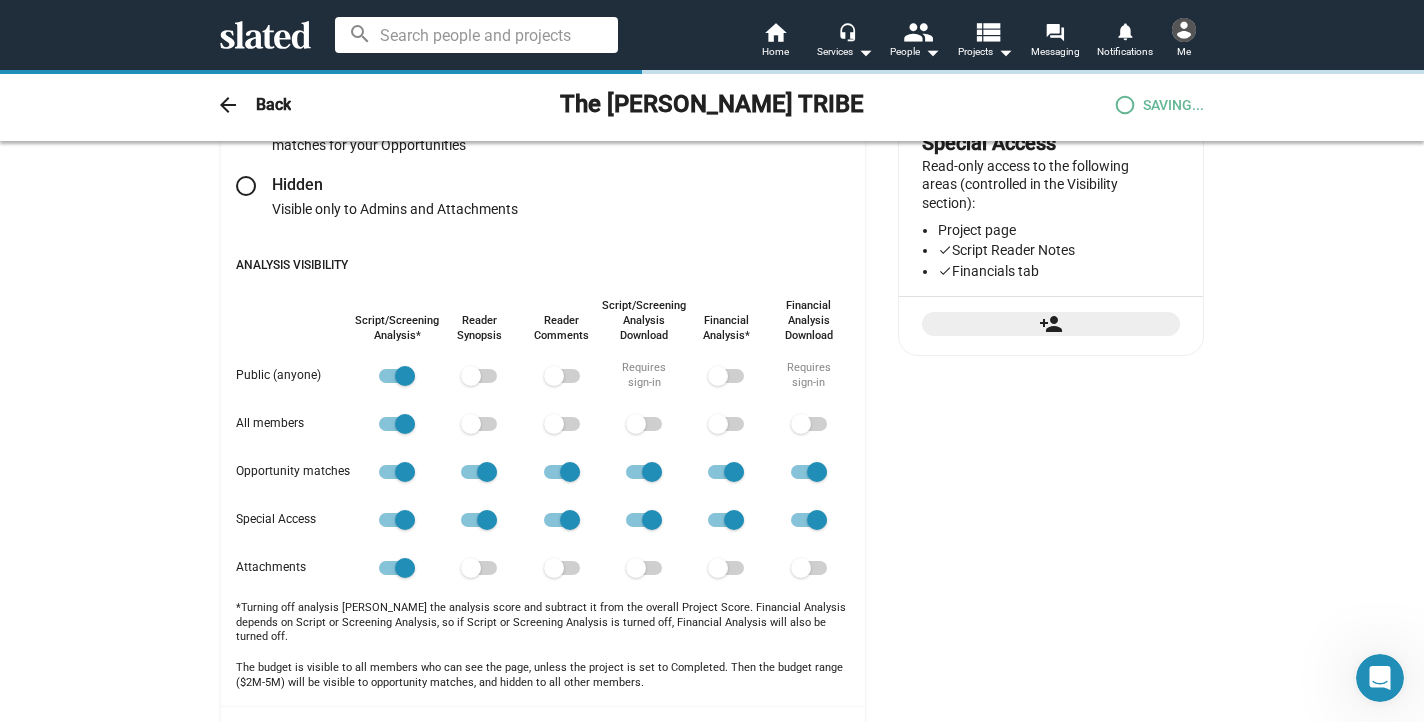 checkbox on "true" 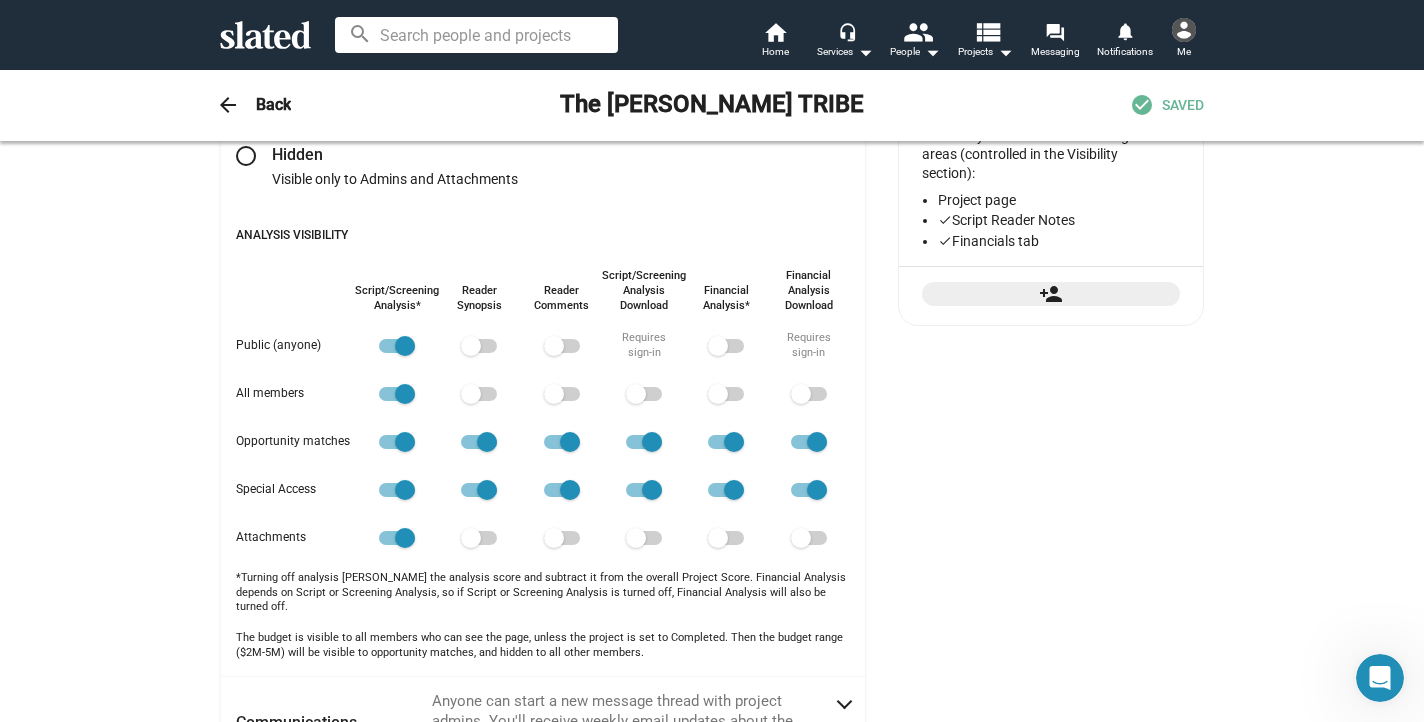 scroll, scrollTop: 441, scrollLeft: 0, axis: vertical 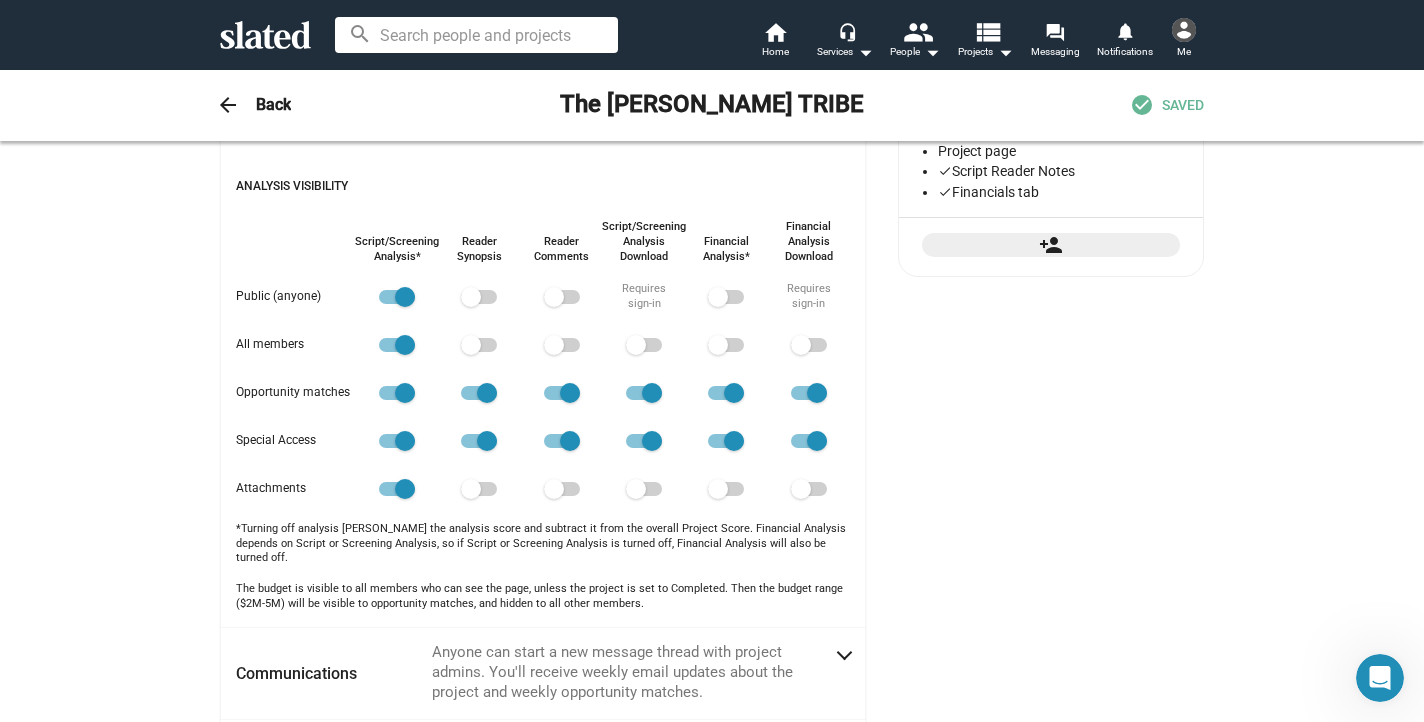 click at bounding box center [554, 297] 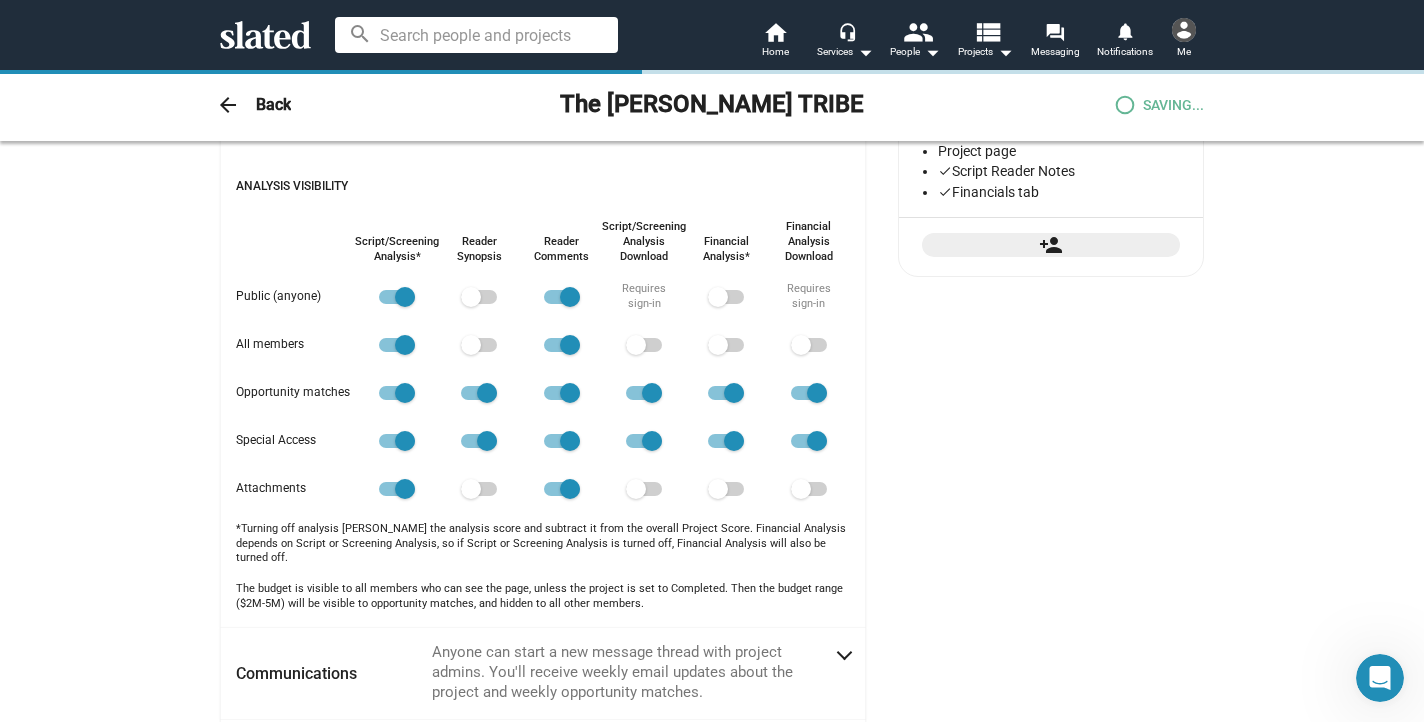 checkbox on "true" 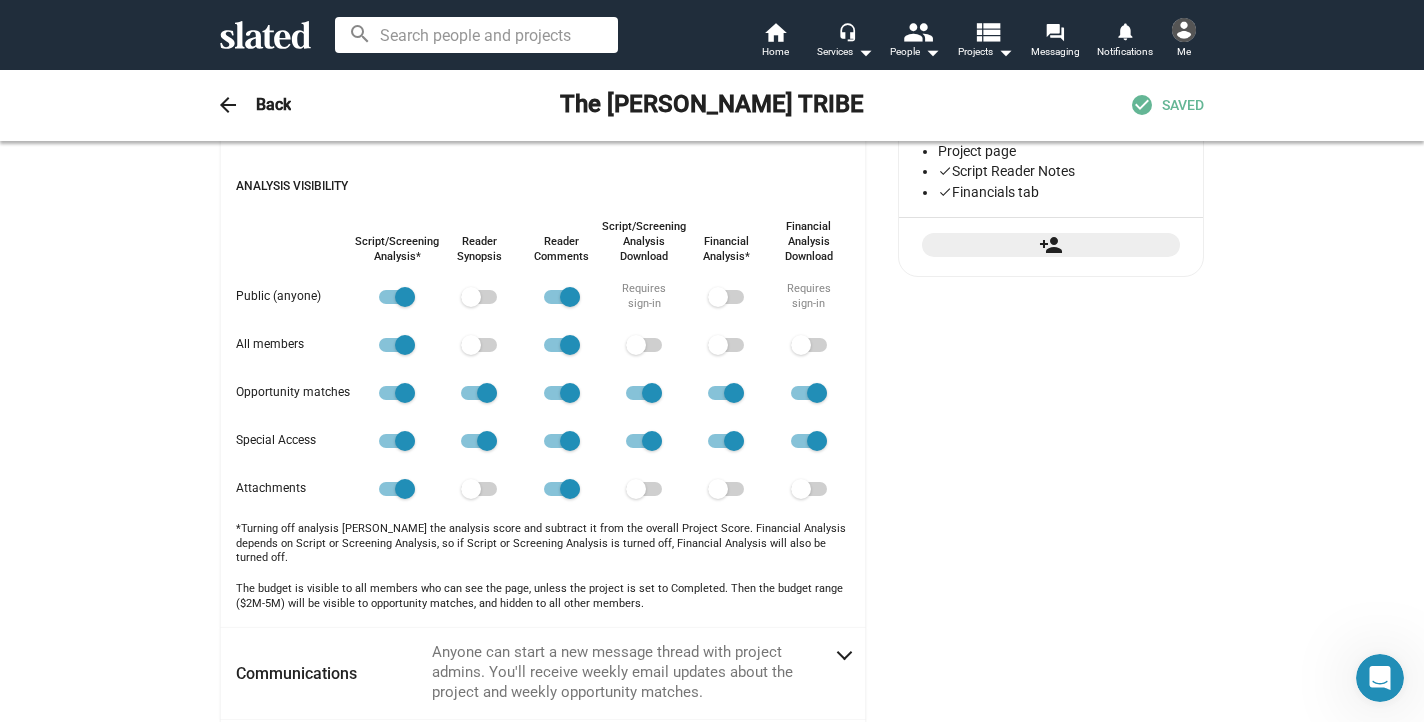 click at bounding box center (471, 297) 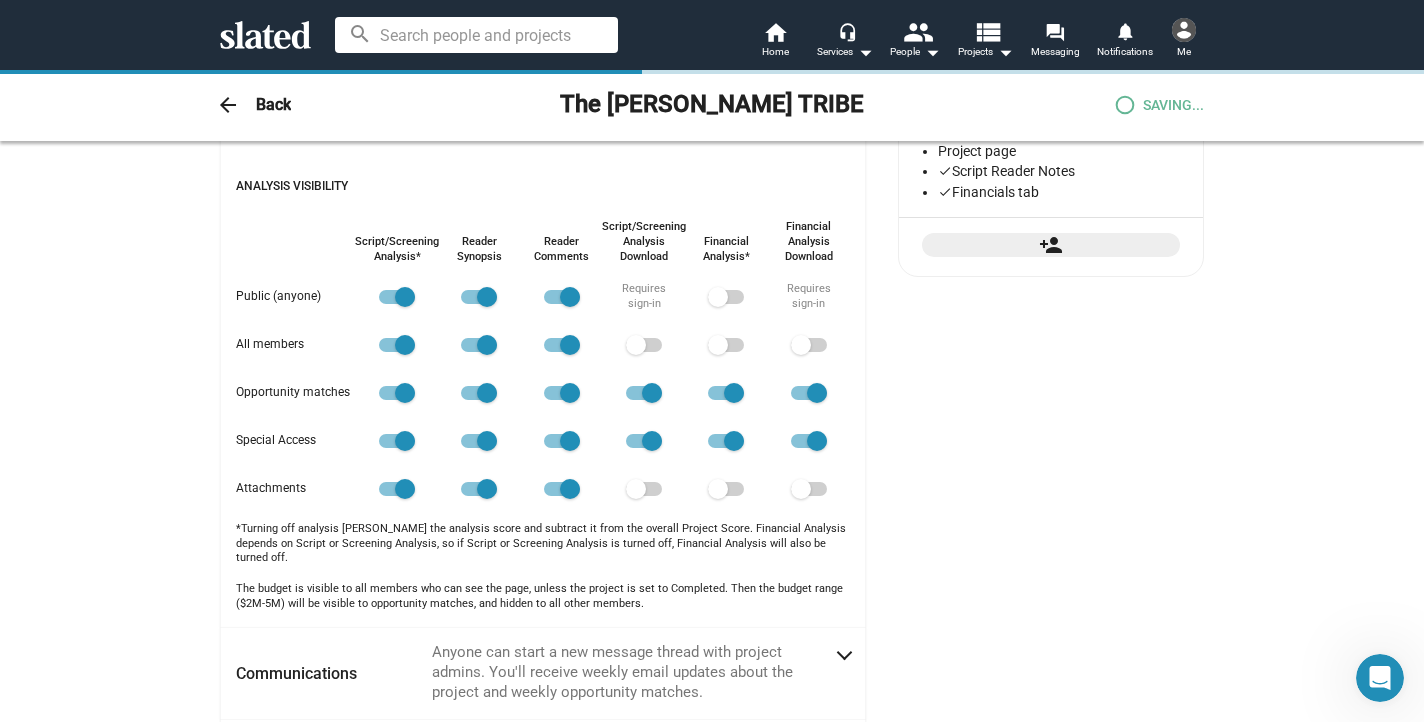 checkbox on "true" 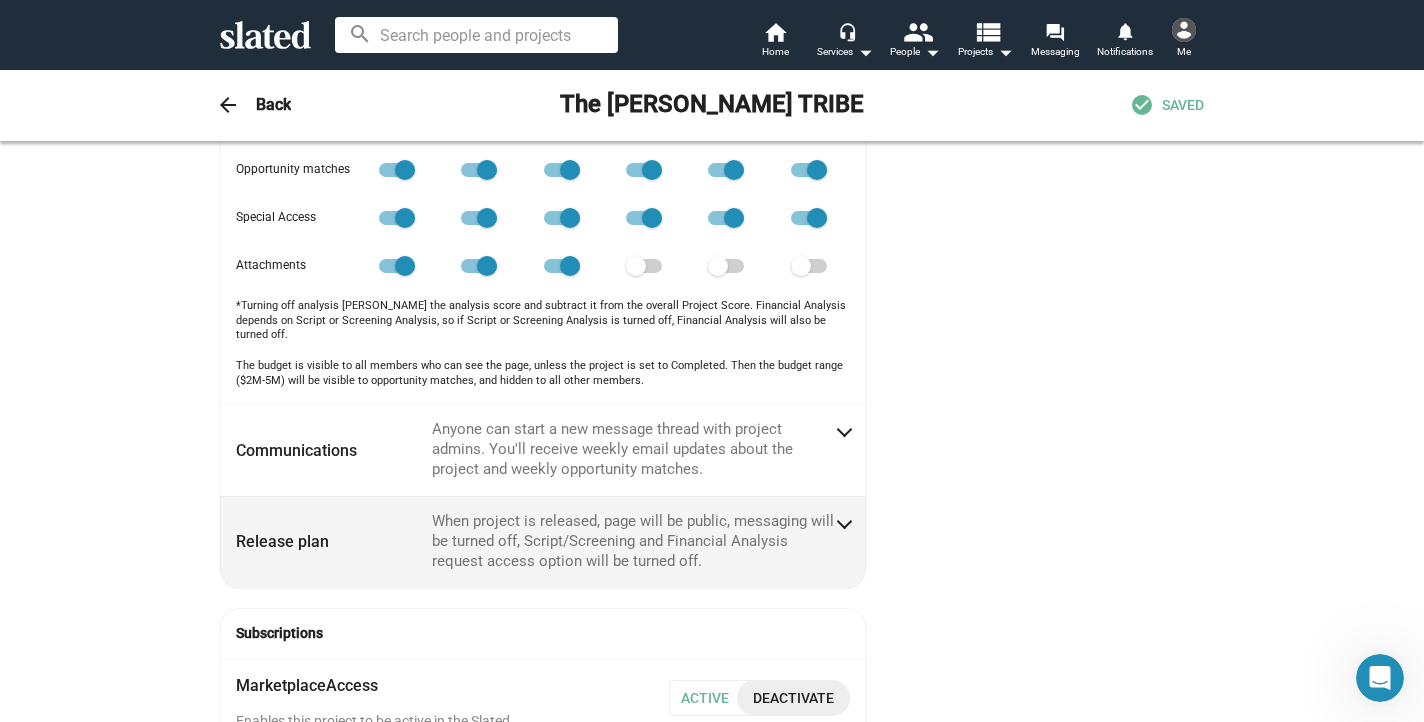 scroll, scrollTop: 665, scrollLeft: 0, axis: vertical 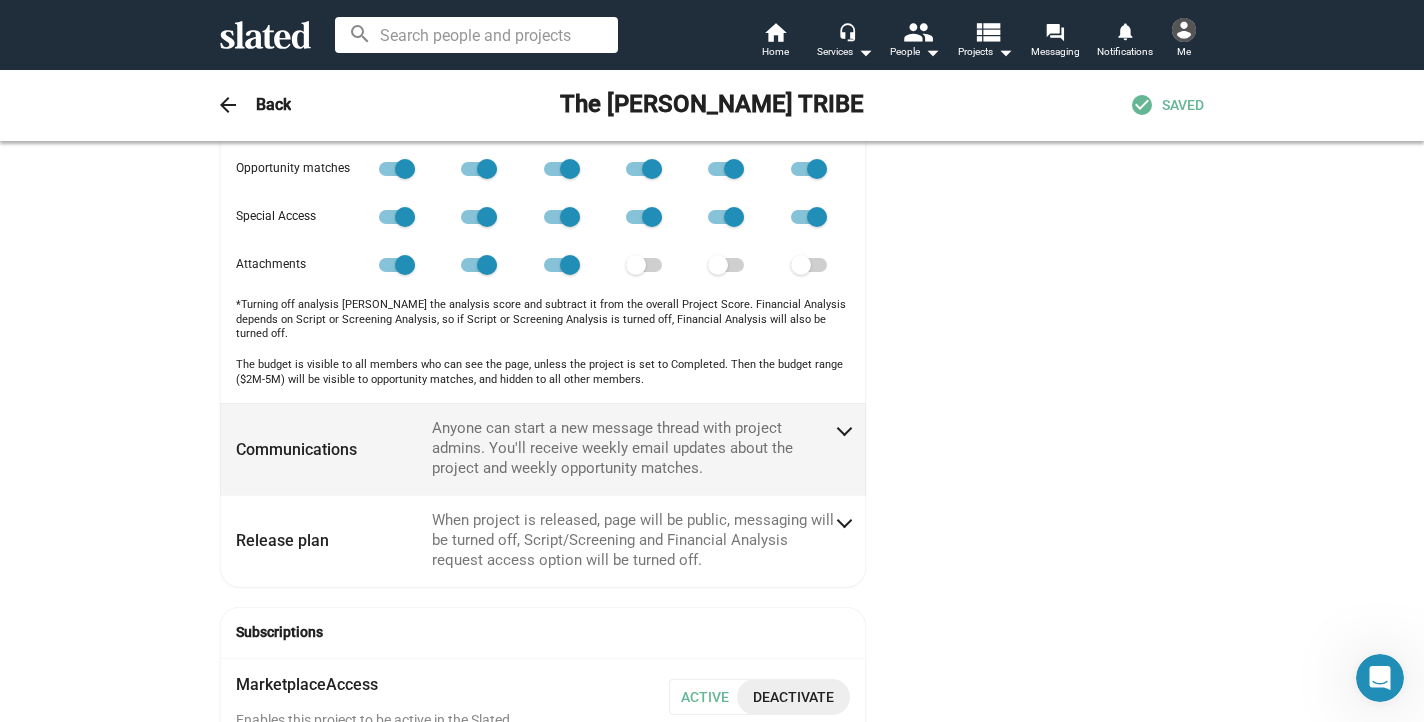 click on "Communications Anyone can start a new message thread with project admins. You'll receive weekly email updates about the project and weekly opportunity matches." at bounding box center [543, 449] 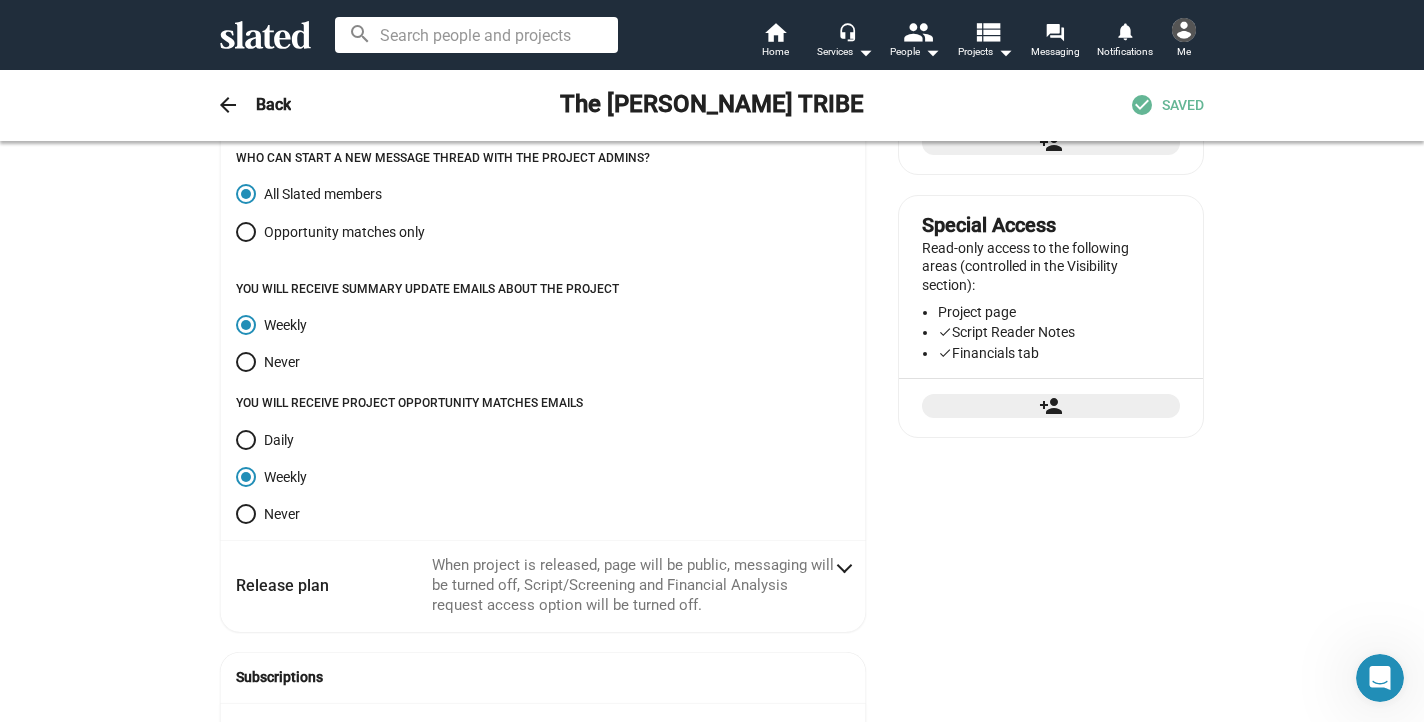 scroll, scrollTop: 292, scrollLeft: 0, axis: vertical 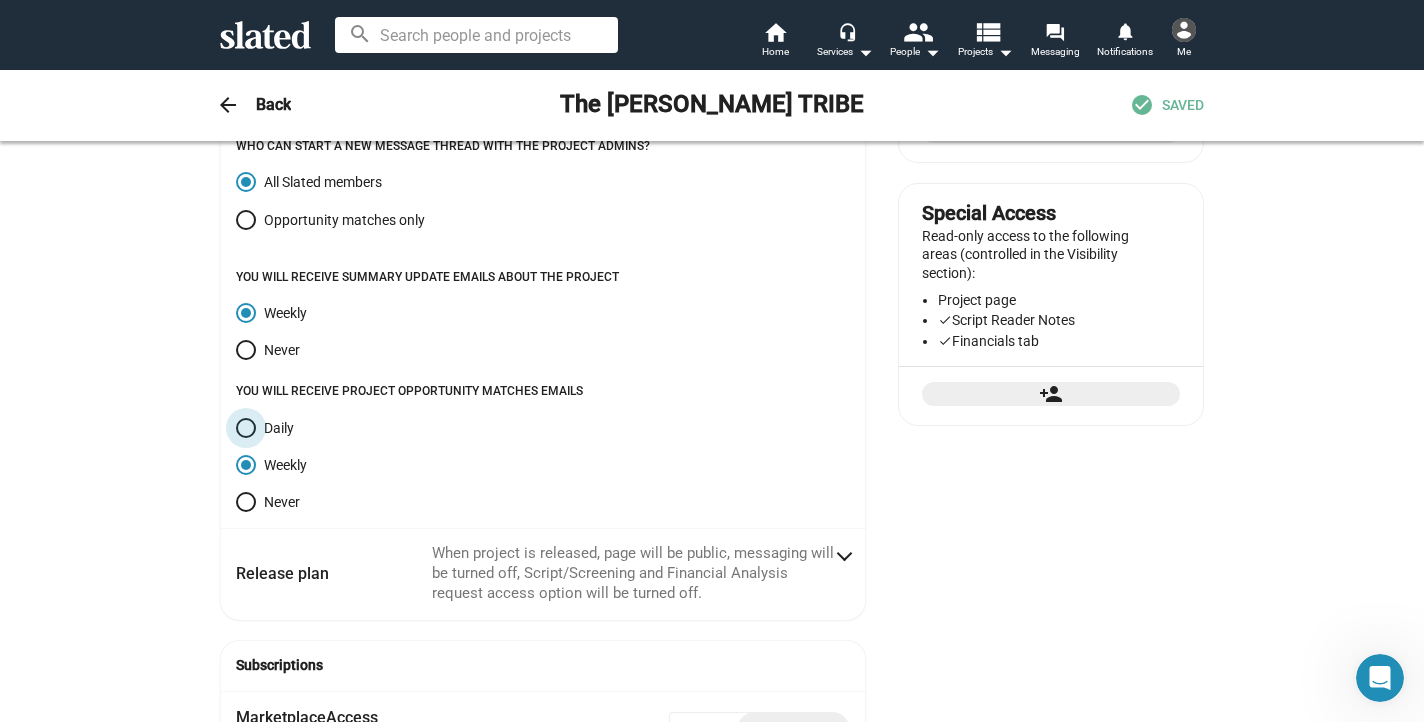 click at bounding box center (246, 428) 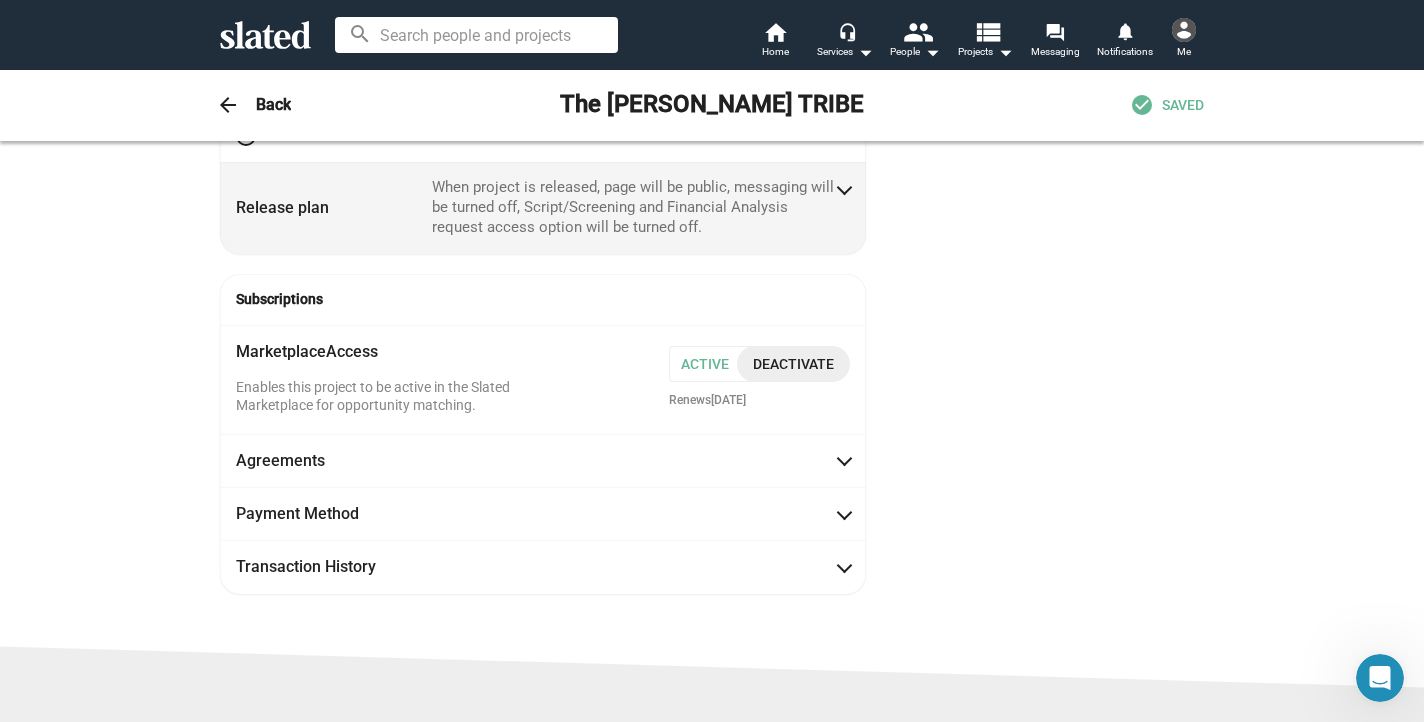 scroll, scrollTop: 683, scrollLeft: 0, axis: vertical 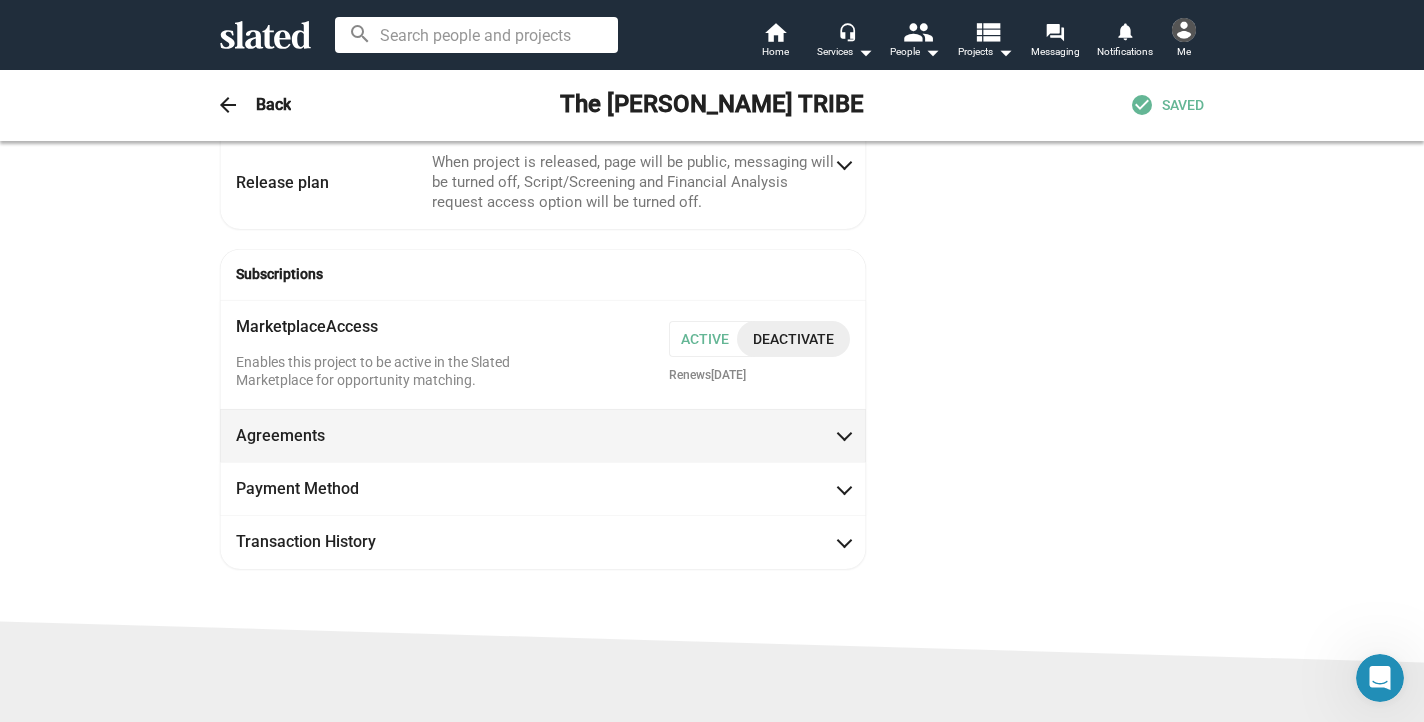 click on "Agreements" at bounding box center (543, 435) 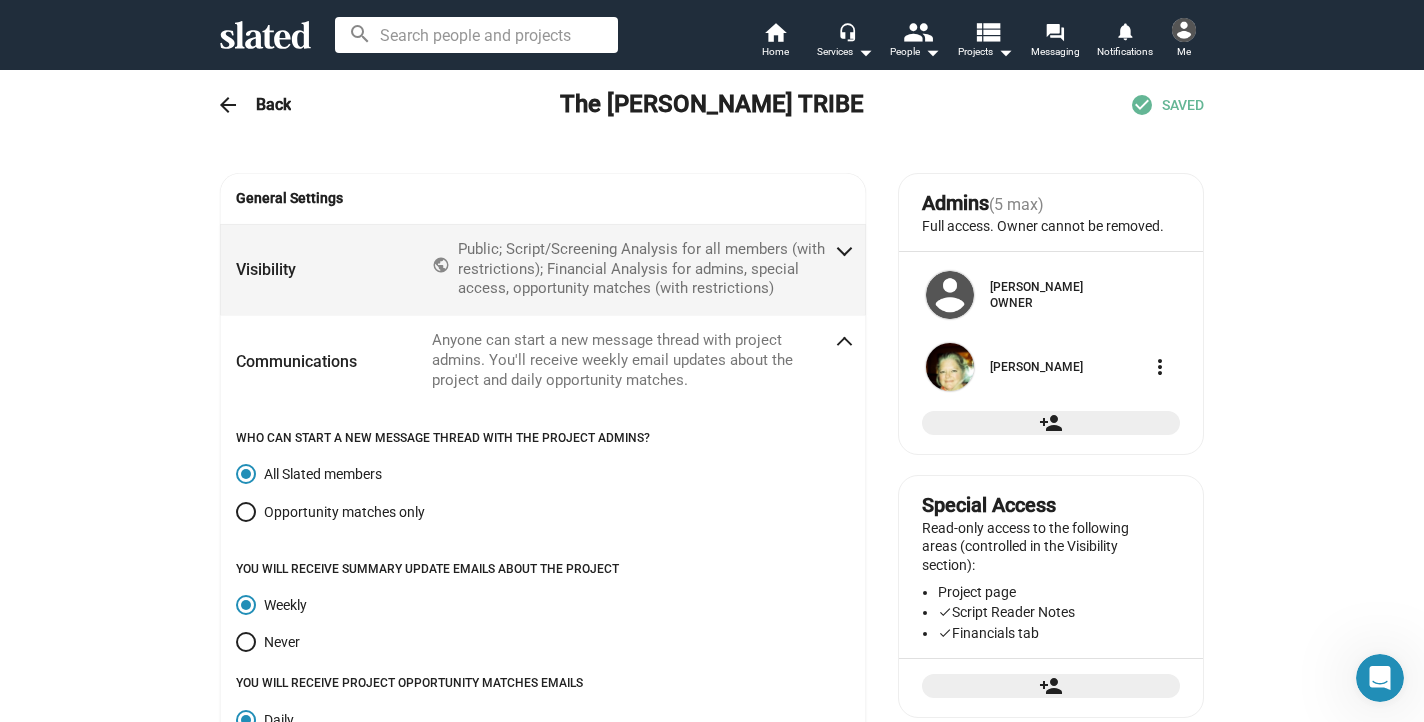 scroll, scrollTop: 0, scrollLeft: 0, axis: both 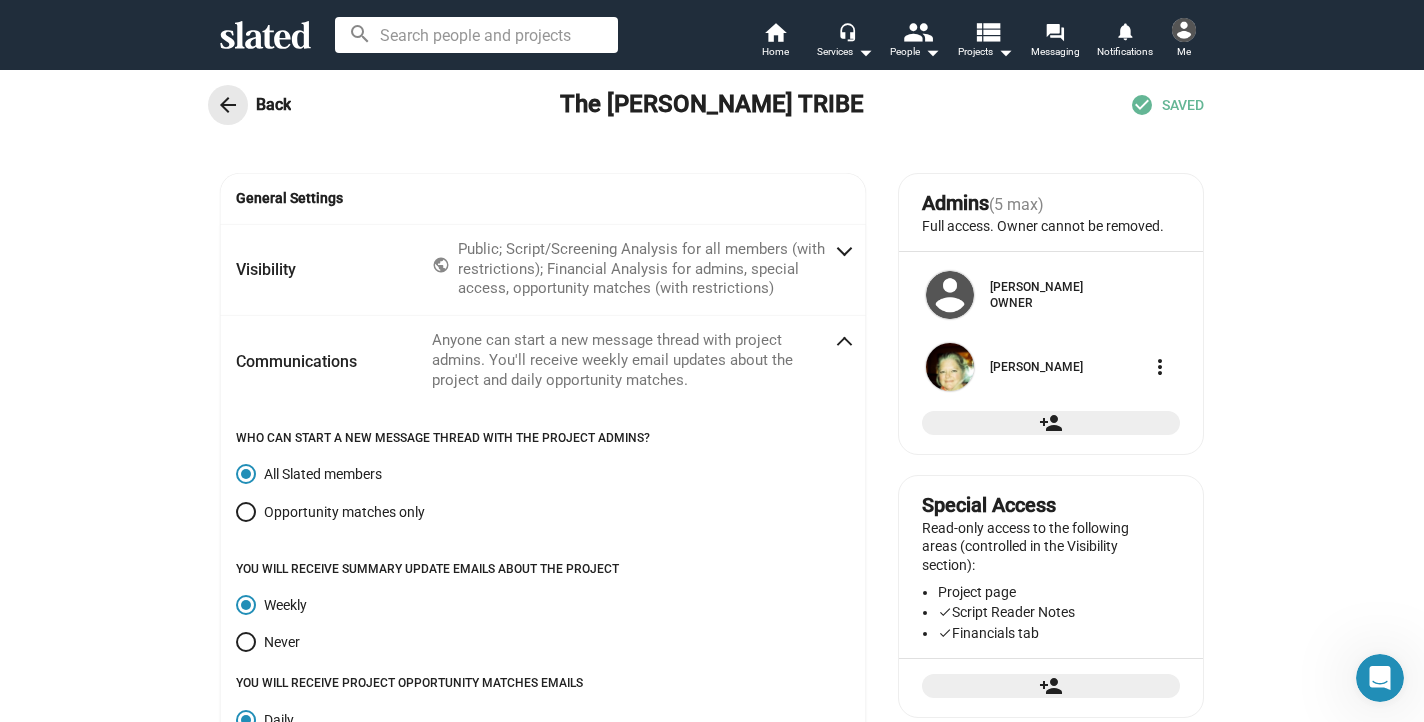 click on "arrow_back" 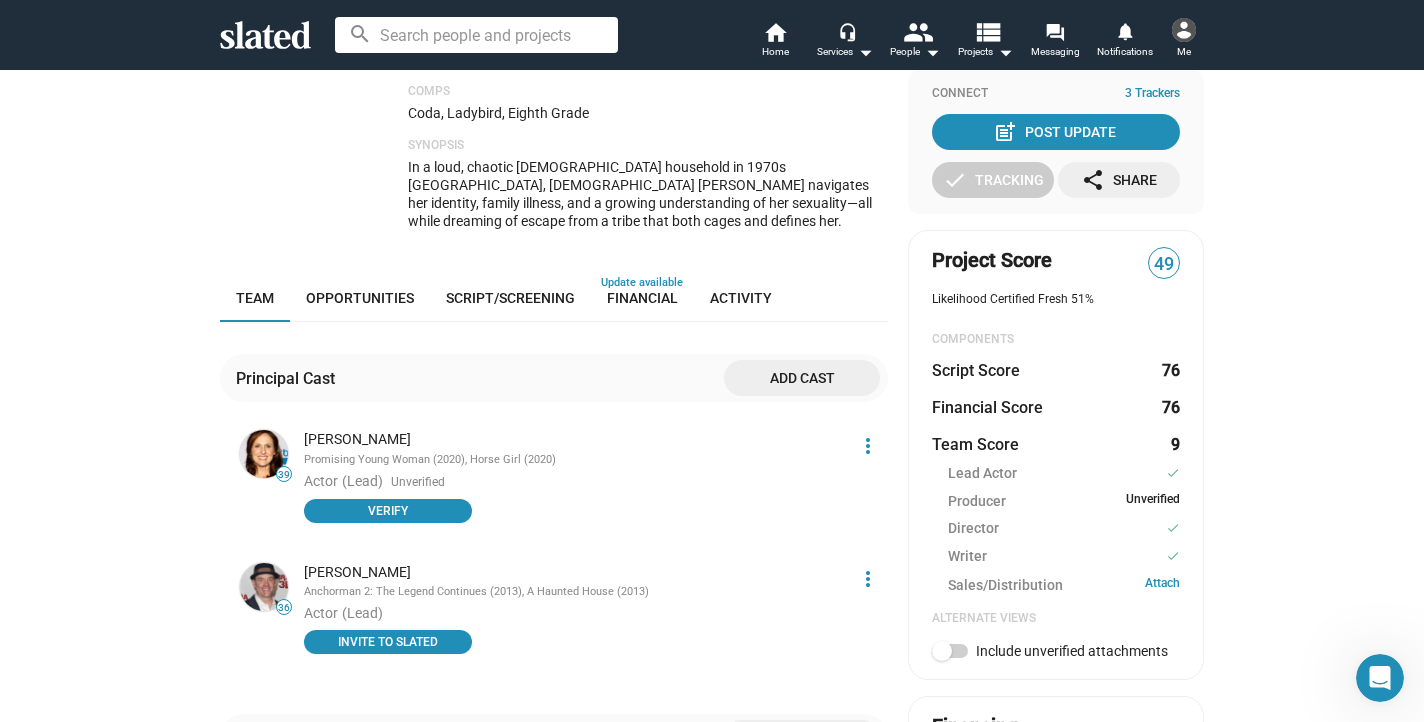 scroll, scrollTop: 318, scrollLeft: 0, axis: vertical 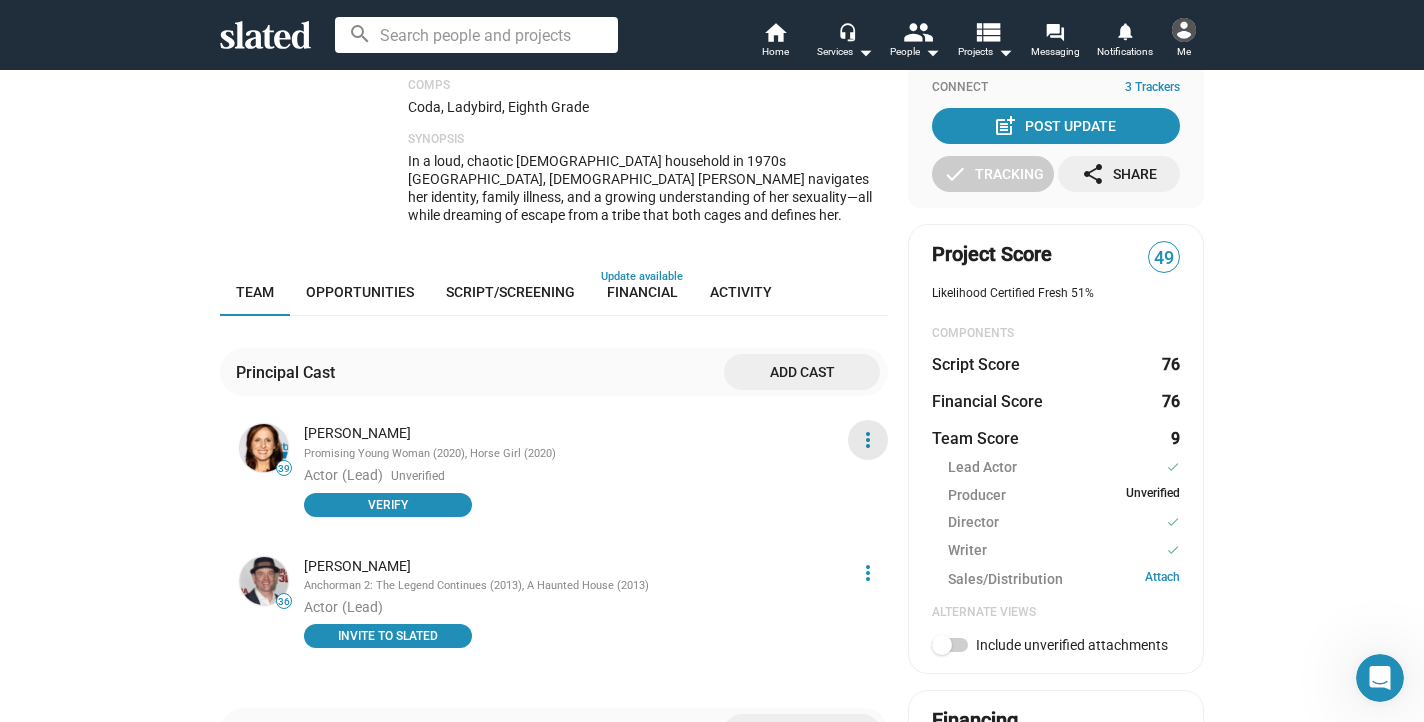 click on "more_vert" 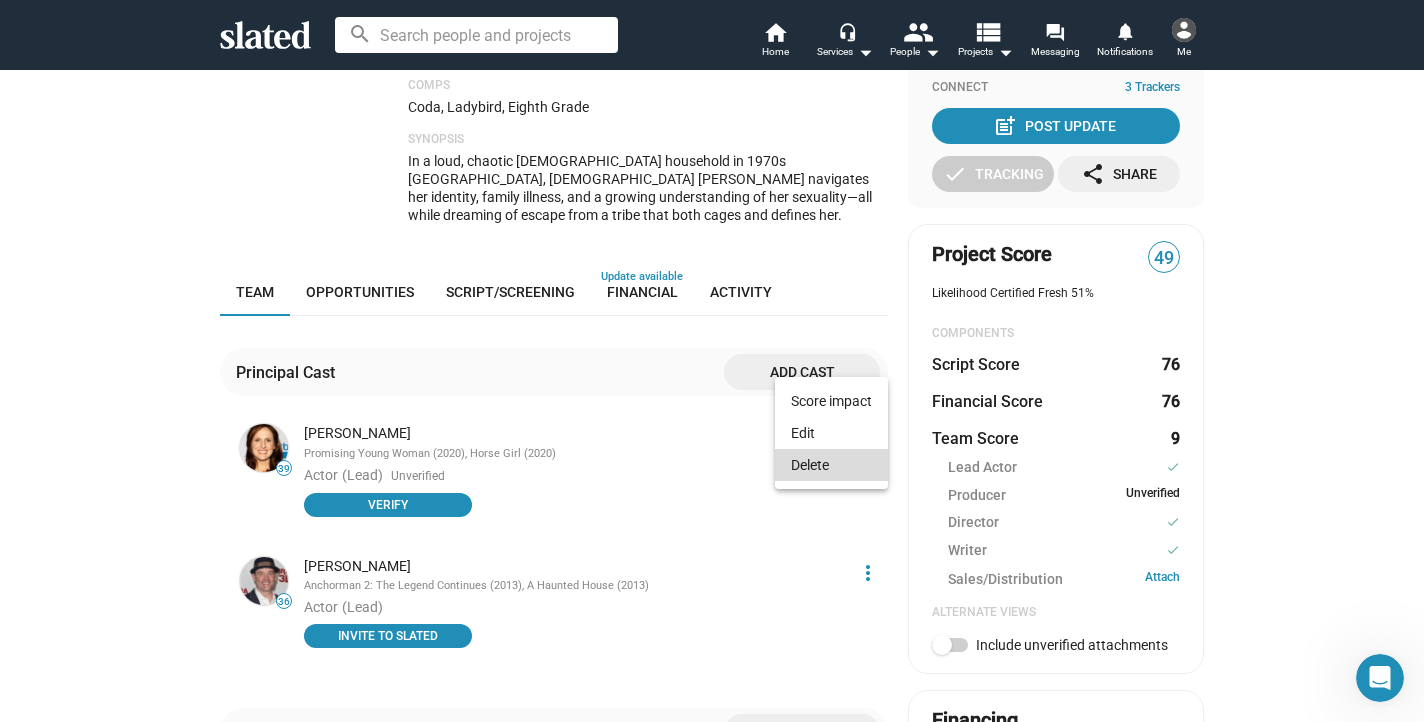 click on "Delete" at bounding box center [831, 465] 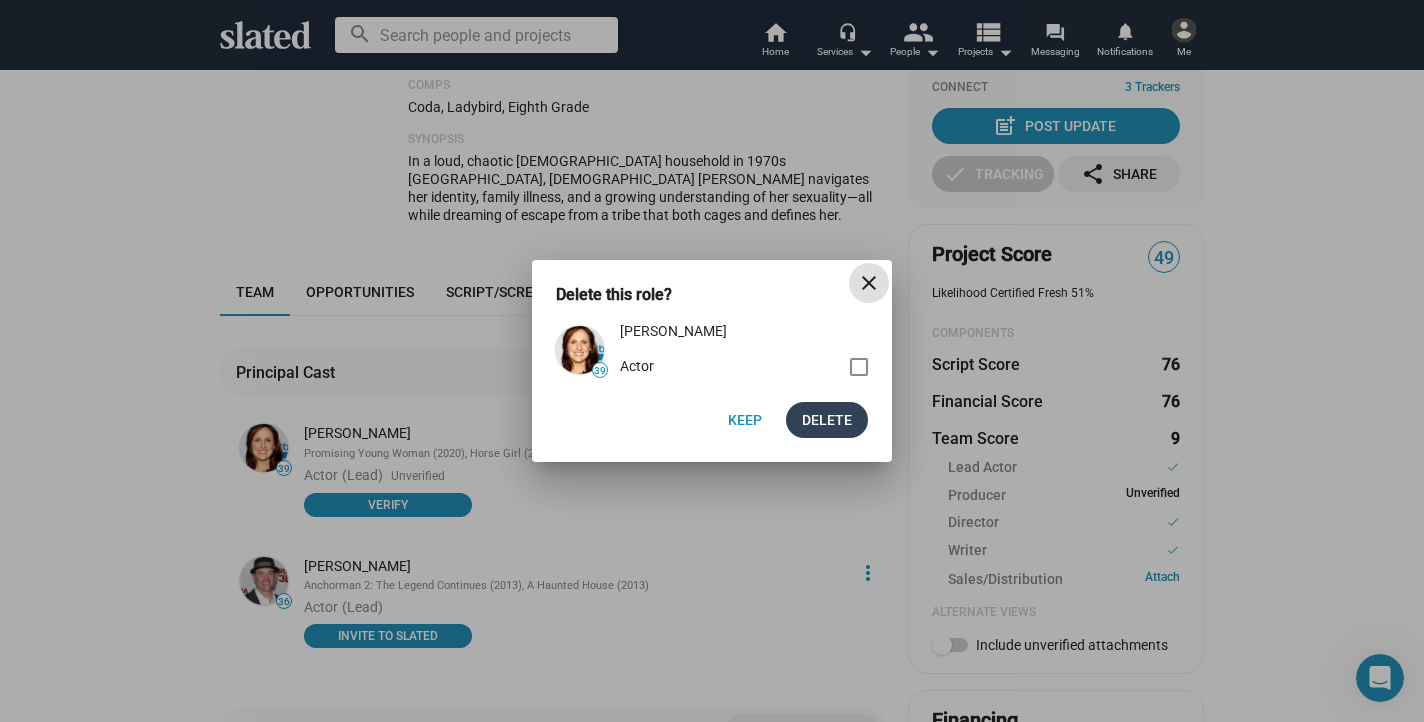 click on "Delete" at bounding box center (827, 420) 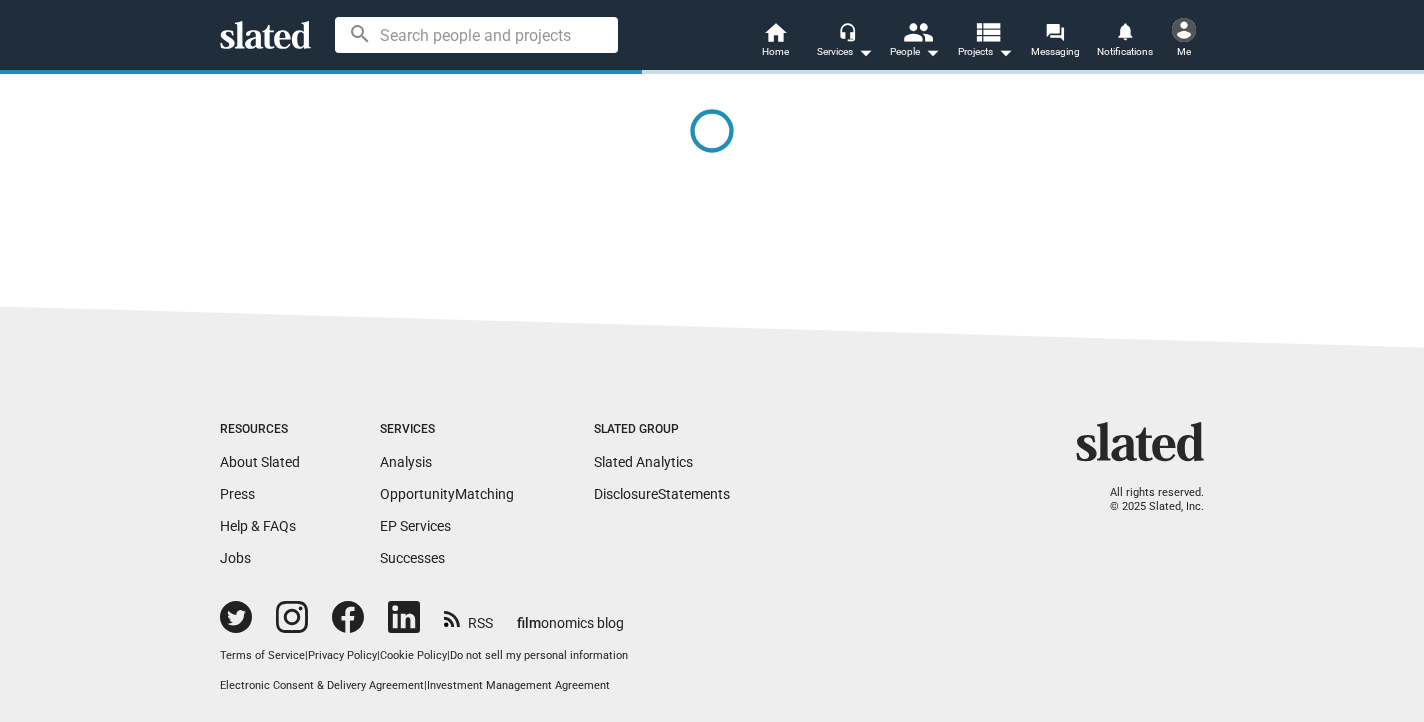 scroll, scrollTop: 0, scrollLeft: 0, axis: both 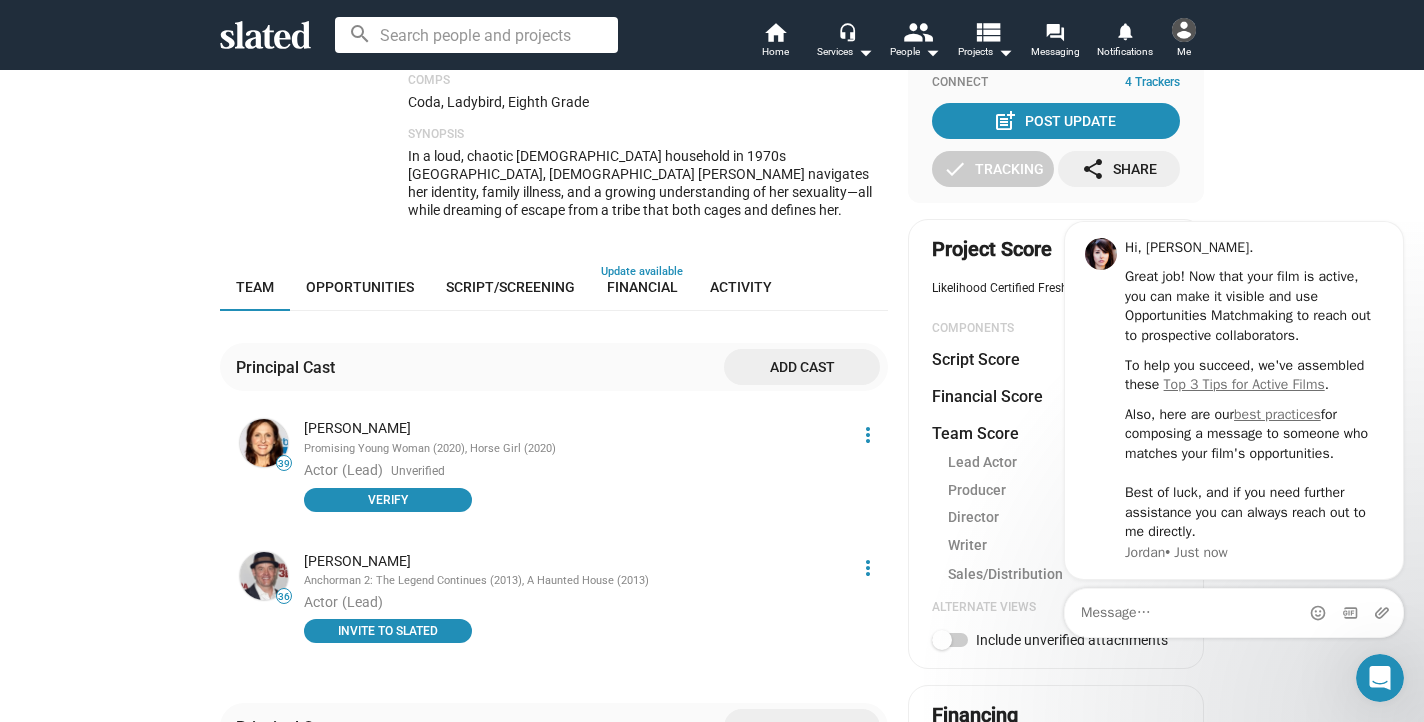 click on "more_vert" 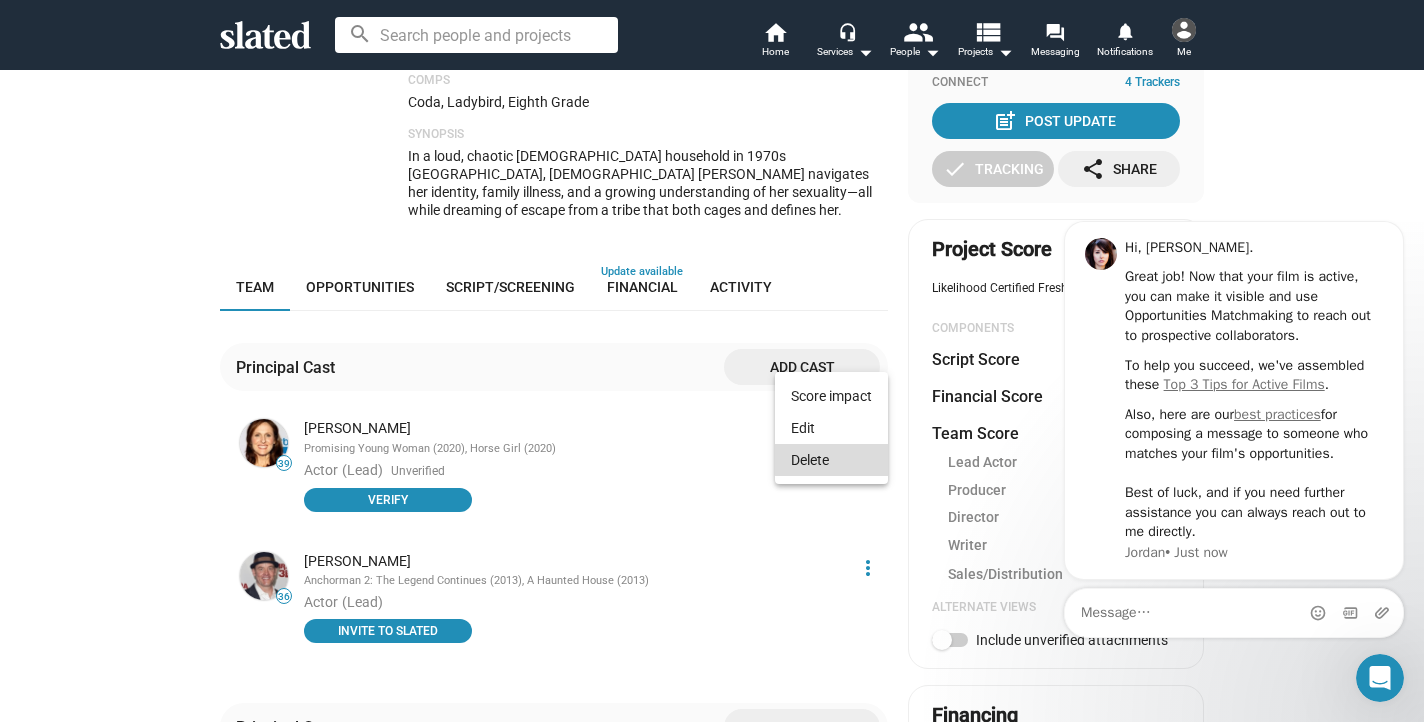 click on "Delete" at bounding box center [831, 460] 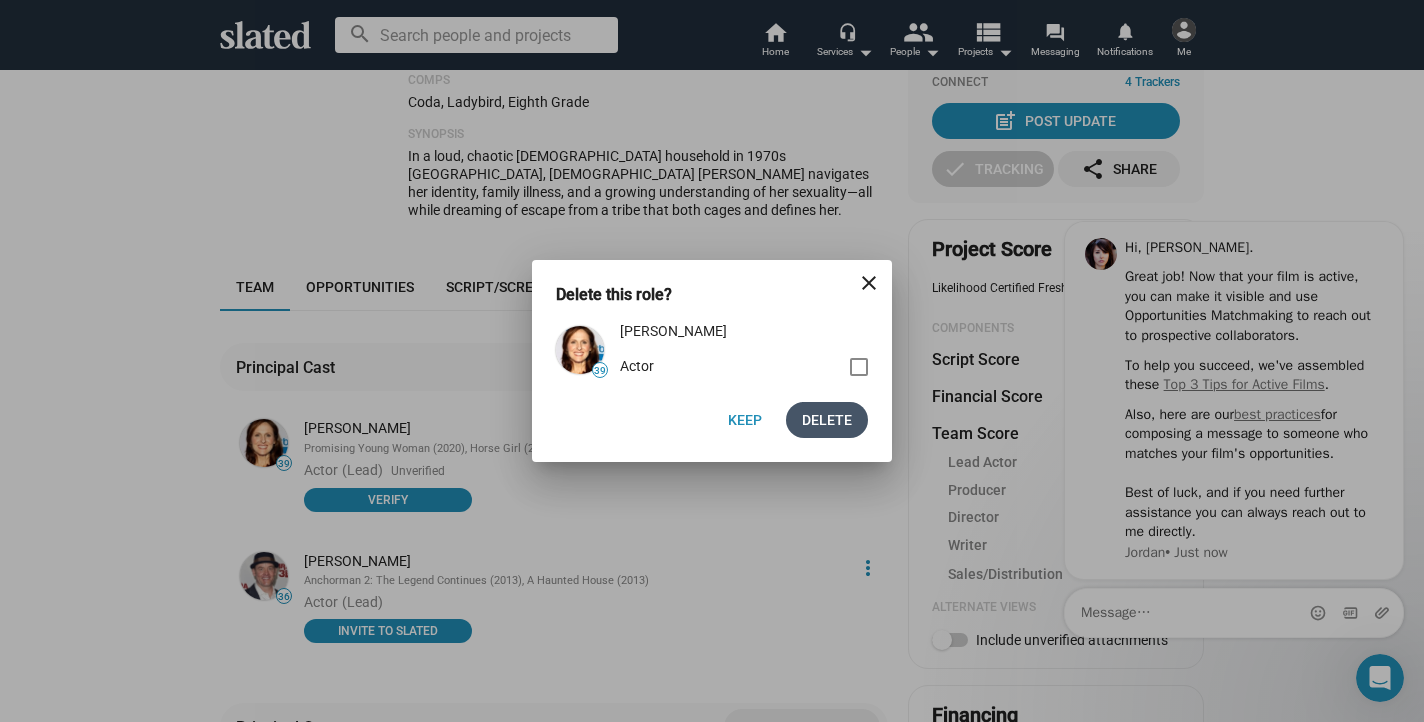 click on "Delete" at bounding box center (827, 420) 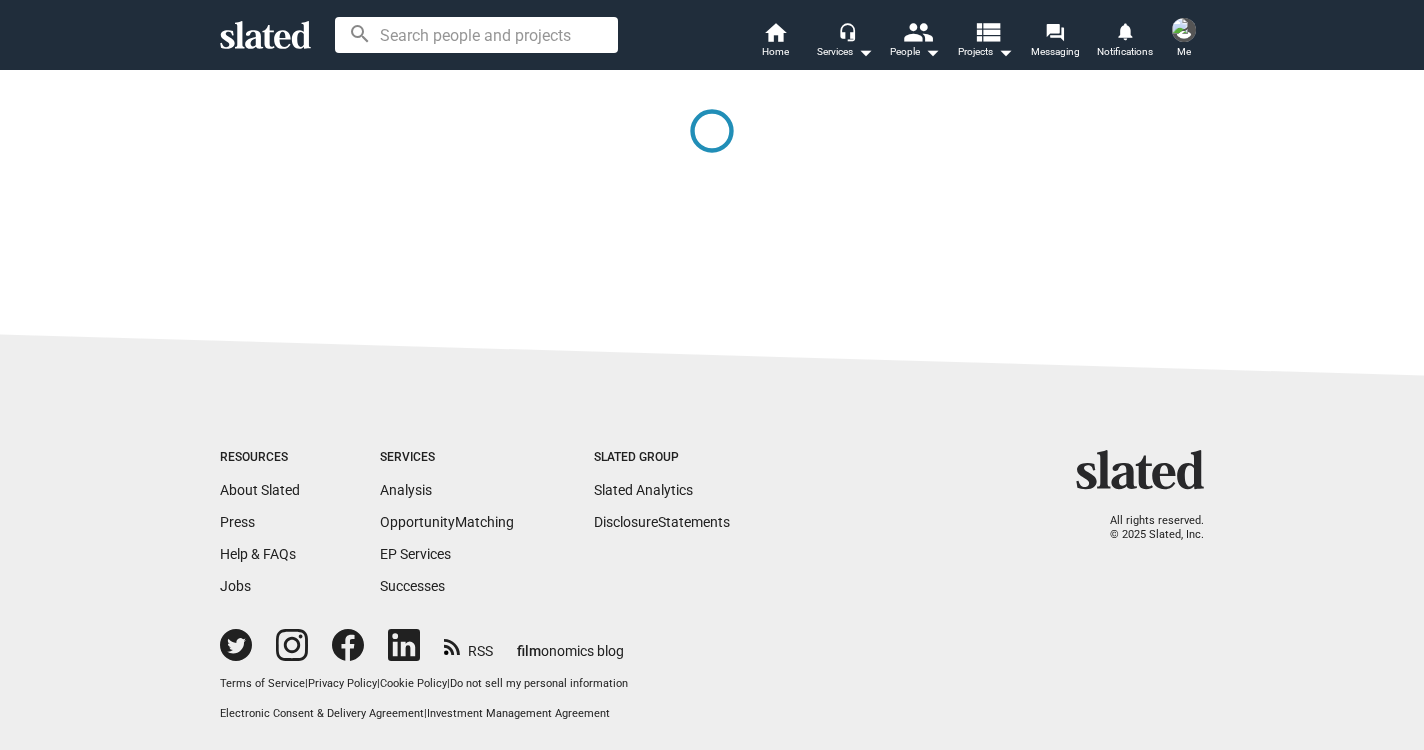 scroll, scrollTop: 0, scrollLeft: 0, axis: both 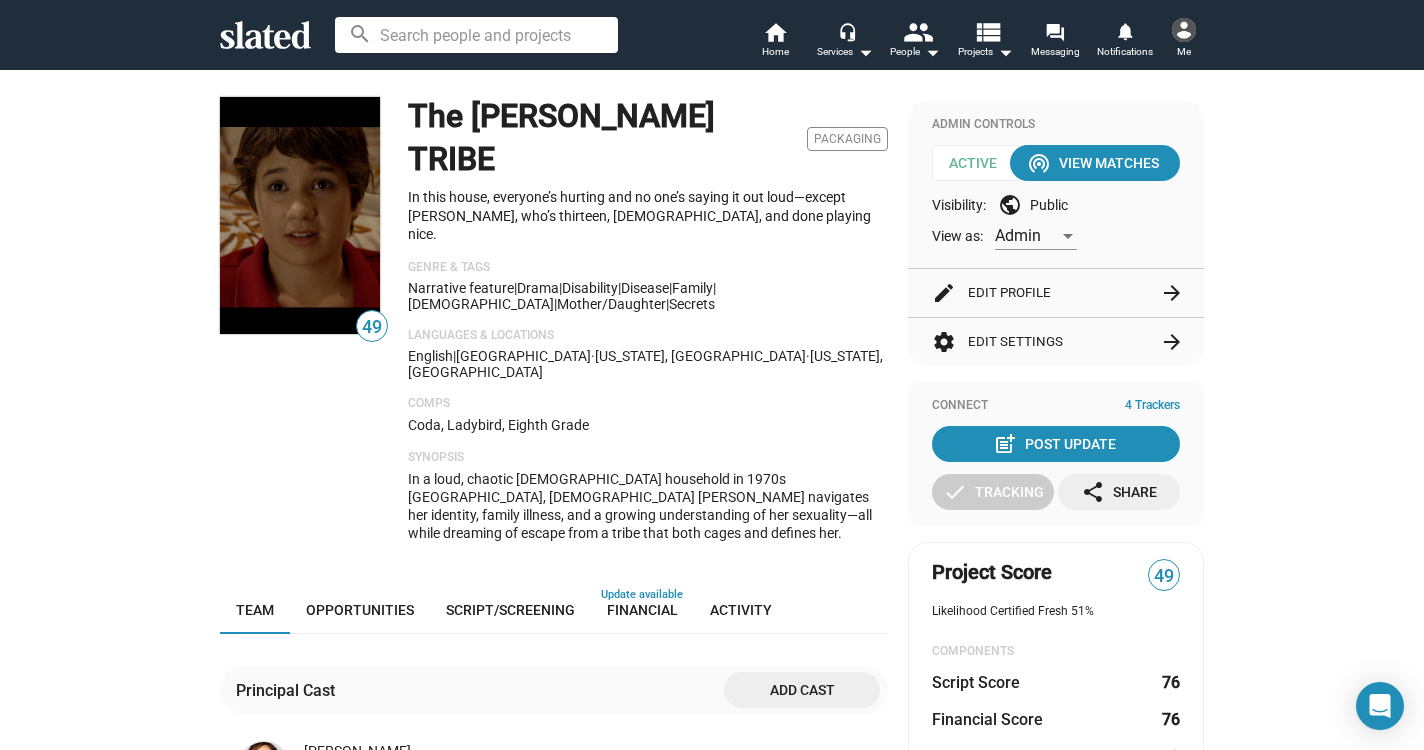 click at bounding box center [1068, 236] 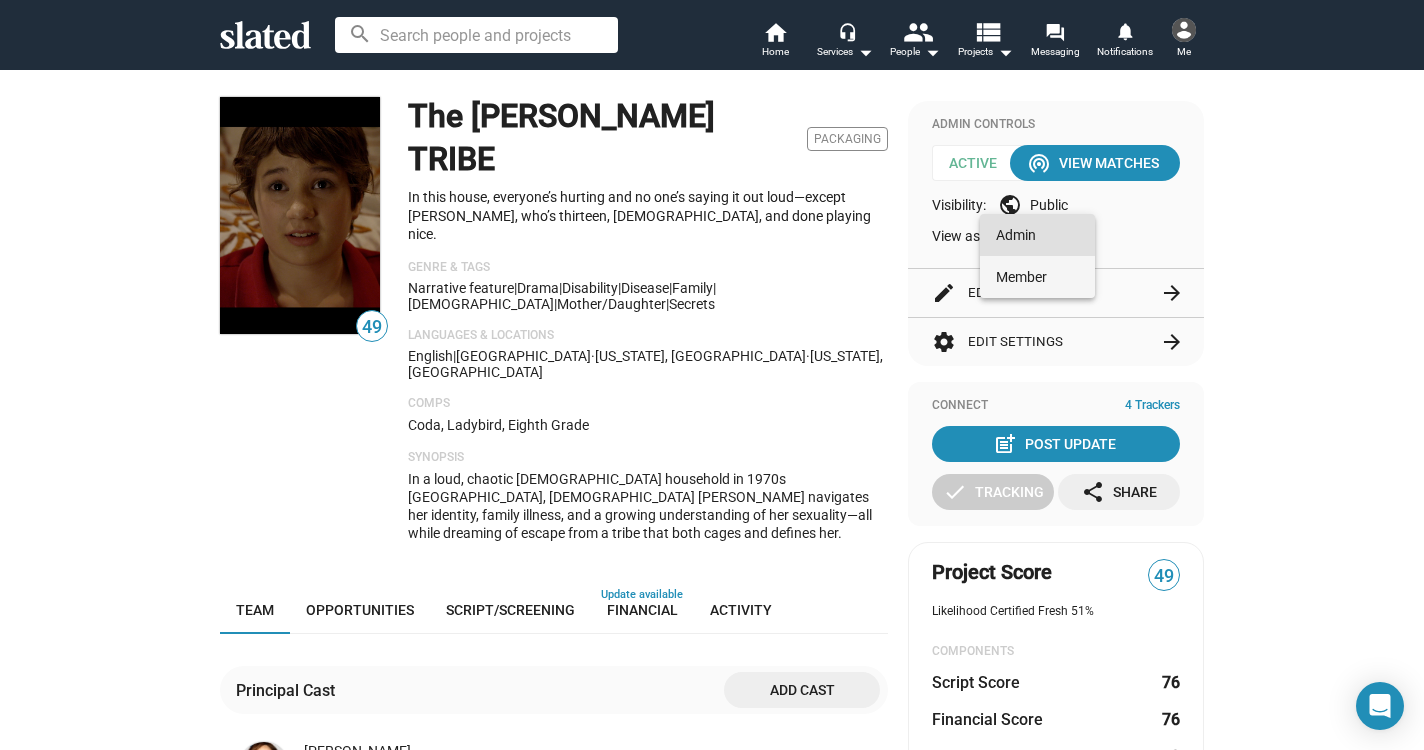 click on "Member" at bounding box center (1037, 277) 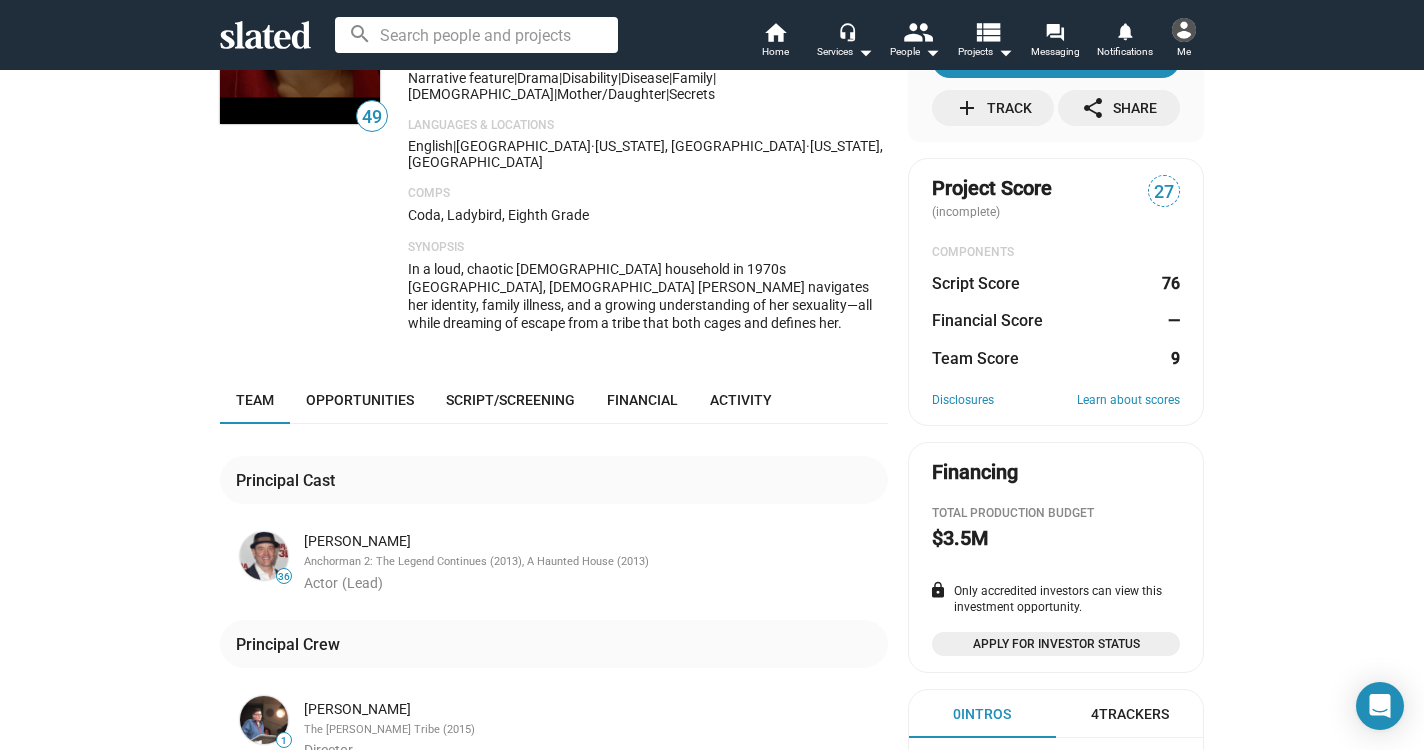 scroll, scrollTop: 43, scrollLeft: 0, axis: vertical 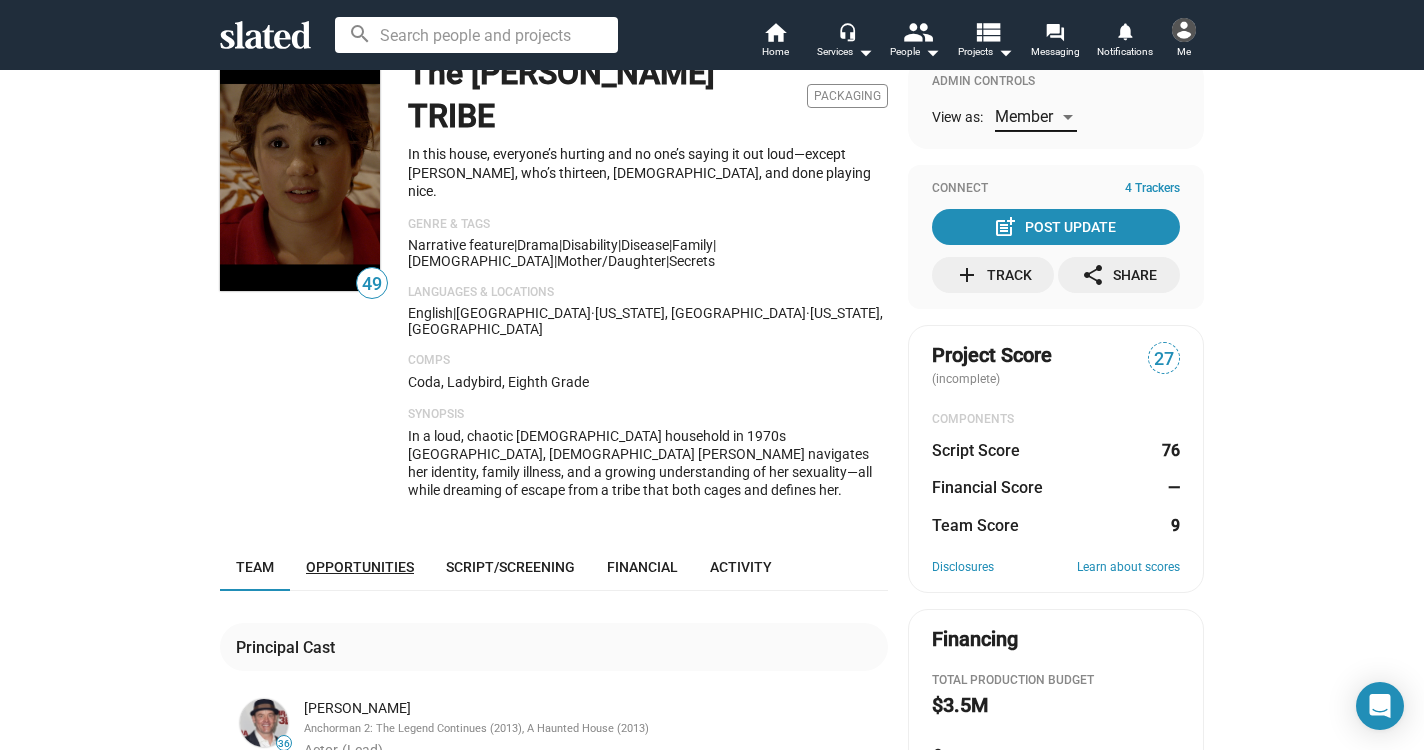 click on "Opportunities" at bounding box center [360, 567] 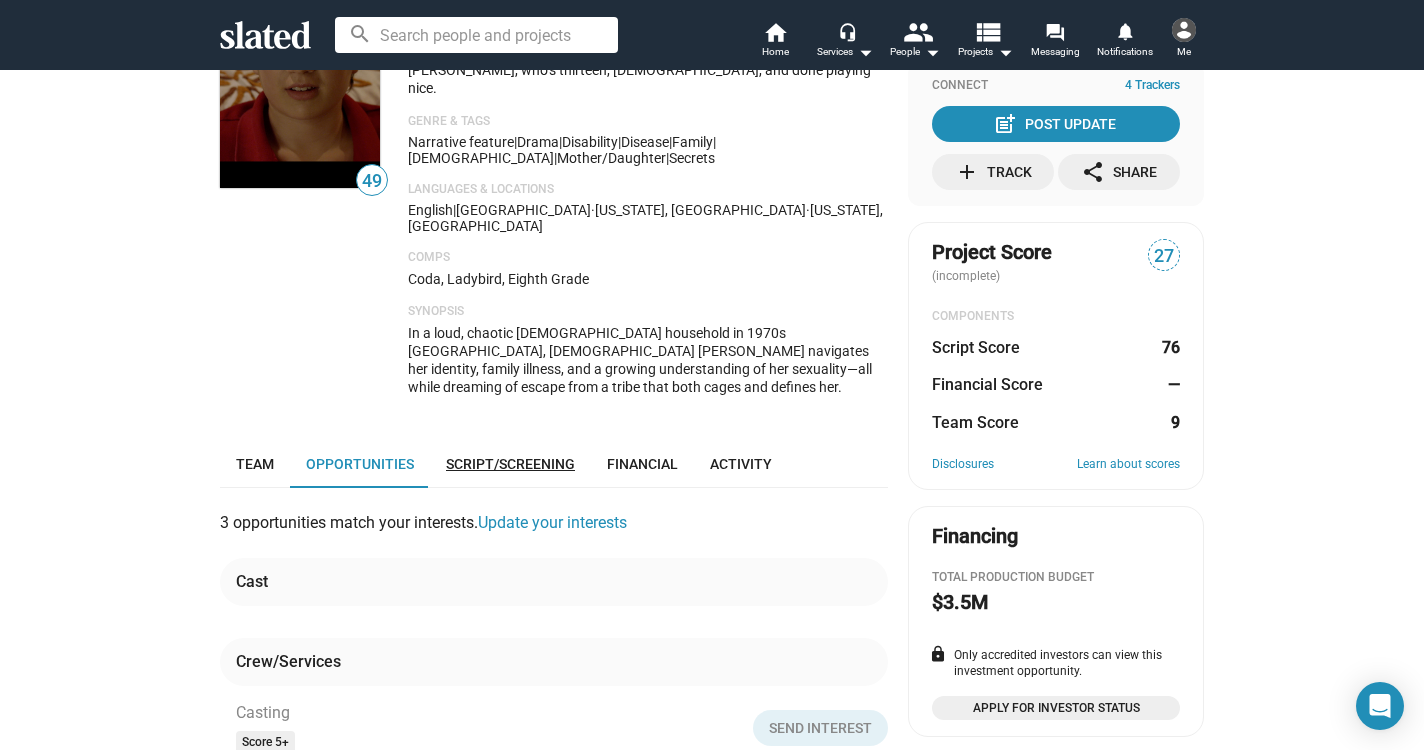 scroll, scrollTop: 145, scrollLeft: 0, axis: vertical 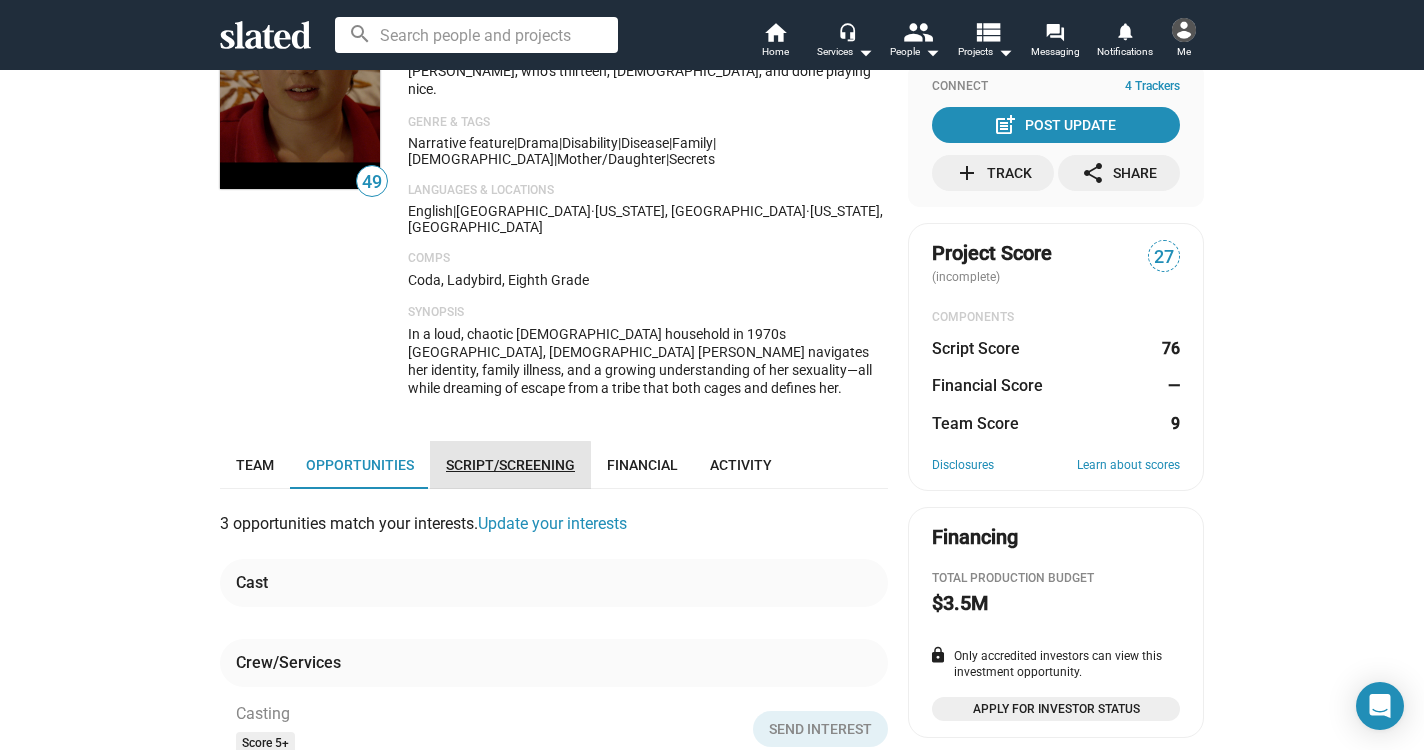 click on "Script/Screening" at bounding box center (510, 465) 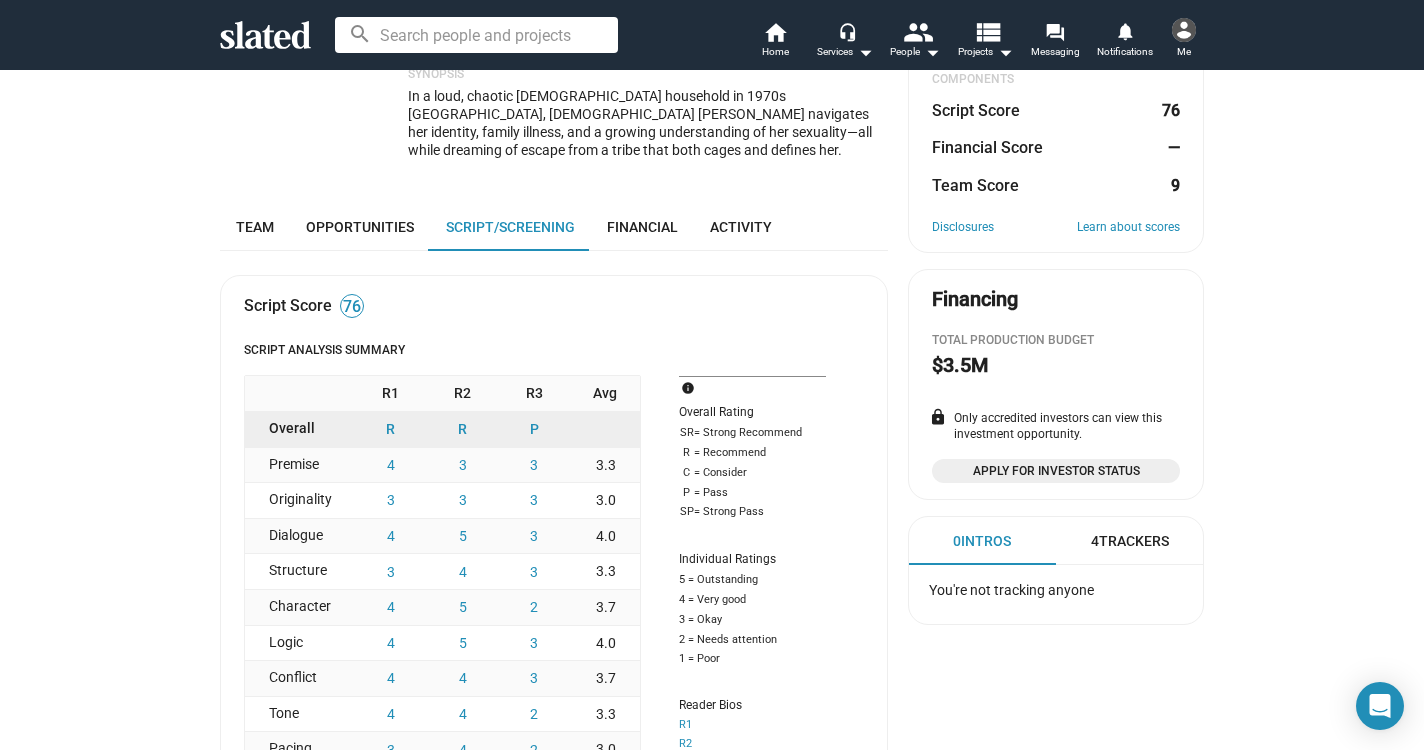 scroll, scrollTop: 382, scrollLeft: 0, axis: vertical 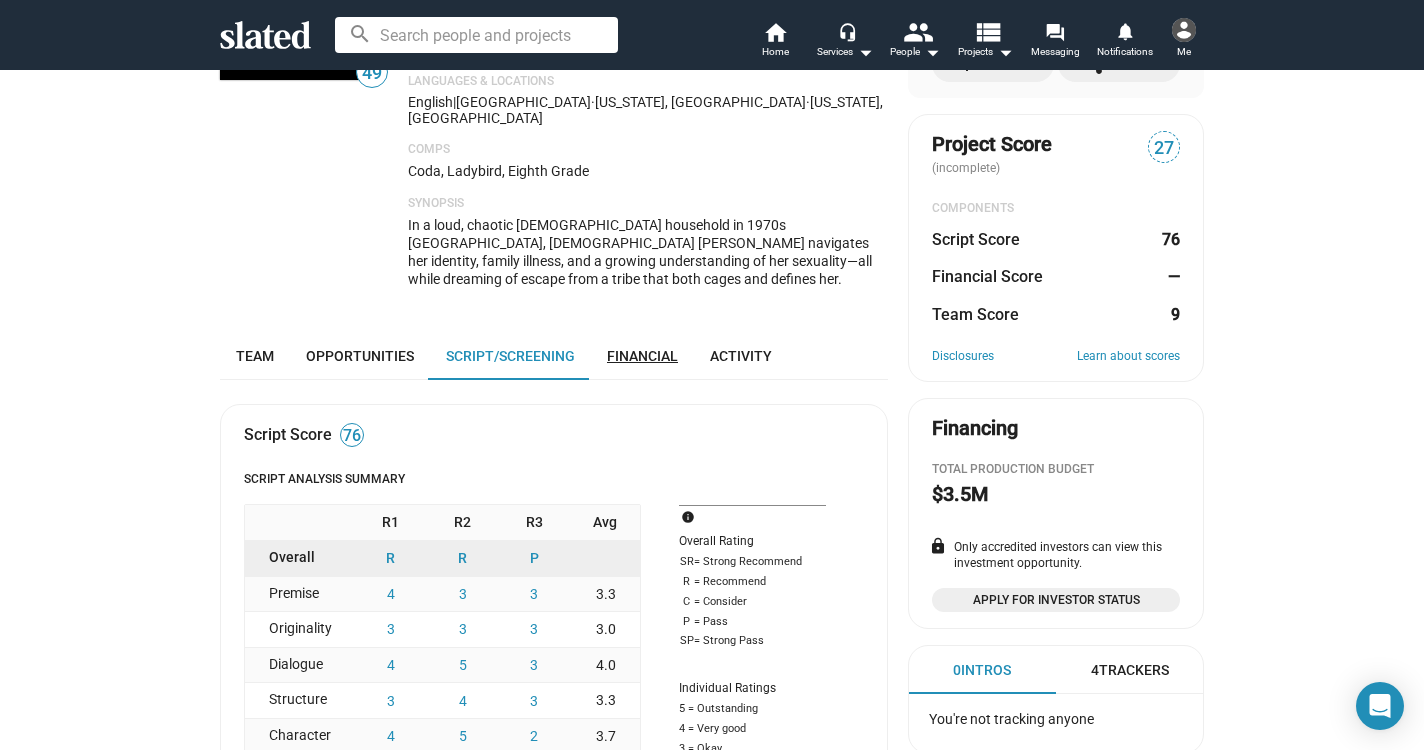 click on "Financial" at bounding box center [642, 356] 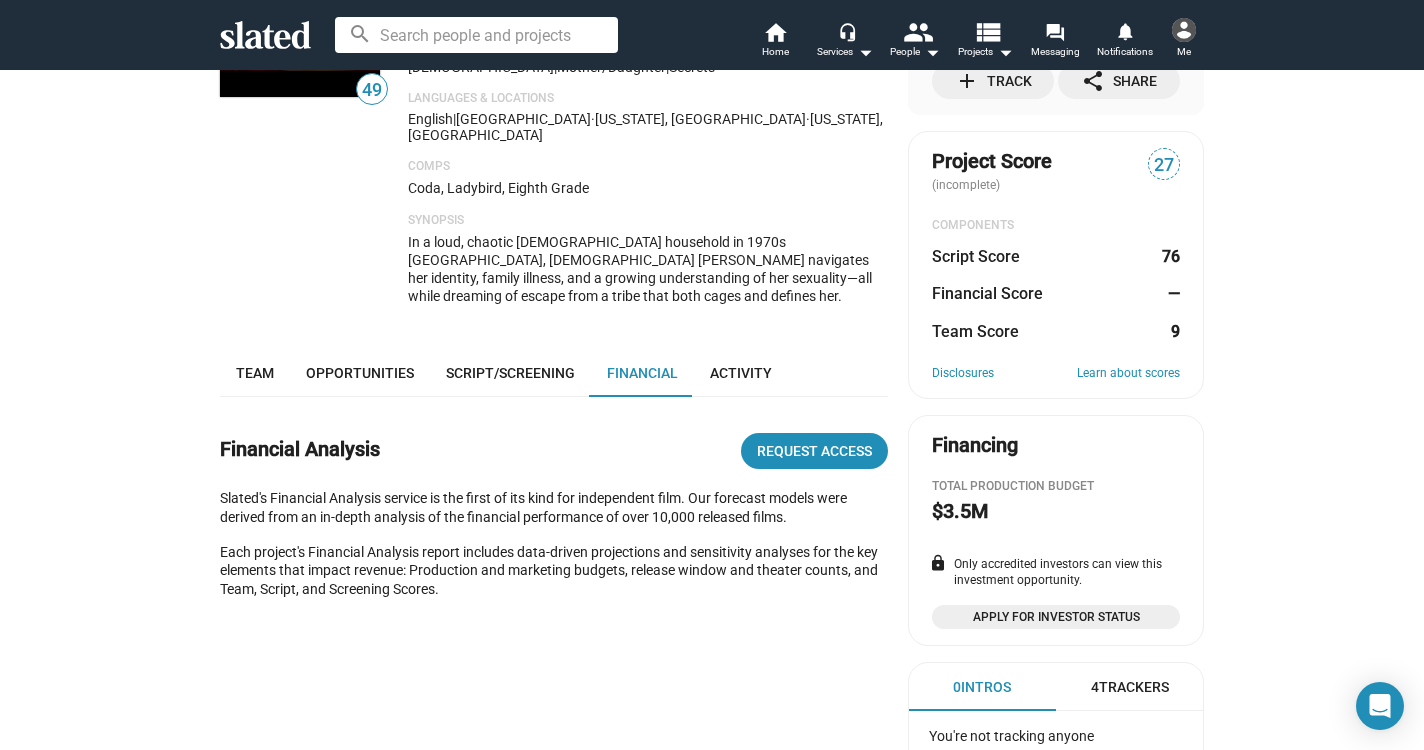 scroll, scrollTop: 235, scrollLeft: 0, axis: vertical 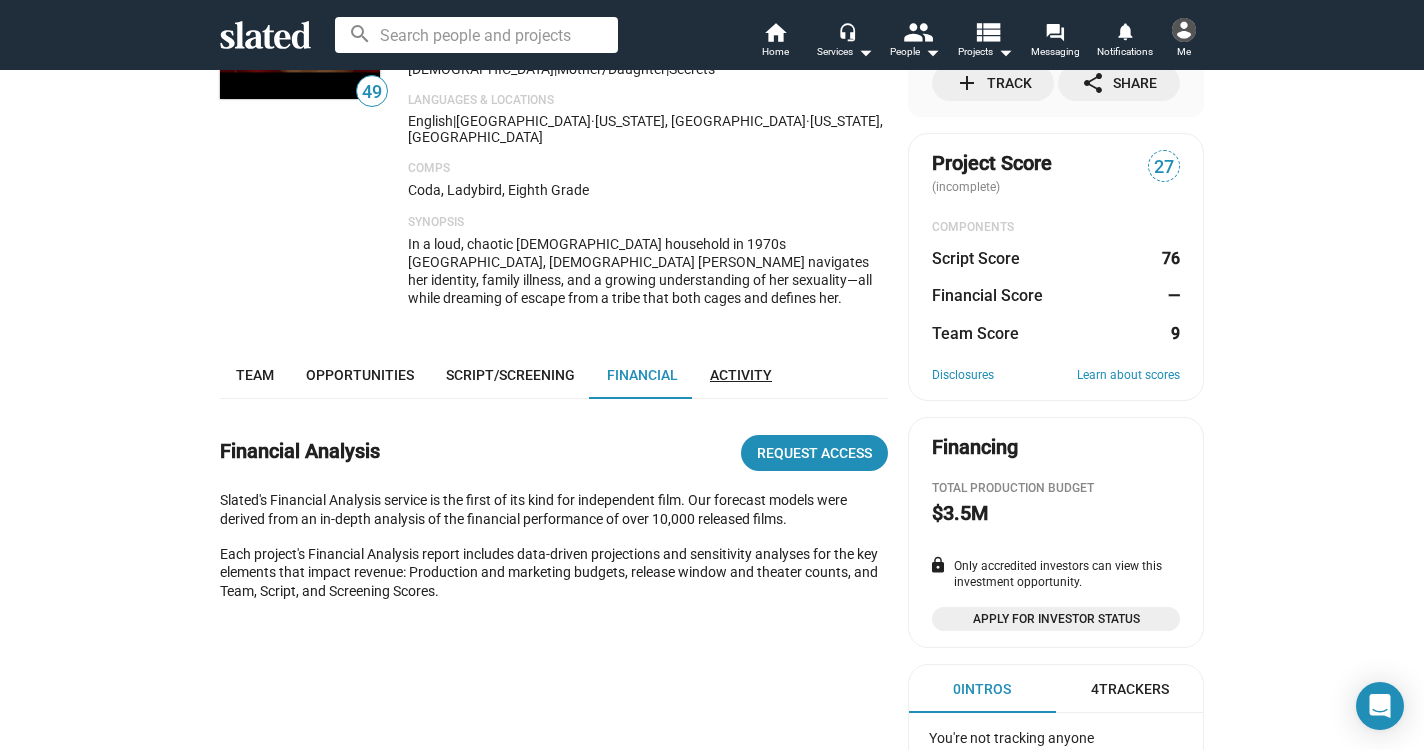 click on "Activity" at bounding box center (741, 375) 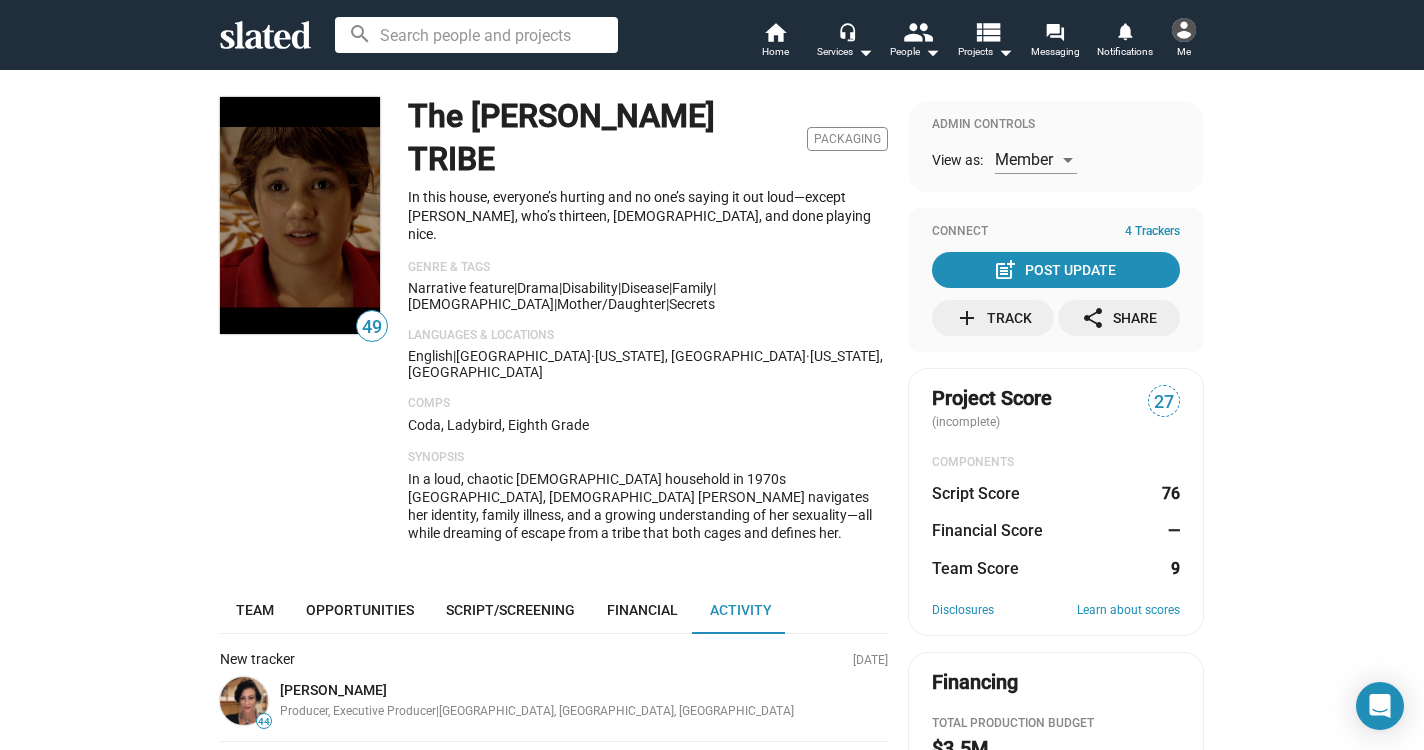 scroll, scrollTop: 0, scrollLeft: 0, axis: both 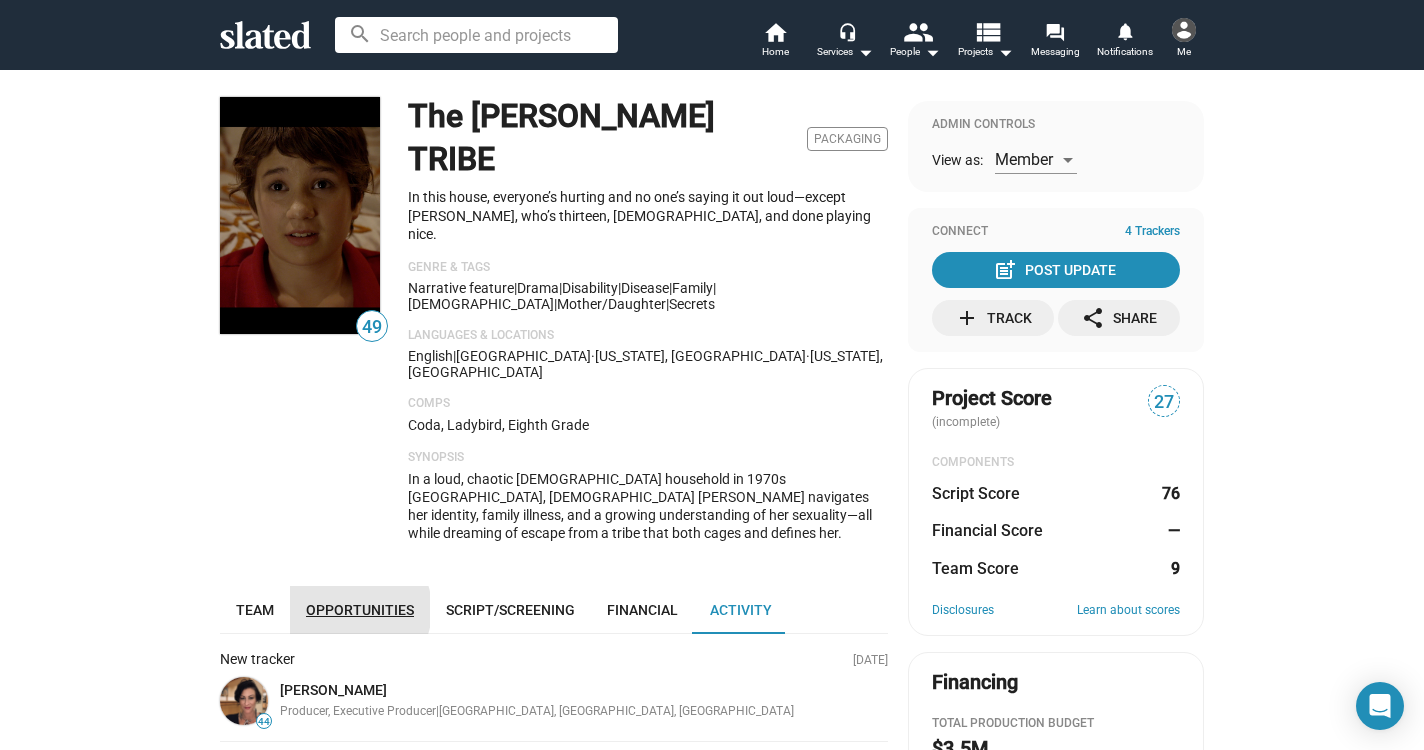 click on "Opportunities" at bounding box center (360, 610) 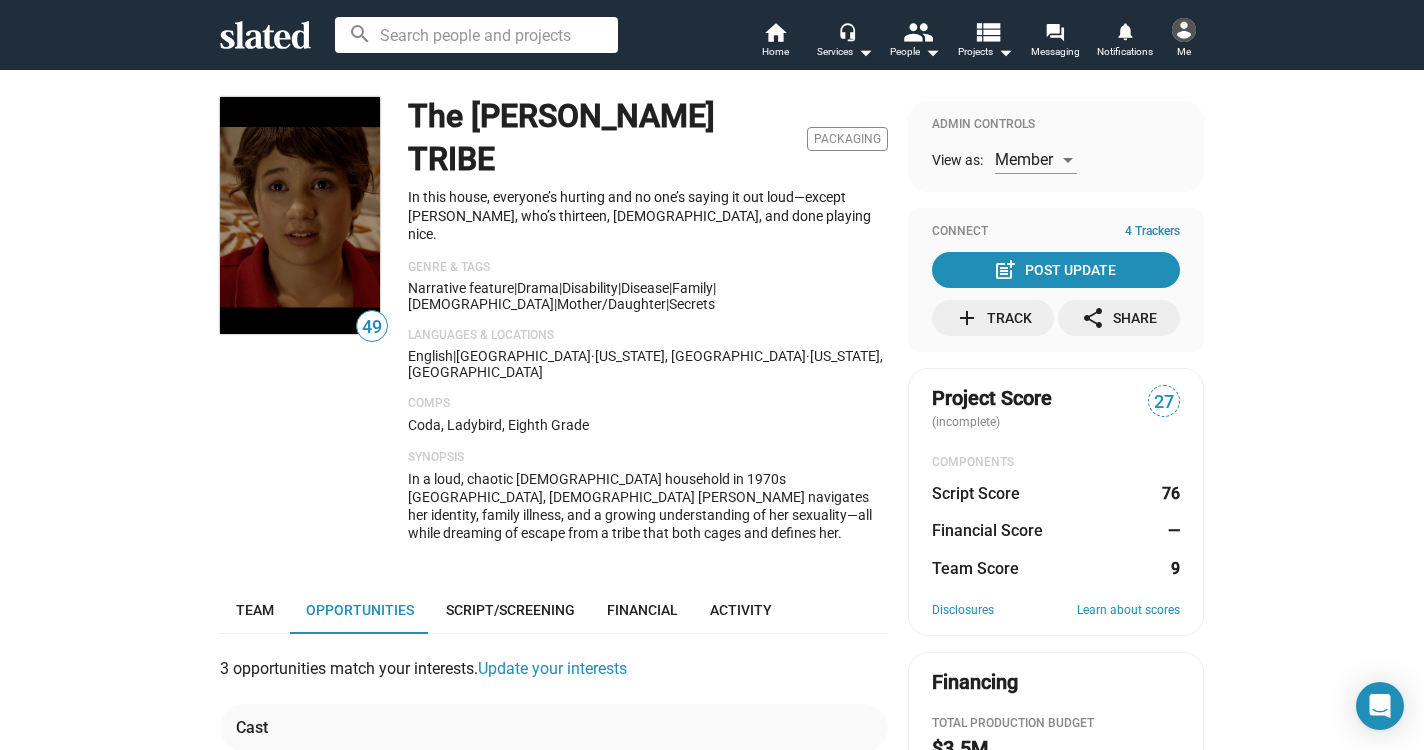 scroll, scrollTop: 0, scrollLeft: 0, axis: both 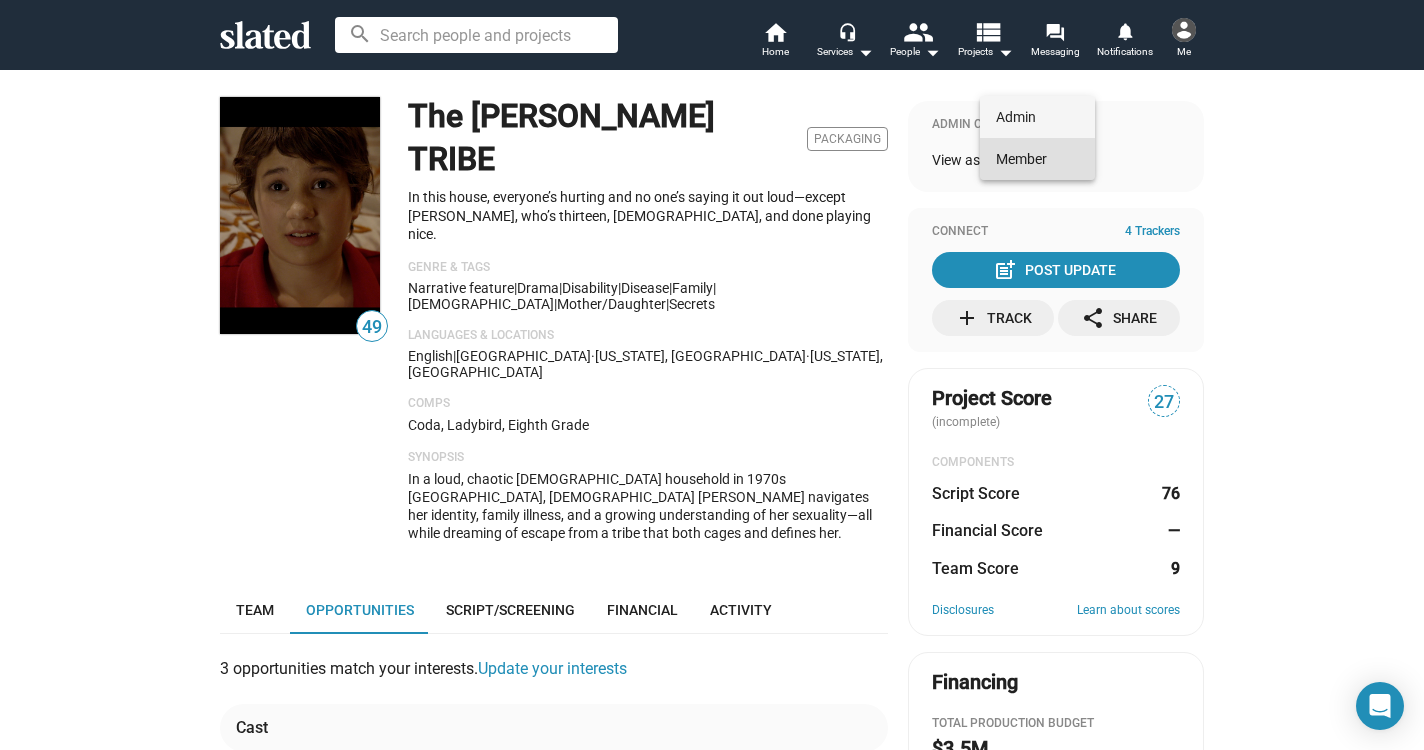 click on "Admin" at bounding box center [1037, 117] 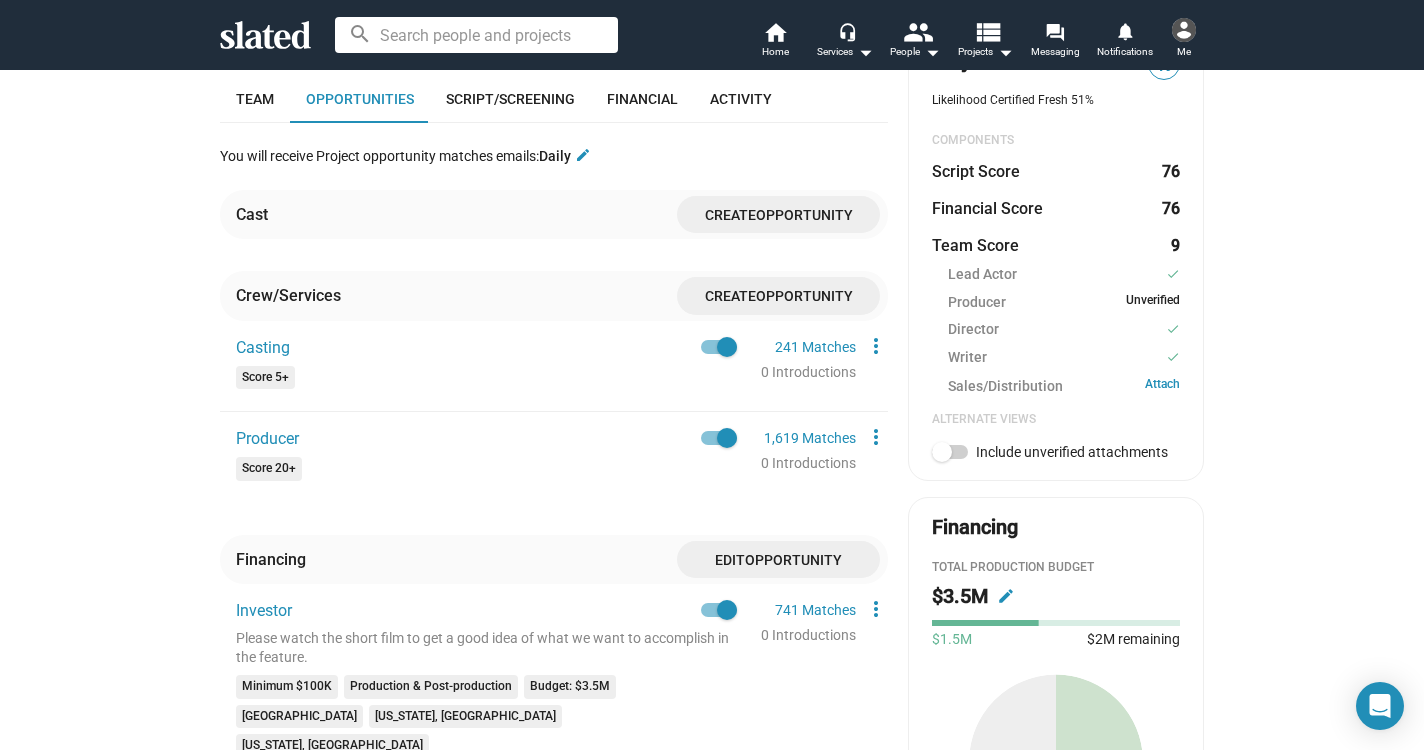 scroll, scrollTop: 510, scrollLeft: 0, axis: vertical 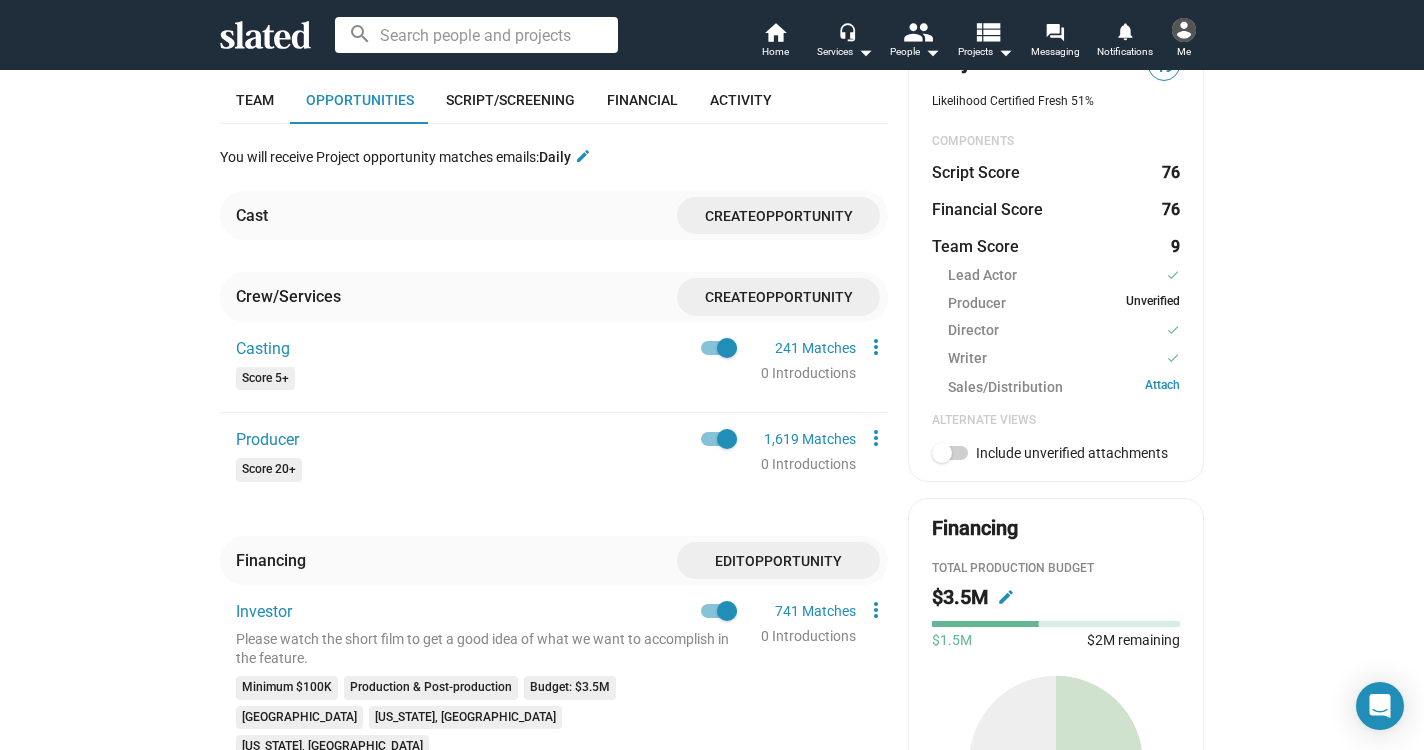 click on "Score 5+" at bounding box center [265, 379] 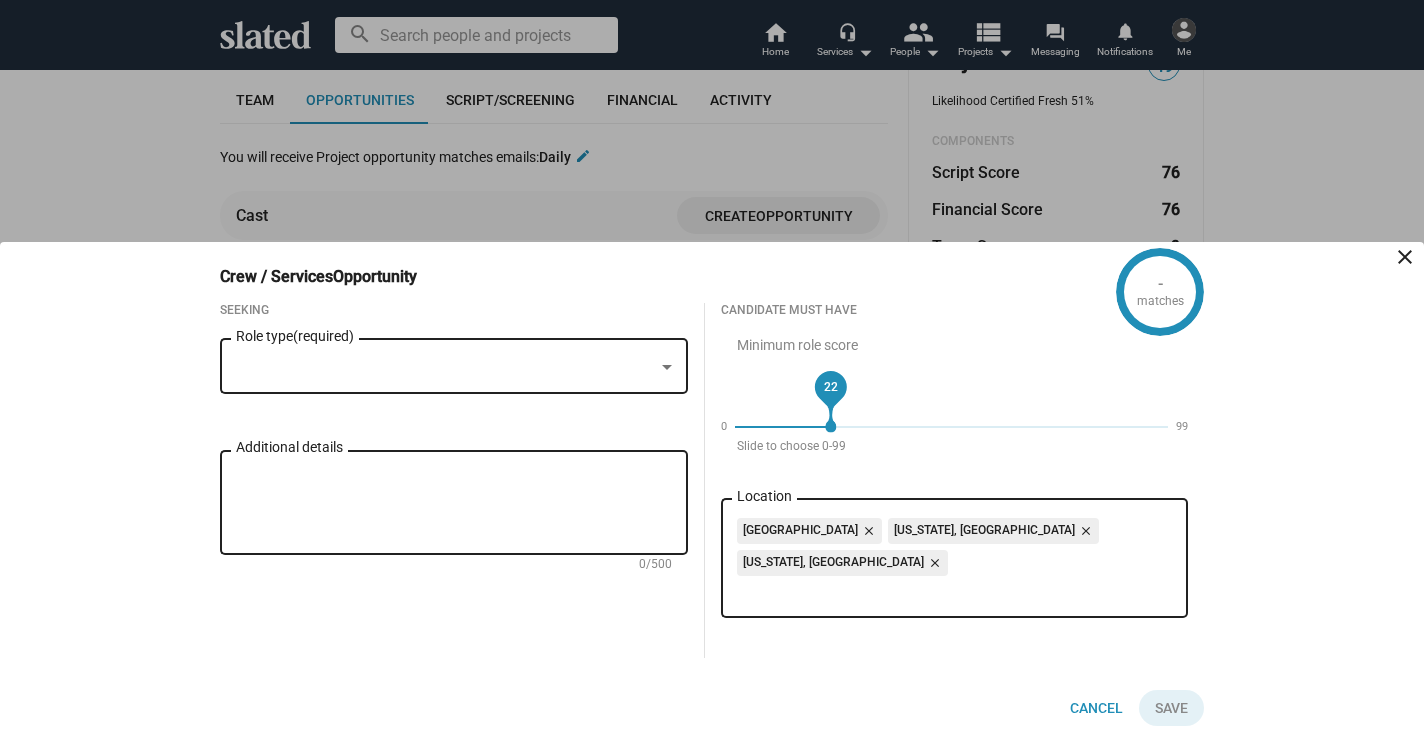 drag, startPoint x: 737, startPoint y: 458, endPoint x: 829, endPoint y: 470, distance: 92.779305 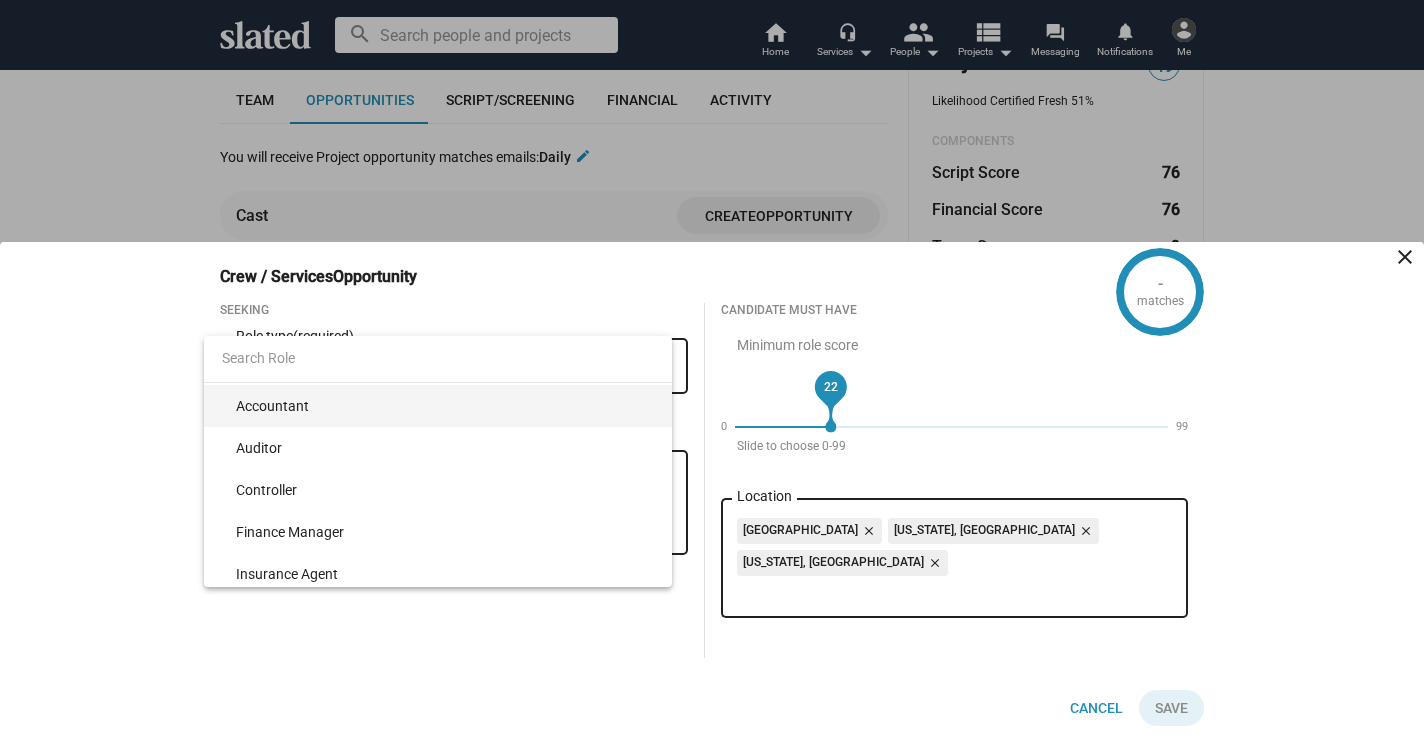 scroll, scrollTop: 42, scrollLeft: 0, axis: vertical 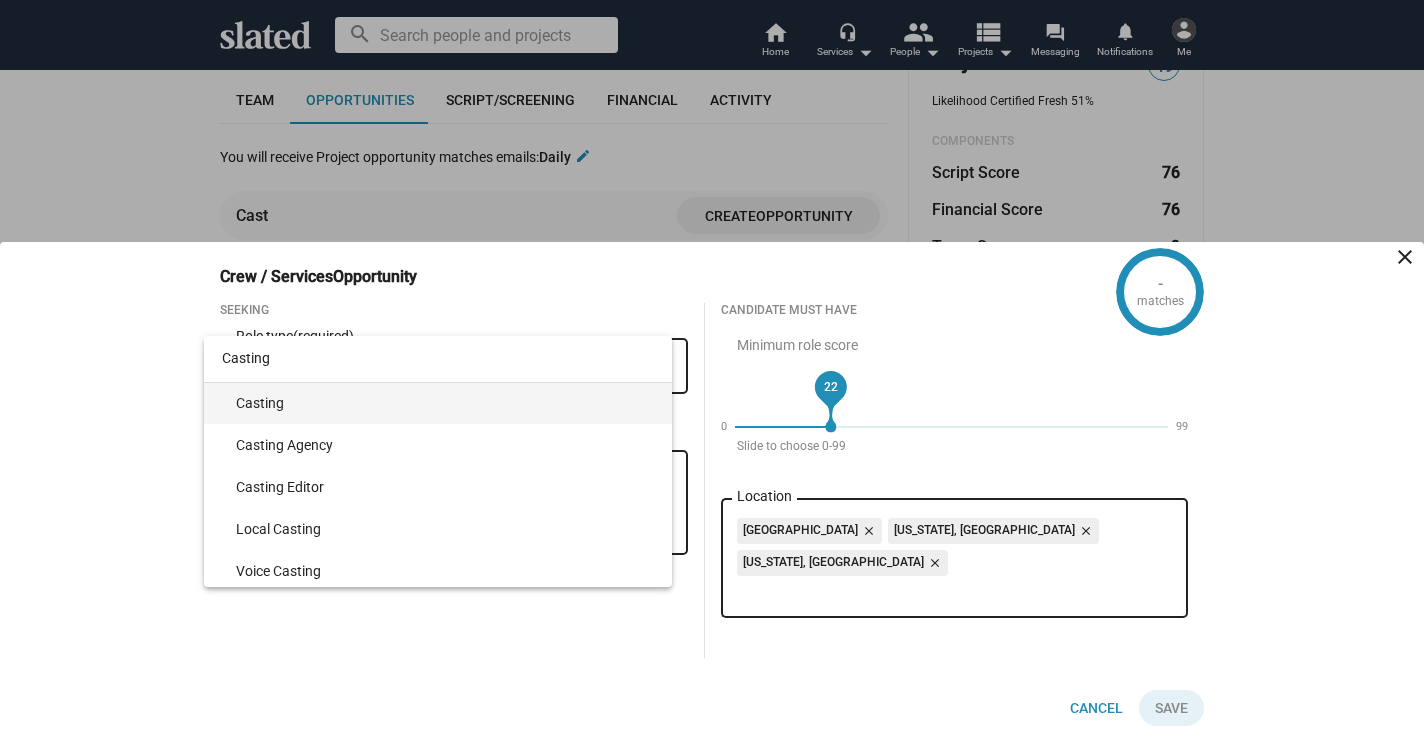 type on "Casting" 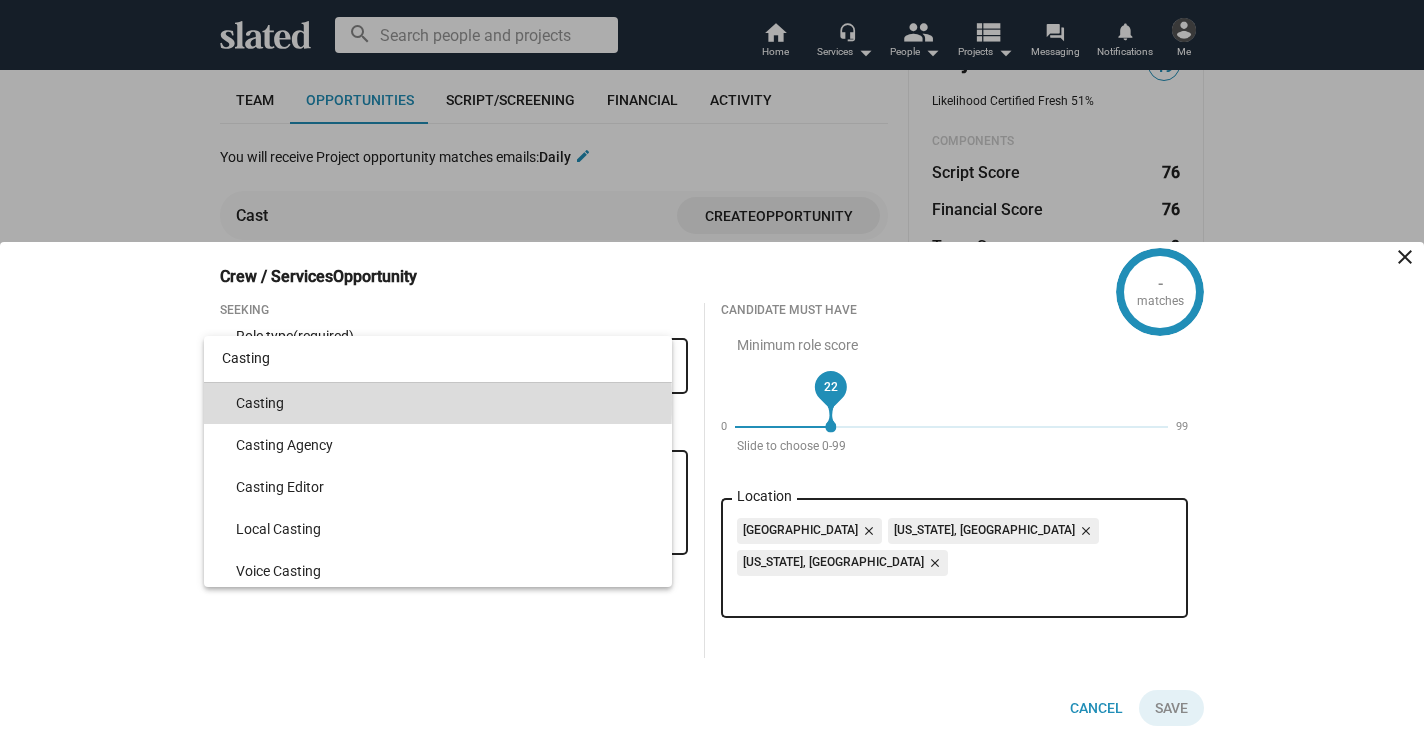 click on "Casting" at bounding box center (446, 403) 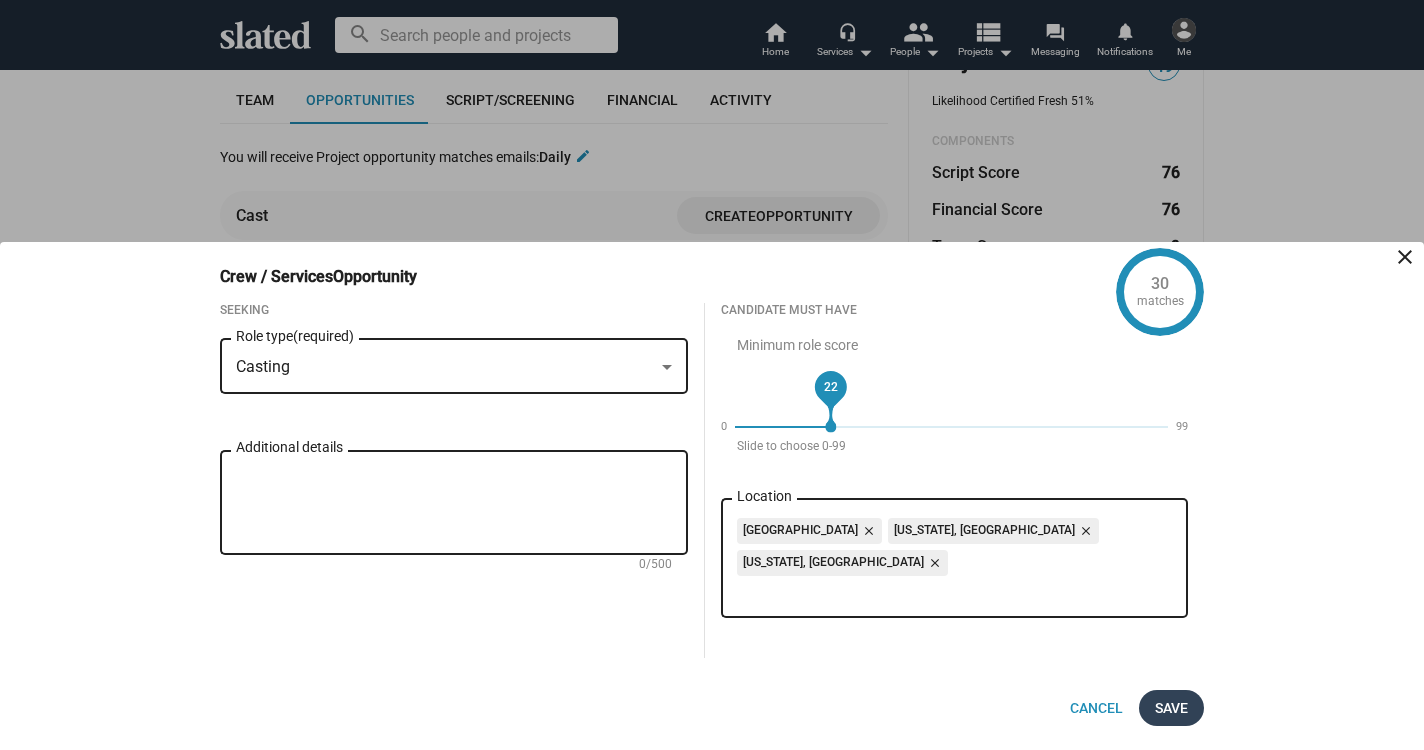 click on "Save" at bounding box center (1171, 708) 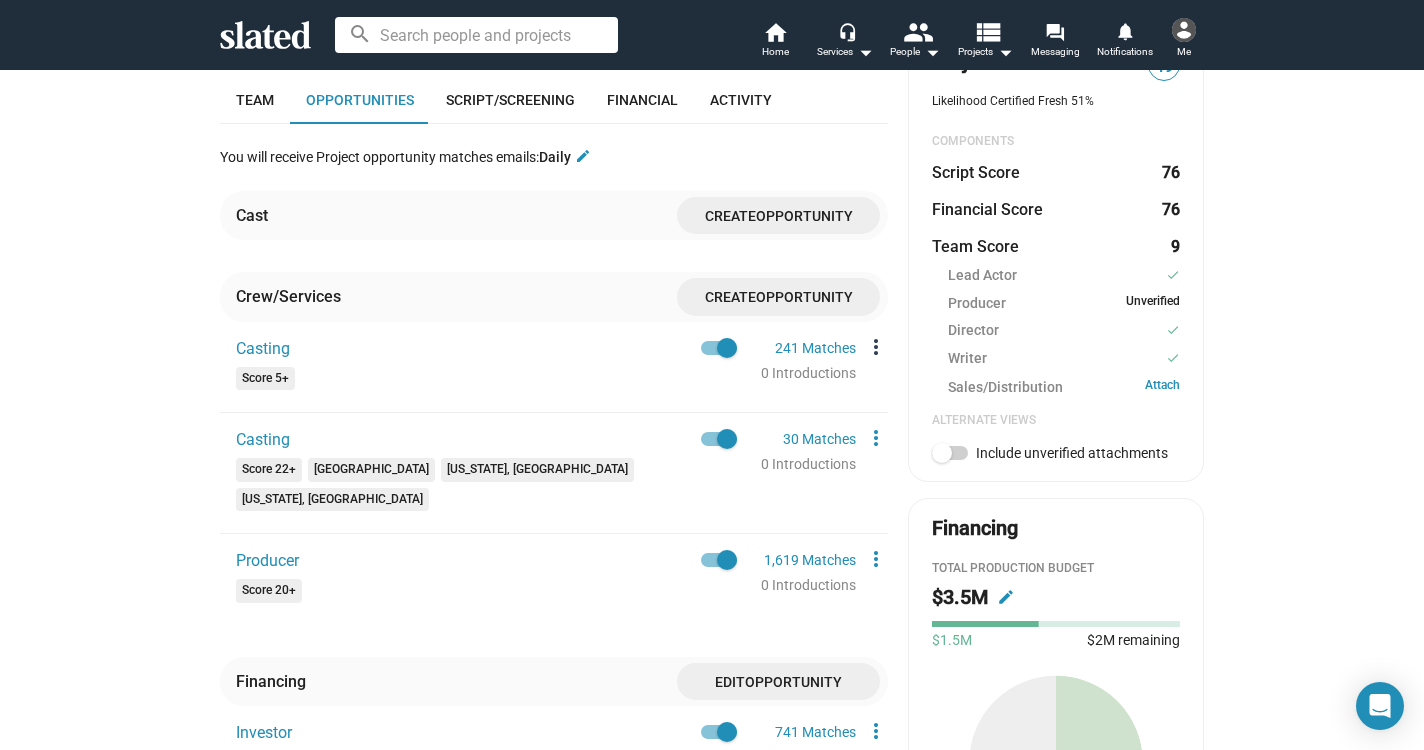click on "more_vert" 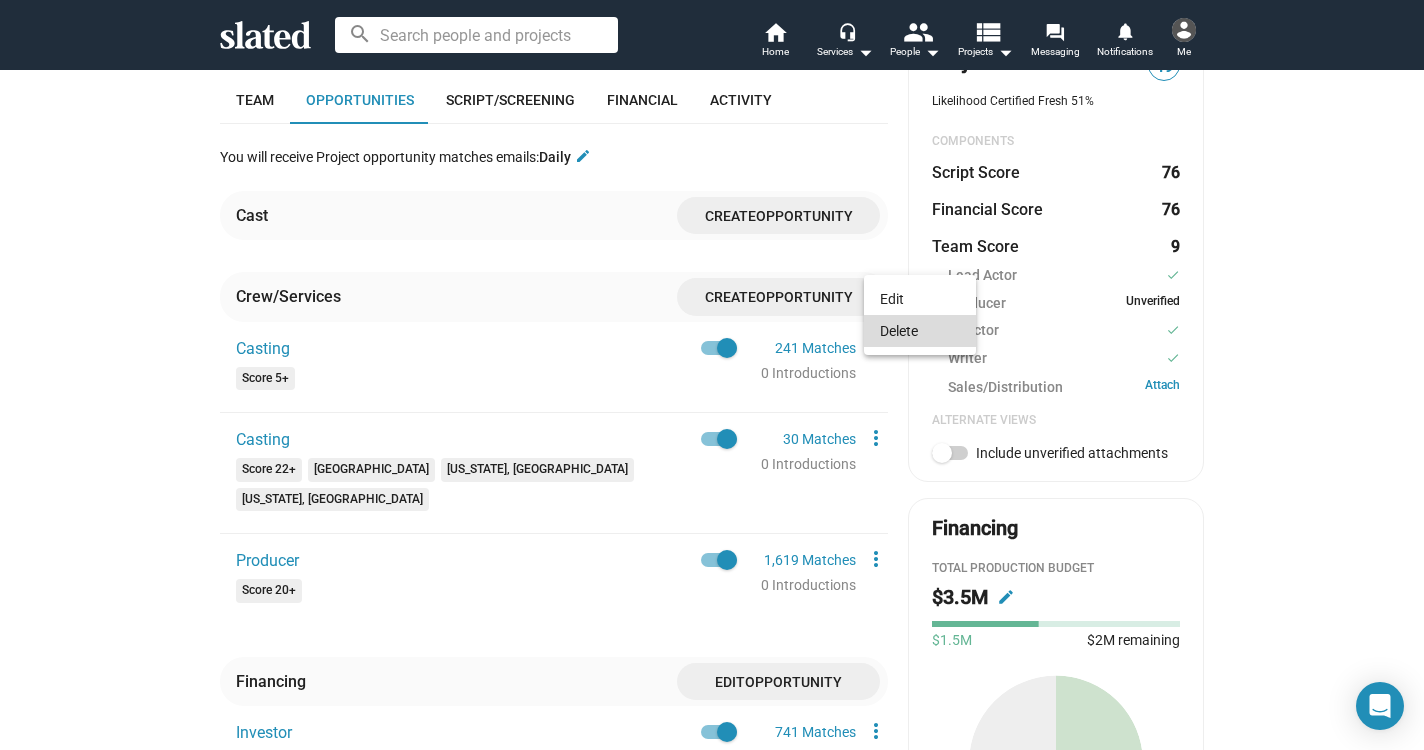 click on "Delete" at bounding box center (920, 331) 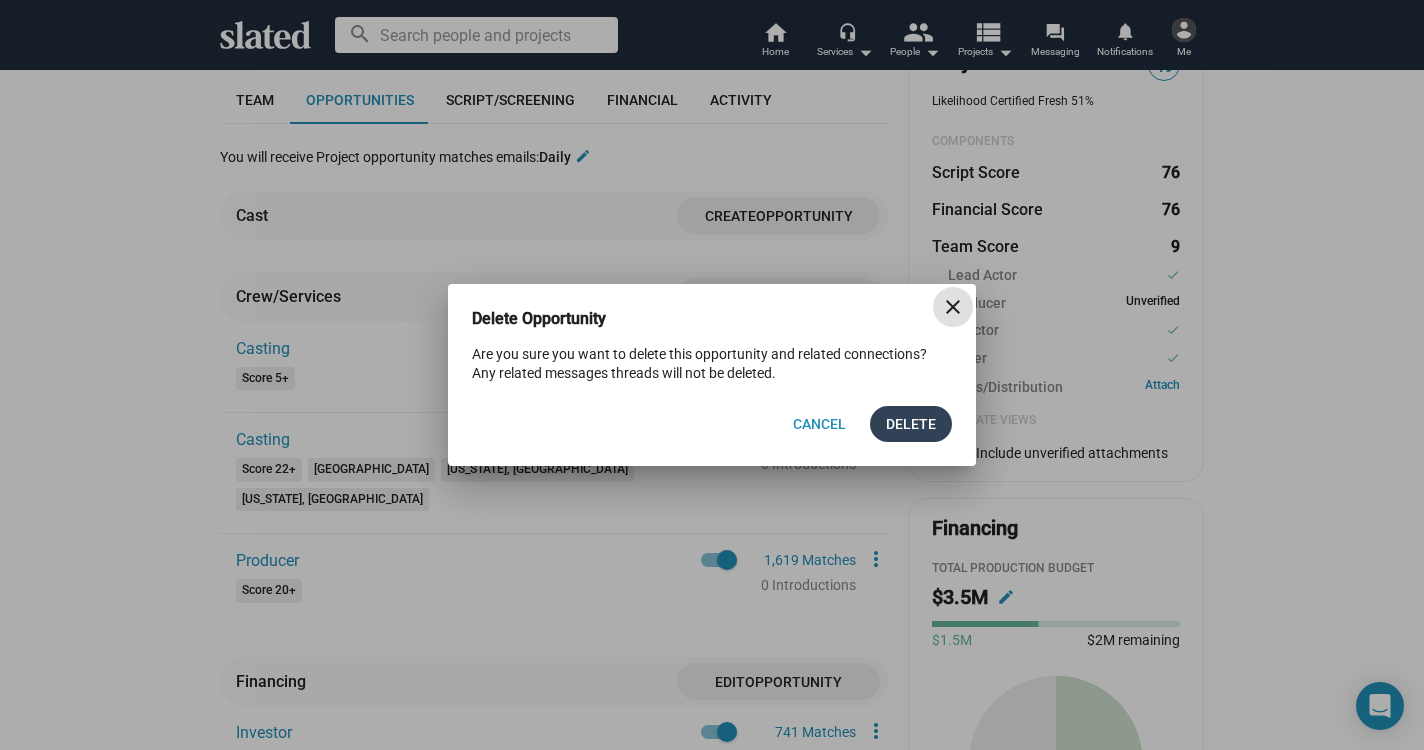 click on "Delete" at bounding box center (911, 424) 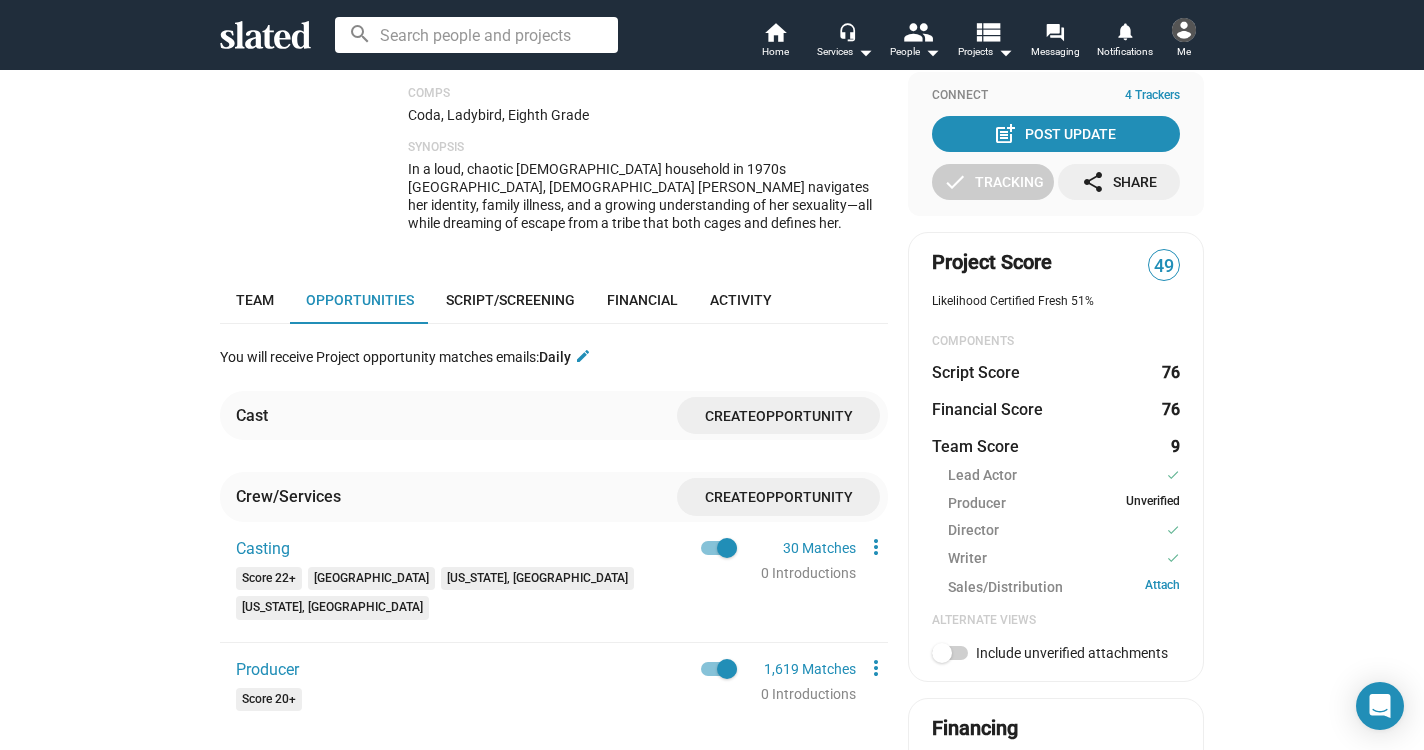 scroll, scrollTop: 294, scrollLeft: 0, axis: vertical 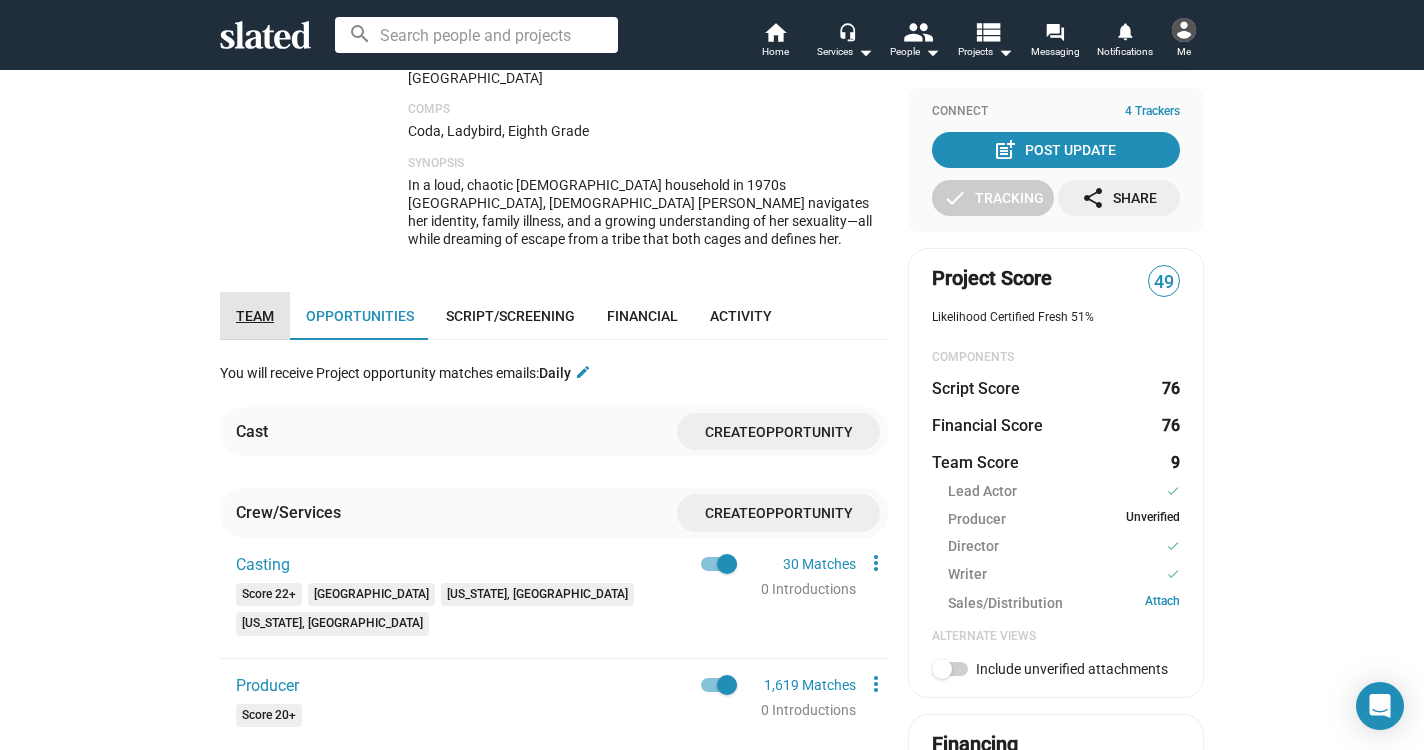 click on "Team" at bounding box center [255, 316] 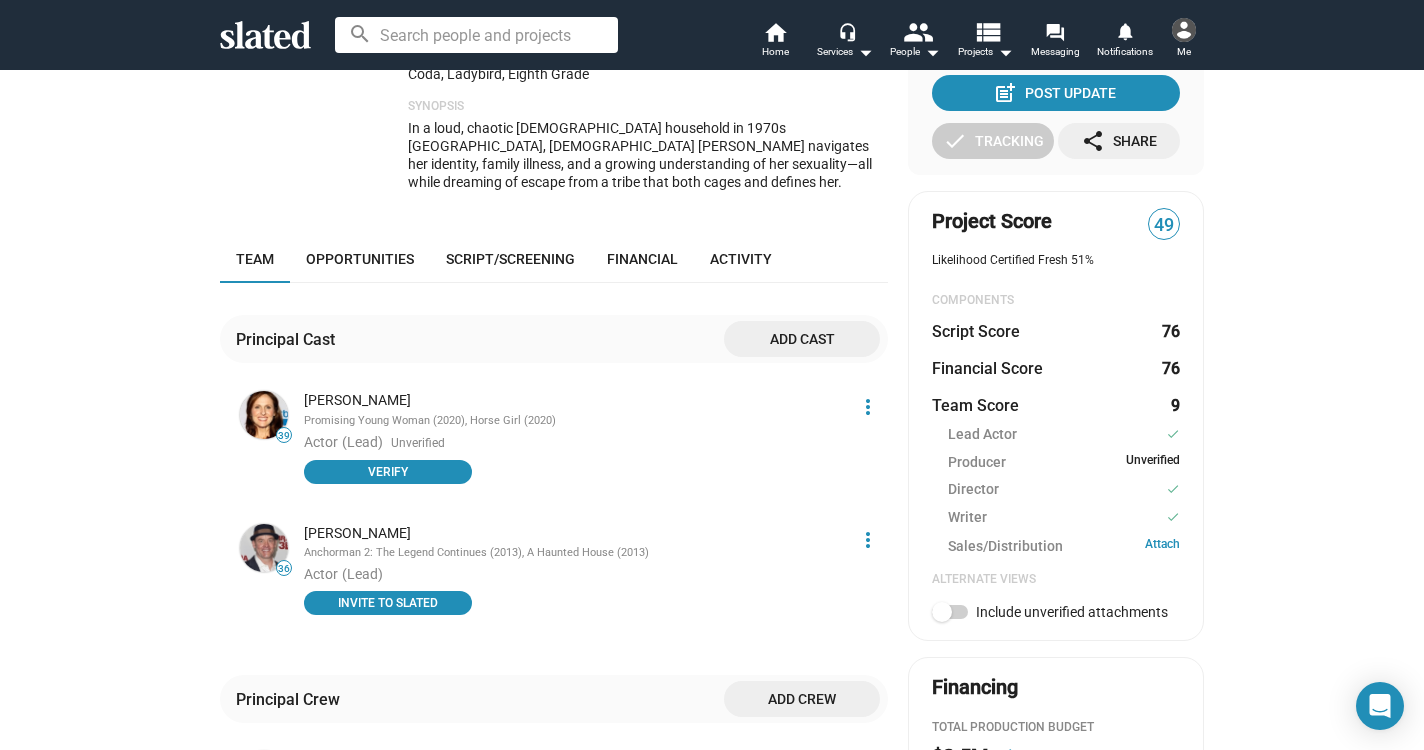 scroll, scrollTop: 380, scrollLeft: 0, axis: vertical 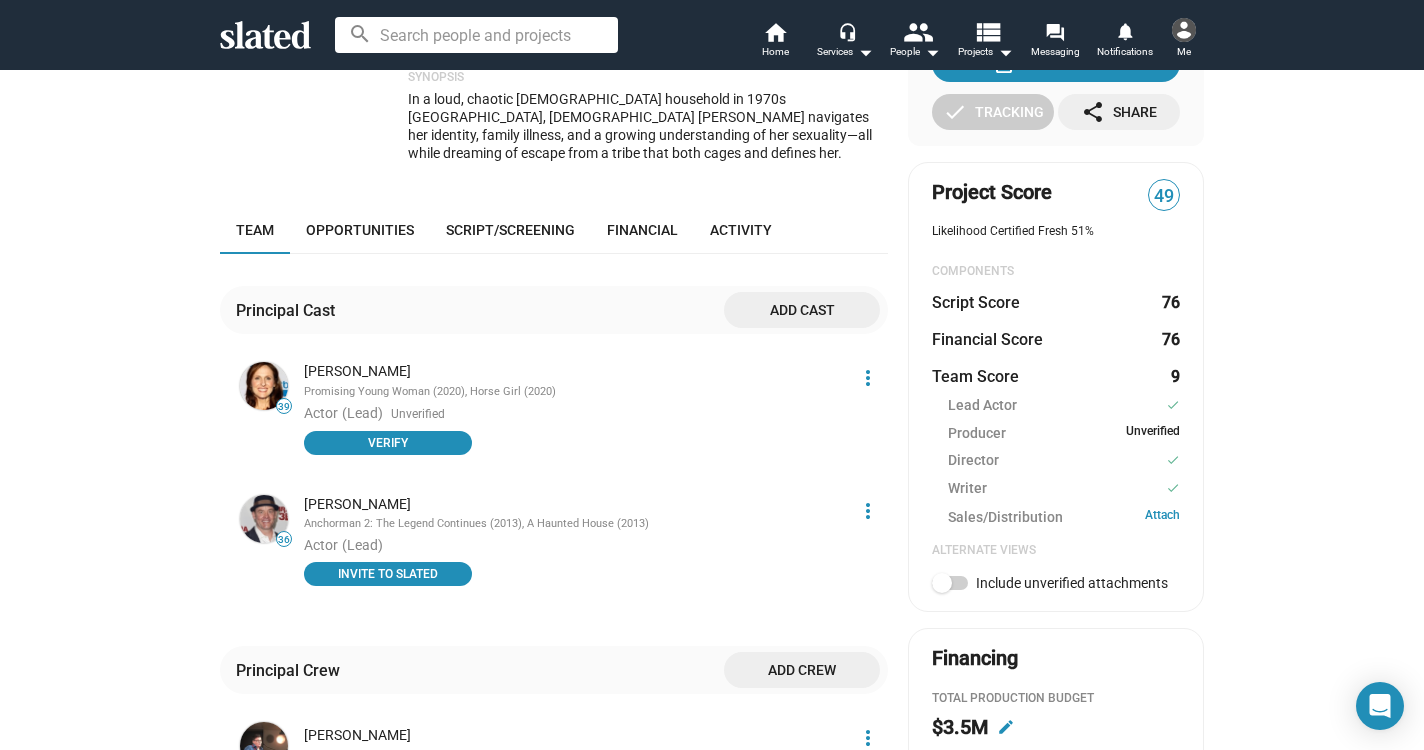click on "more_vert" 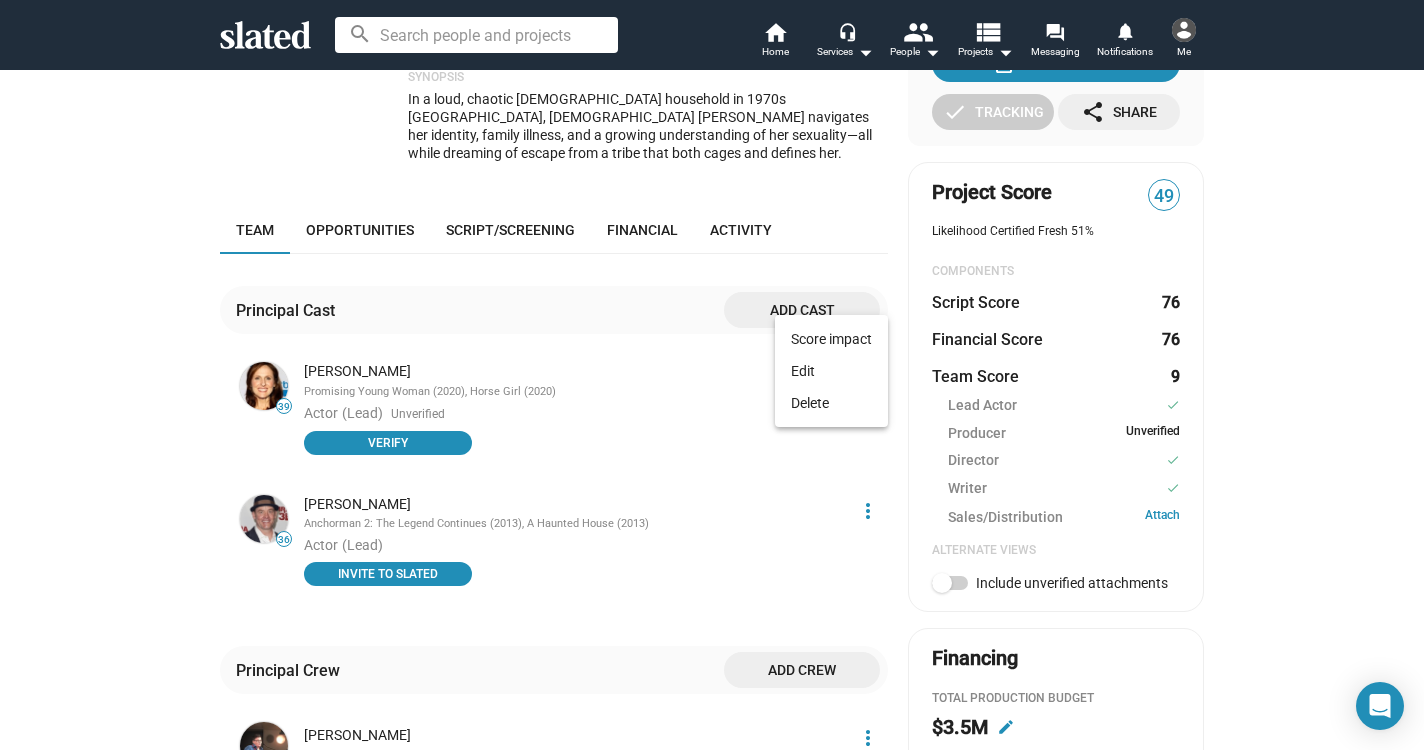 click at bounding box center (712, 375) 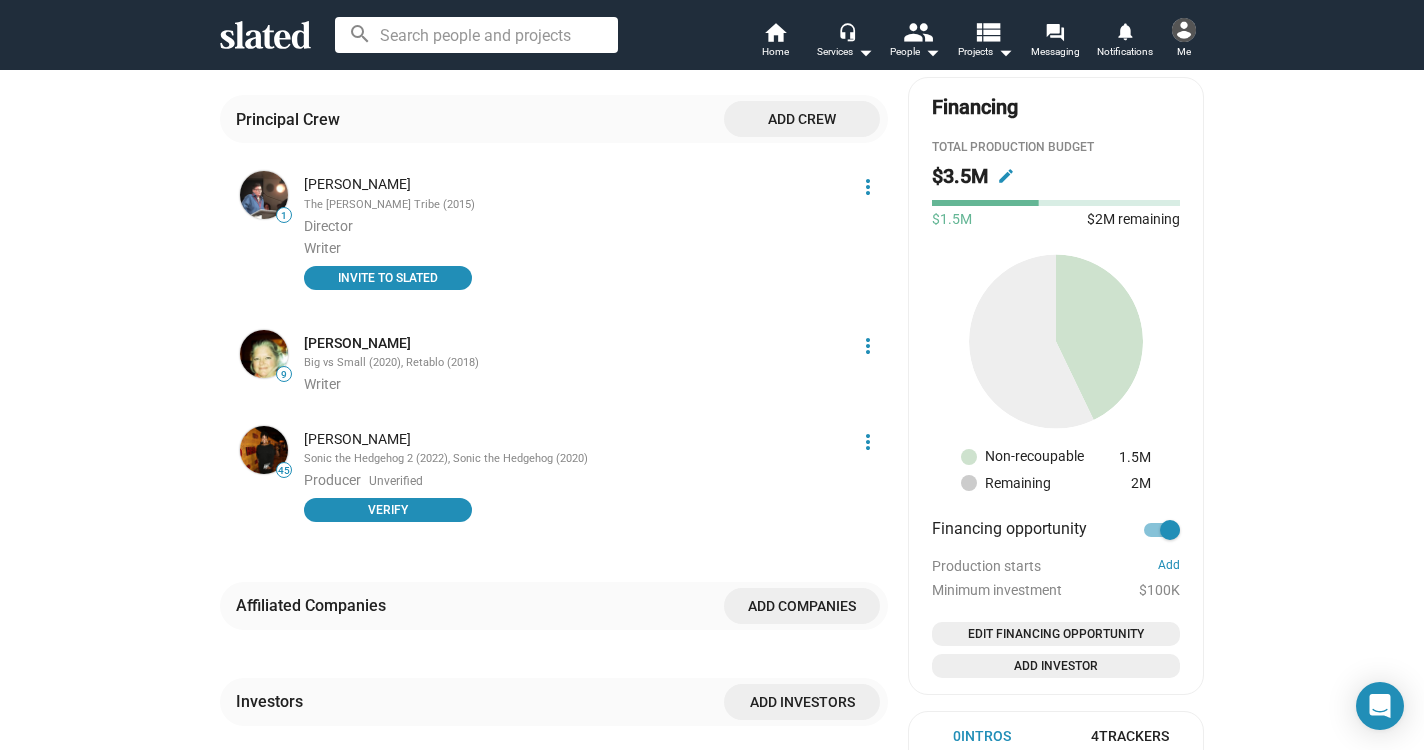 scroll, scrollTop: 945, scrollLeft: 0, axis: vertical 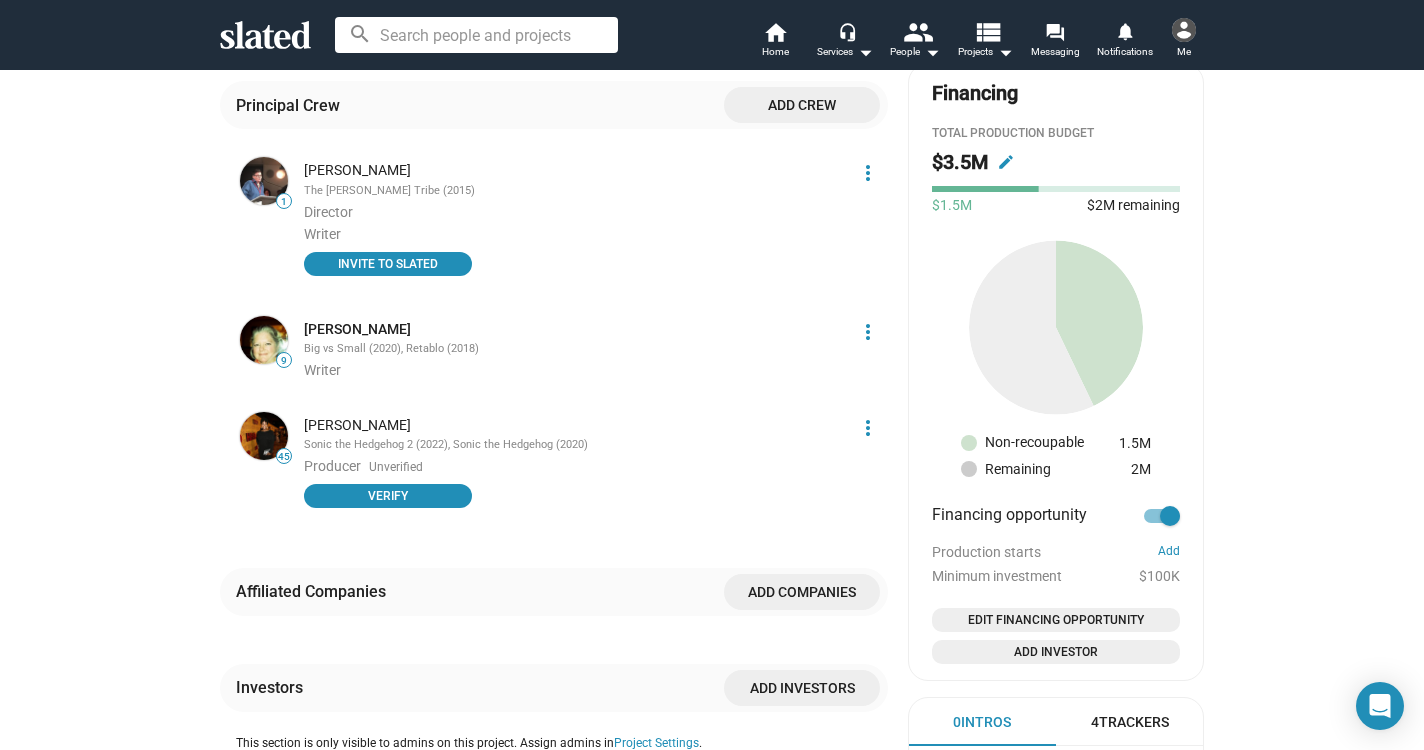 click on "more_vert" 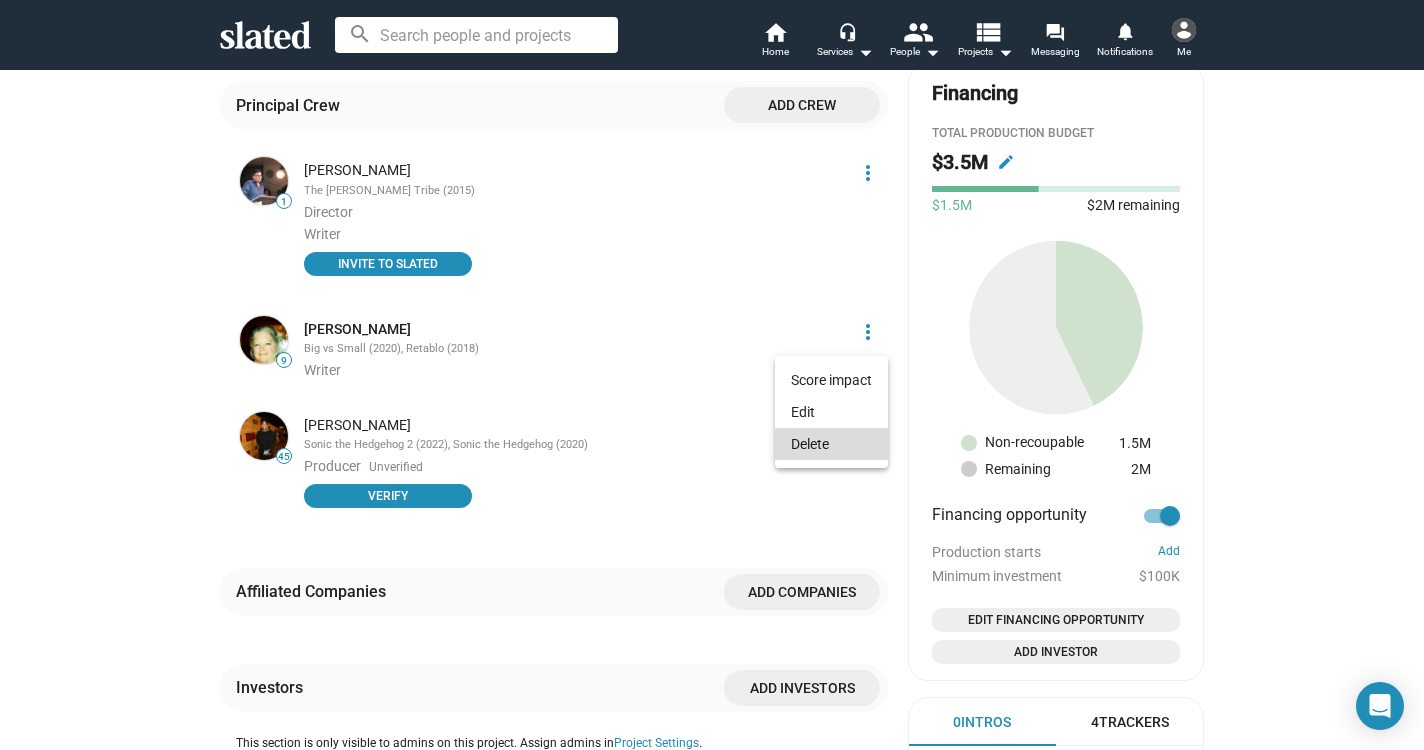 click on "Delete" at bounding box center [831, 444] 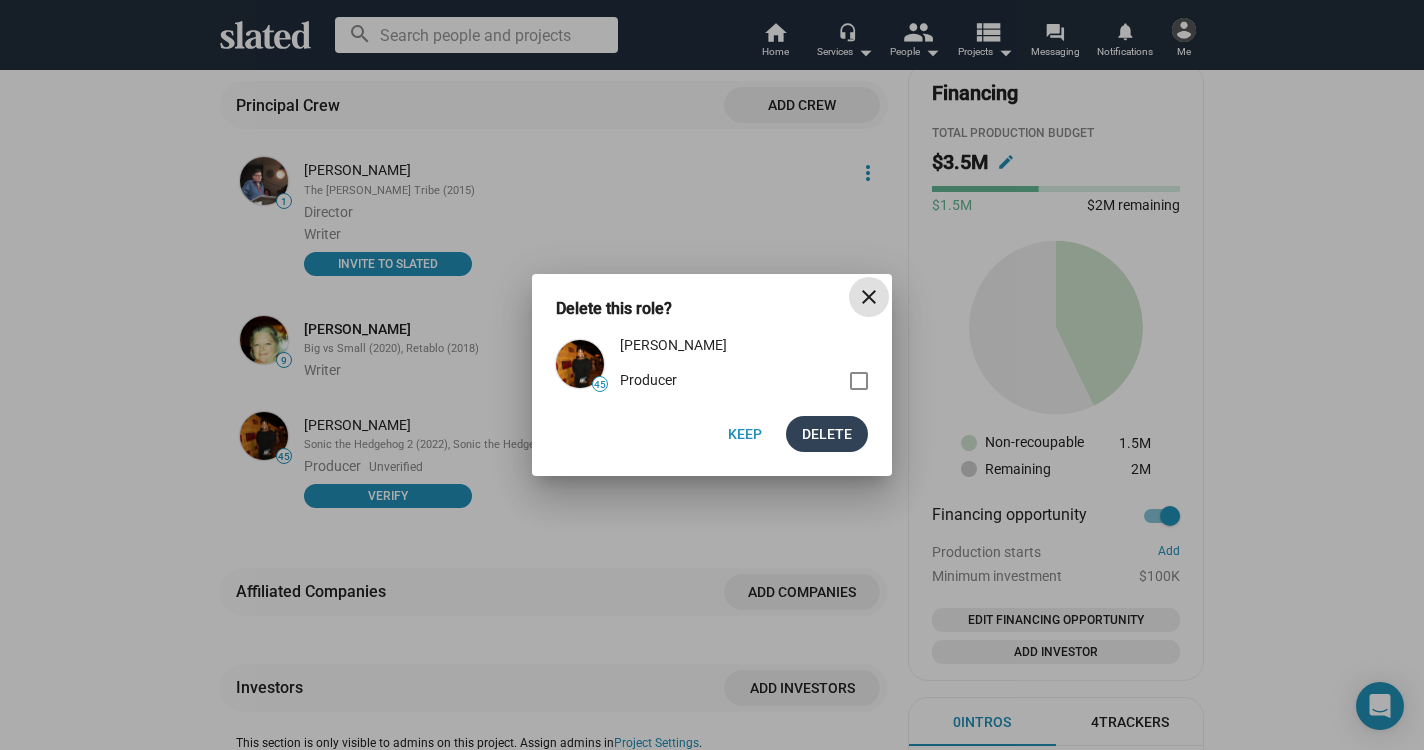 click on "Delete" at bounding box center [827, 434] 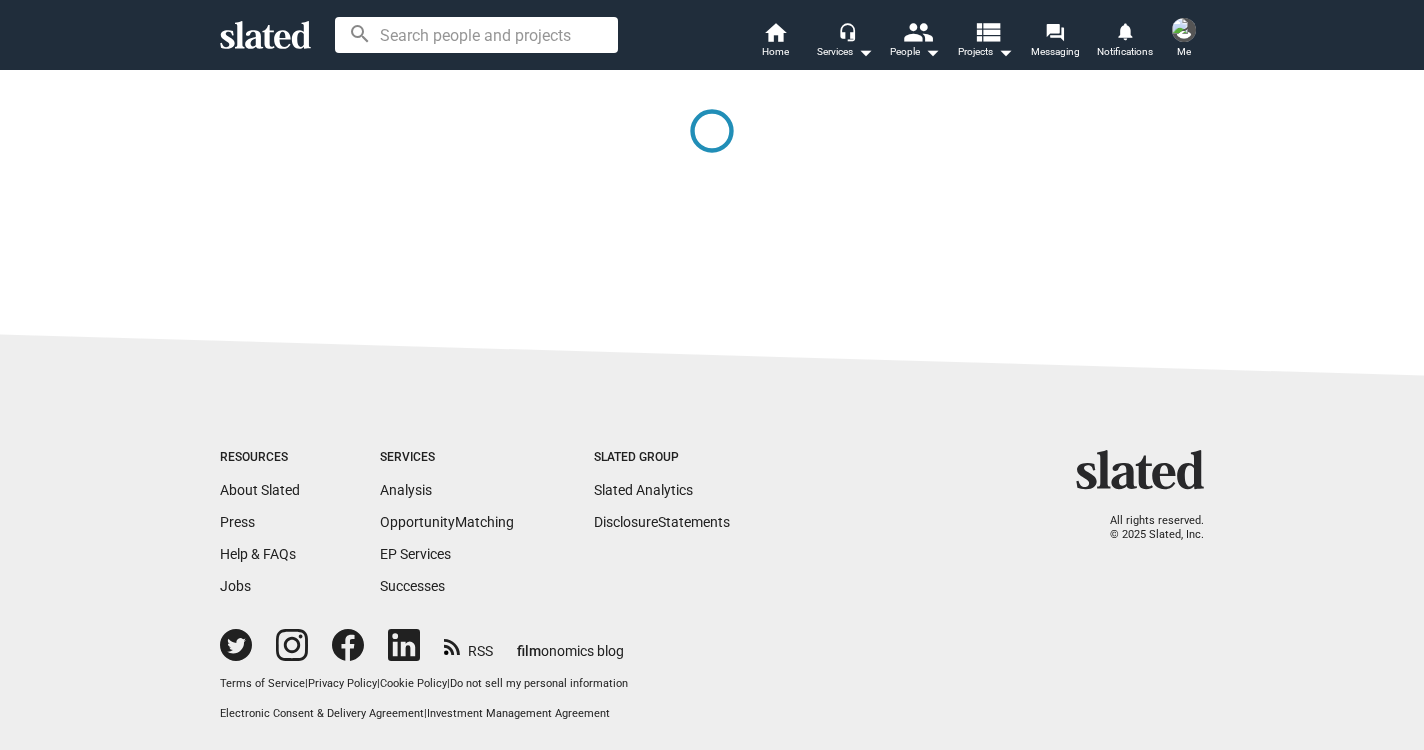 scroll, scrollTop: 0, scrollLeft: 0, axis: both 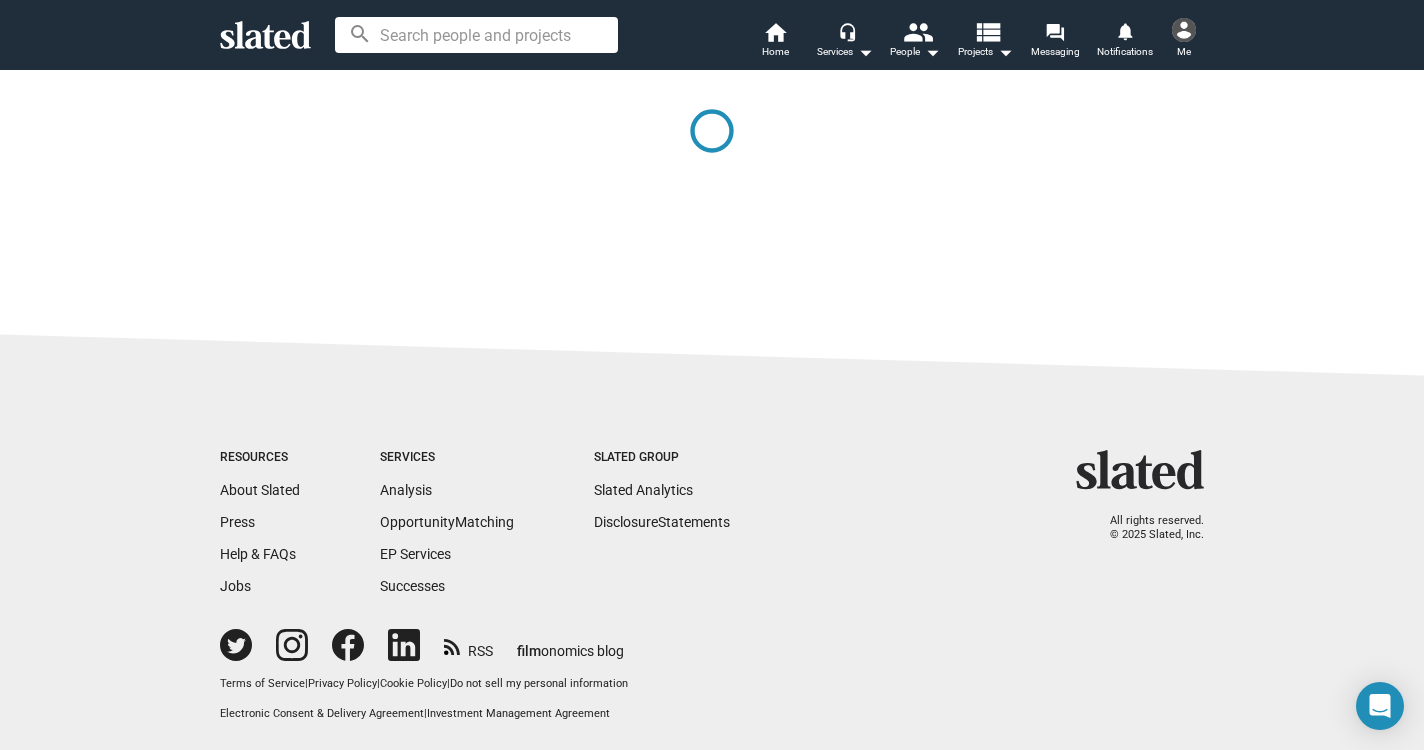 click at bounding box center [1184, 30] 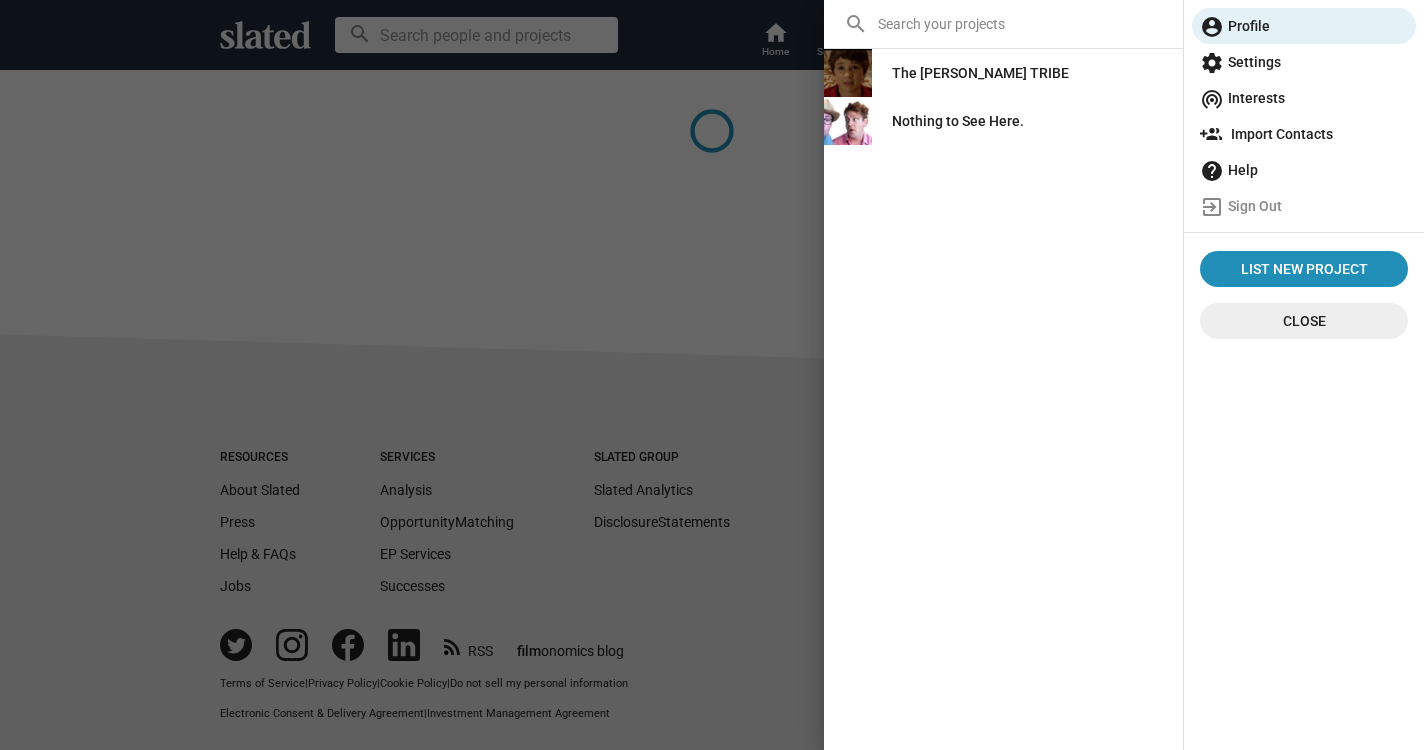 click on "The [PERSON_NAME] TRIBE" 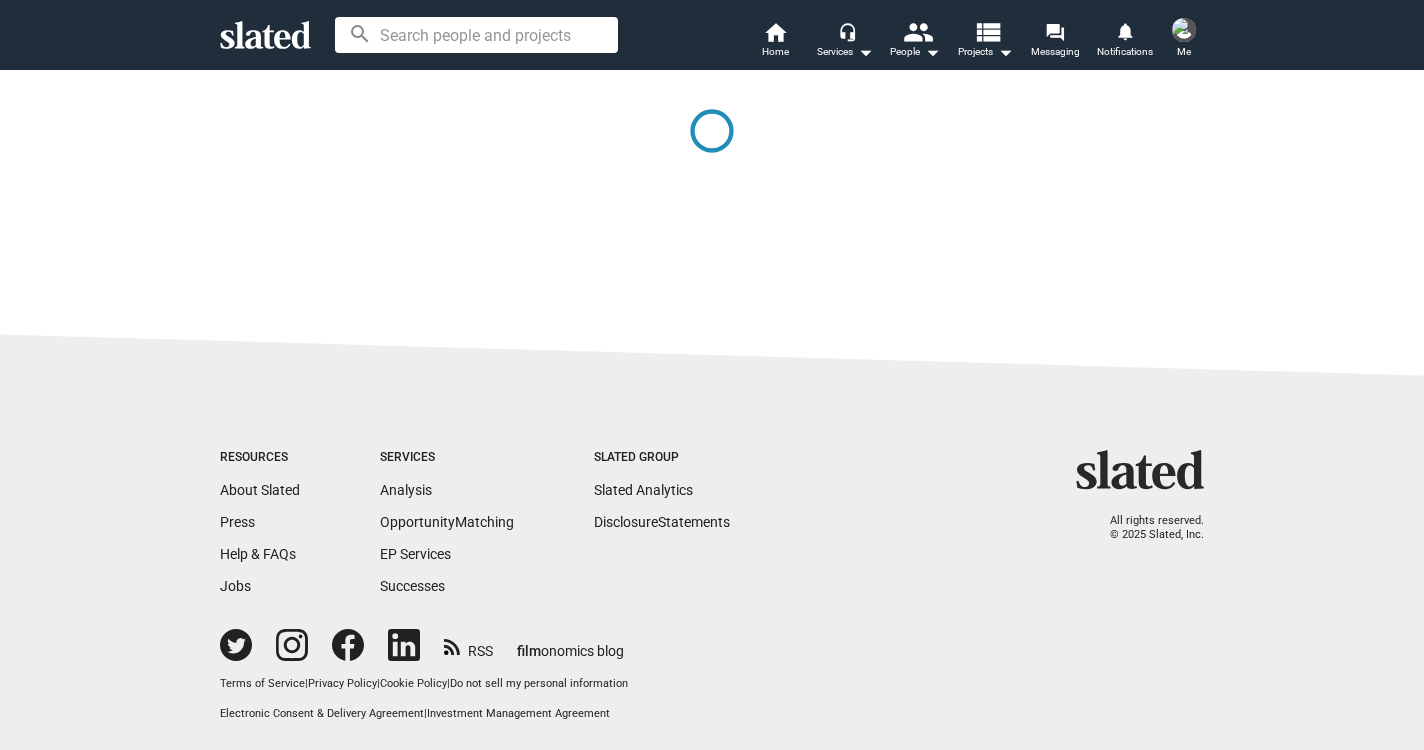 scroll, scrollTop: 0, scrollLeft: 0, axis: both 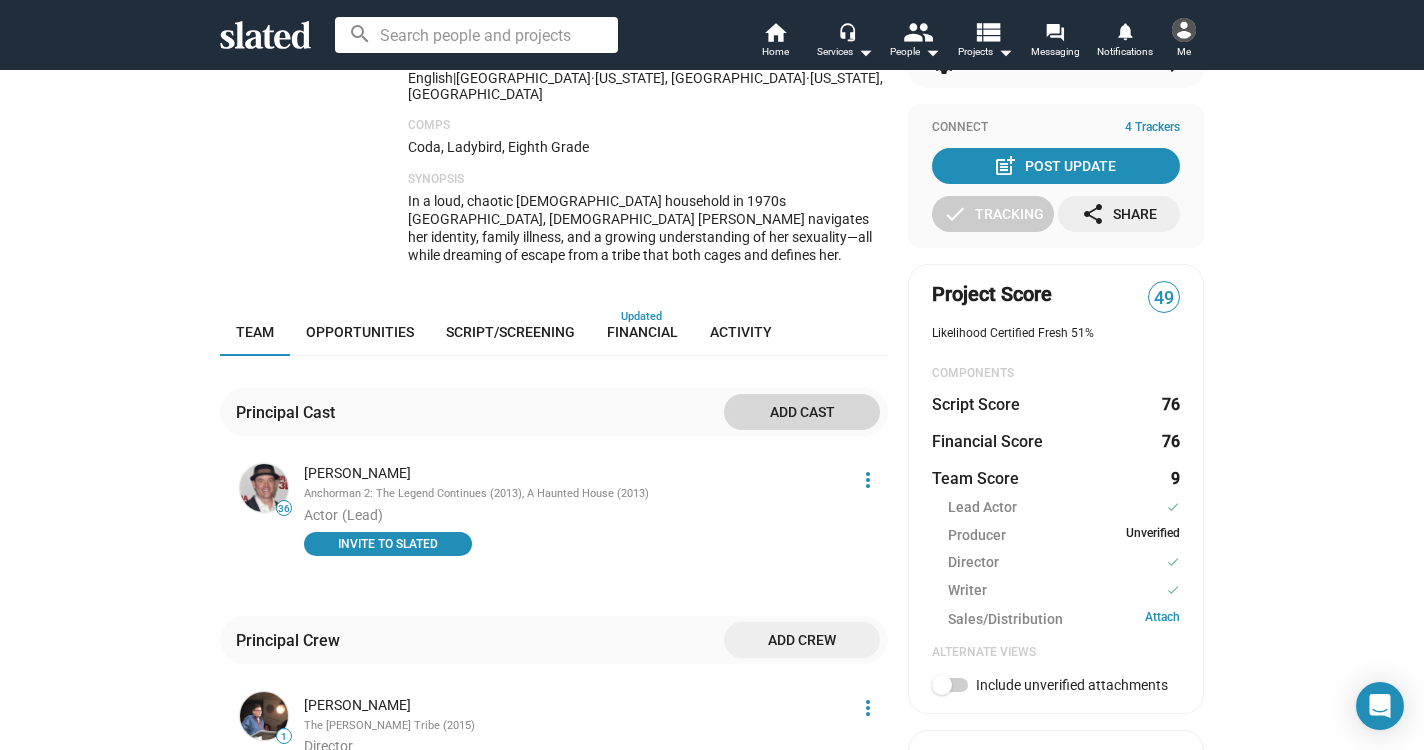 click on "Add cast" 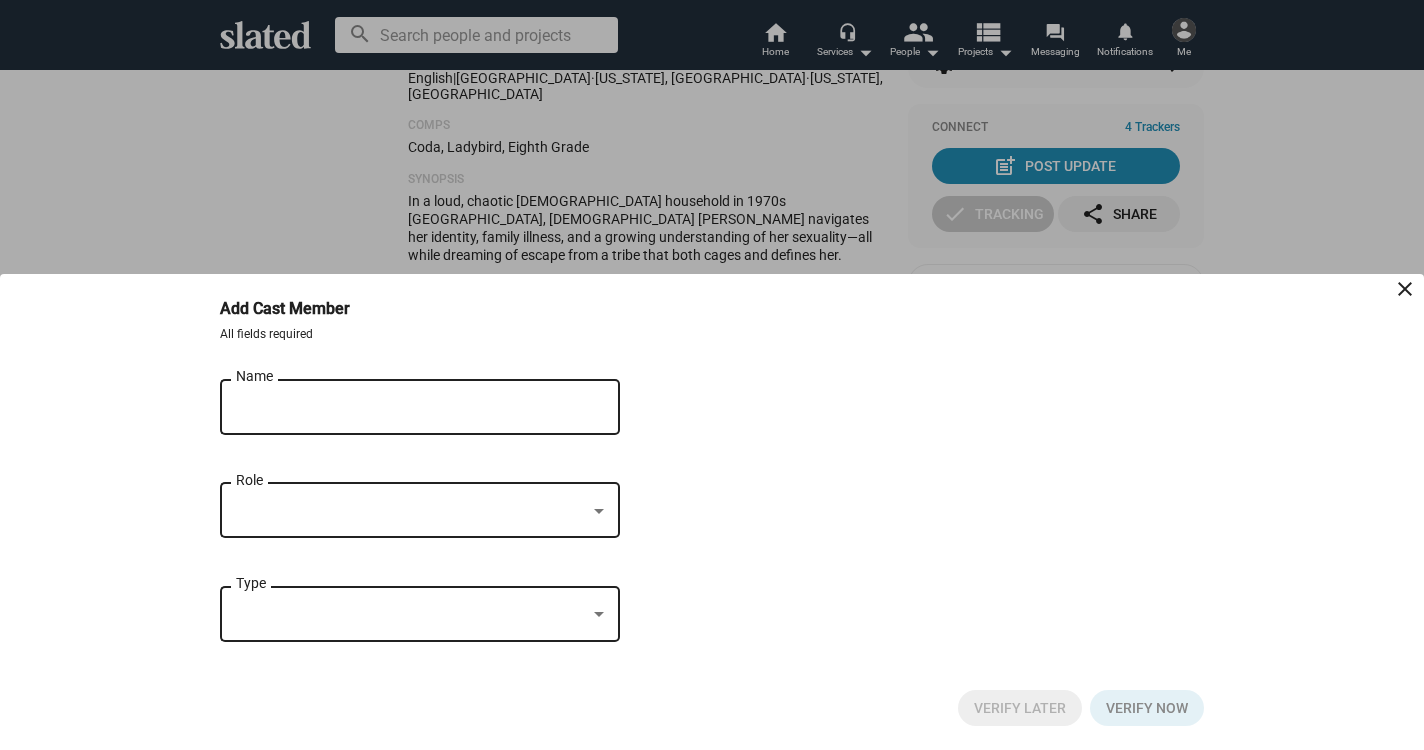 click on "Name" at bounding box center (406, 408) 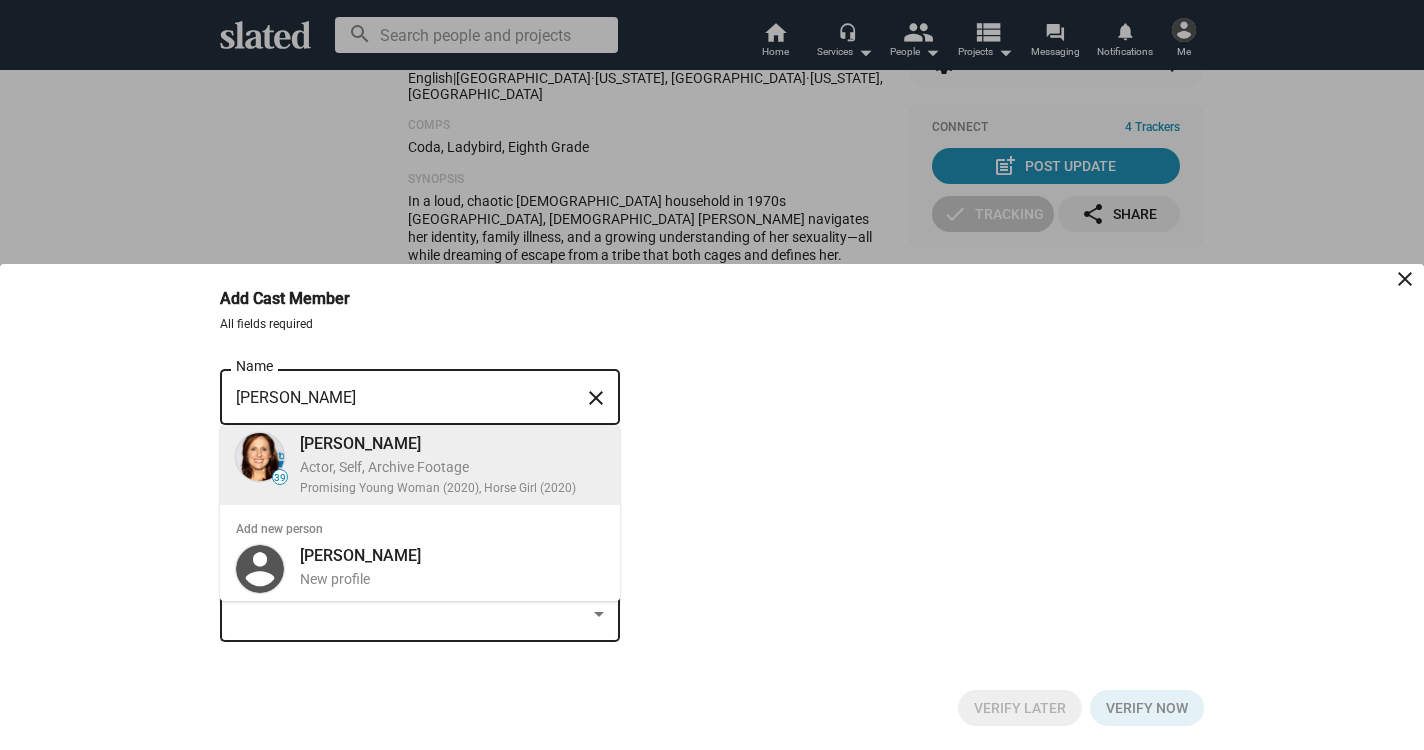 type on "[PERSON_NAME]" 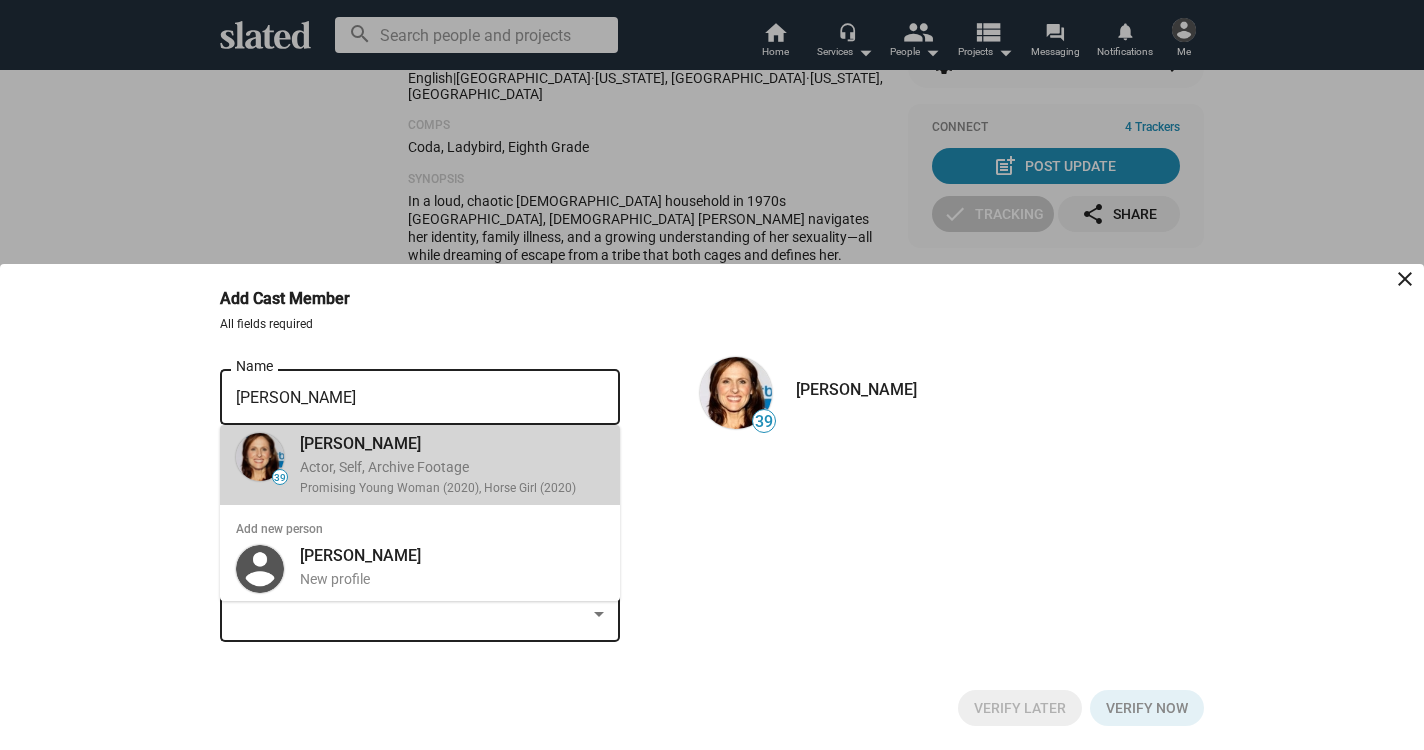 click on "Role" 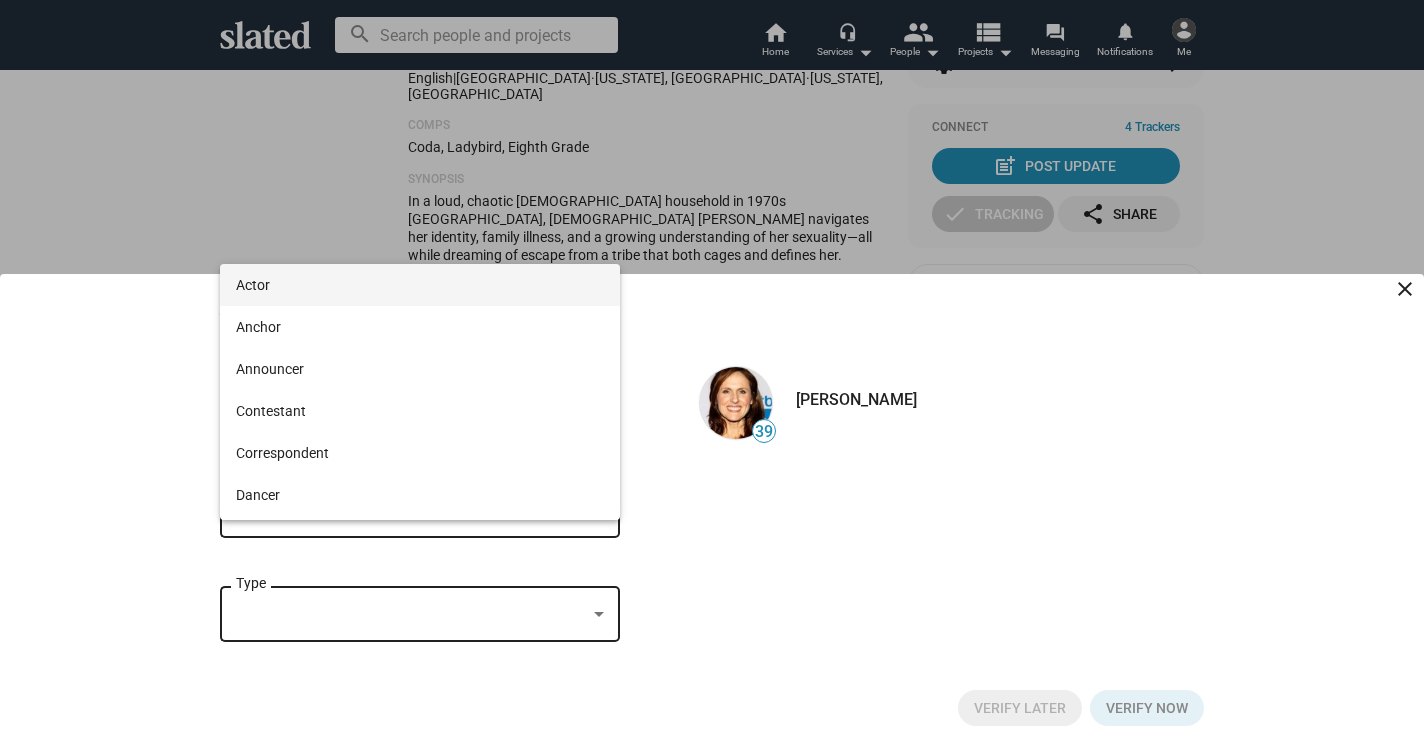 click on "Actor" at bounding box center (420, 285) 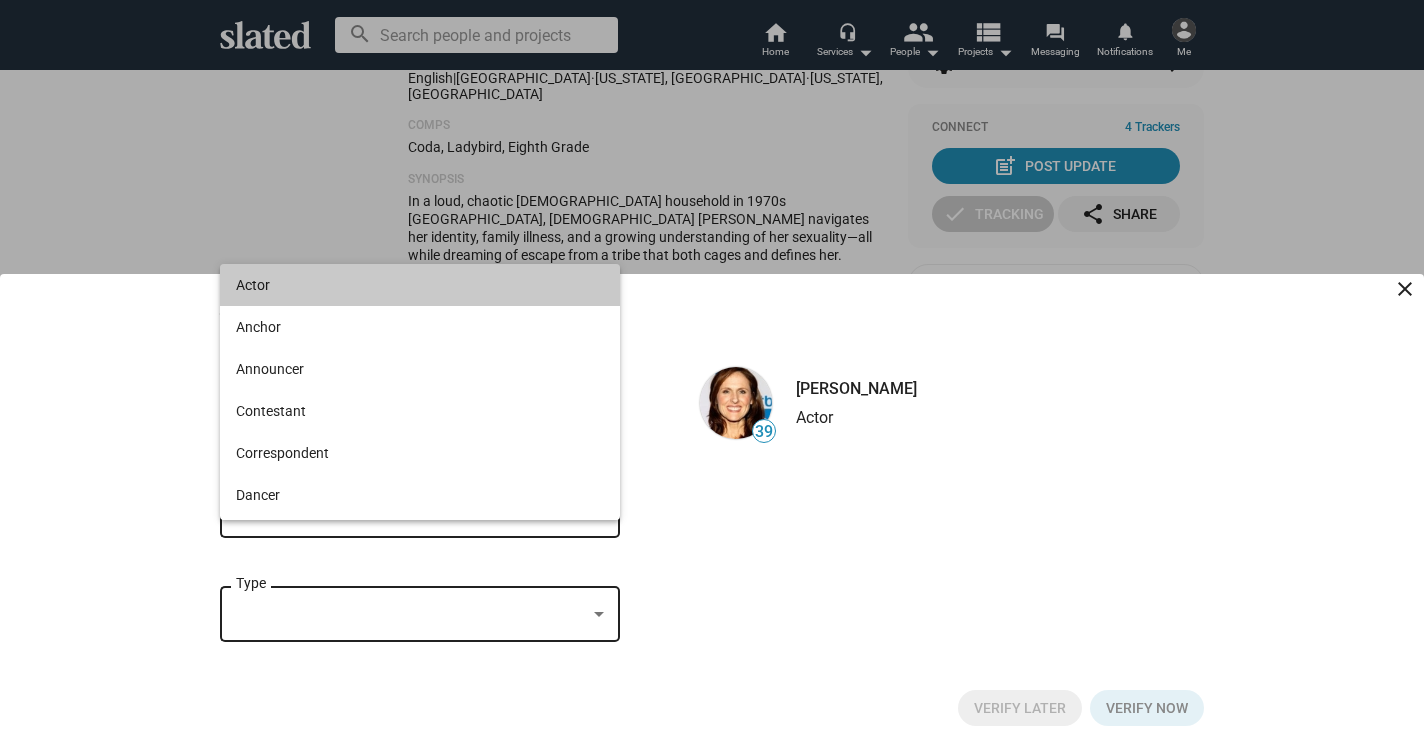 click on "Add Cast Member close All fields required 39 [PERSON_NAME] Name close Actor Role Type 39 [PERSON_NAME] Actor Verify Later  Verify now" at bounding box center [712, 512] 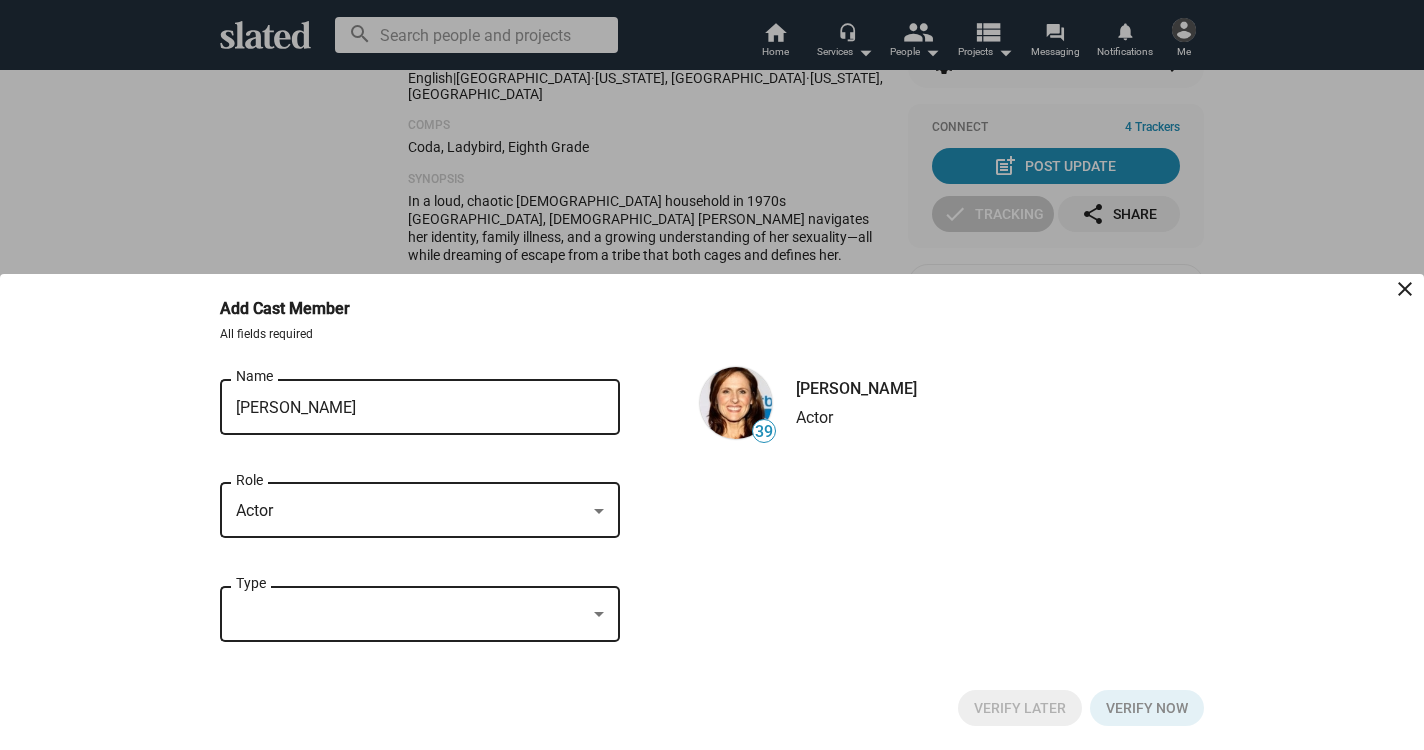 click at bounding box center (411, 614) 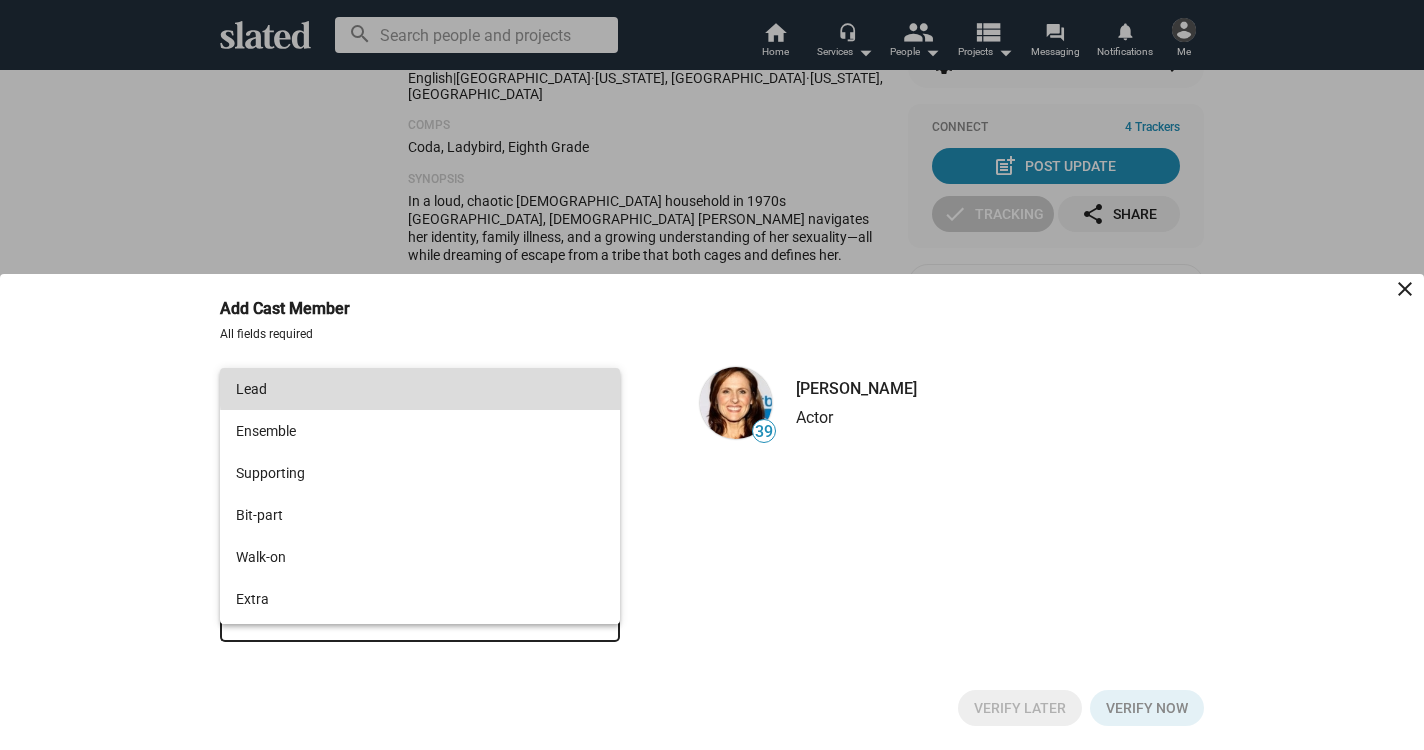 click on "Lead" at bounding box center (420, 389) 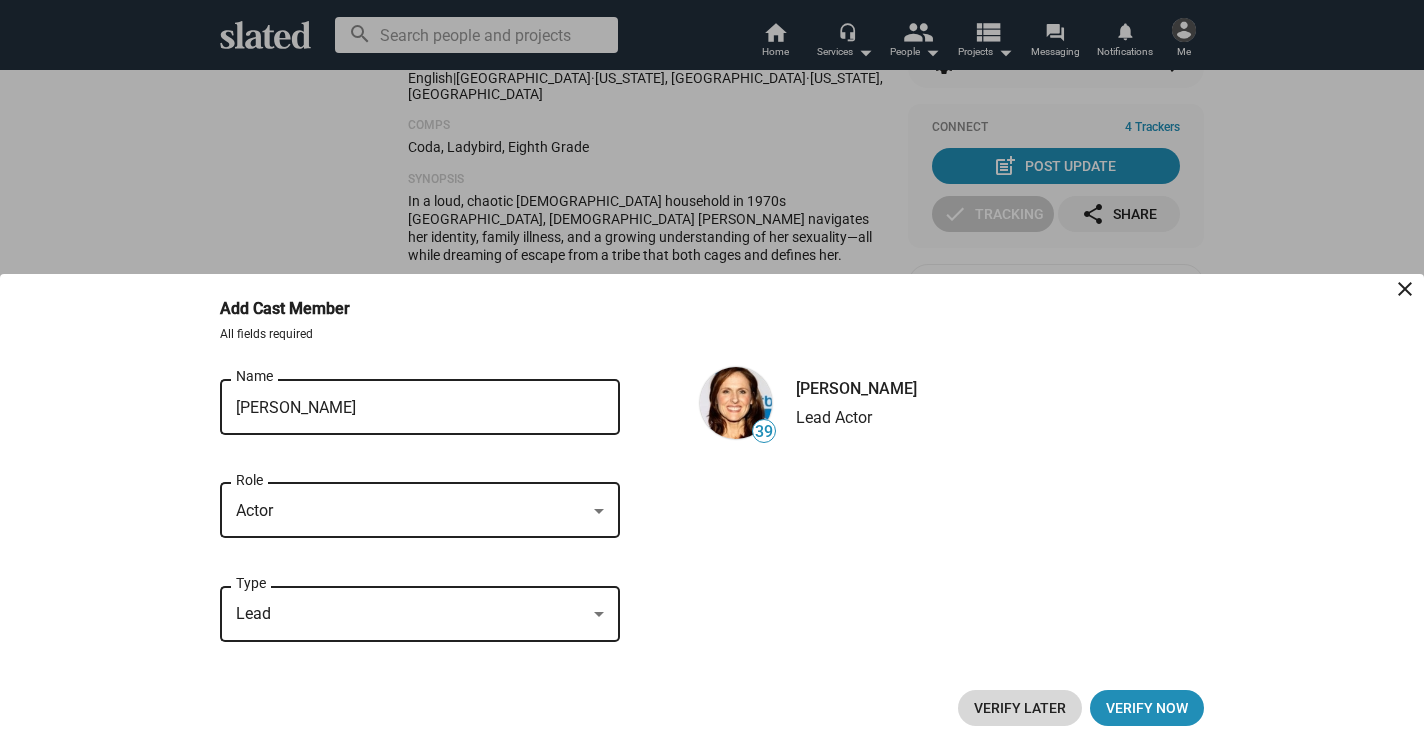 click on "Verify Later" at bounding box center (1020, 708) 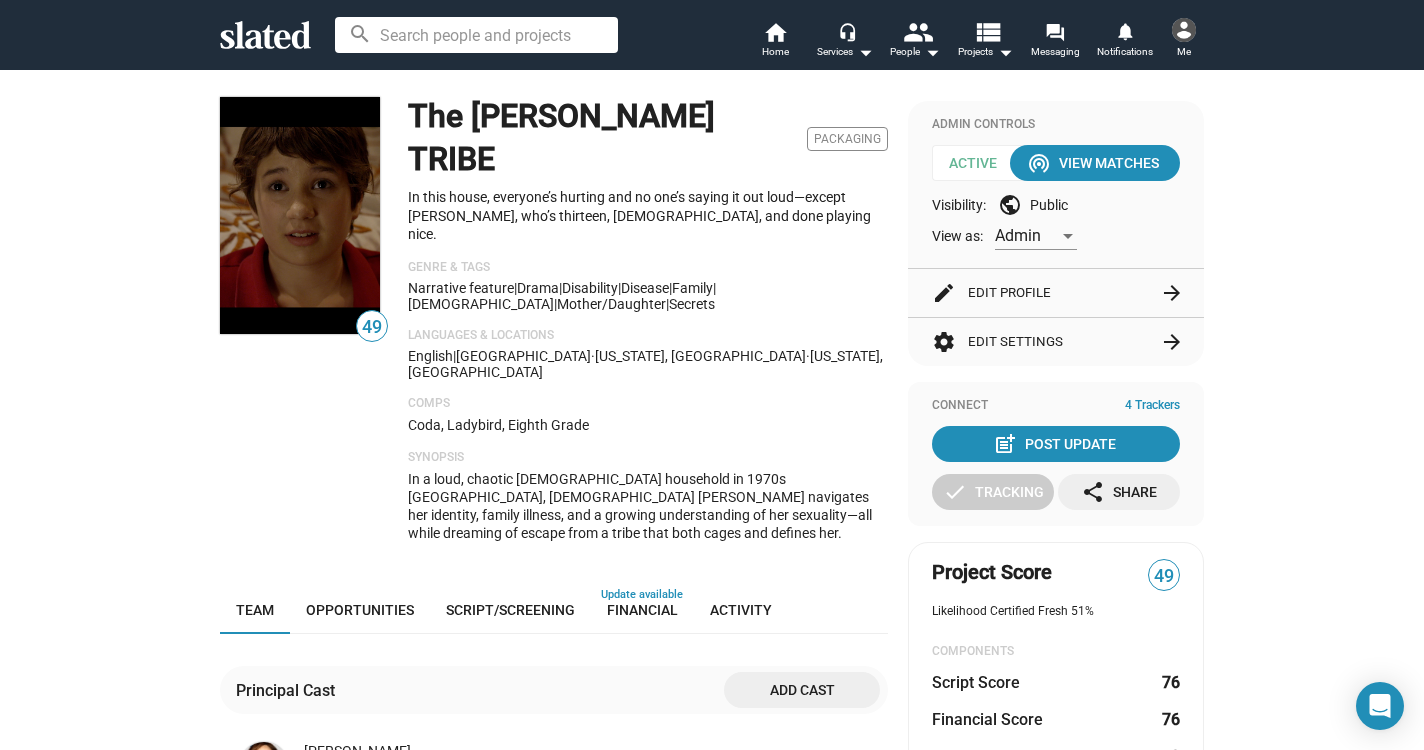 scroll, scrollTop: 0, scrollLeft: 0, axis: both 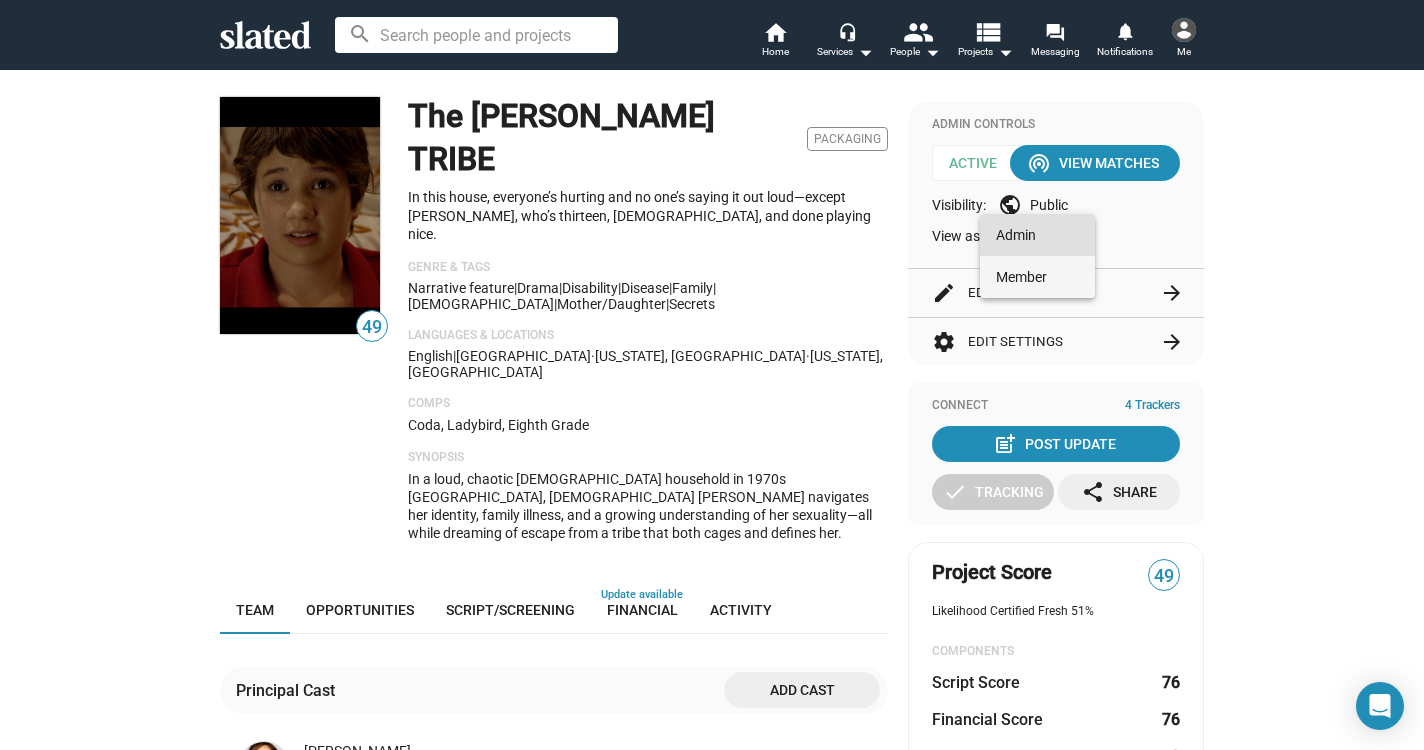 click on "Member" at bounding box center (1037, 277) 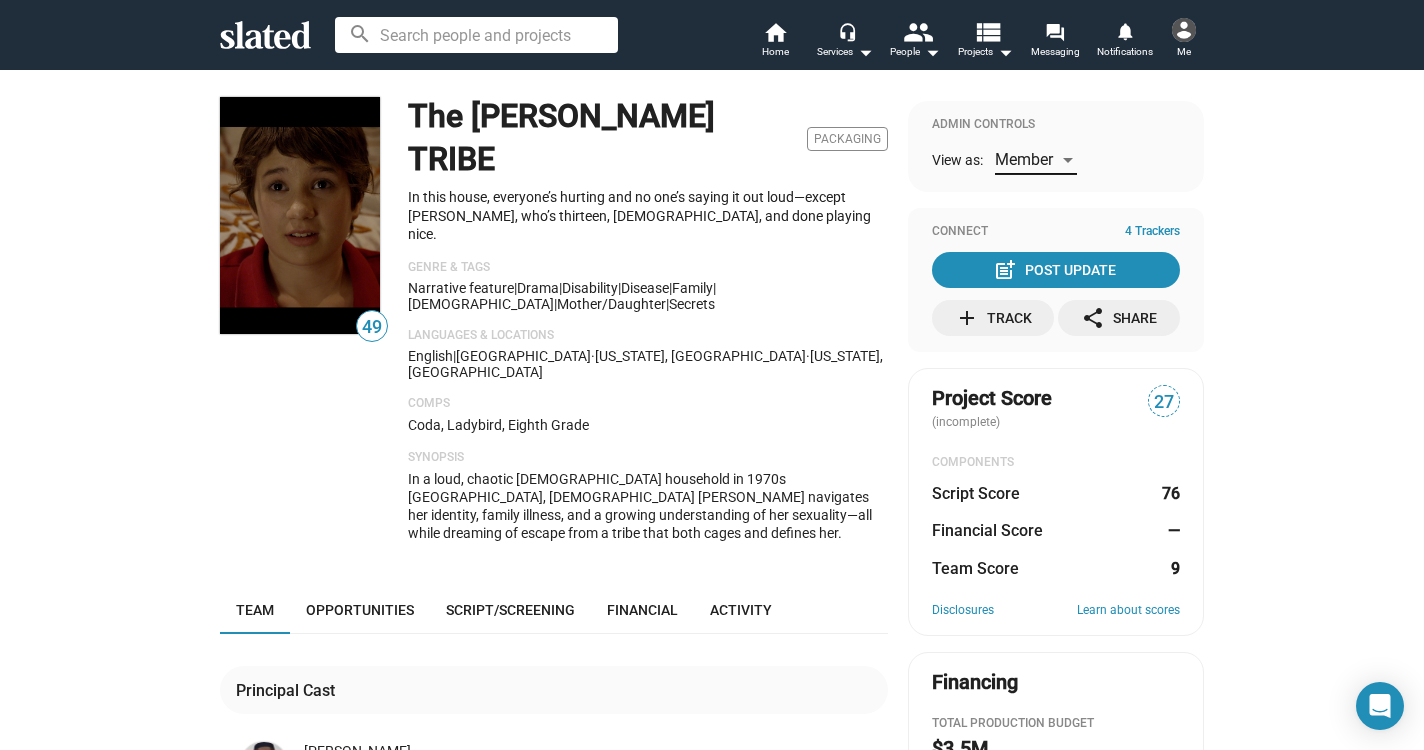scroll, scrollTop: 0, scrollLeft: 0, axis: both 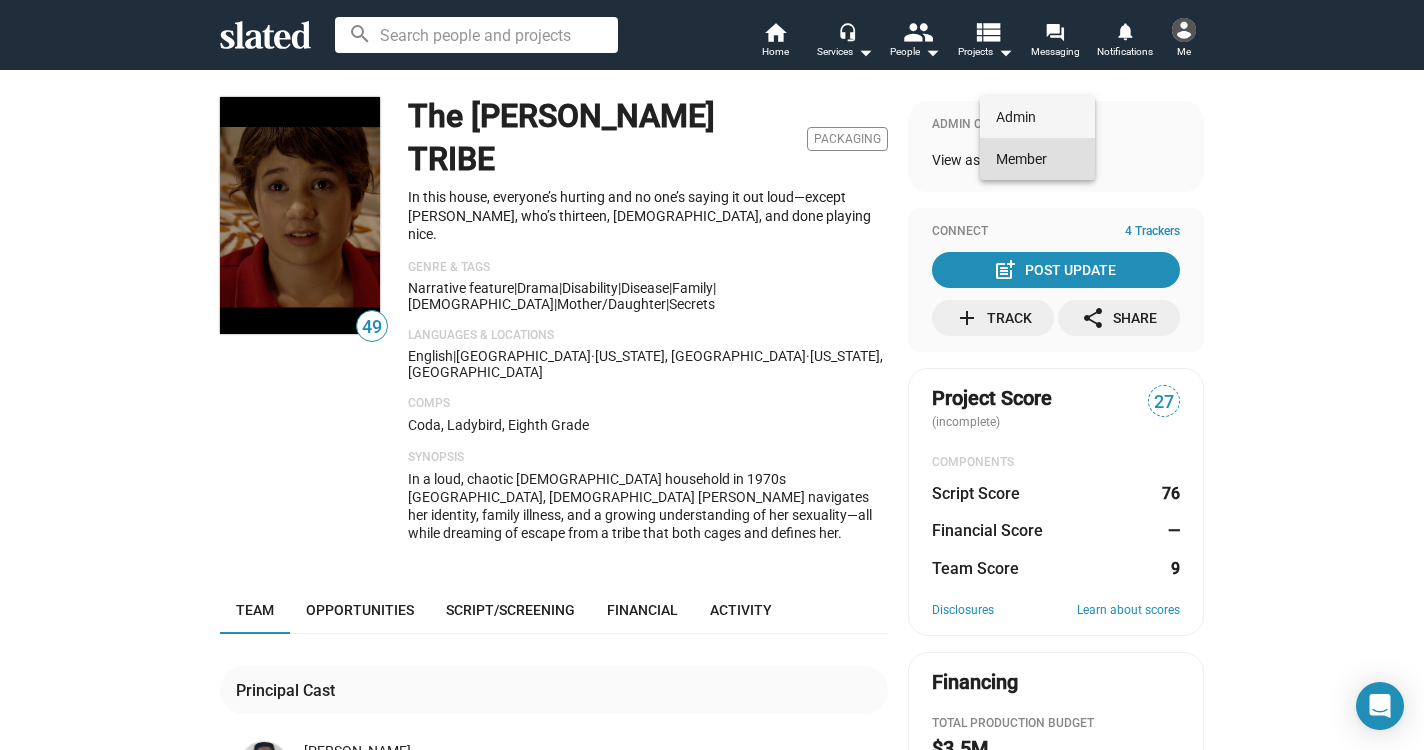 click on "Admin" at bounding box center (1037, 117) 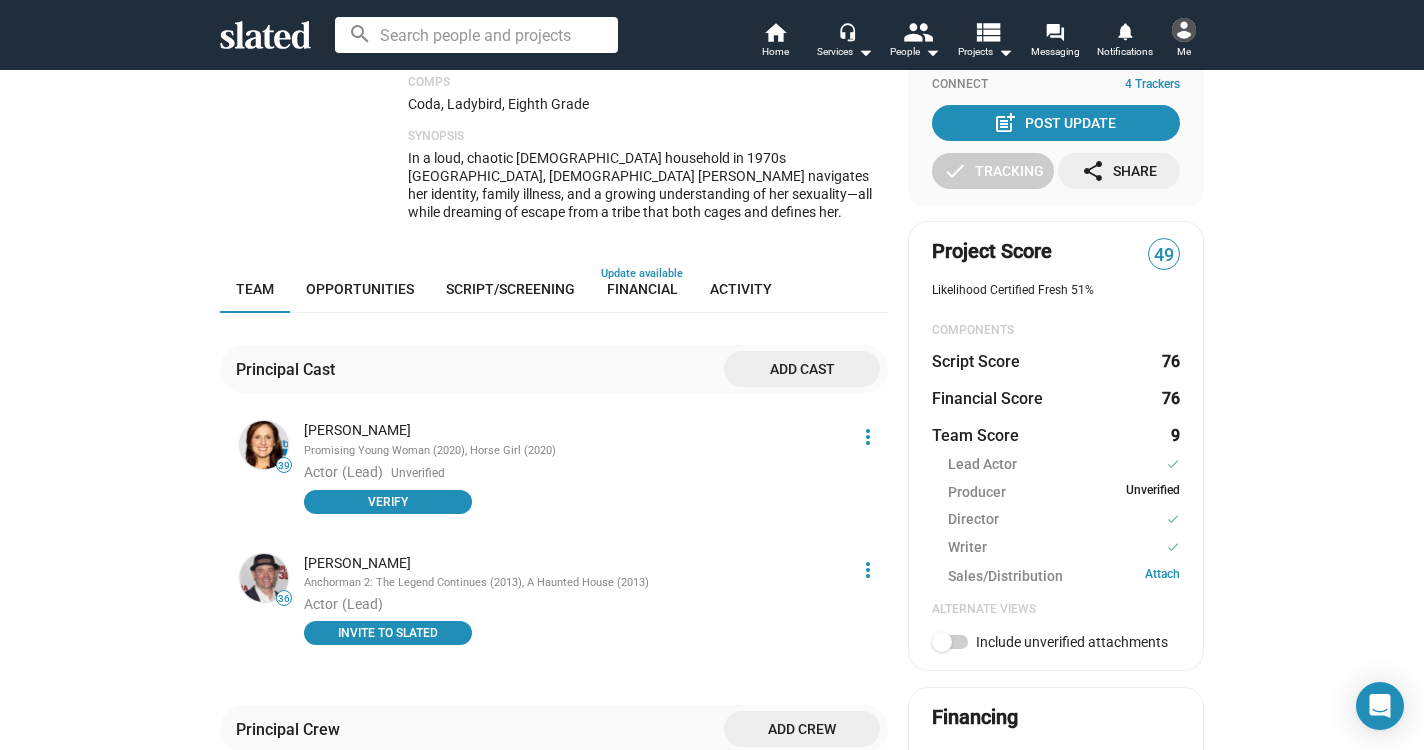 scroll, scrollTop: 319, scrollLeft: 0, axis: vertical 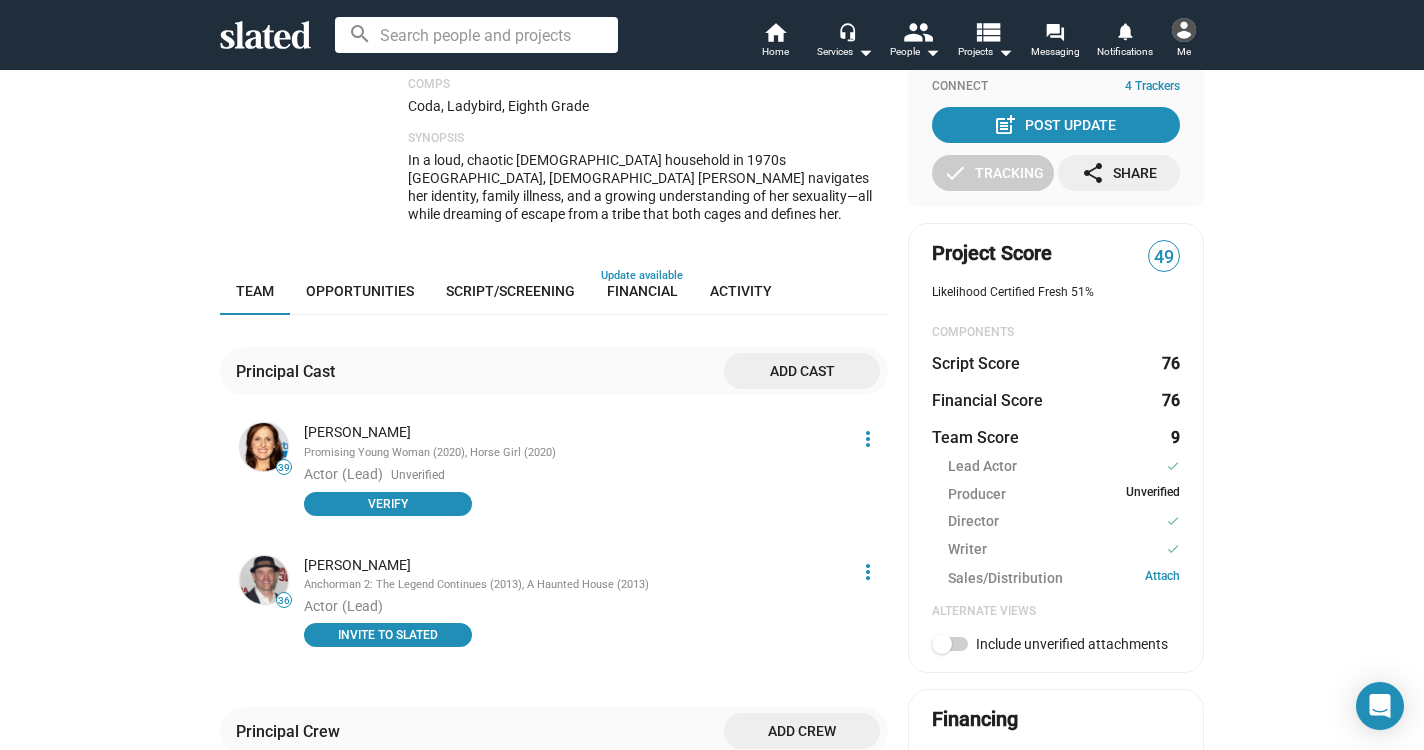 click on "Add cast" 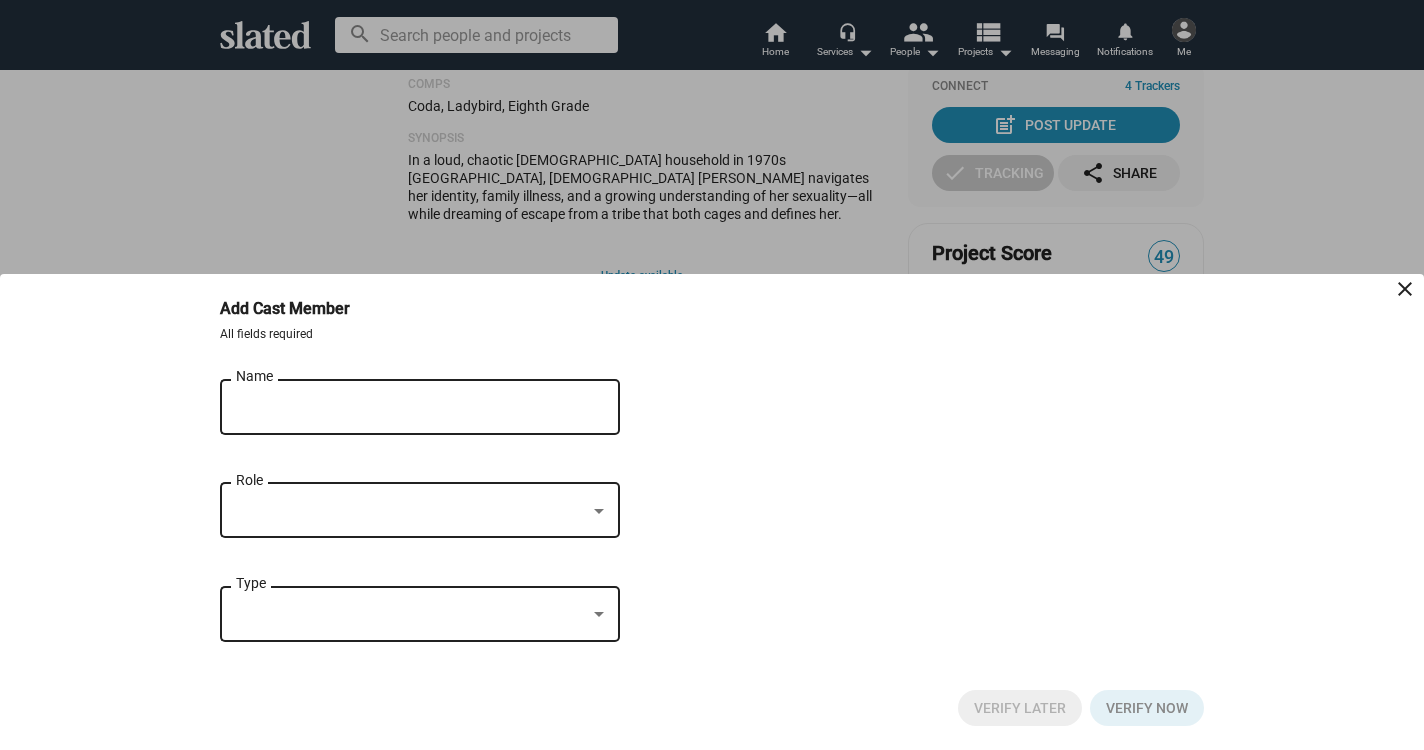 click on "Name" at bounding box center [406, 408] 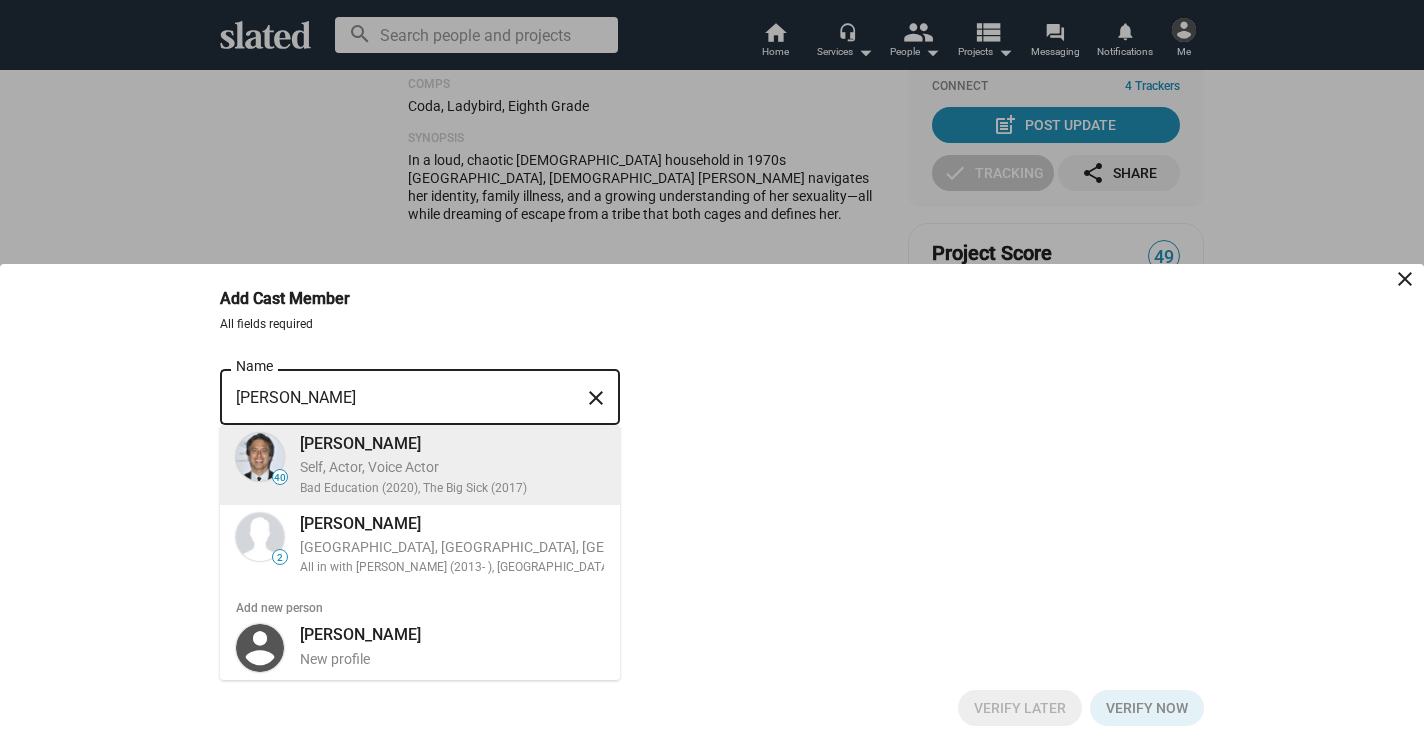 click on "[PERSON_NAME] Self, Actor, Voice Actor Bad Education (2020), The Big Sick (2017)" at bounding box center (446, 465) 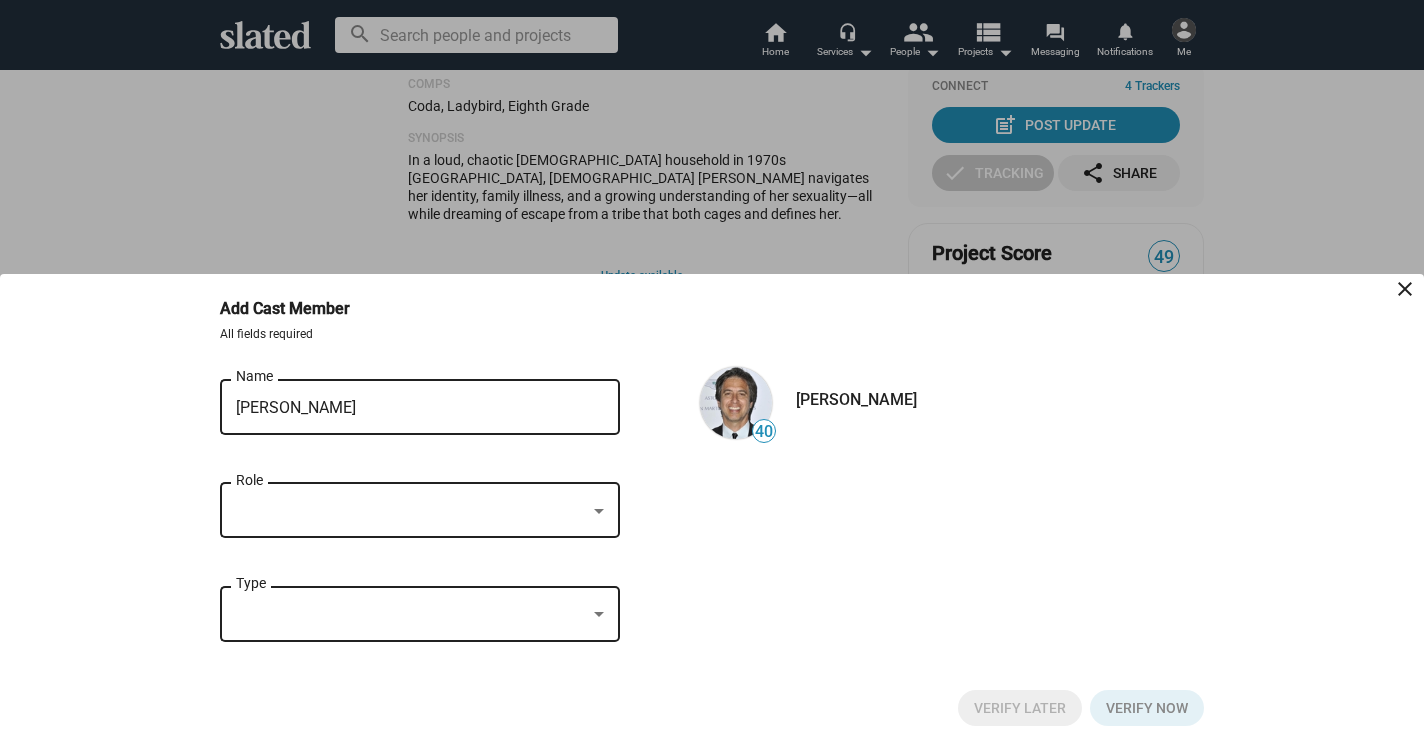 click at bounding box center [411, 511] 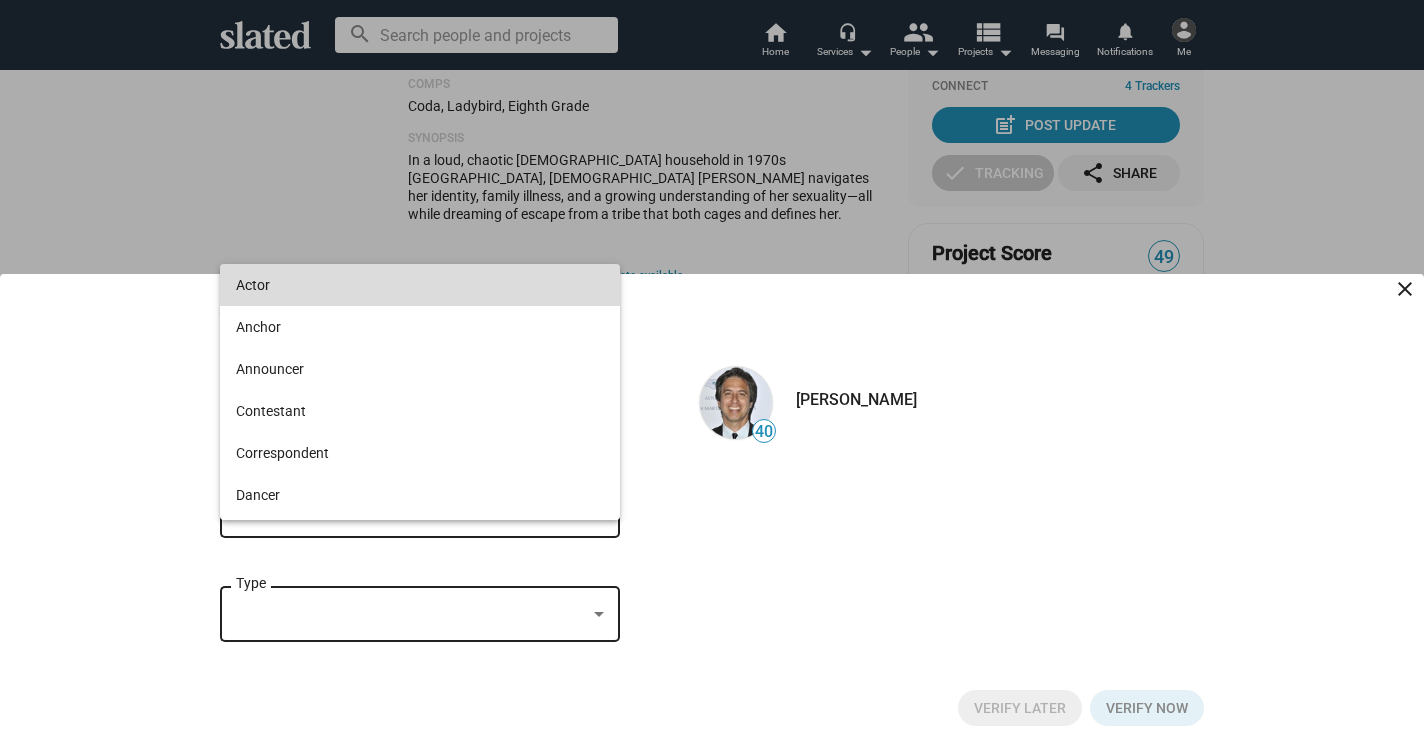 click on "Actor" at bounding box center (420, 285) 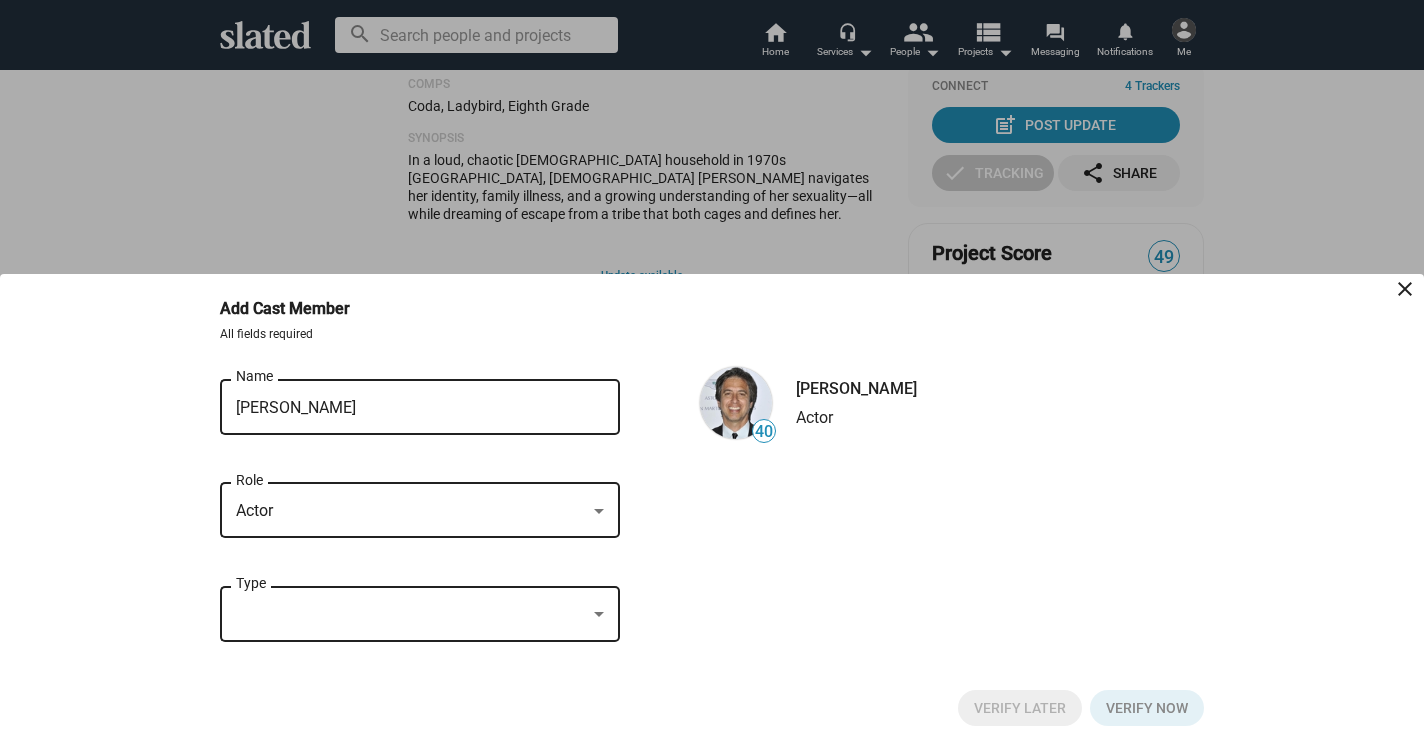 click at bounding box center (411, 614) 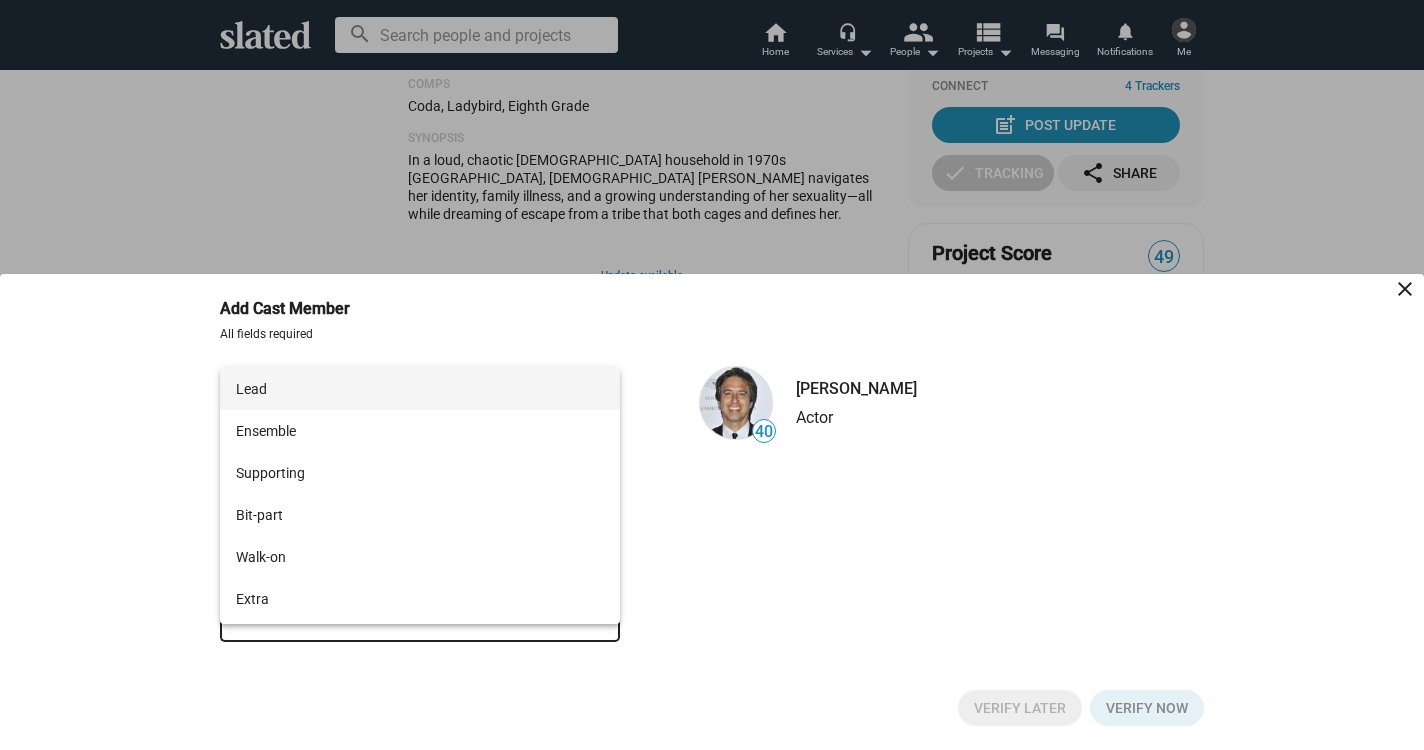 click on "Lead" at bounding box center (420, 389) 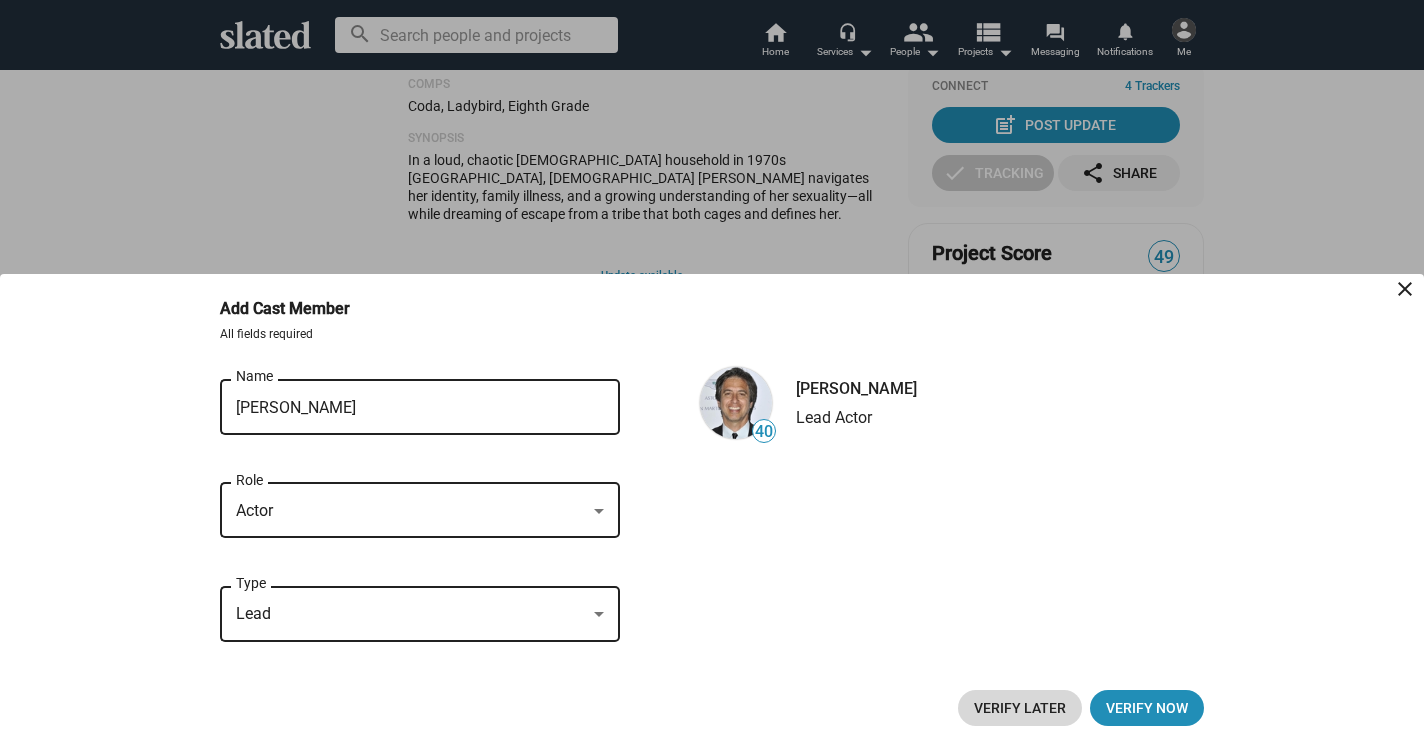 click on "Verify Later" at bounding box center (1020, 708) 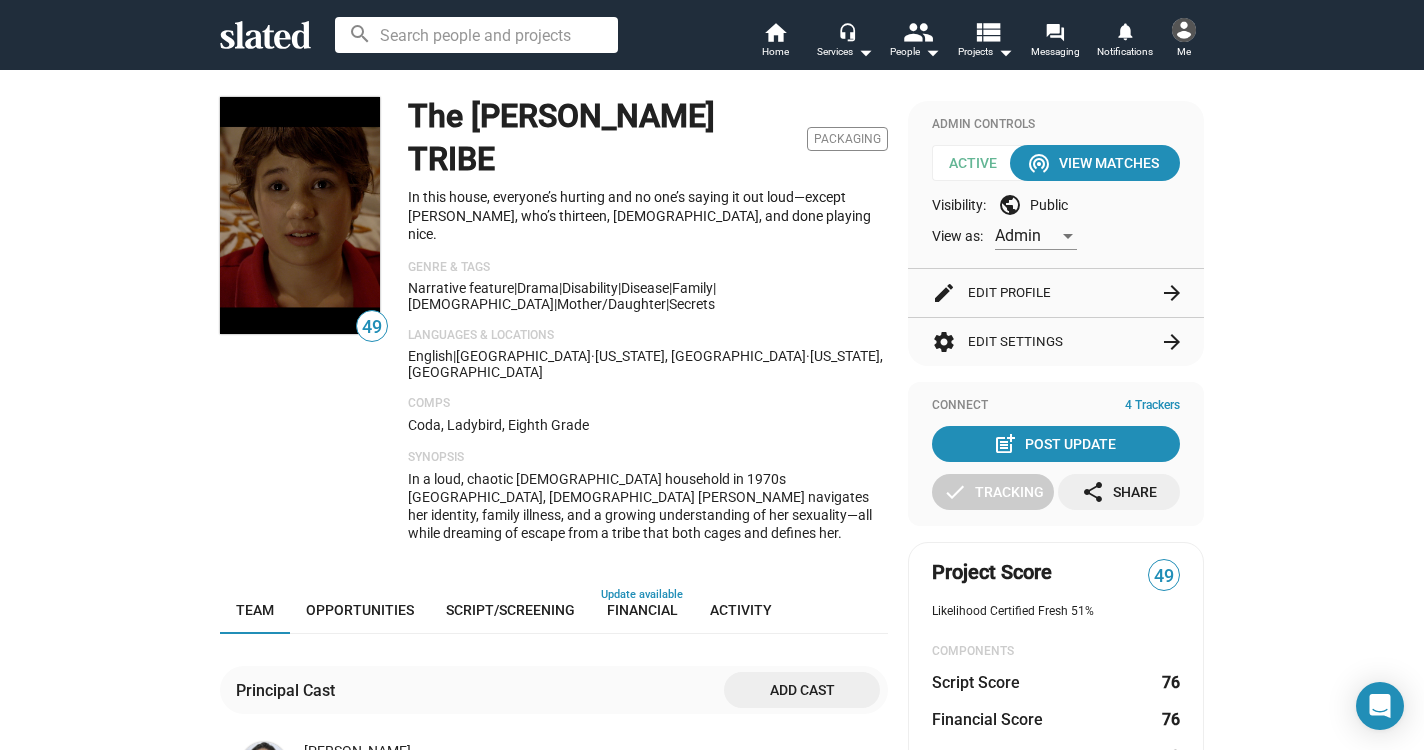 scroll, scrollTop: 0, scrollLeft: 0, axis: both 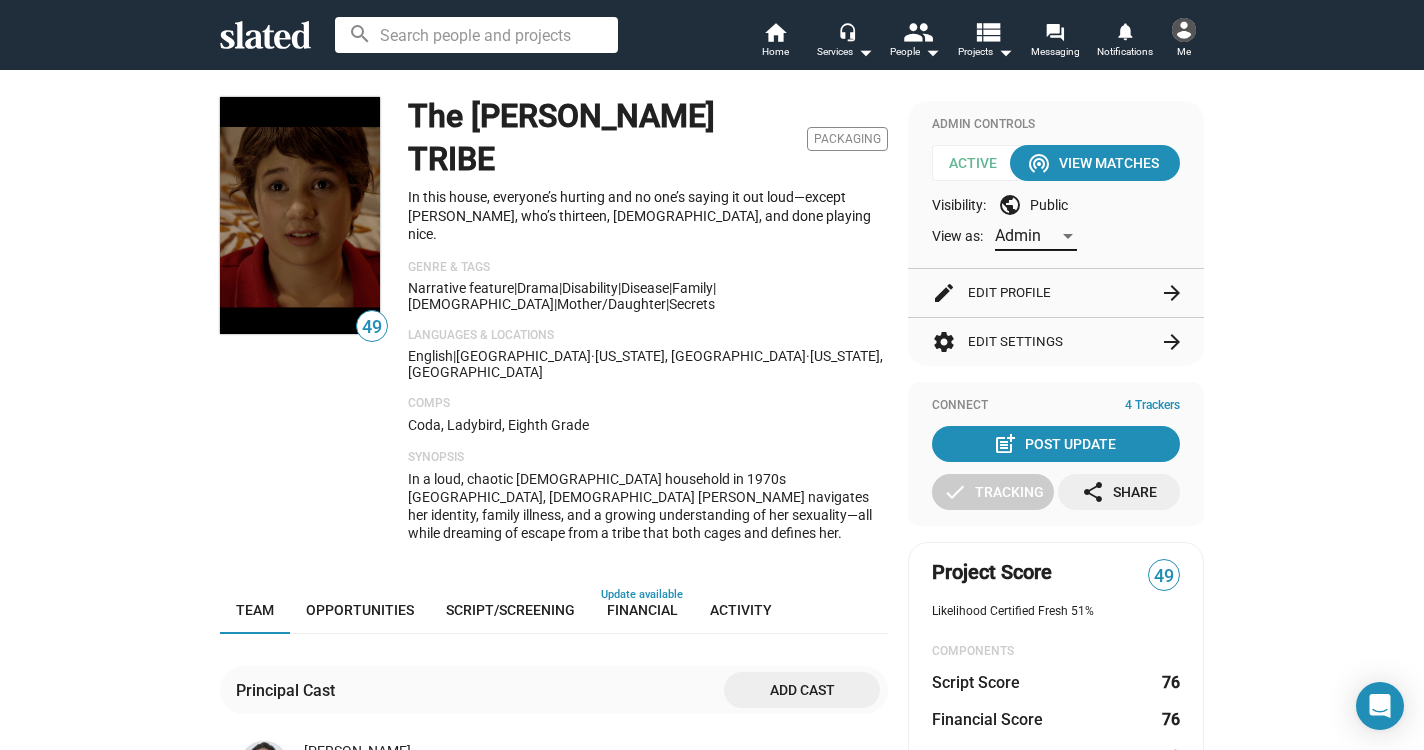 click at bounding box center (1068, 236) 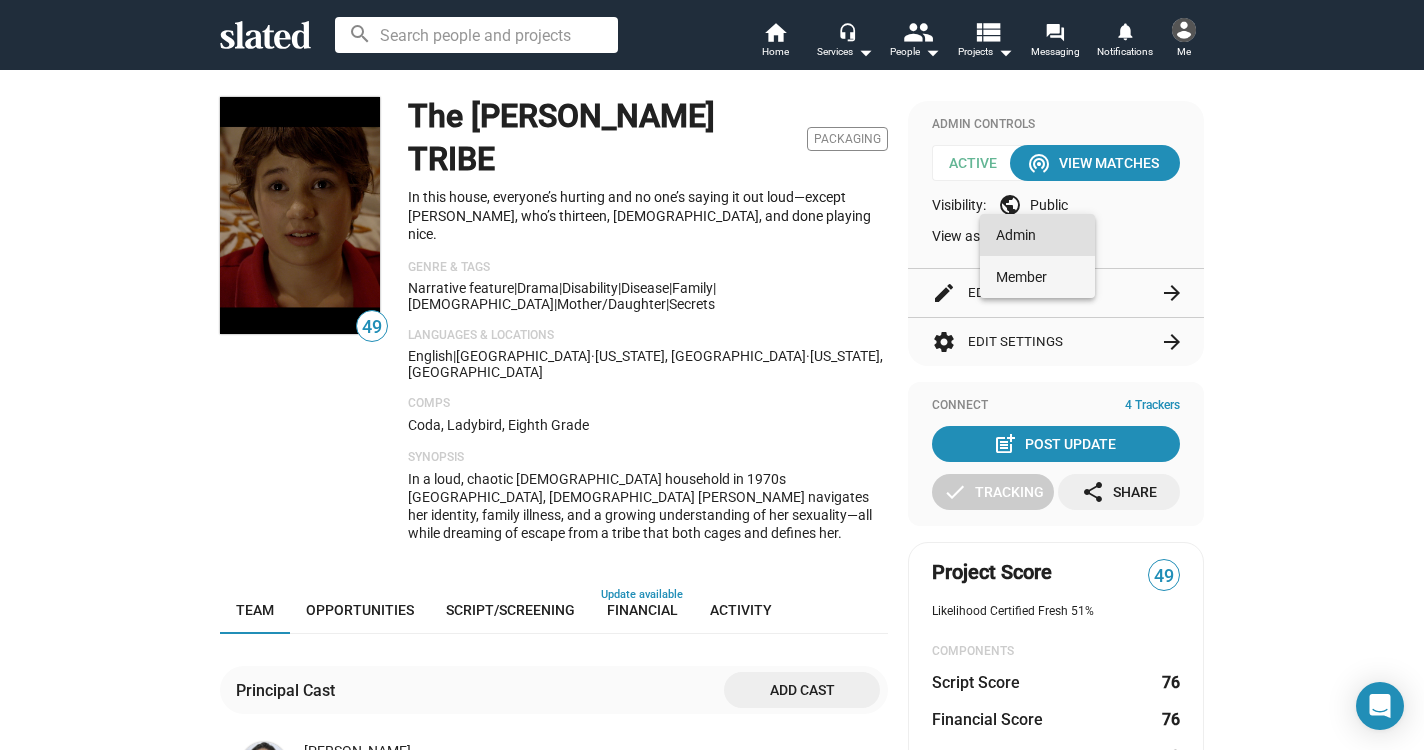 click on "Member" at bounding box center (1037, 277) 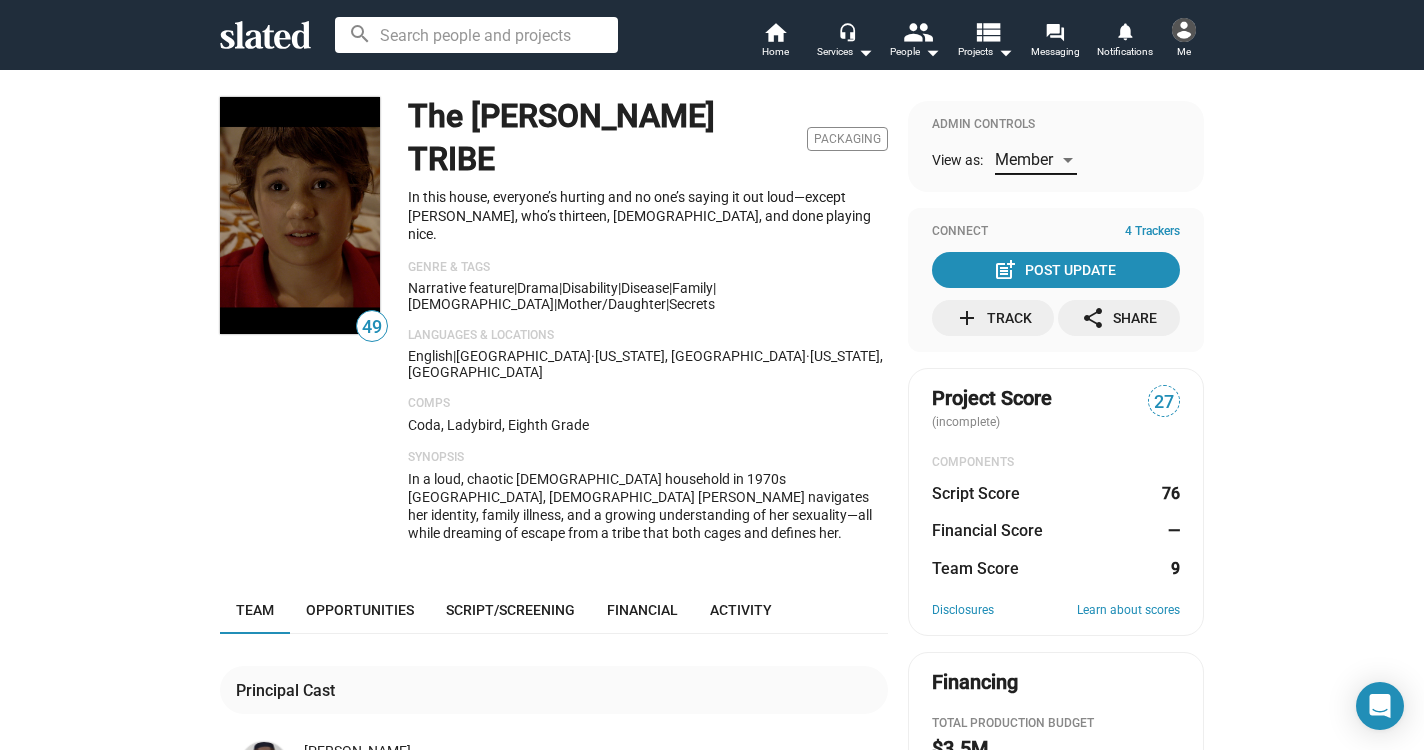 scroll, scrollTop: 0, scrollLeft: 0, axis: both 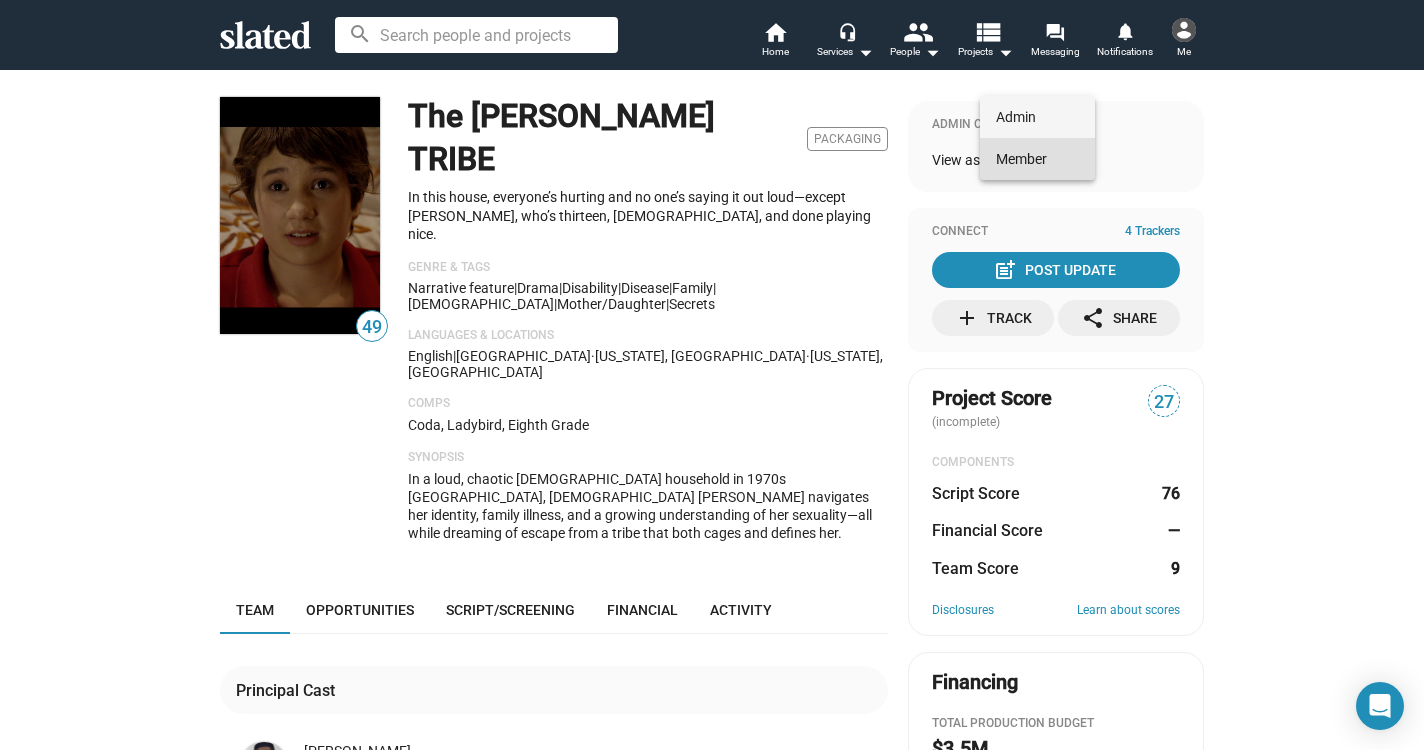 click on "Admin" at bounding box center (1037, 117) 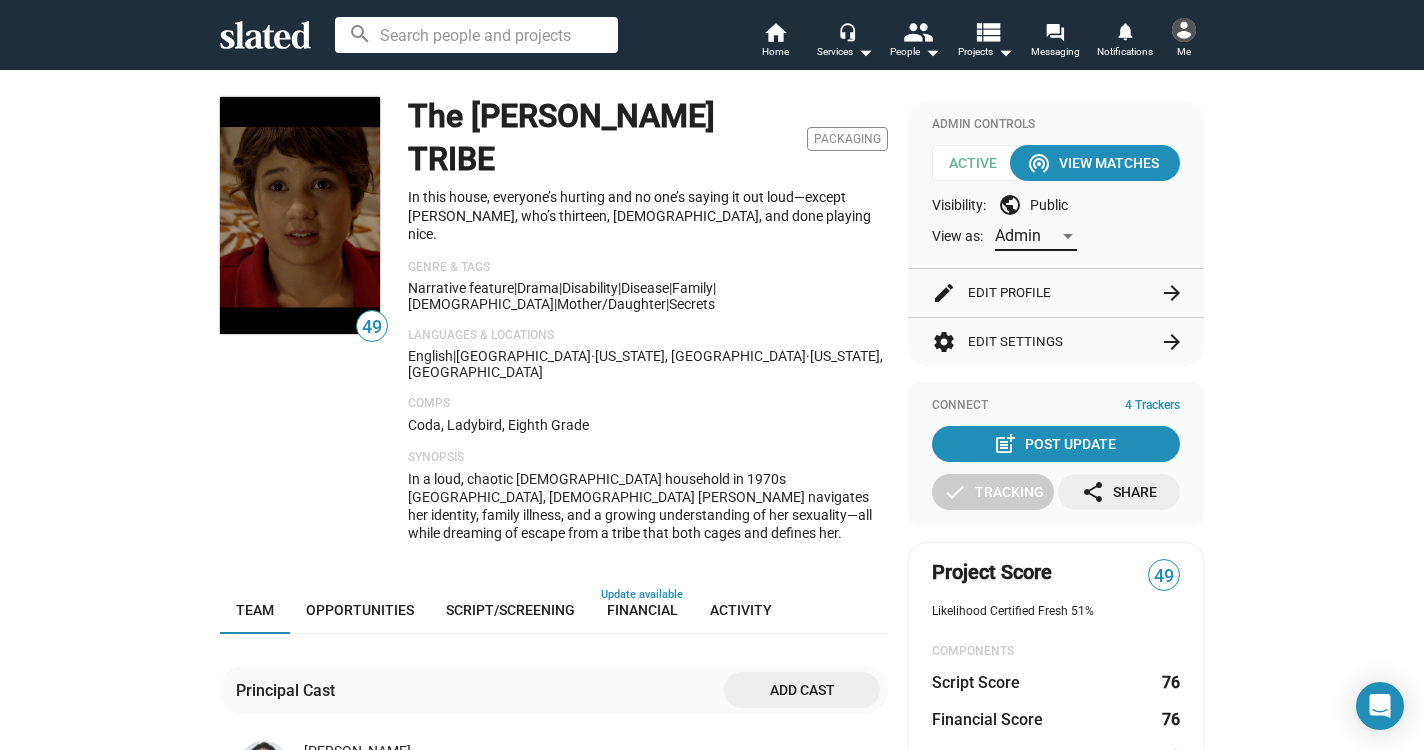 scroll, scrollTop: 0, scrollLeft: 0, axis: both 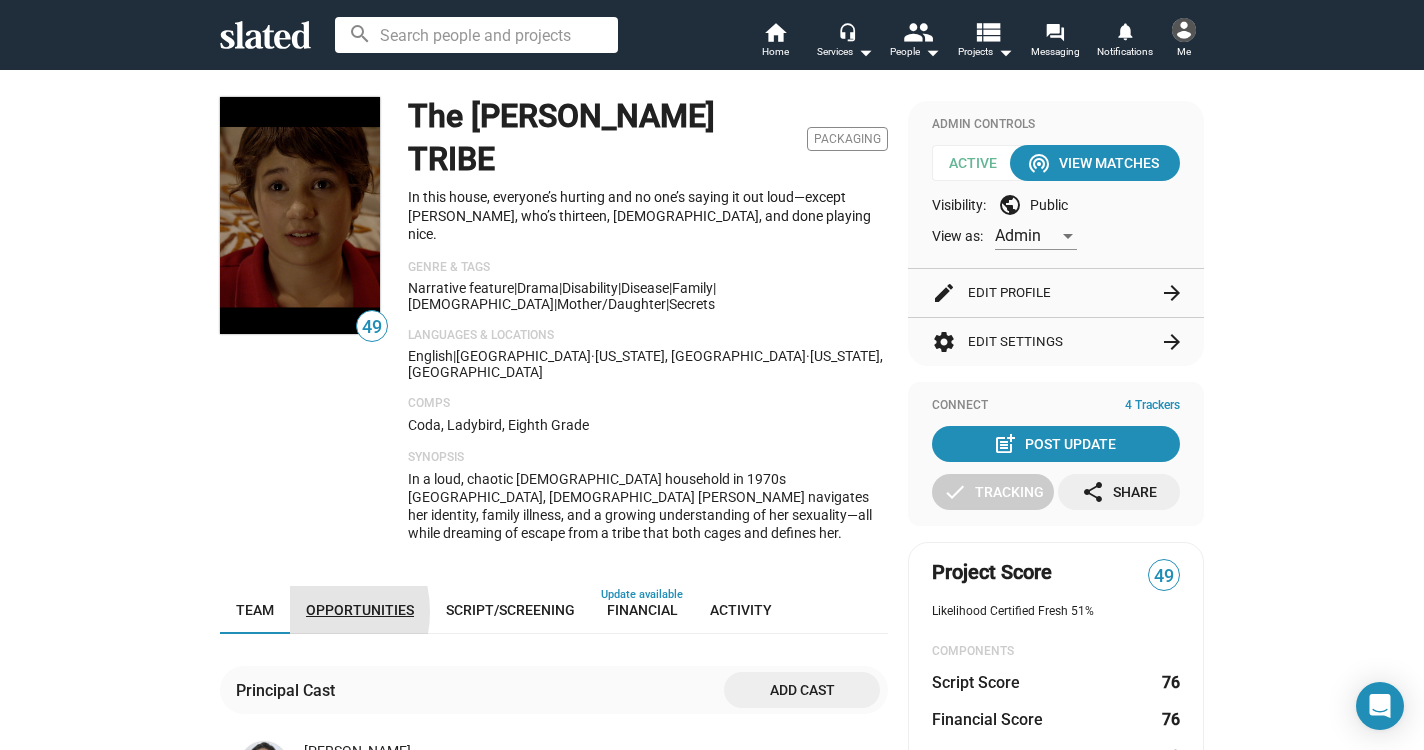 click on "Opportunities" at bounding box center (360, 610) 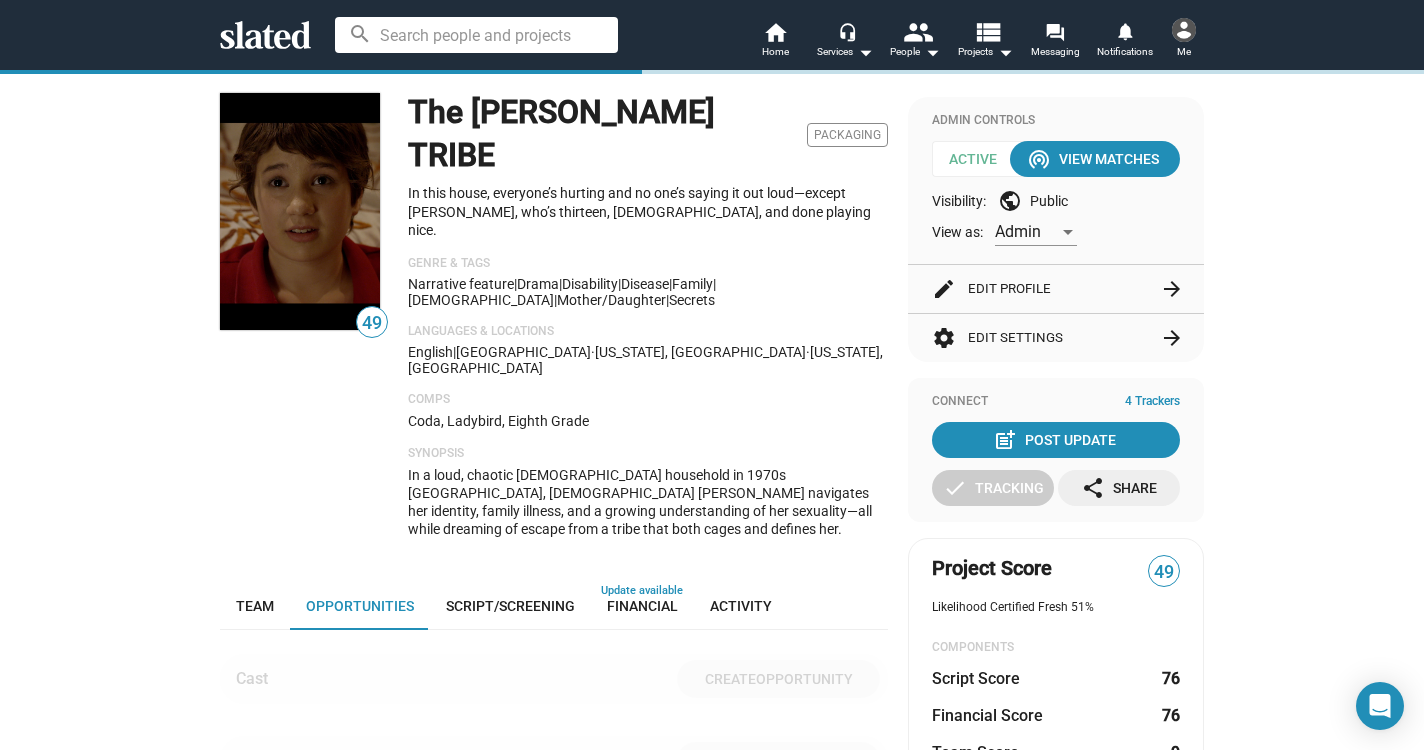 scroll, scrollTop: 434, scrollLeft: 0, axis: vertical 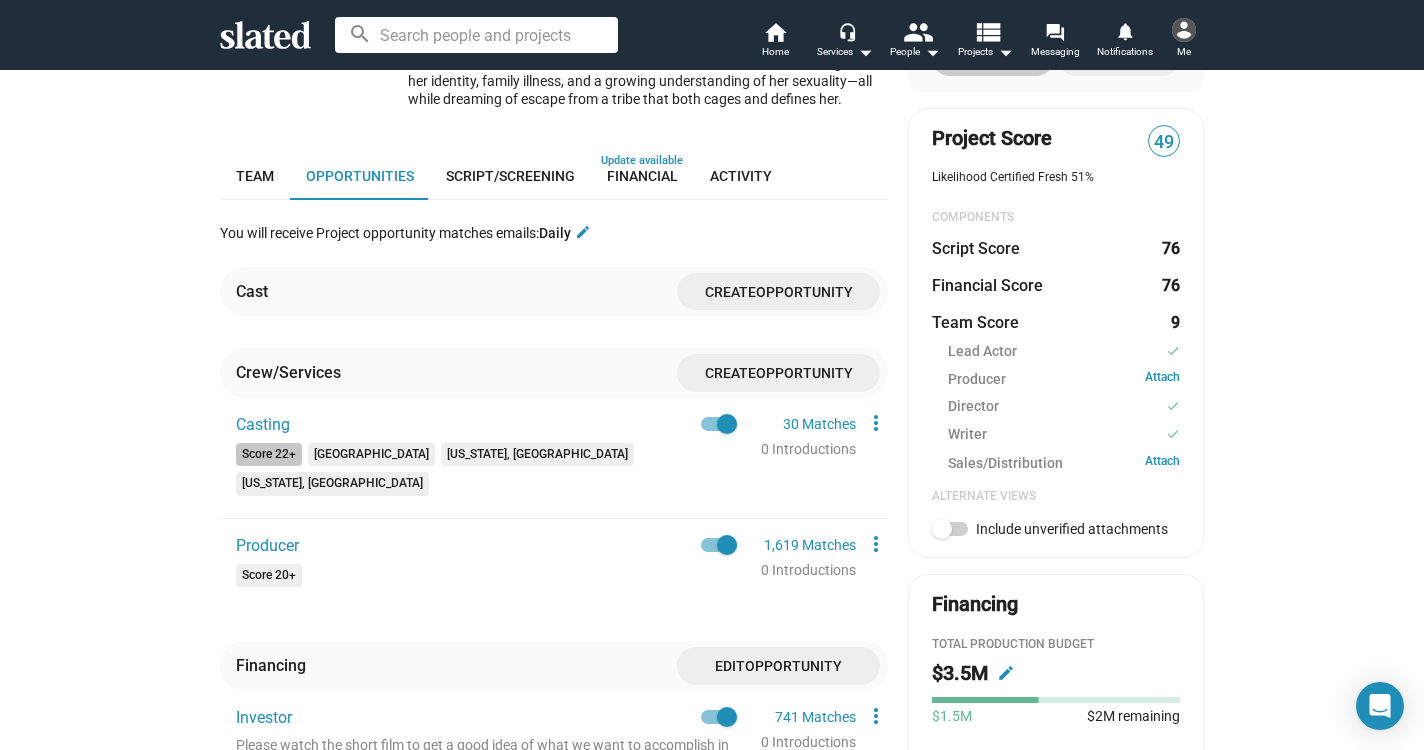 click on "Score 22+ [GEOGRAPHIC_DATA] [US_STATE], [GEOGRAPHIC_DATA] [US_STATE], [GEOGRAPHIC_DATA]" at bounding box center [486, 472] 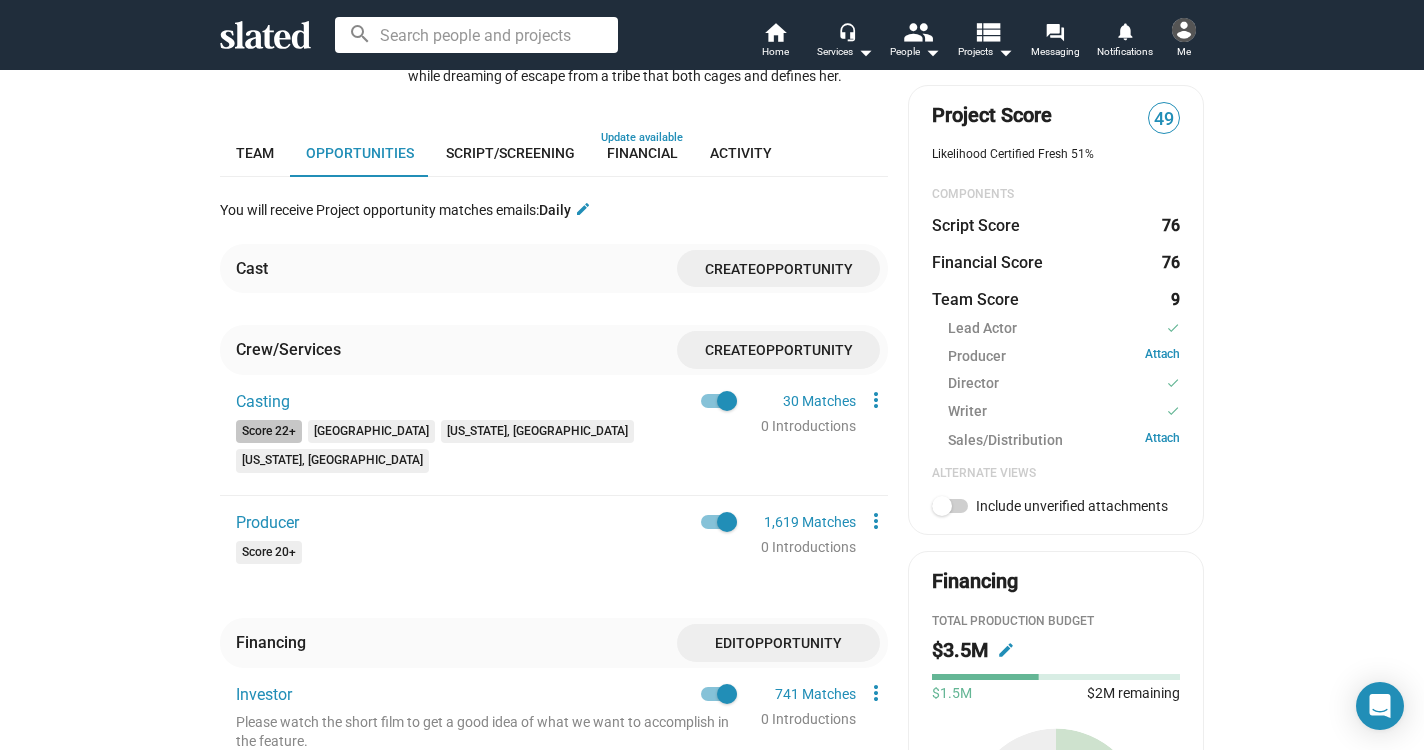 scroll, scrollTop: 458, scrollLeft: 0, axis: vertical 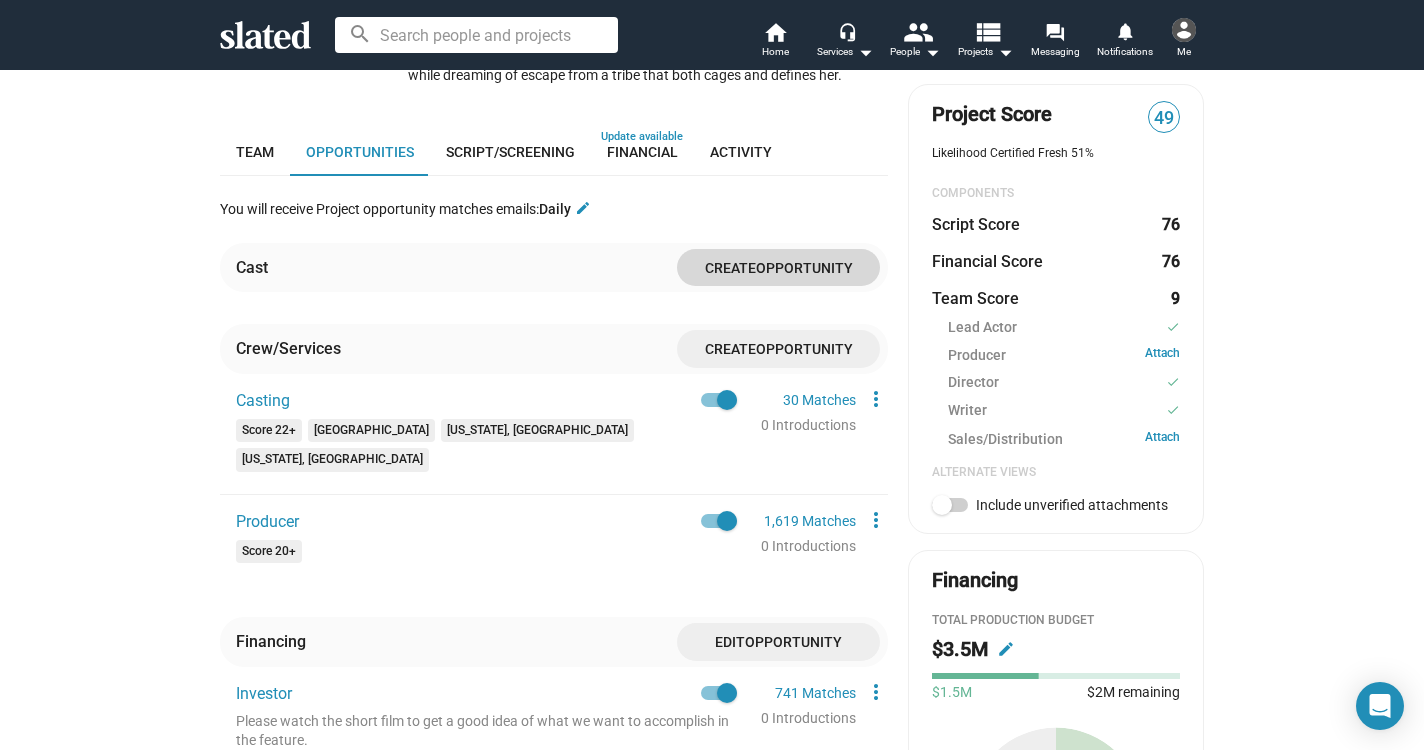 click on "Opportunity" 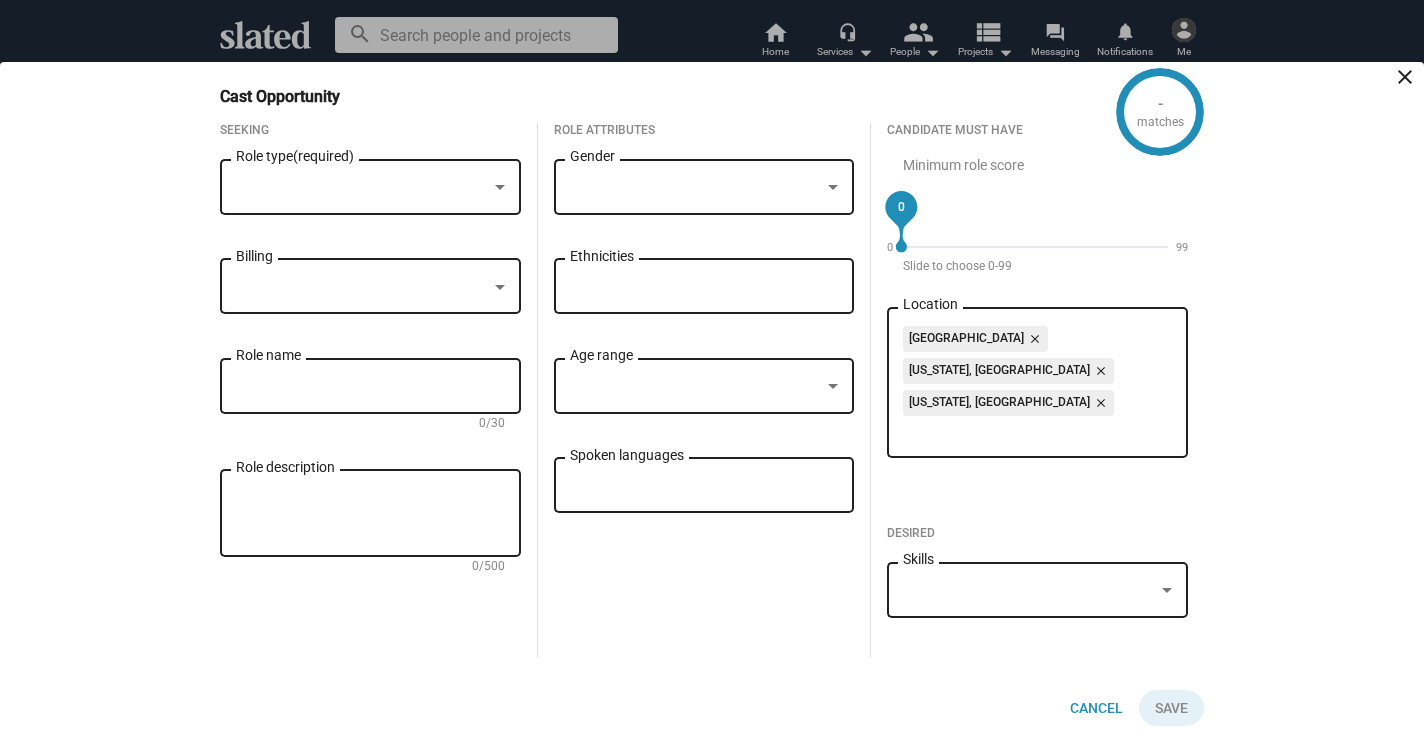 click at bounding box center (1167, 591) 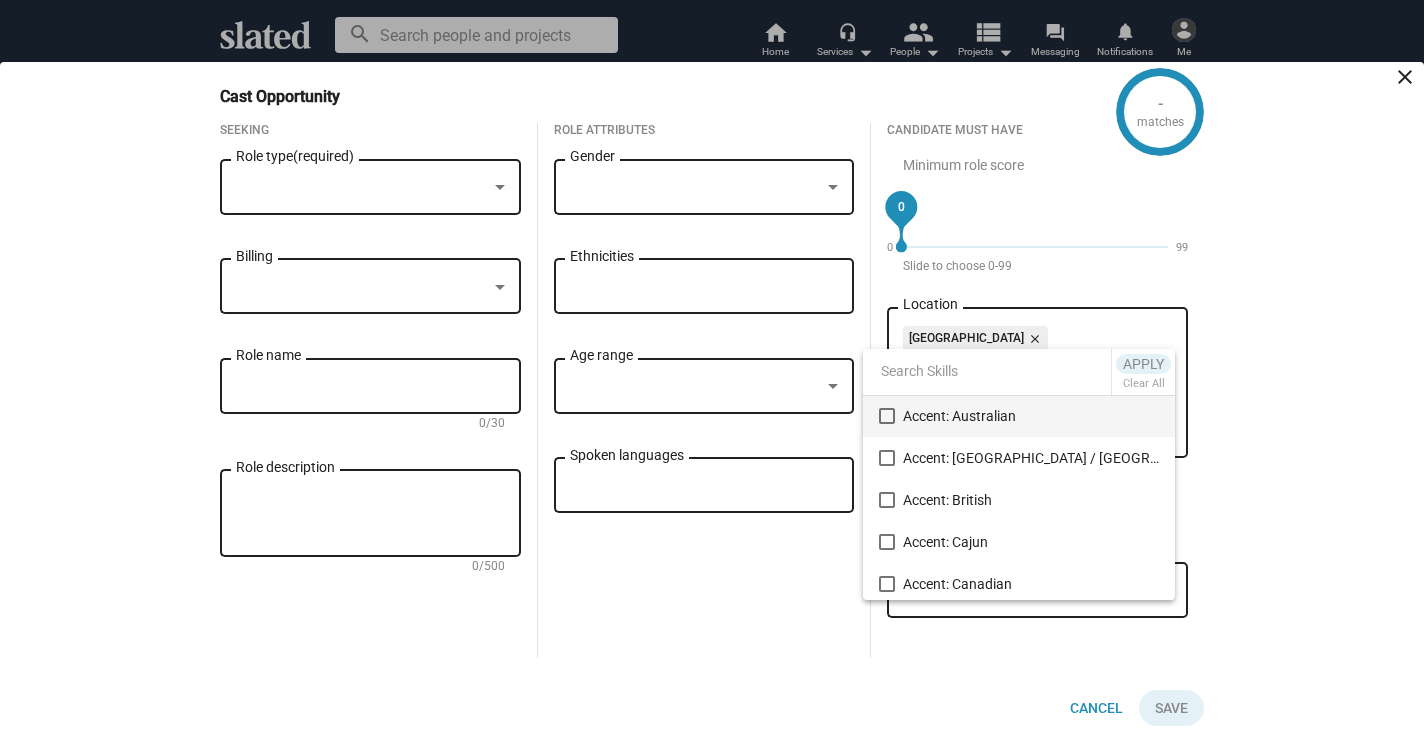 click at bounding box center (712, 375) 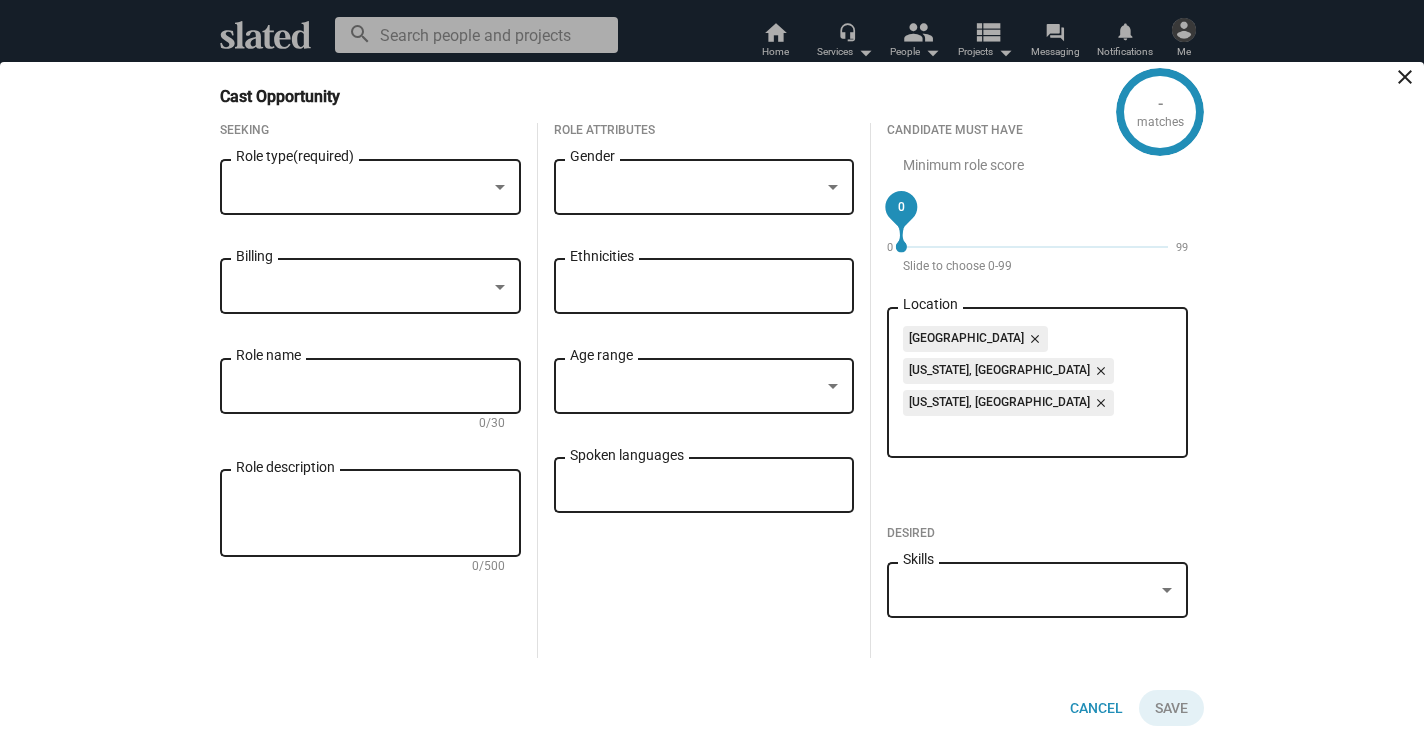 click on "0" at bounding box center [1034, 247] 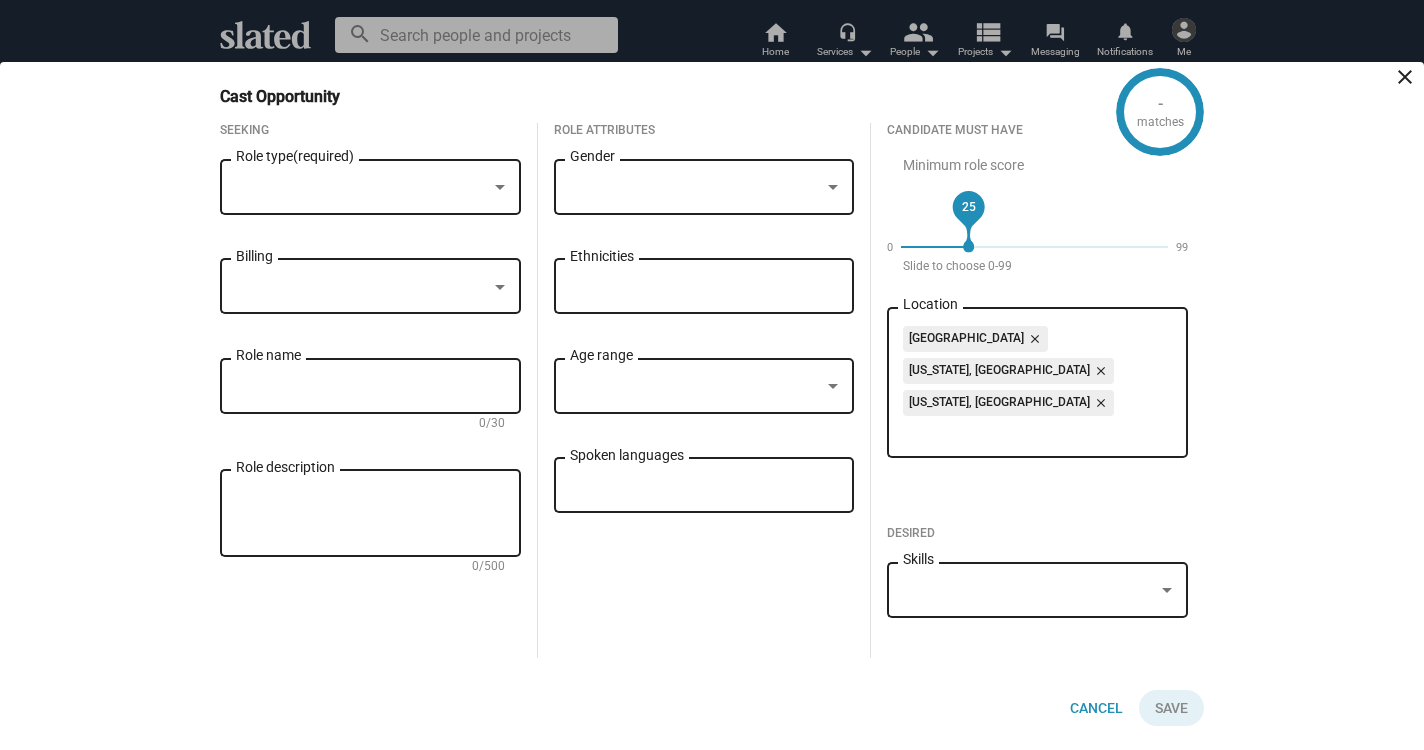 click at bounding box center (361, 187) 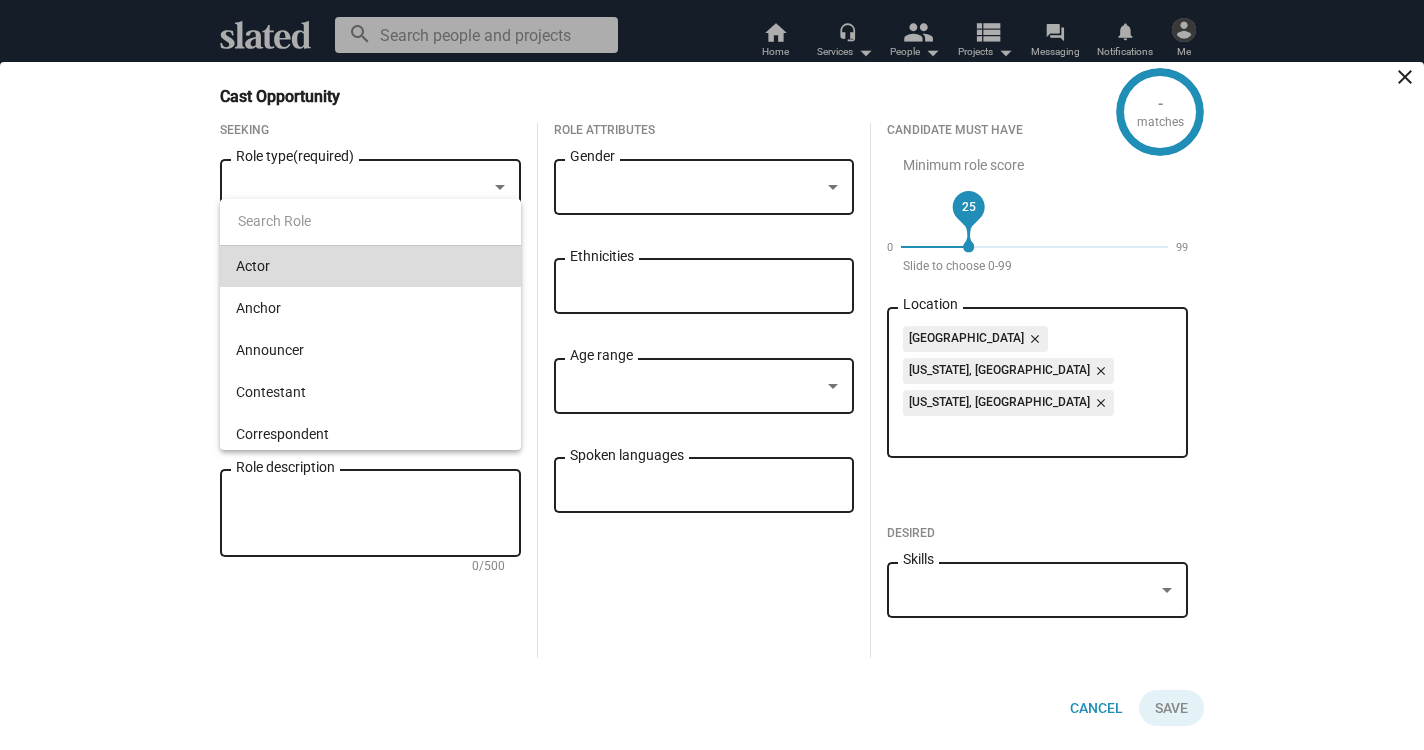 click on "Actor" at bounding box center (370, 266) 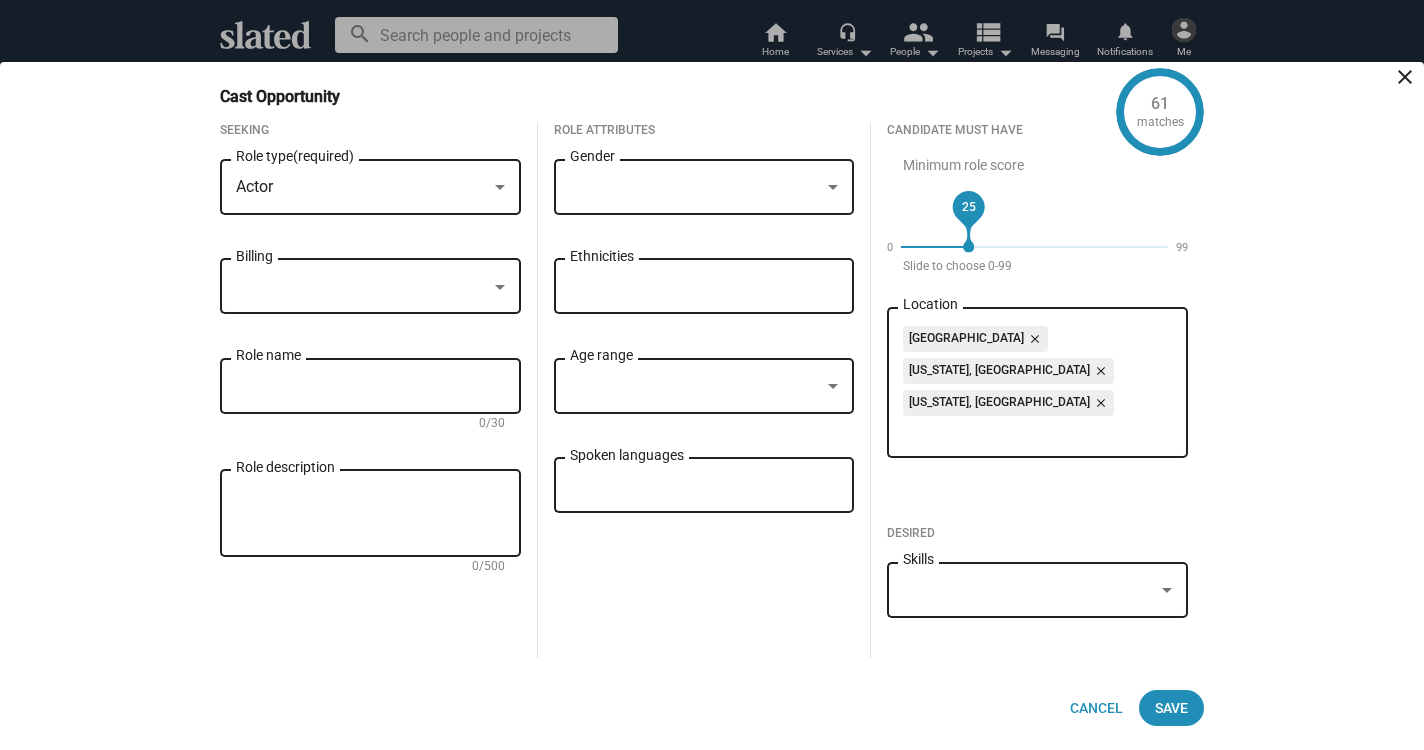 click at bounding box center (361, 287) 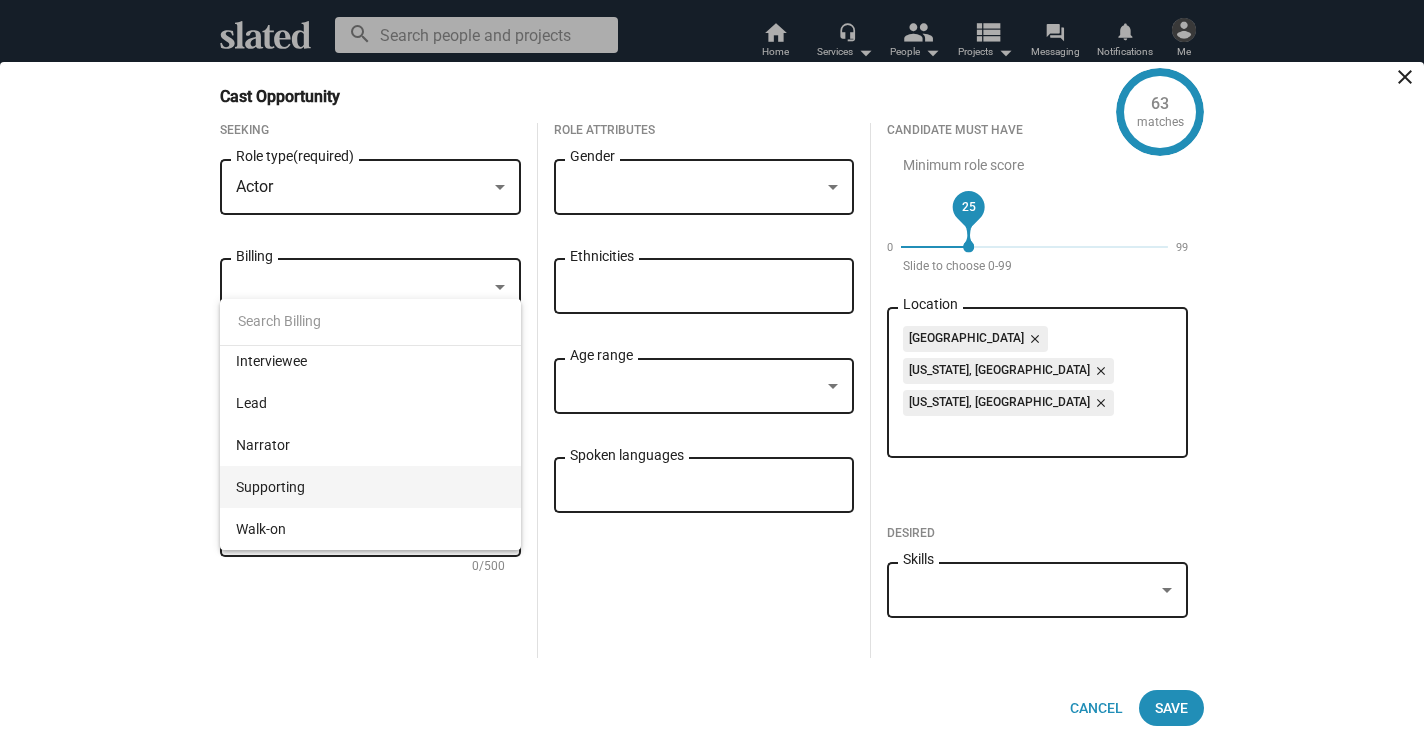 scroll, scrollTop: 131, scrollLeft: 0, axis: vertical 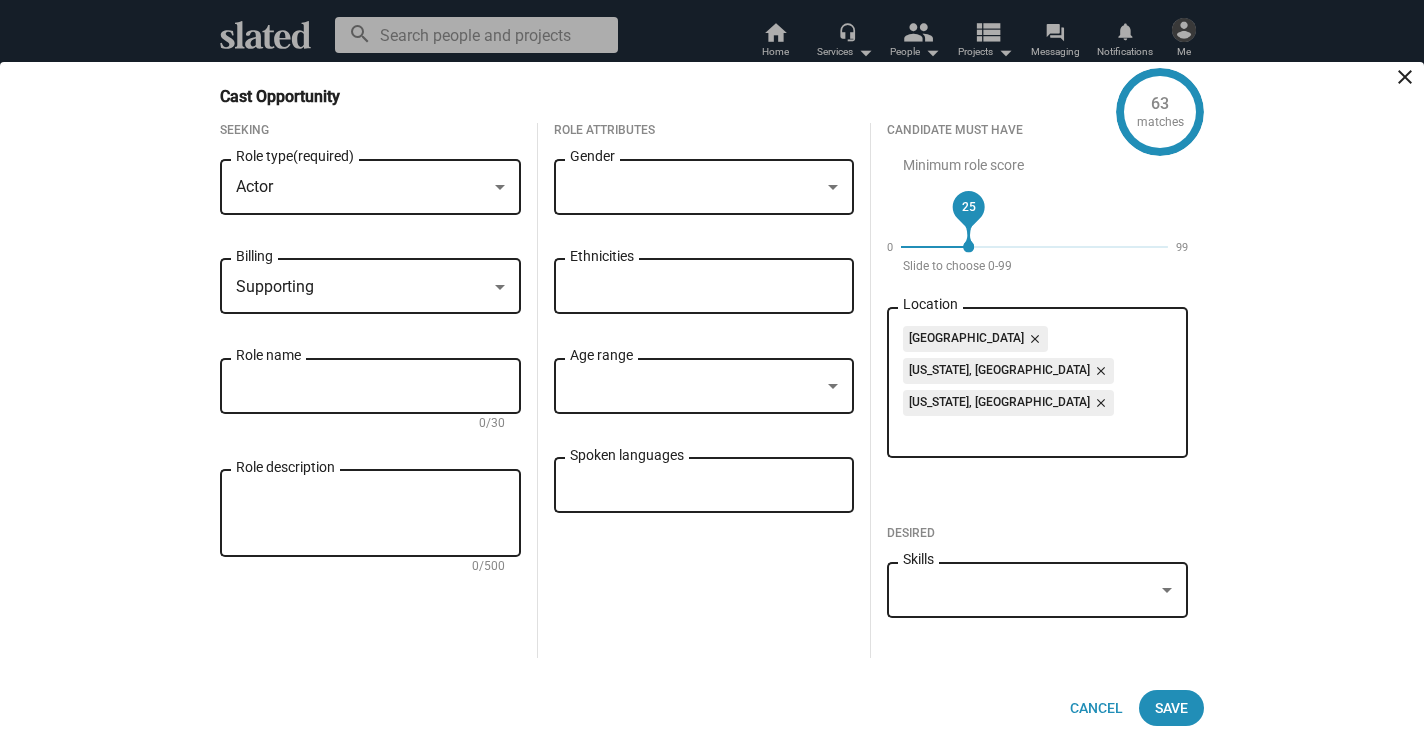 click on "Gender" at bounding box center [704, 184] 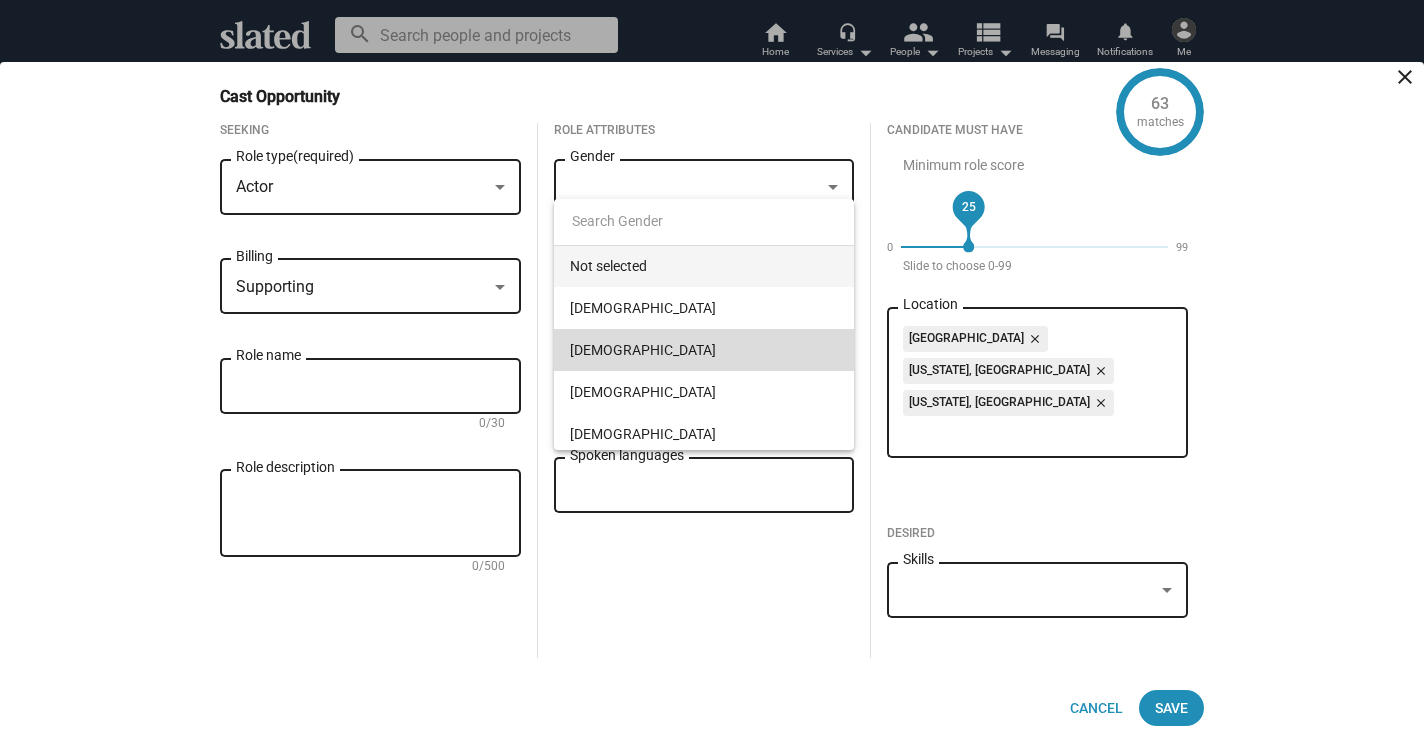 click on "[DEMOGRAPHIC_DATA]" at bounding box center (704, 350) 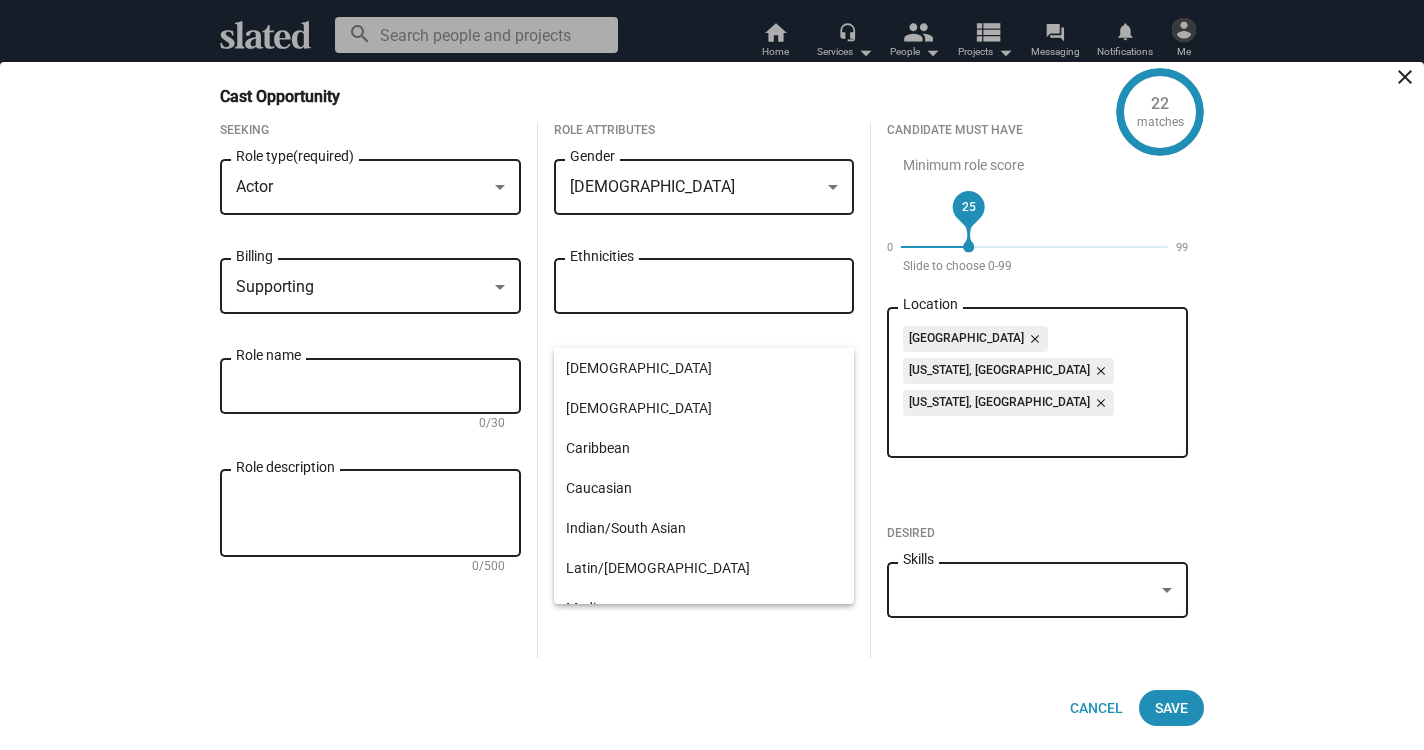 click on "Ethnicities" at bounding box center (708, 287) 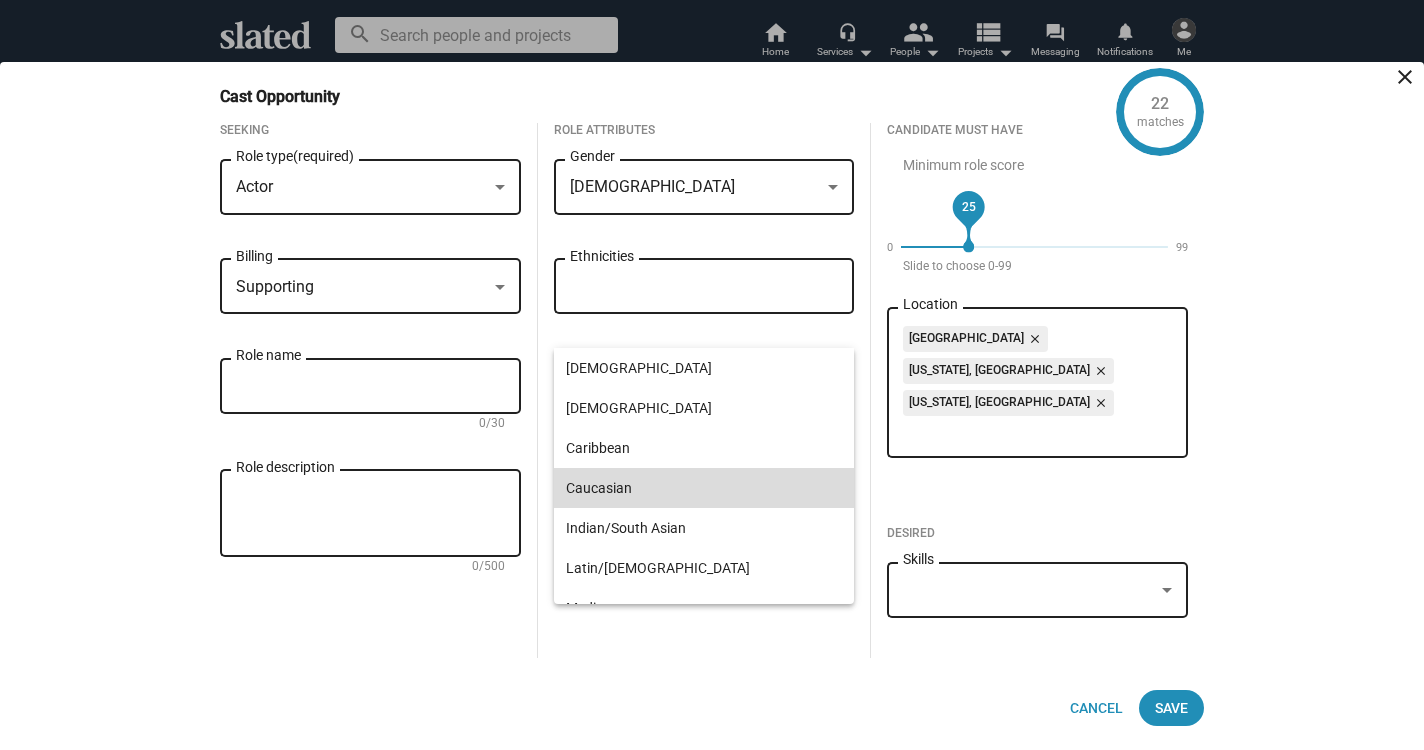 click on "Caucasian" at bounding box center [704, 488] 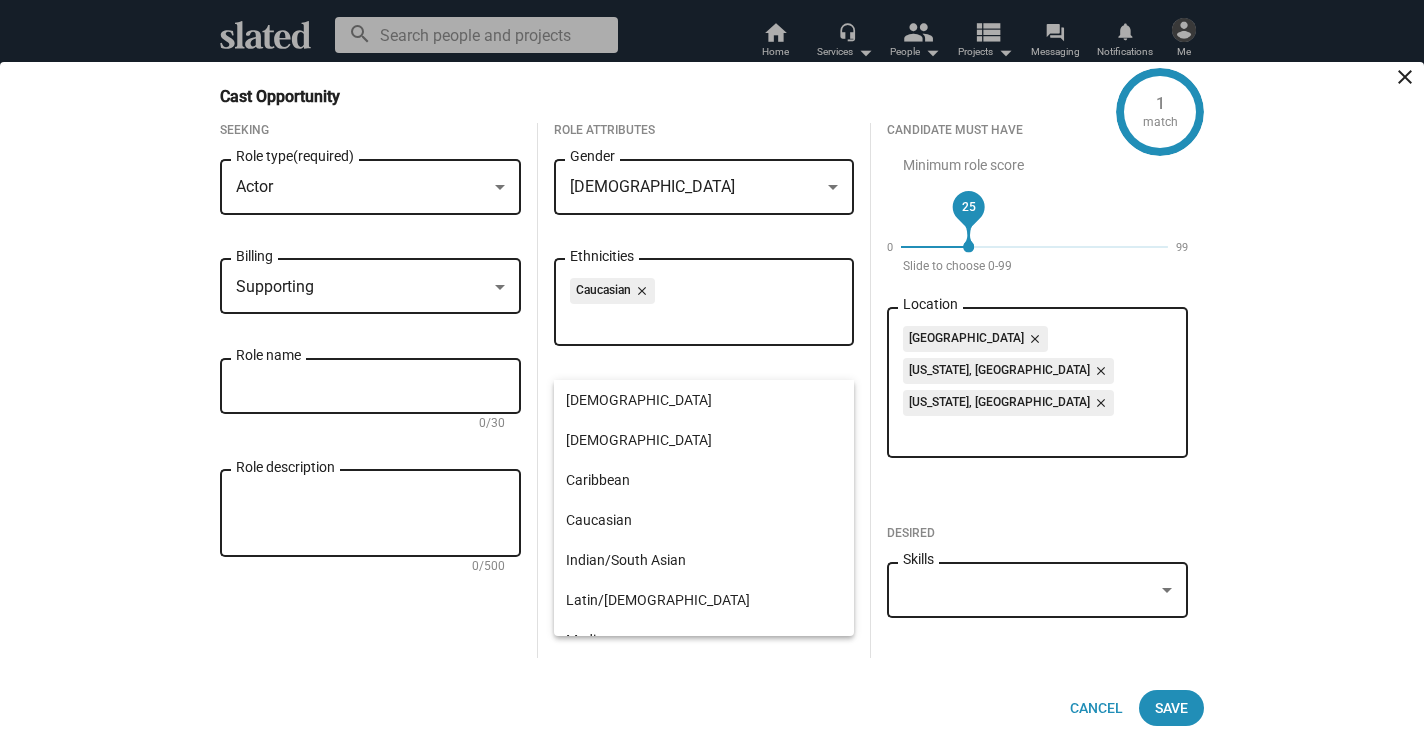 click on "Cancel Save" at bounding box center (712, 708) 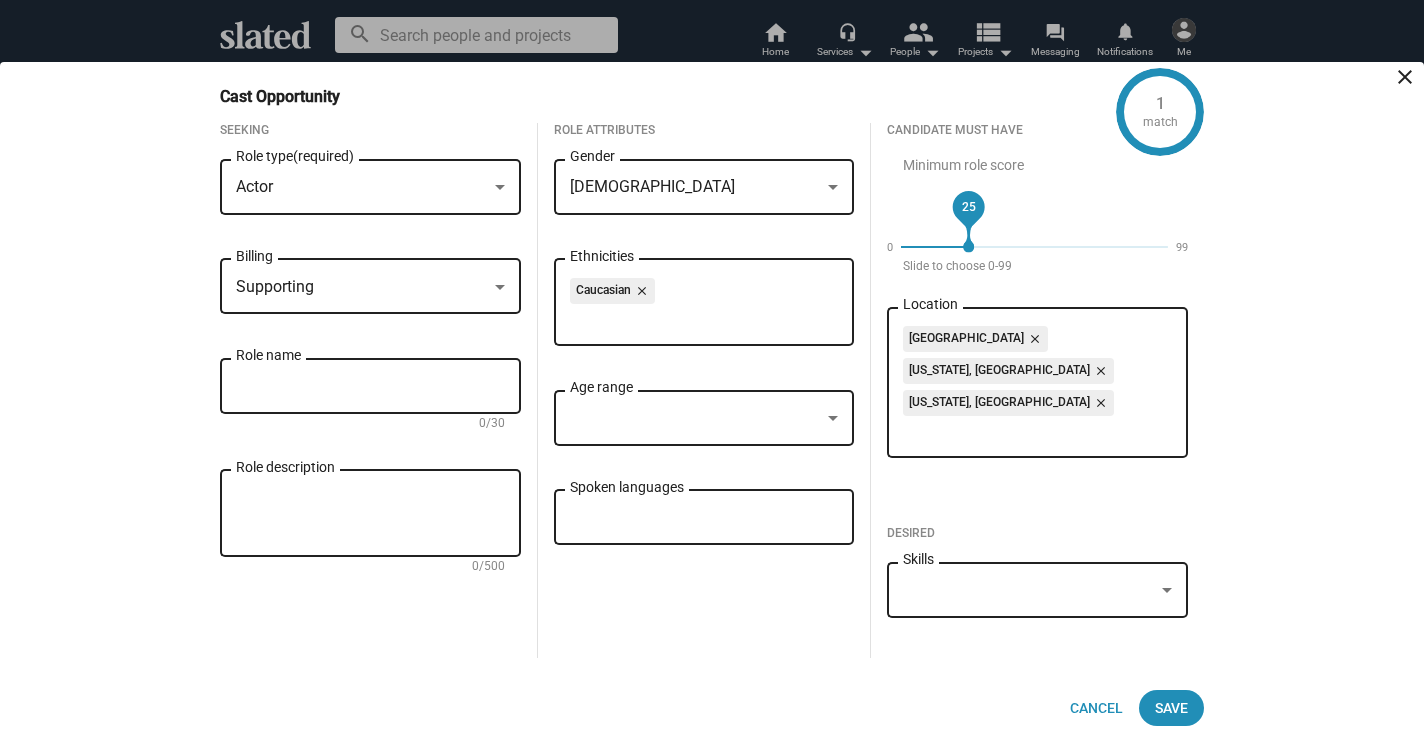 click at bounding box center [695, 418] 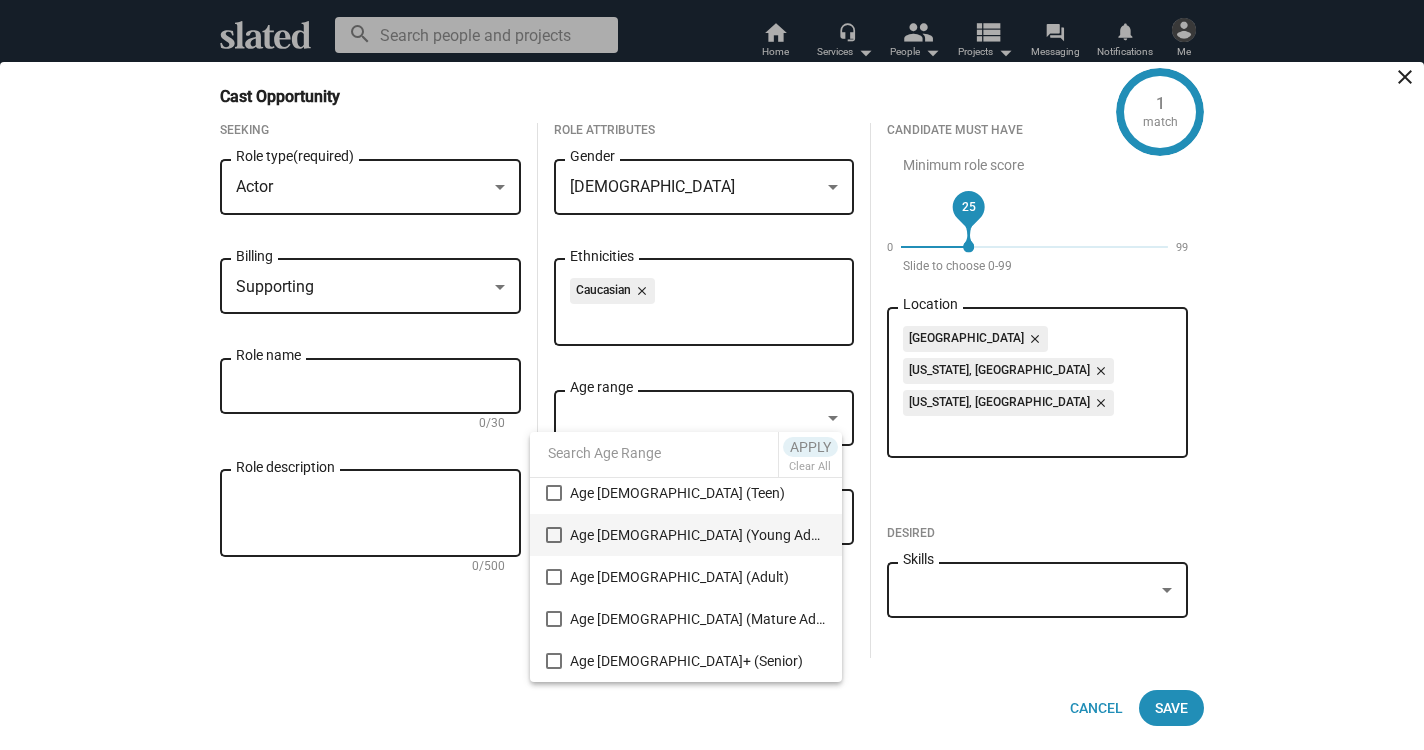 scroll, scrollTop: 89, scrollLeft: 0, axis: vertical 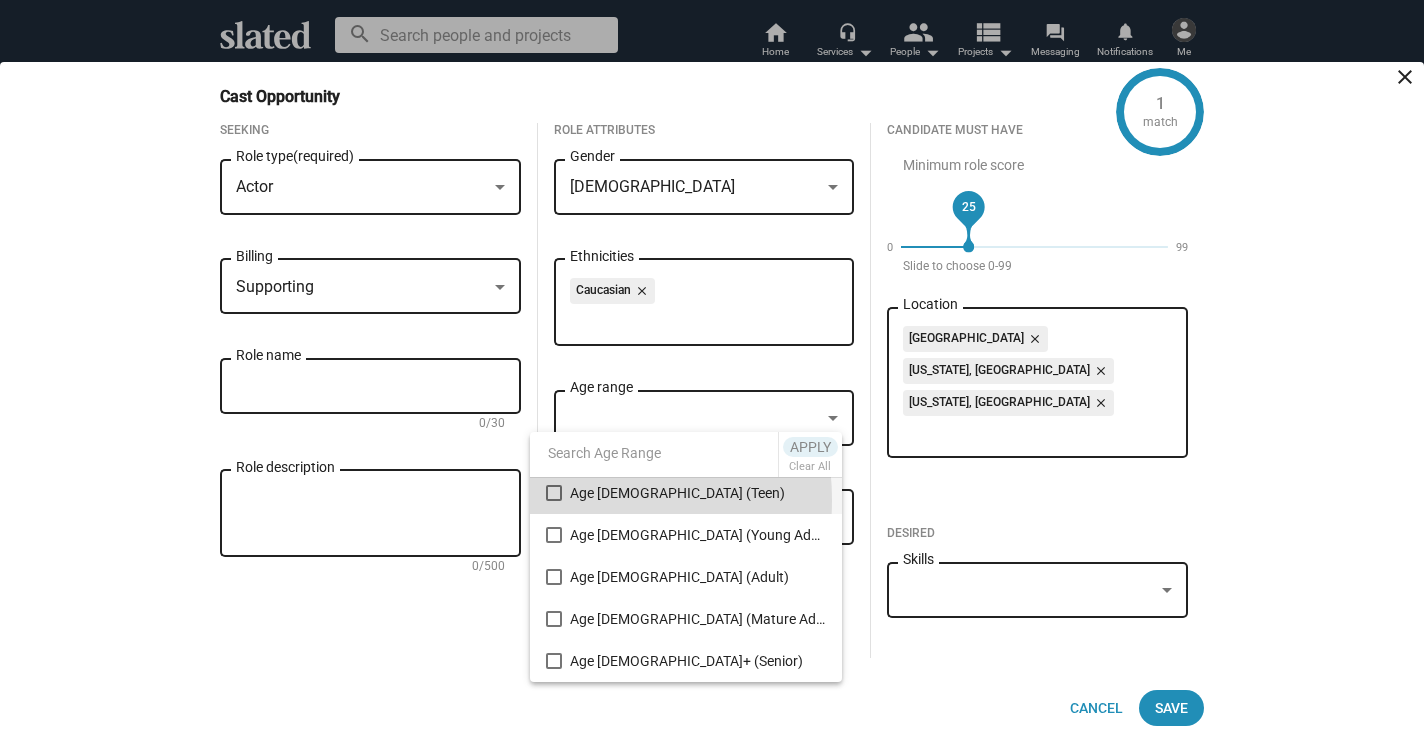 click at bounding box center (554, 493) 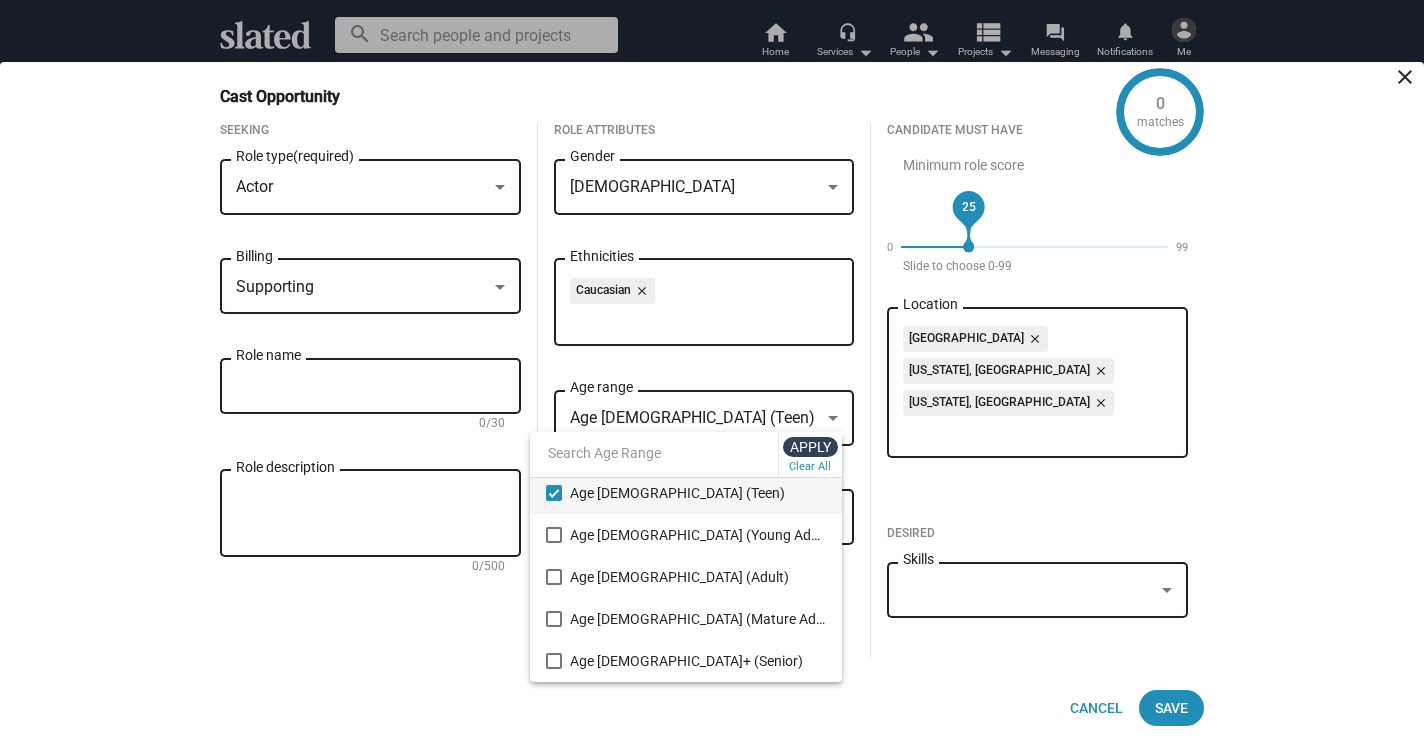 click on "Apply" at bounding box center [810, 447] 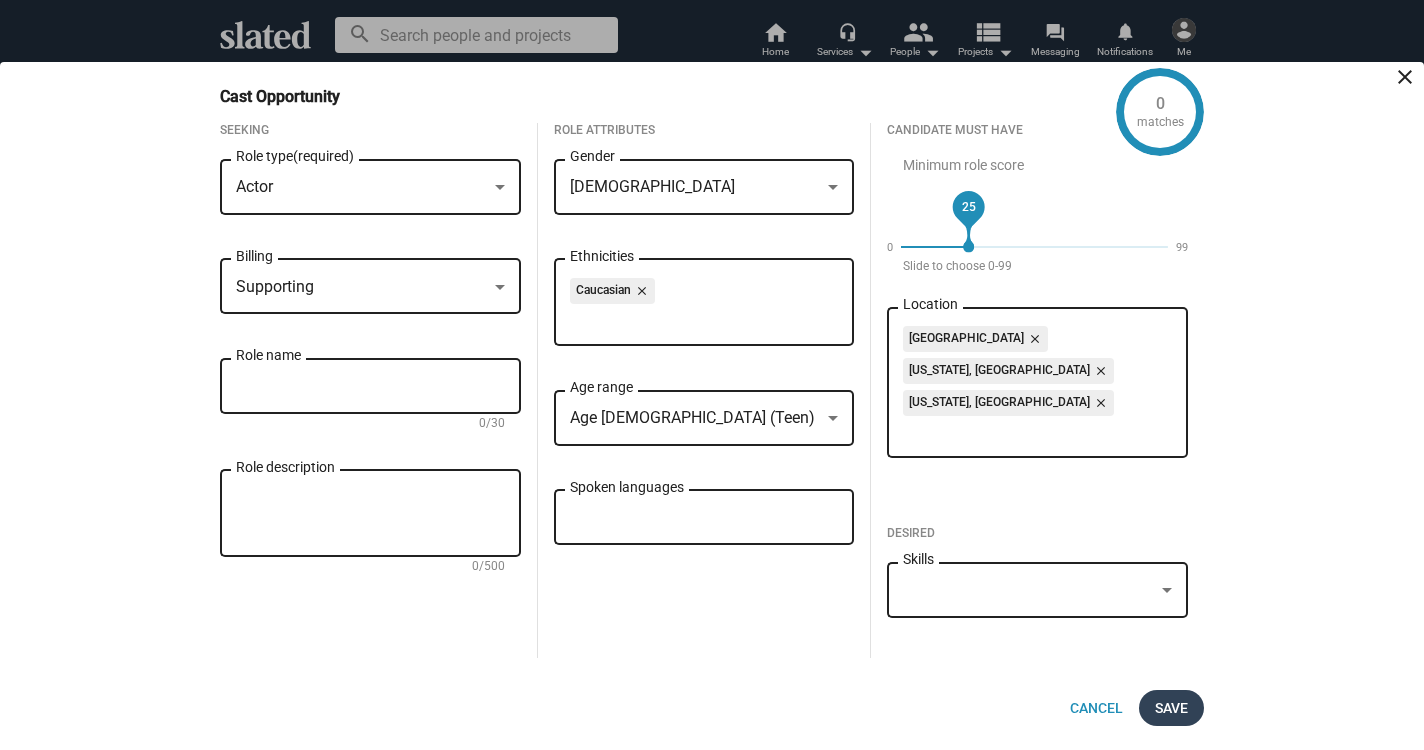 click on "Save" at bounding box center [1171, 708] 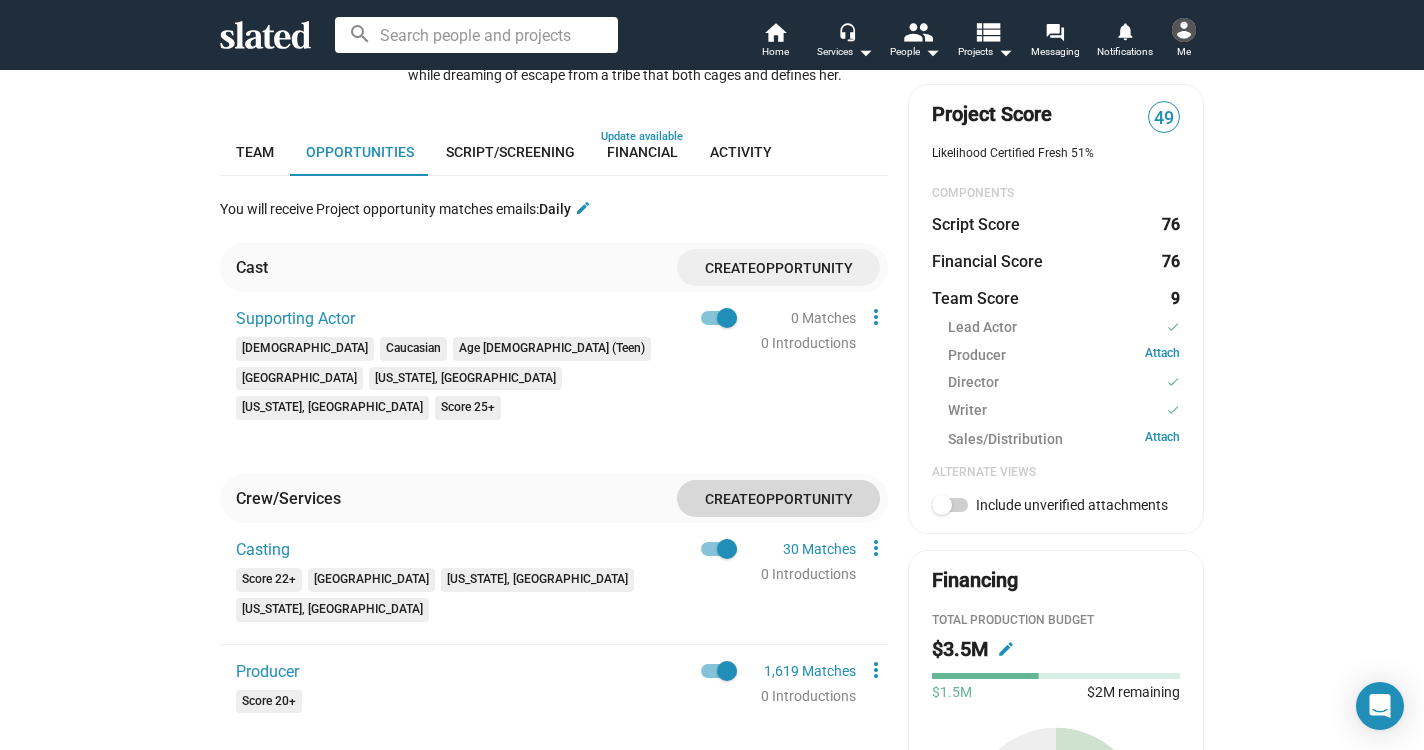 click on "Create" 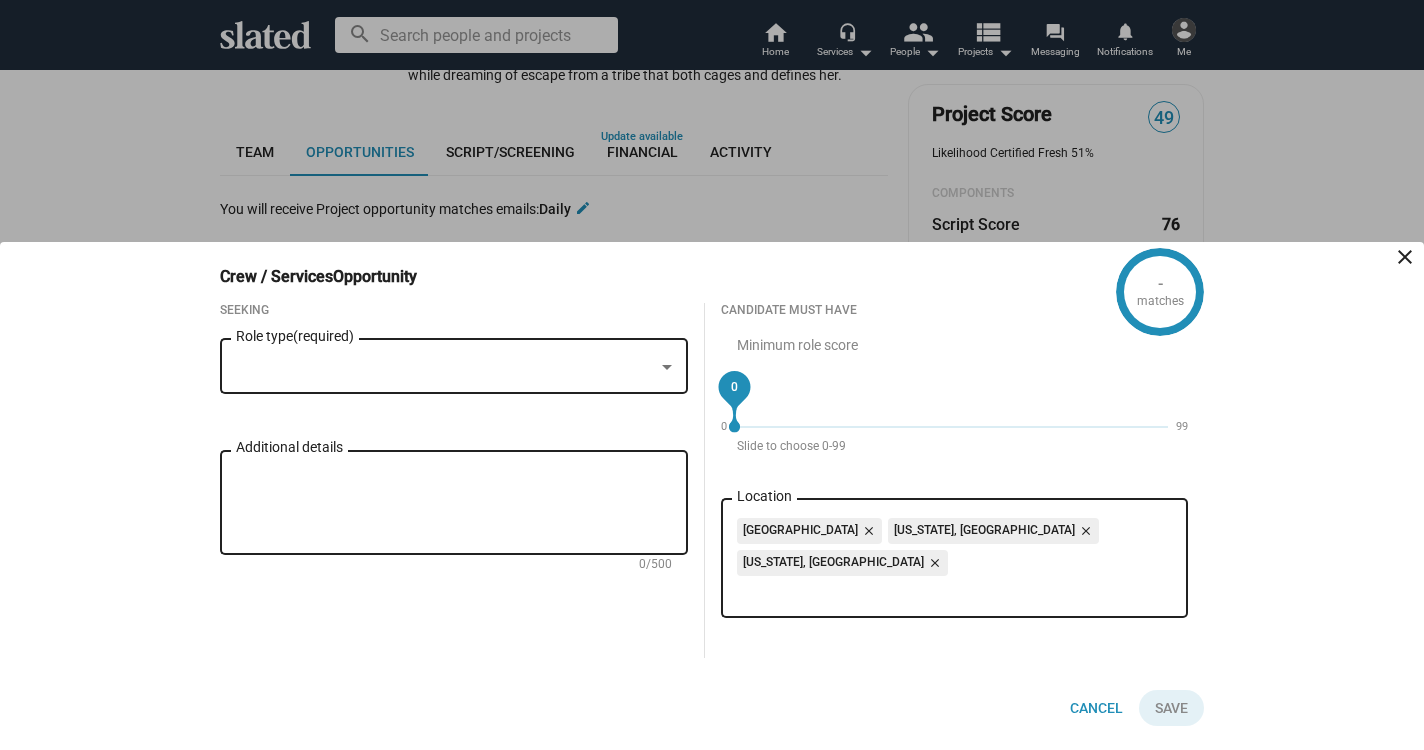 click at bounding box center [445, 367] 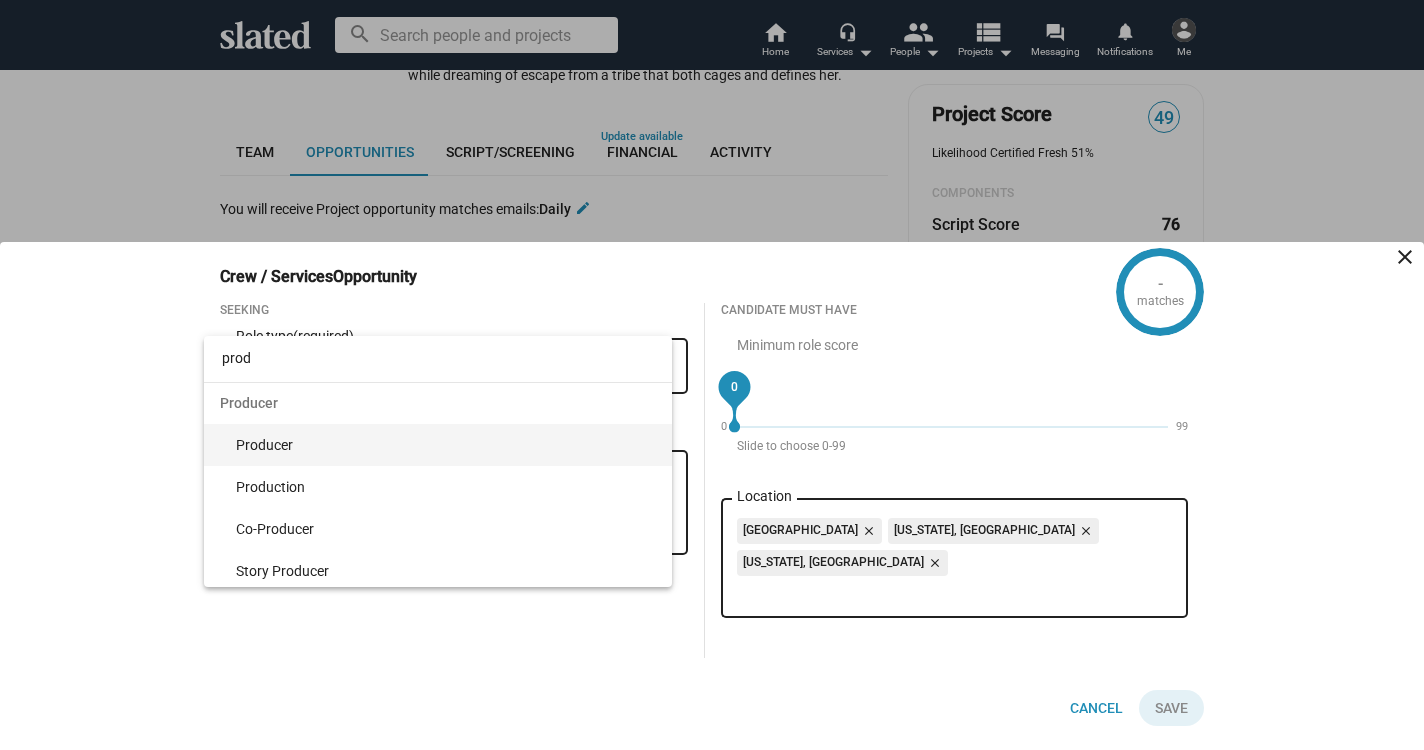 type on "prod" 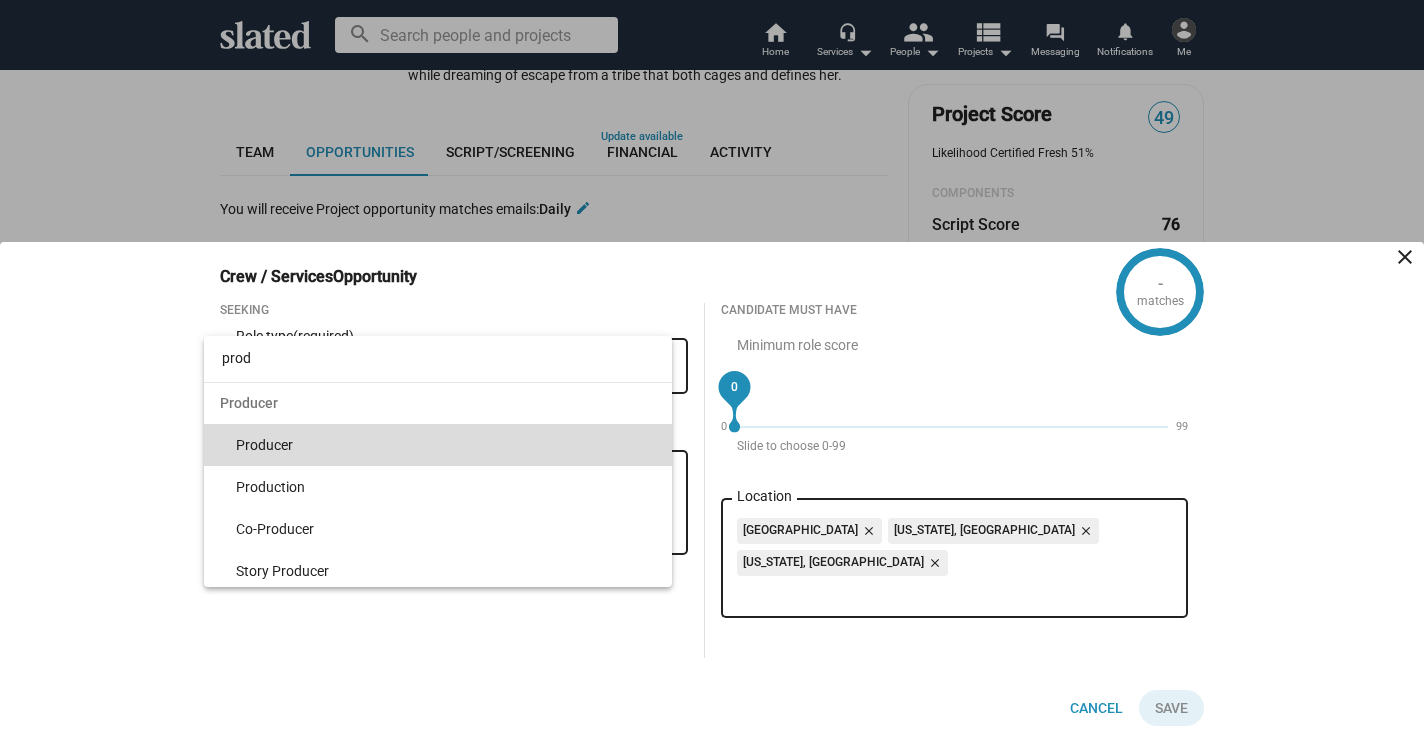 click on "Producer" at bounding box center [446, 445] 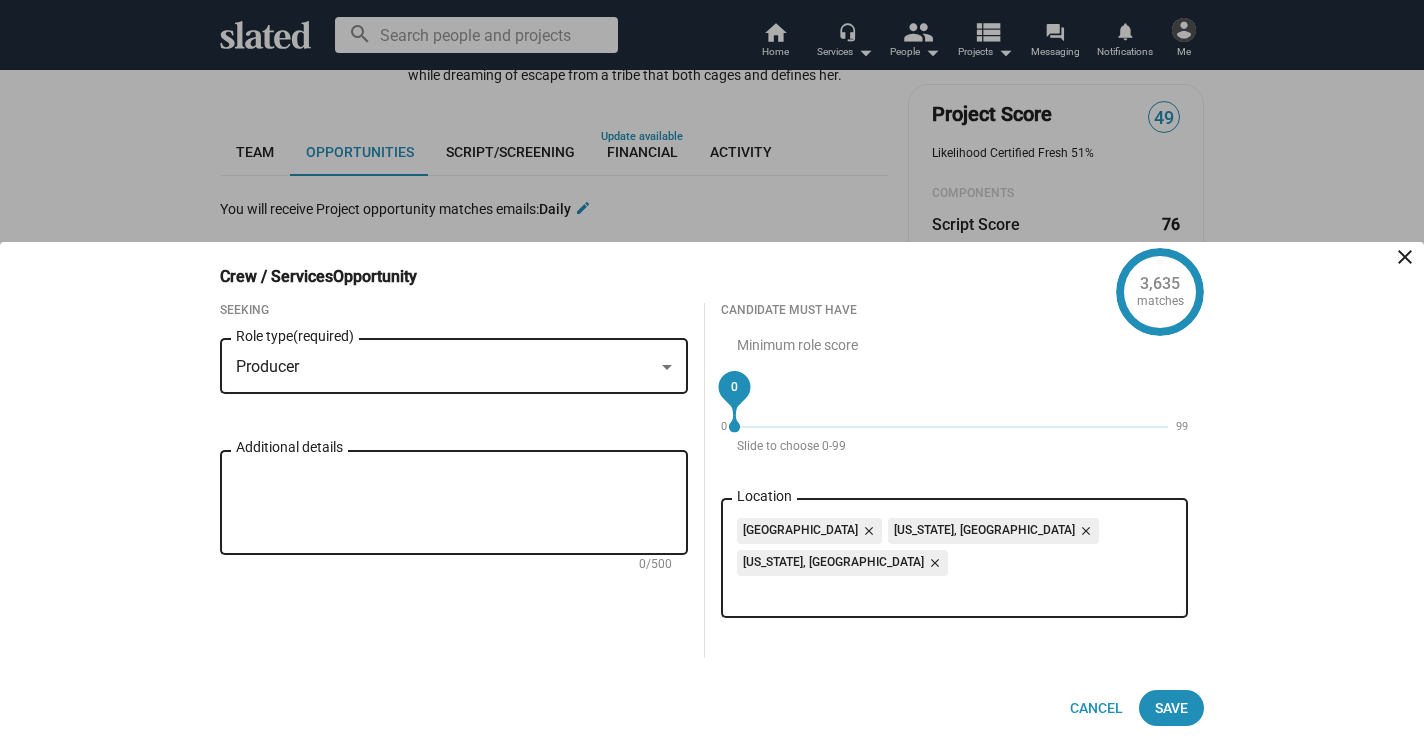 click on "0" at bounding box center (952, 427) 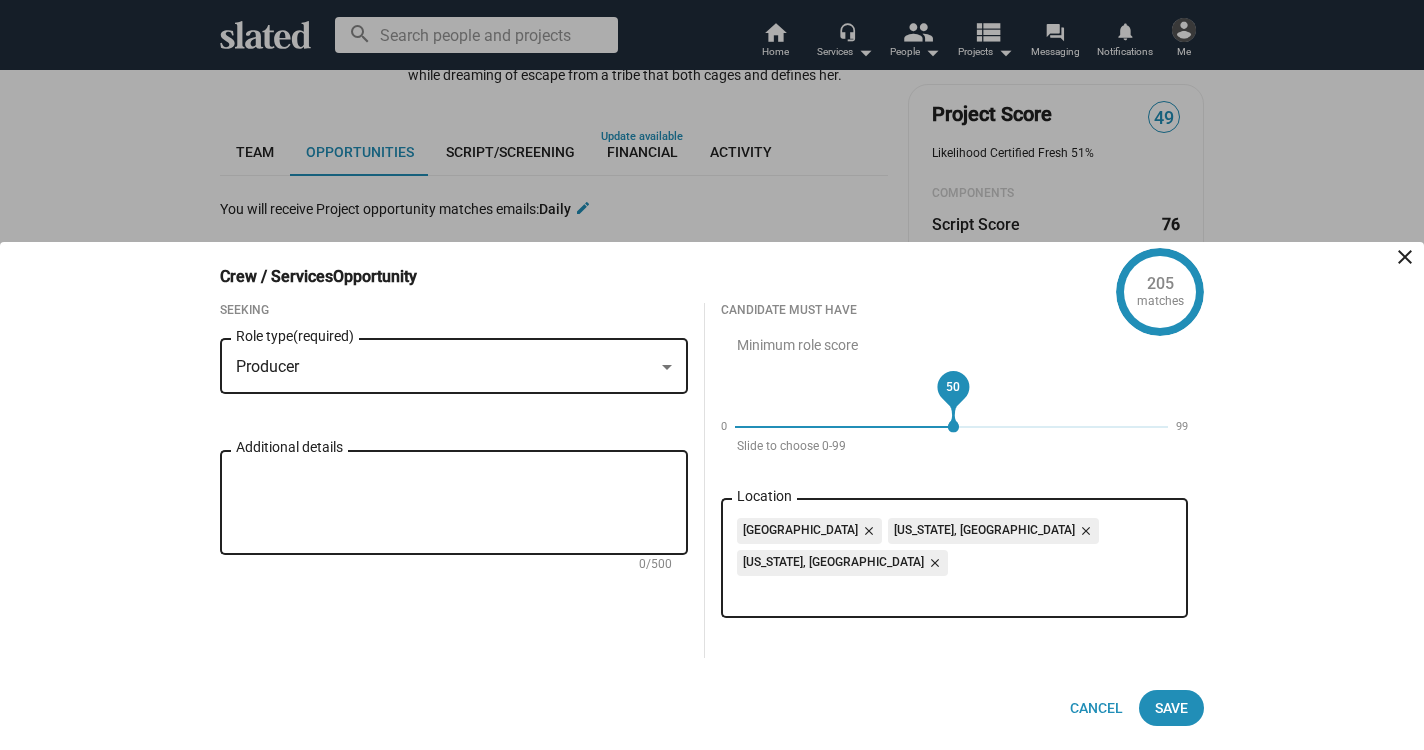click on "50" at bounding box center [952, 427] 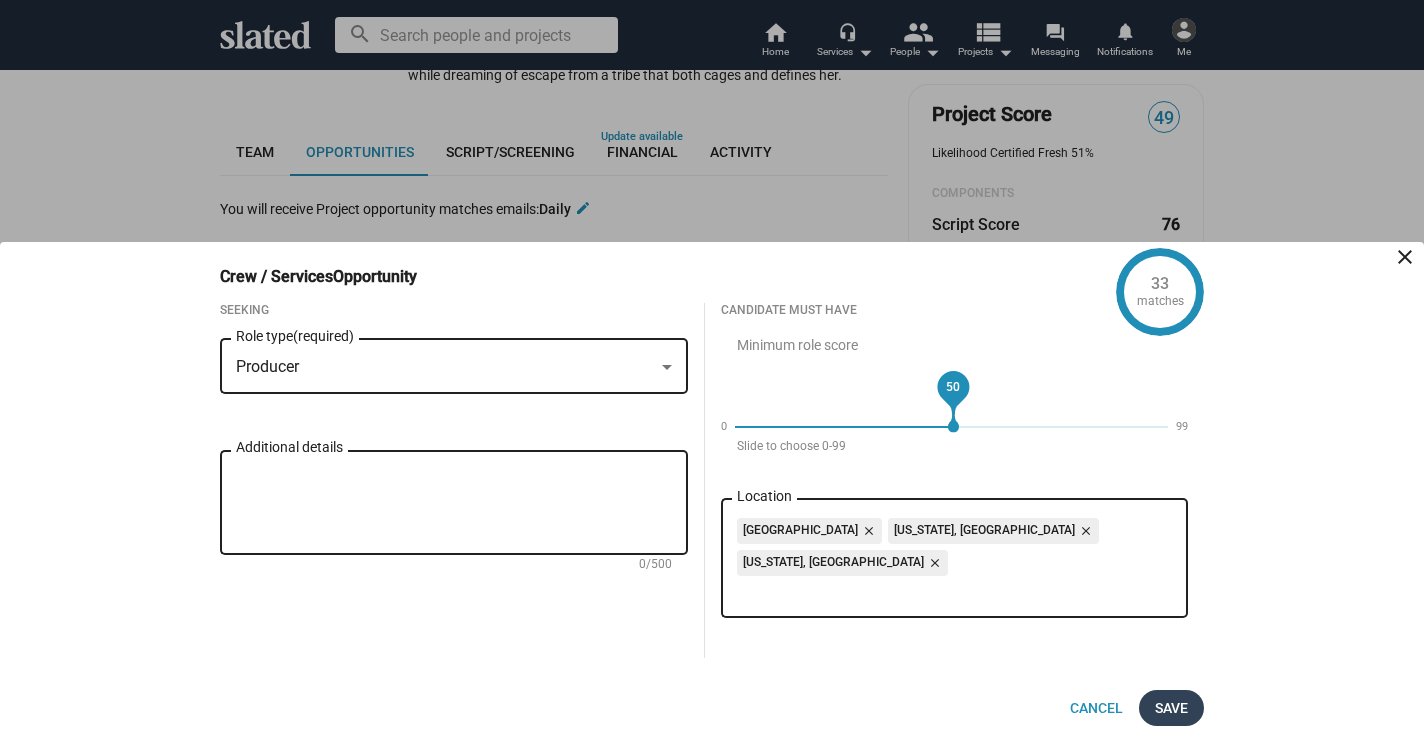 click on "Save" at bounding box center (1171, 708) 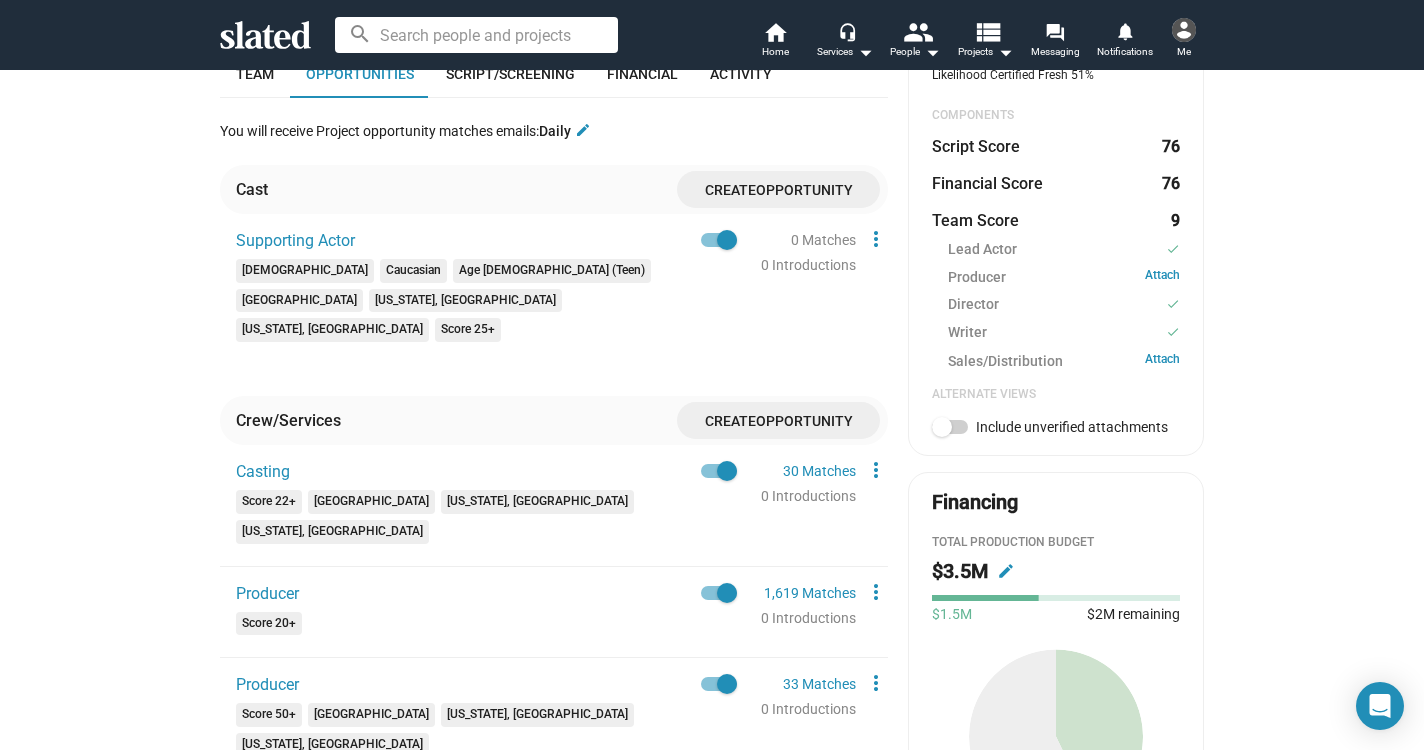 scroll, scrollTop: 543, scrollLeft: 0, axis: vertical 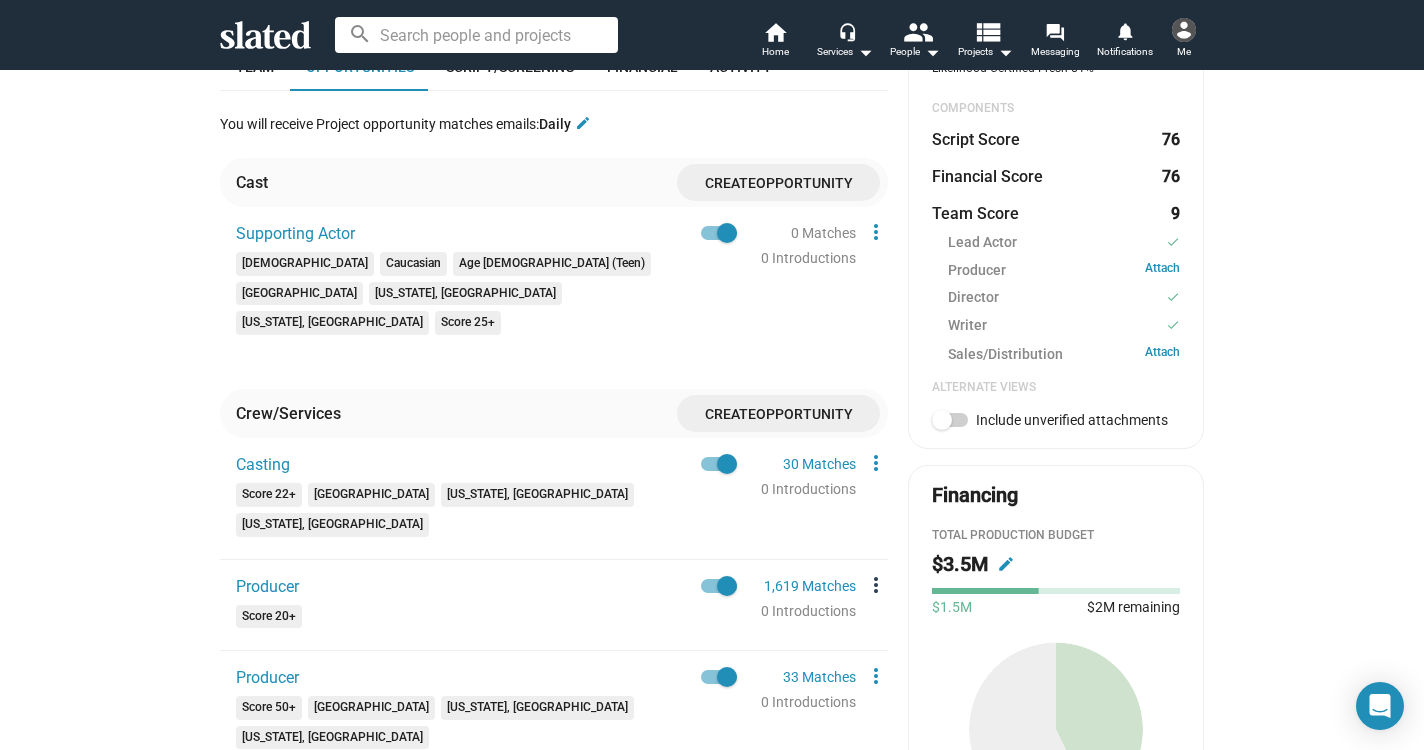 click on "more_vert" 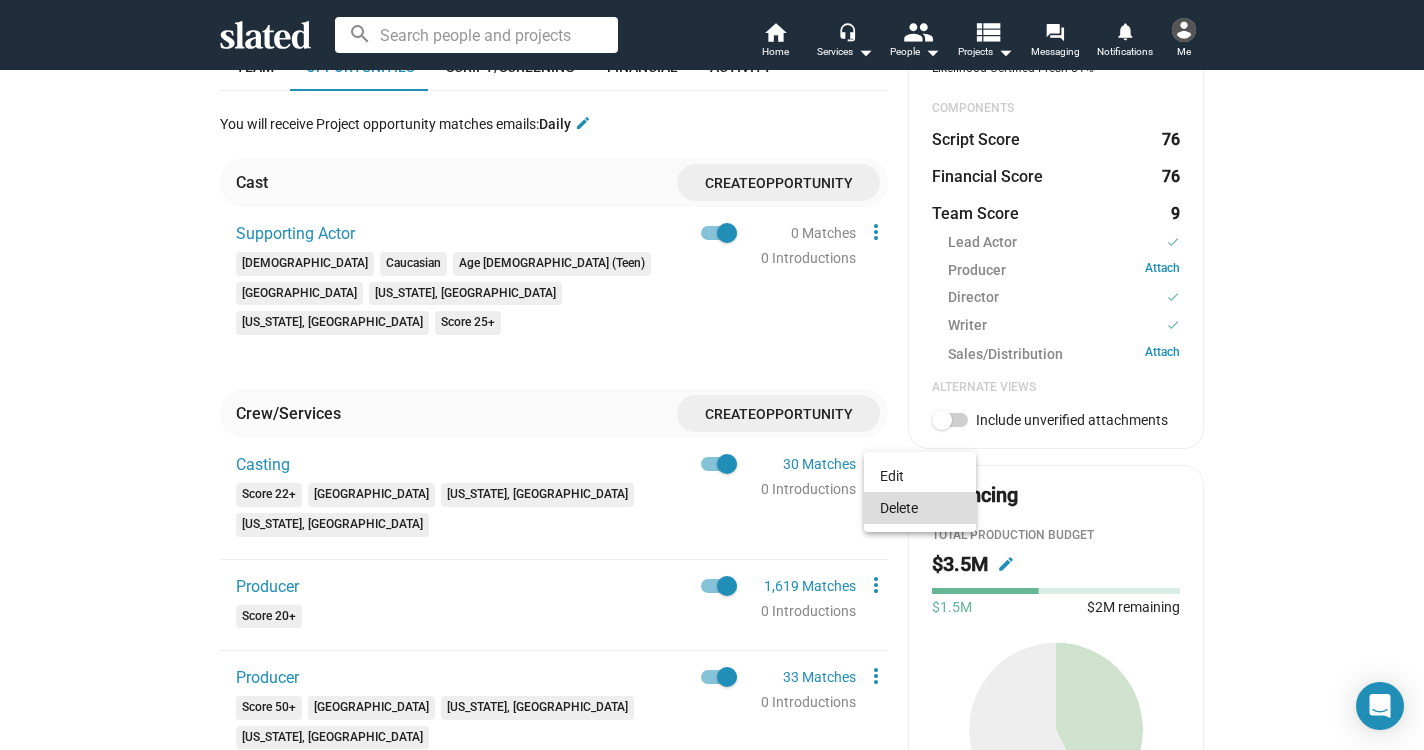 click on "Delete" at bounding box center (920, 508) 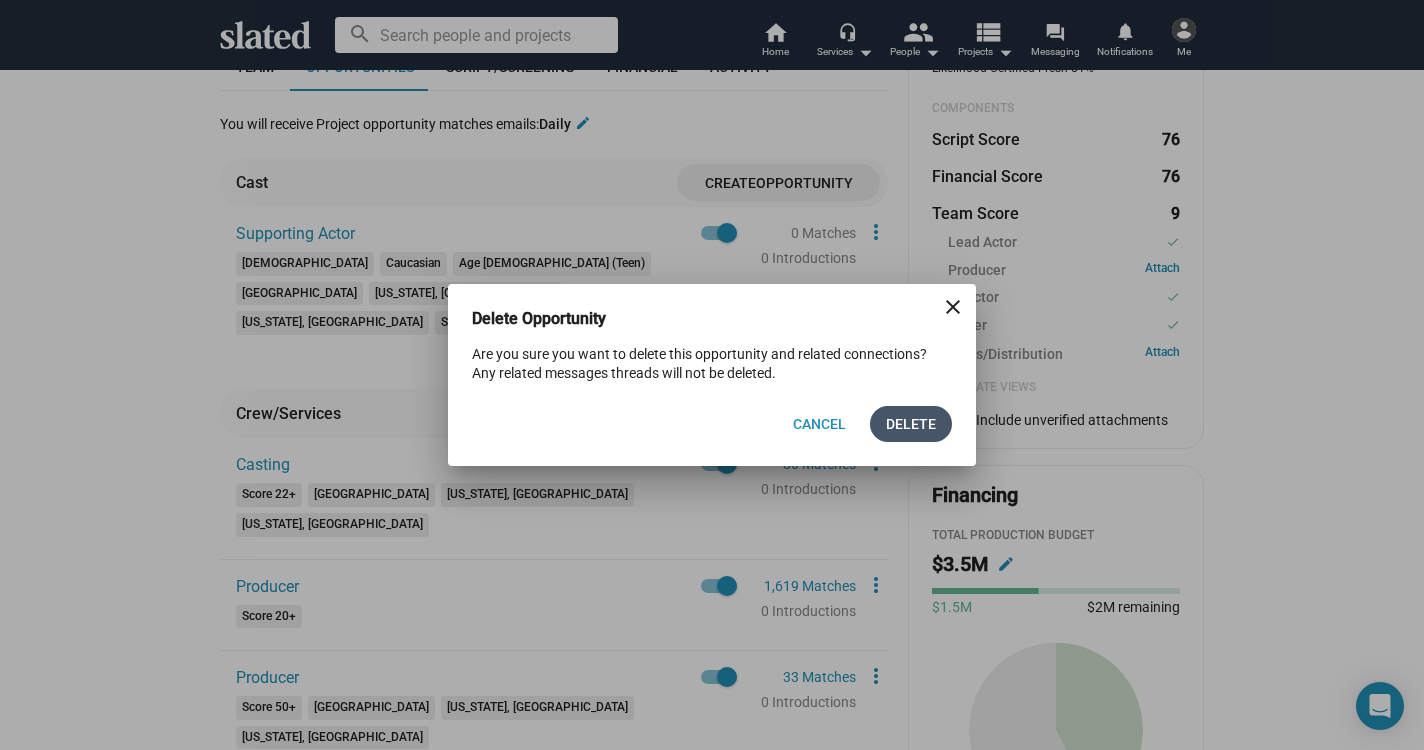 click on "Delete" at bounding box center [911, 424] 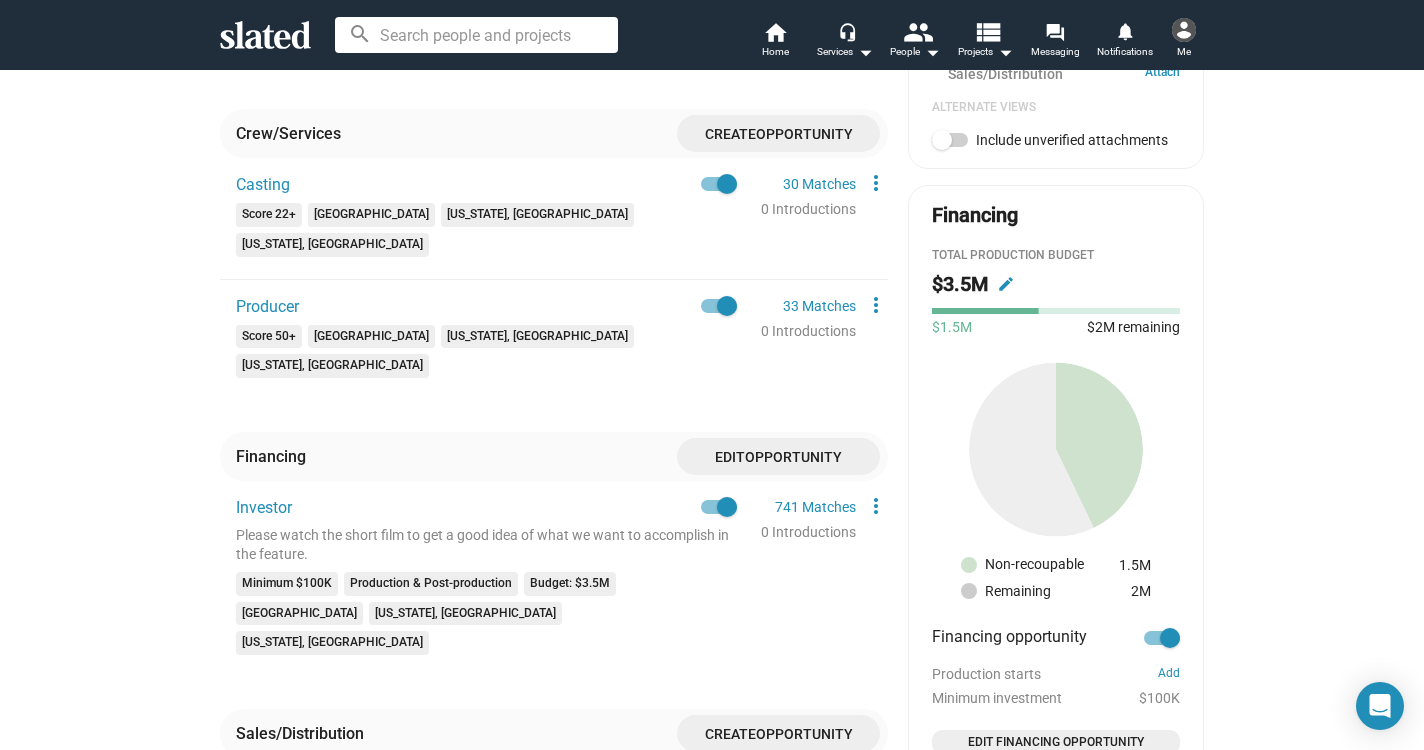 scroll, scrollTop: 833, scrollLeft: 0, axis: vertical 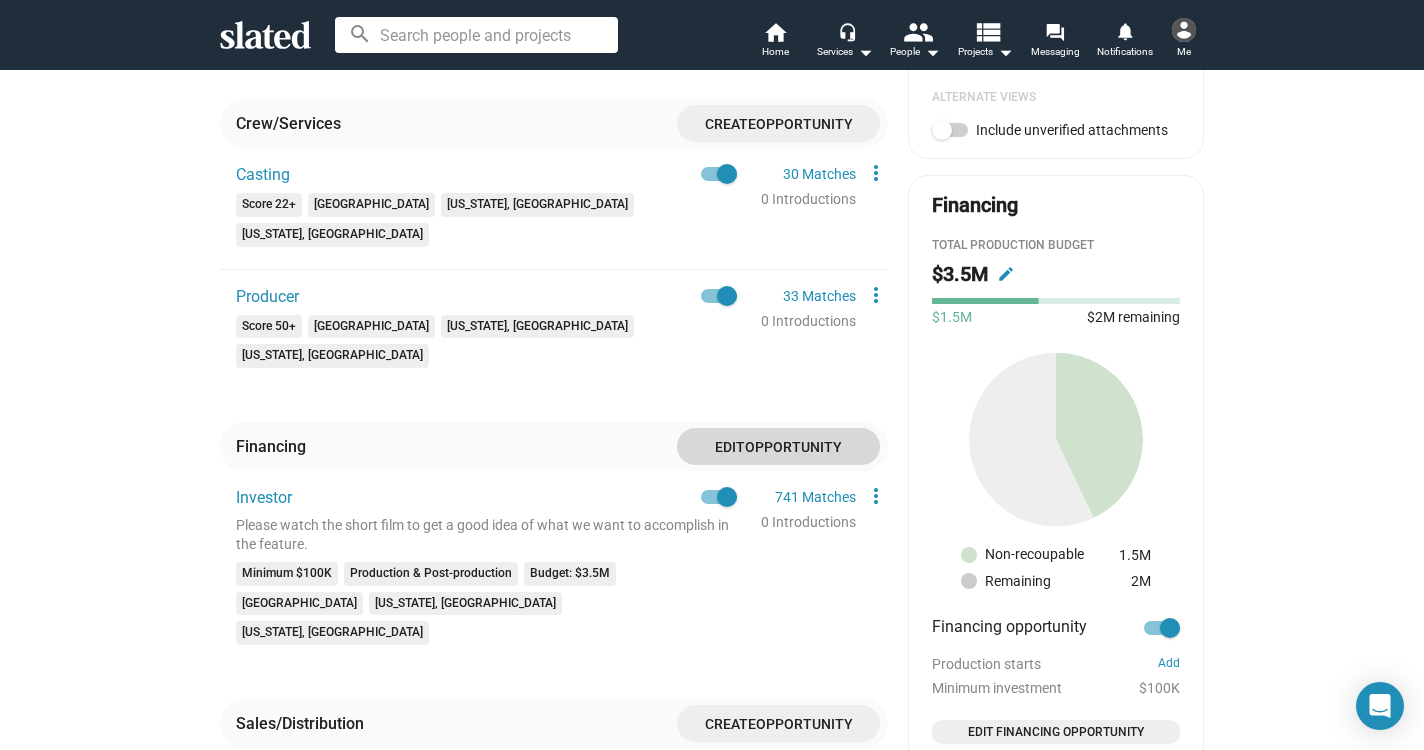 click on "Edit" 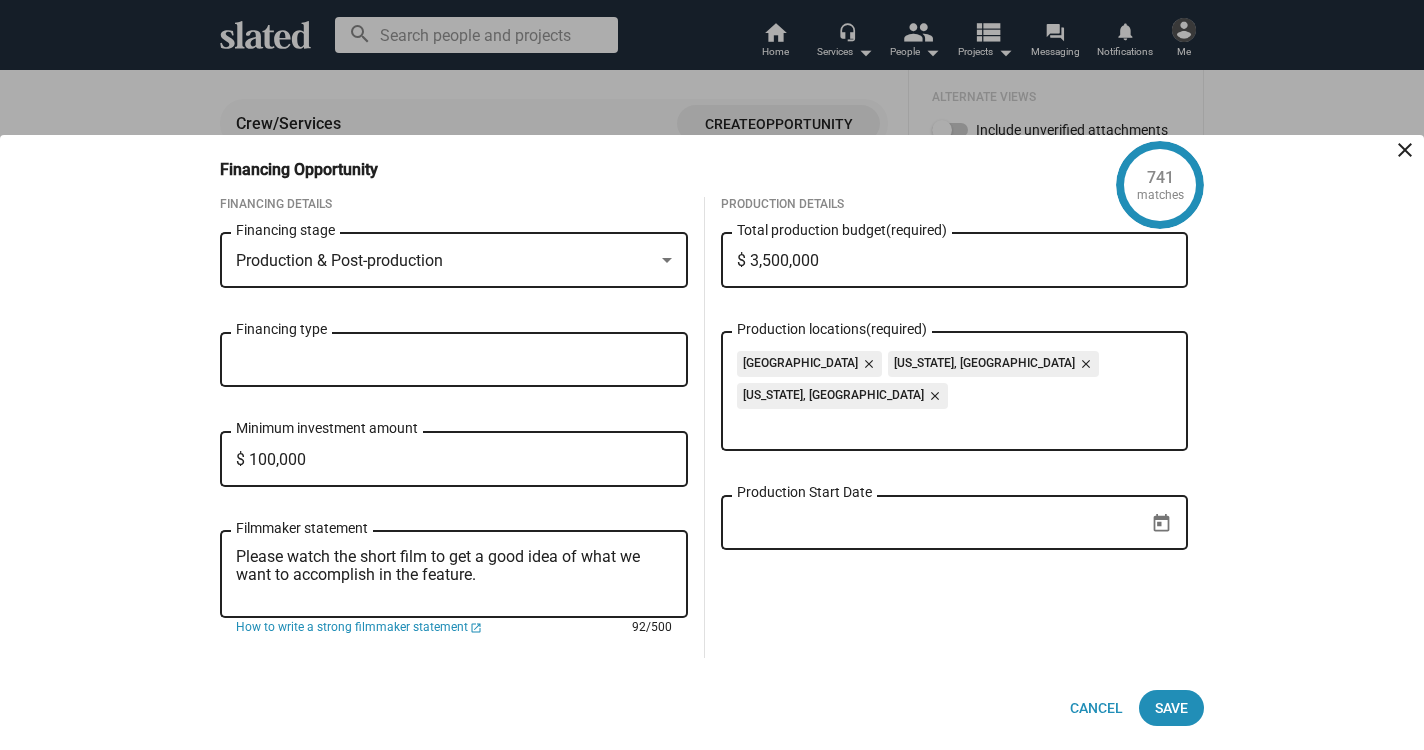 click on "Please watch the short film to get a good idea of what we want to accomplish in the feature." at bounding box center (454, 575) 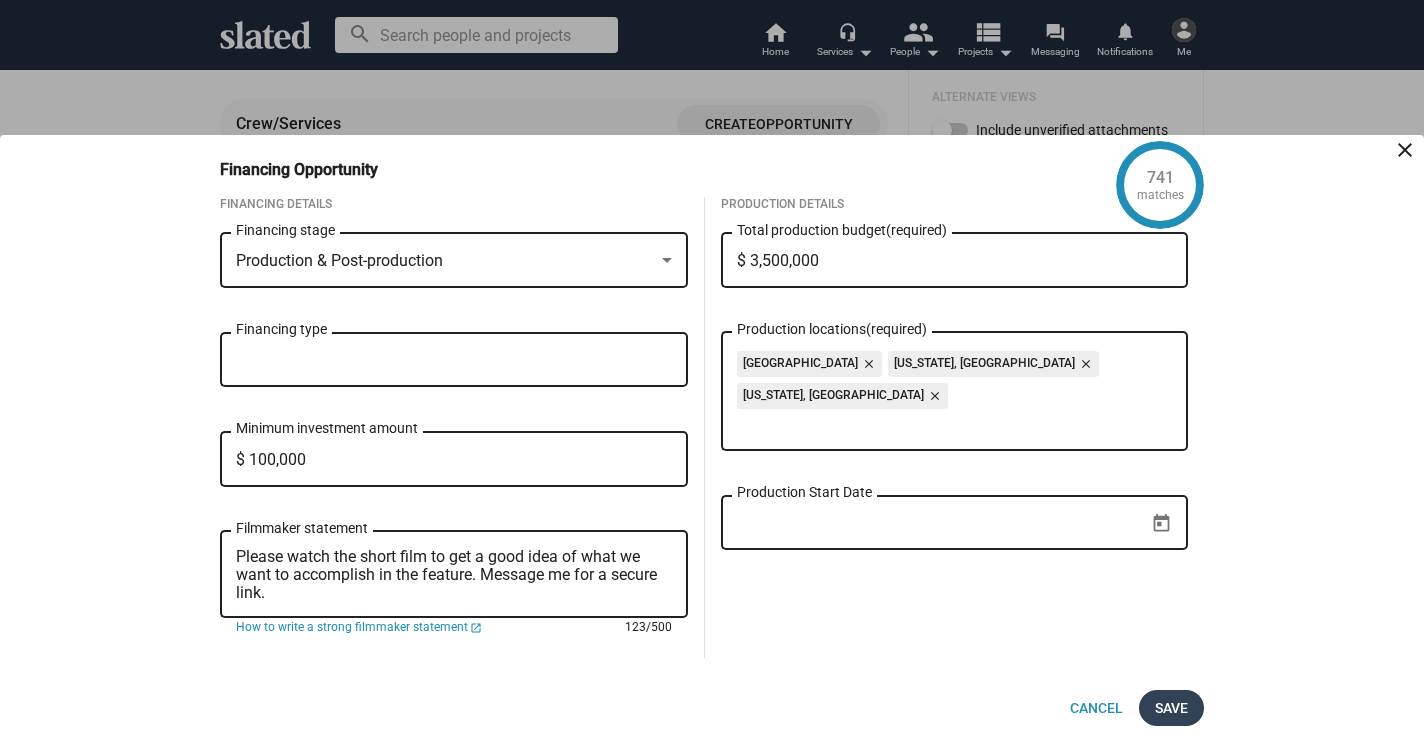 type on "Please watch the short film to get a good idea of what we want to accomplish in the feature. Message me for a secure link." 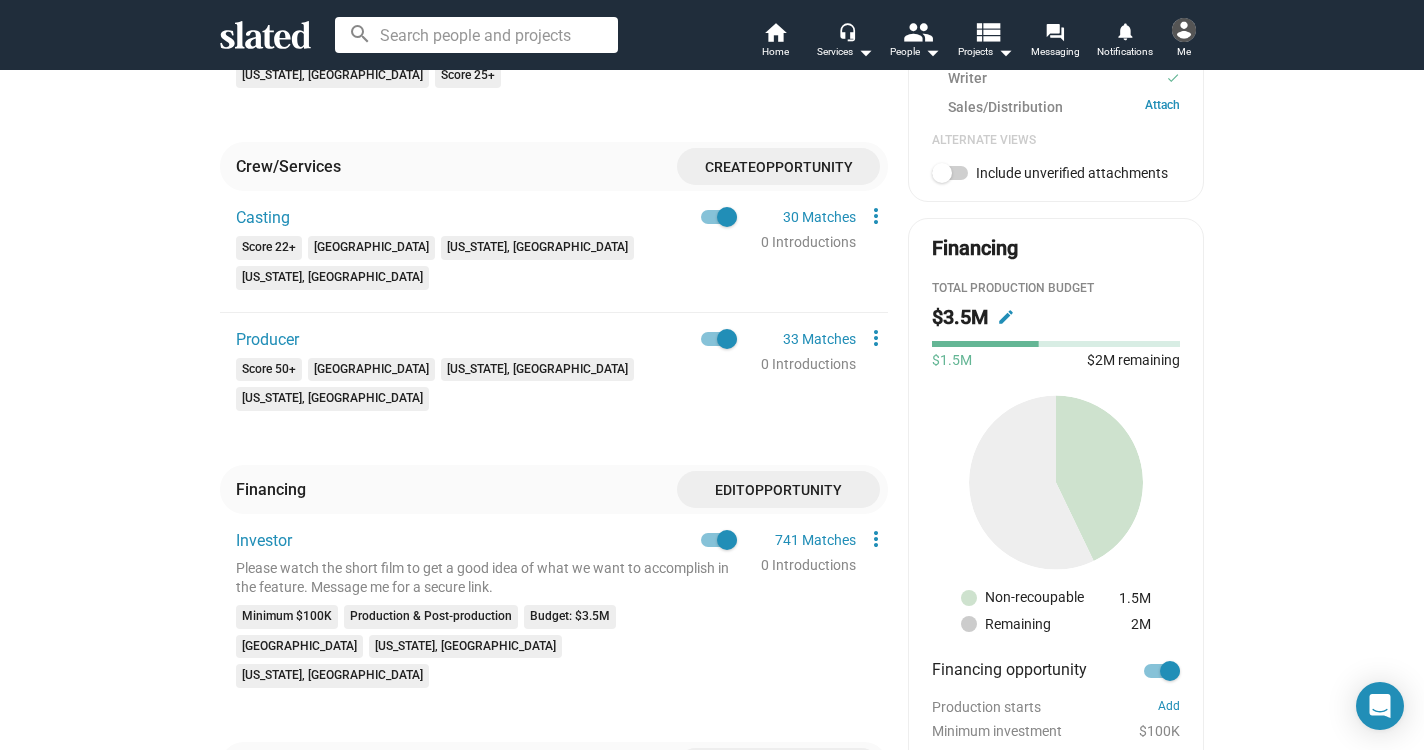 scroll, scrollTop: 792, scrollLeft: 0, axis: vertical 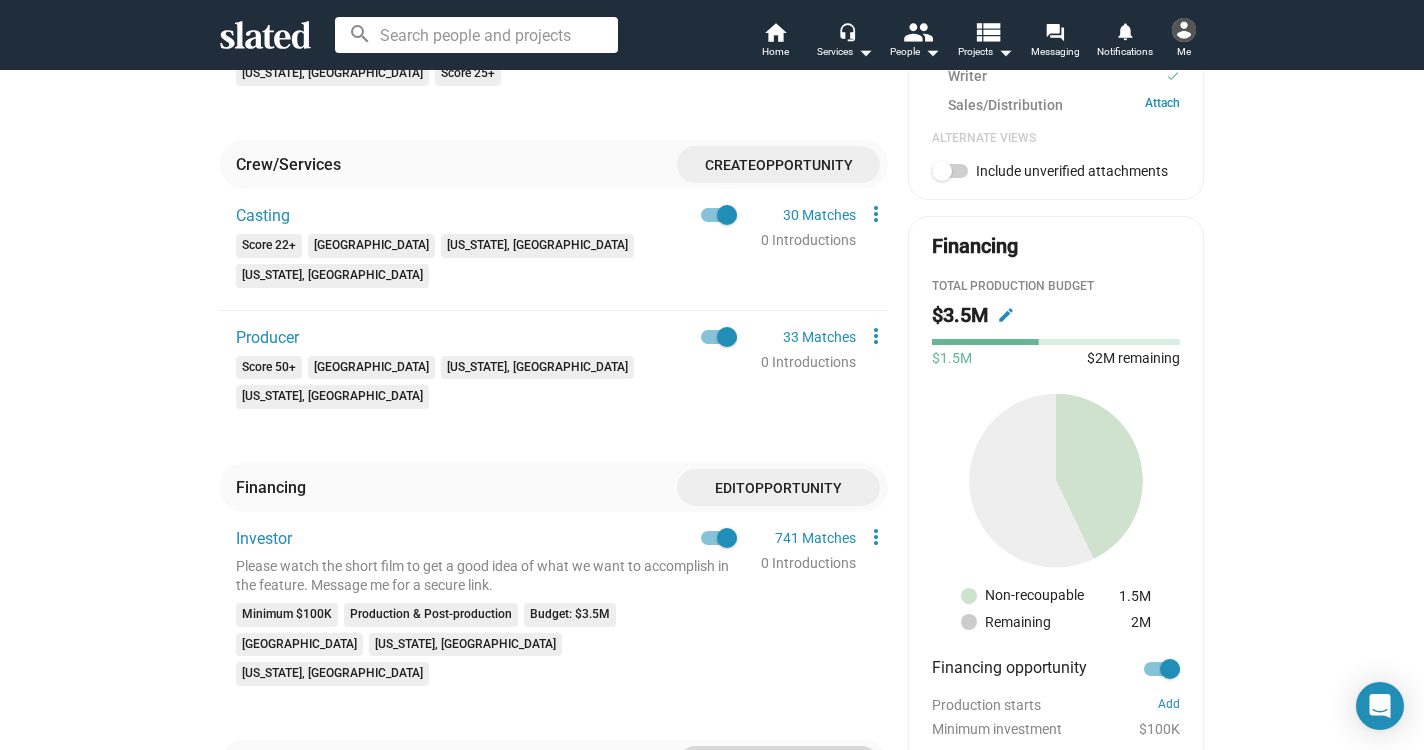 click on "Opportunity" 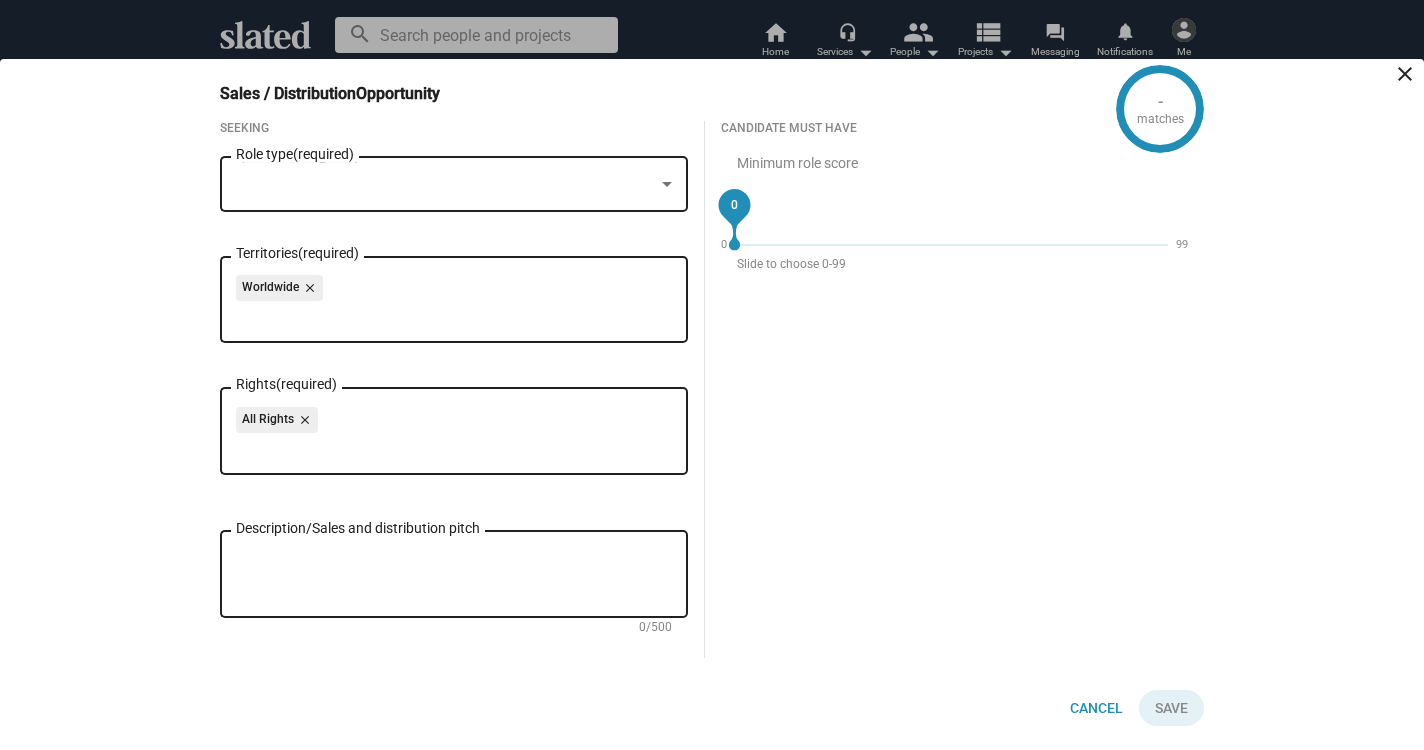 click at bounding box center (445, 185) 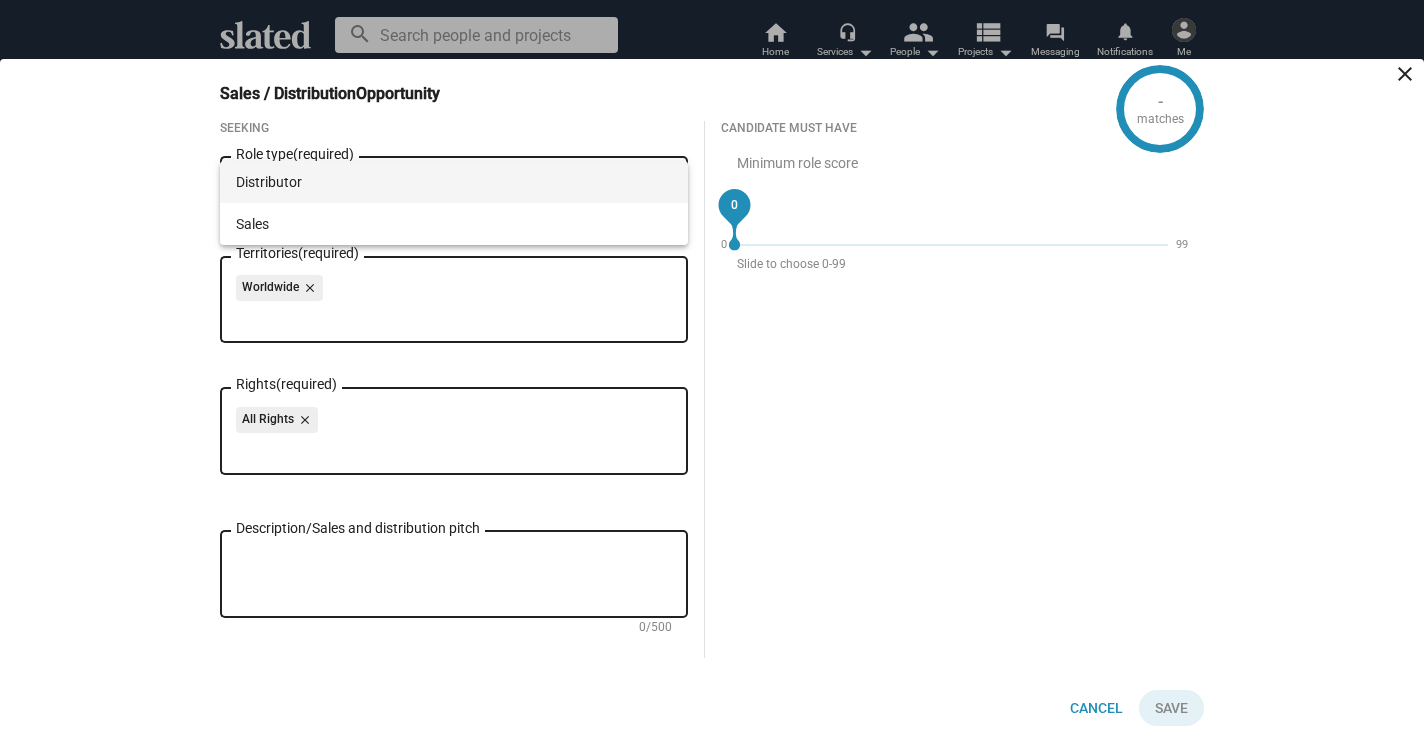 click on "Distributor" at bounding box center (454, 182) 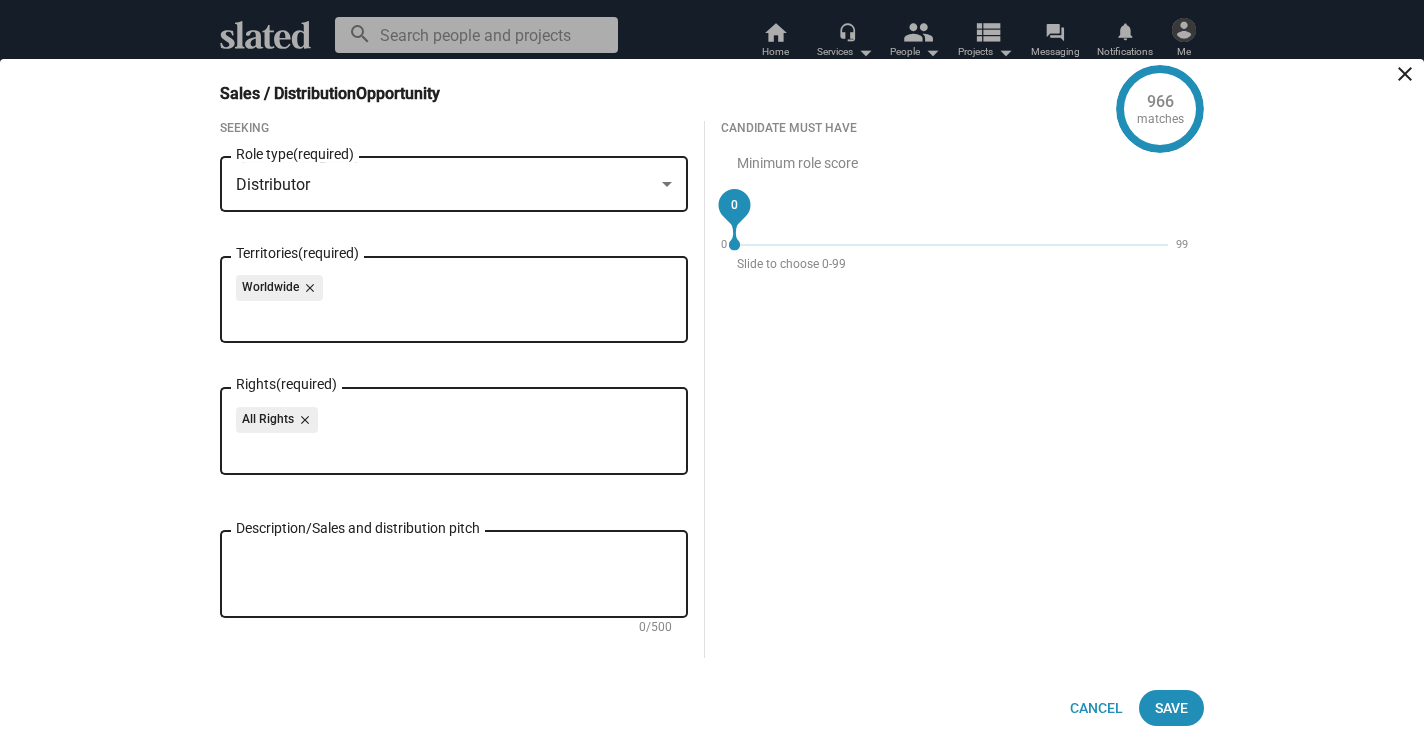 click on "0" at bounding box center (952, 245) 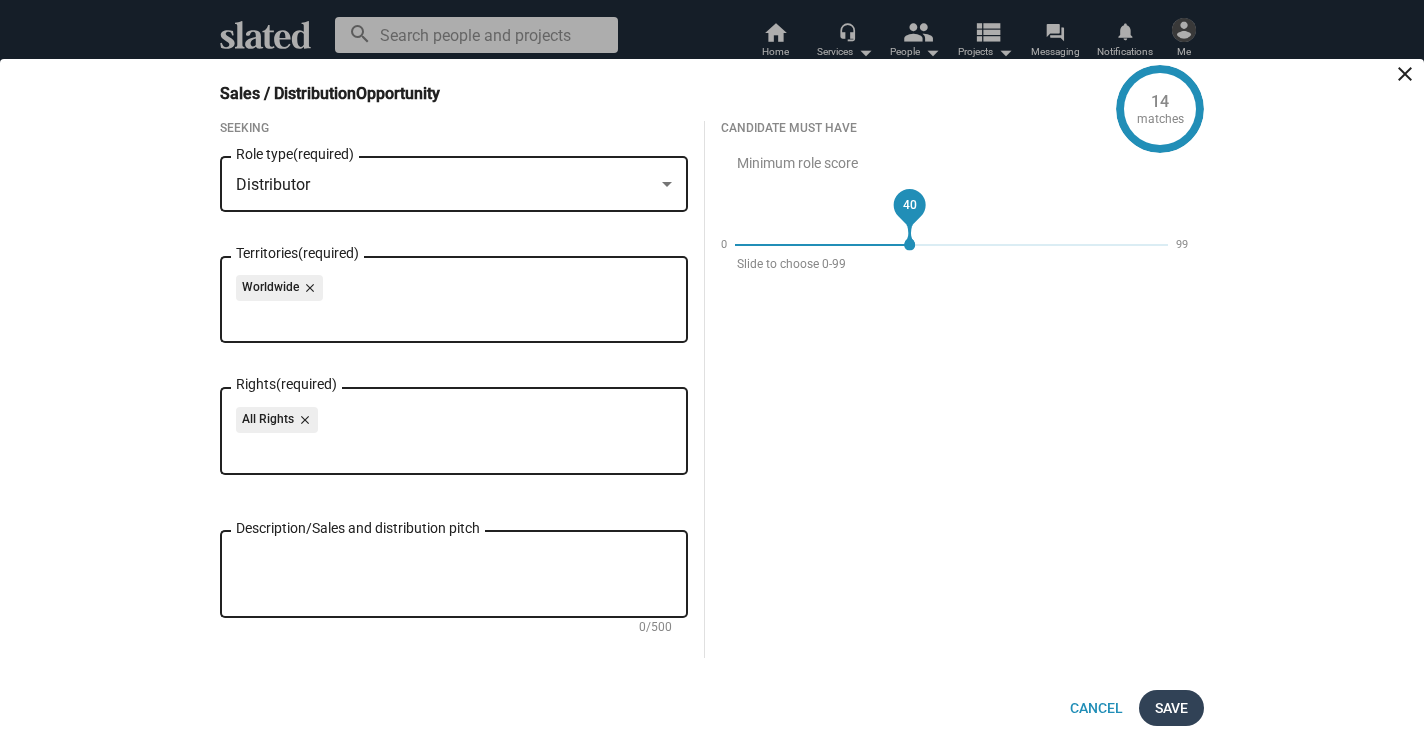 click on "Save" at bounding box center (1171, 708) 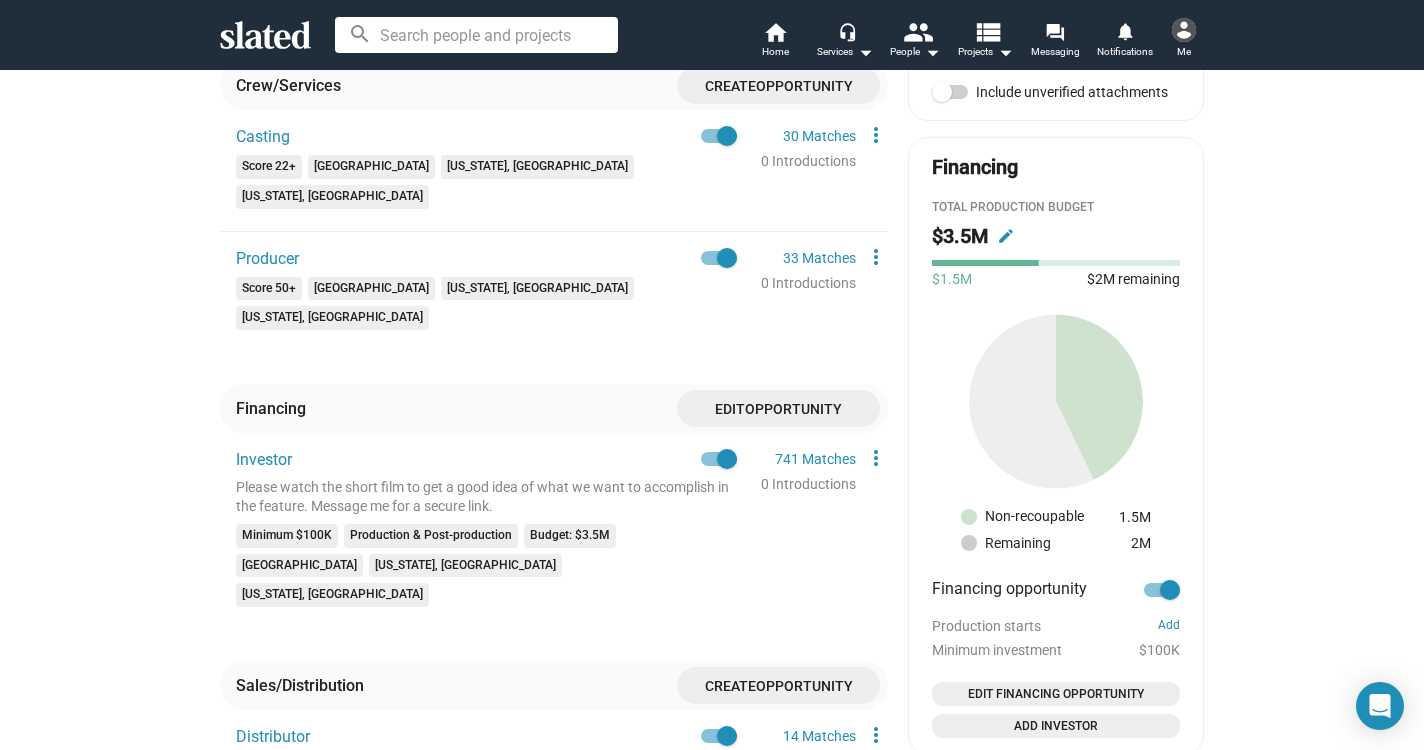 scroll, scrollTop: 915, scrollLeft: 0, axis: vertical 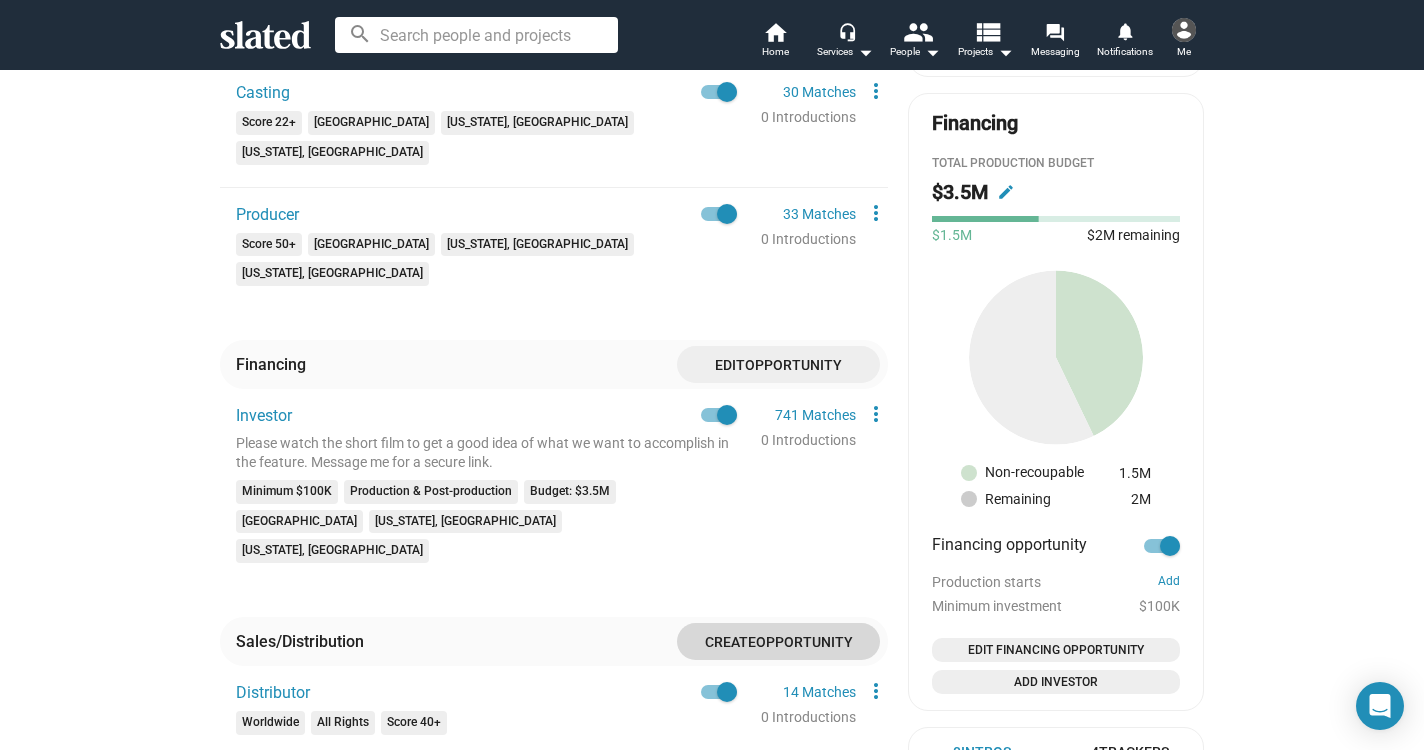 click on "Create" 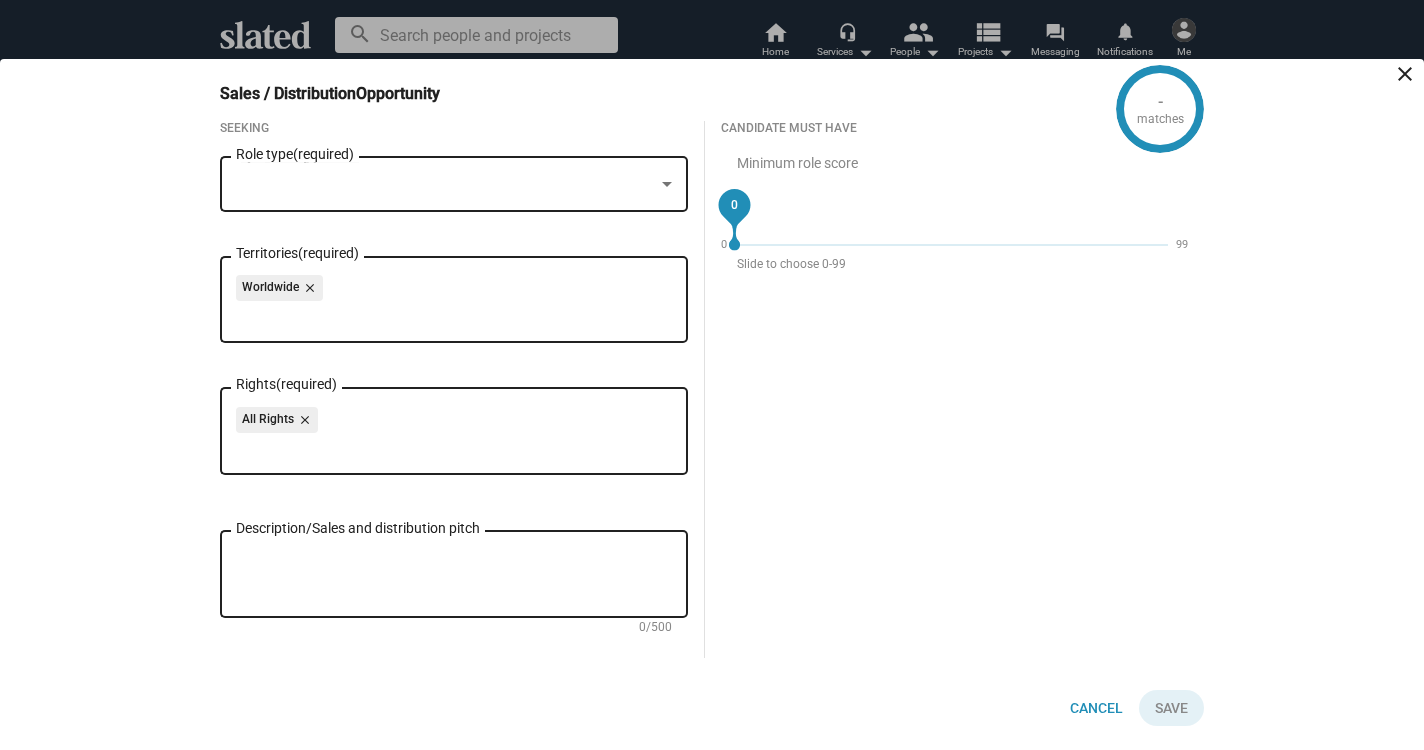 click at bounding box center (445, 185) 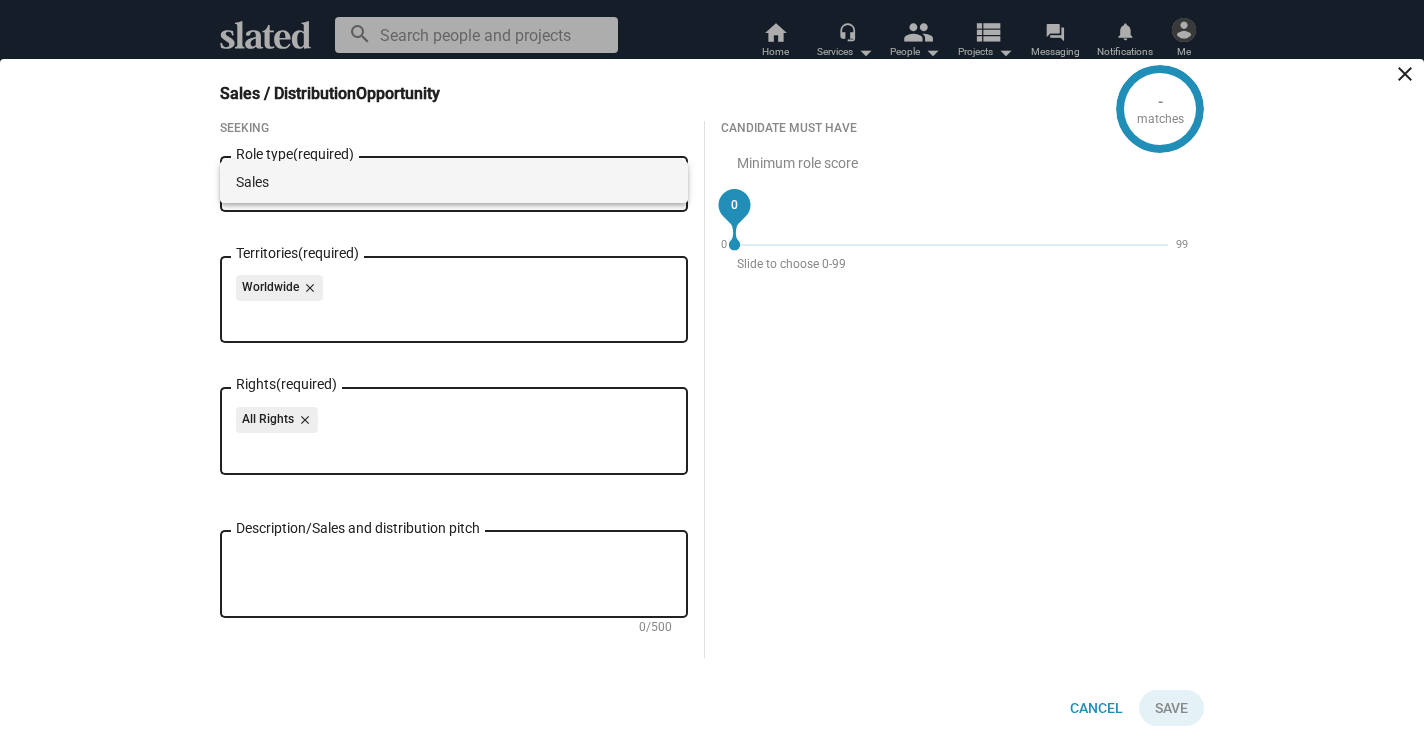 click on "Sales" at bounding box center (454, 182) 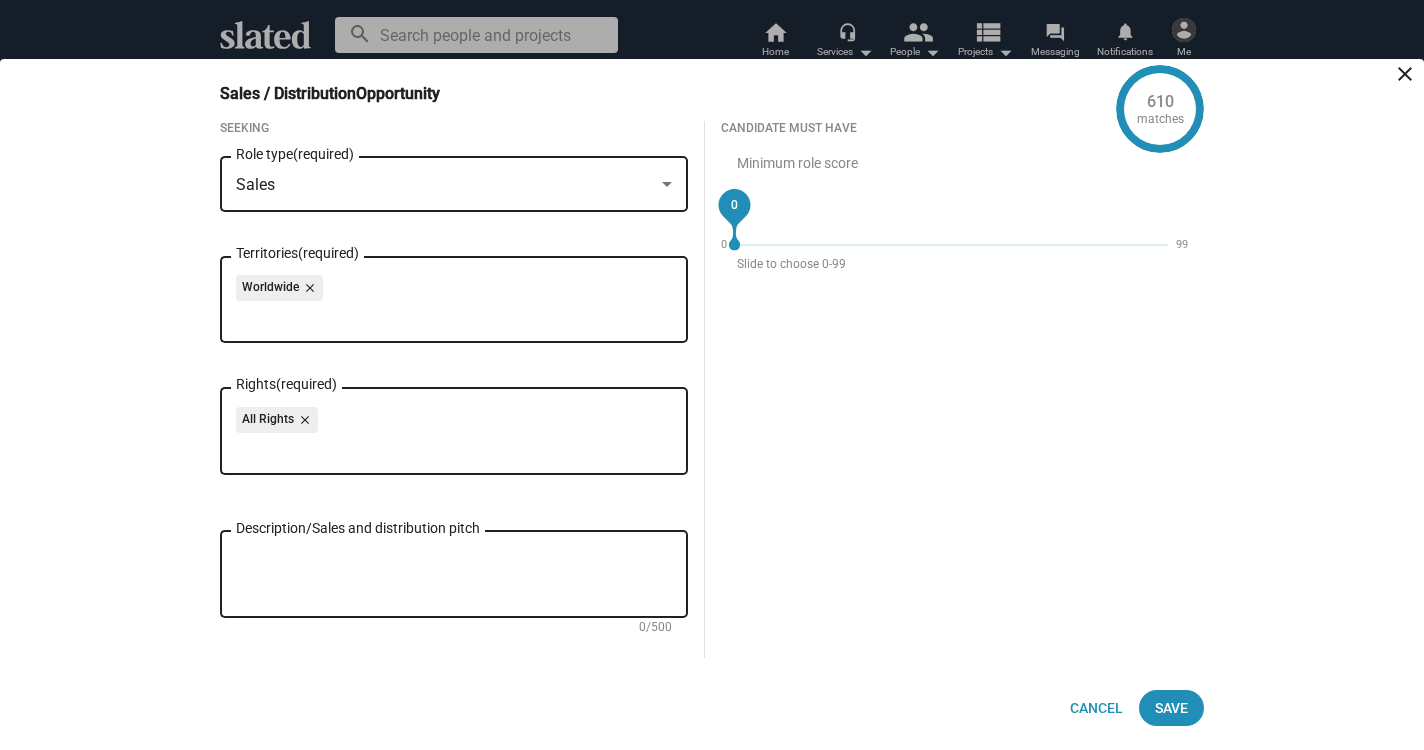 click on "0" at bounding box center (952, 245) 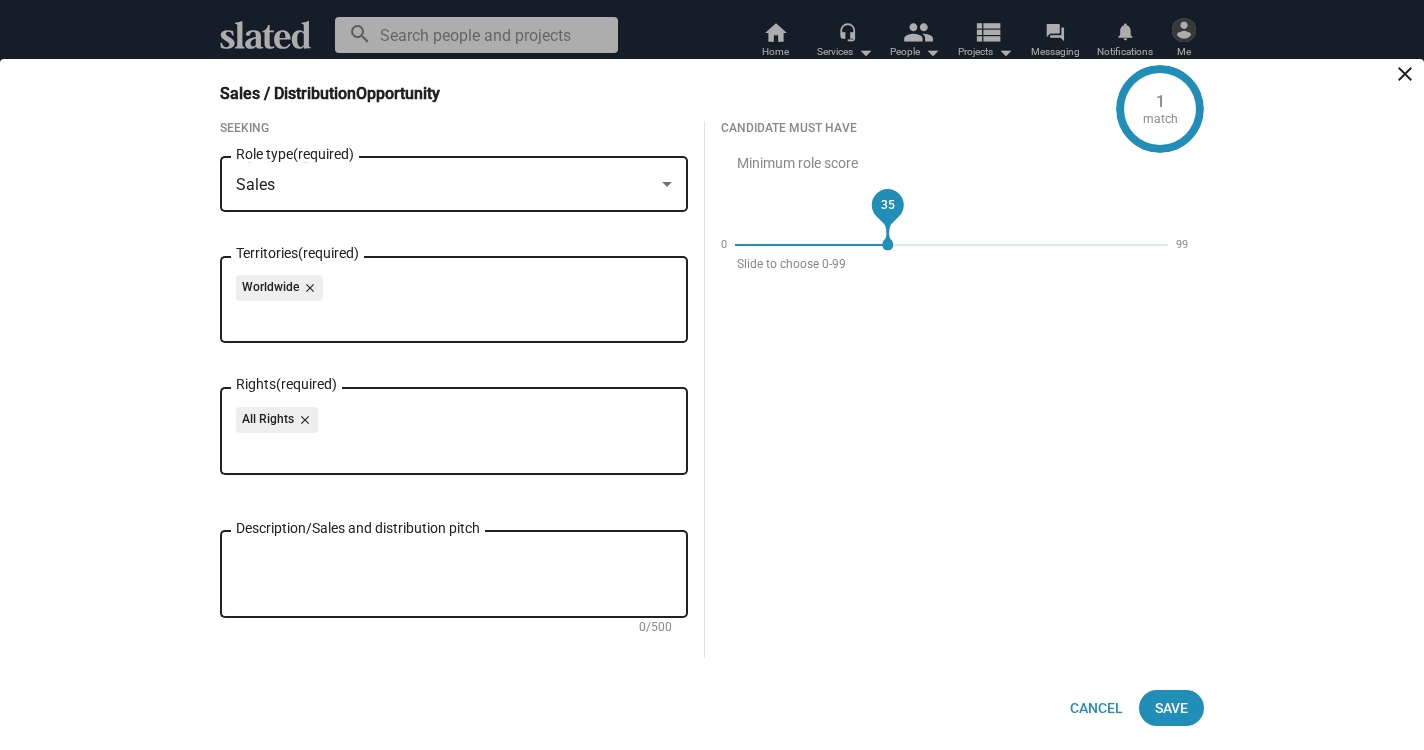 click on "35" at bounding box center [952, 245] 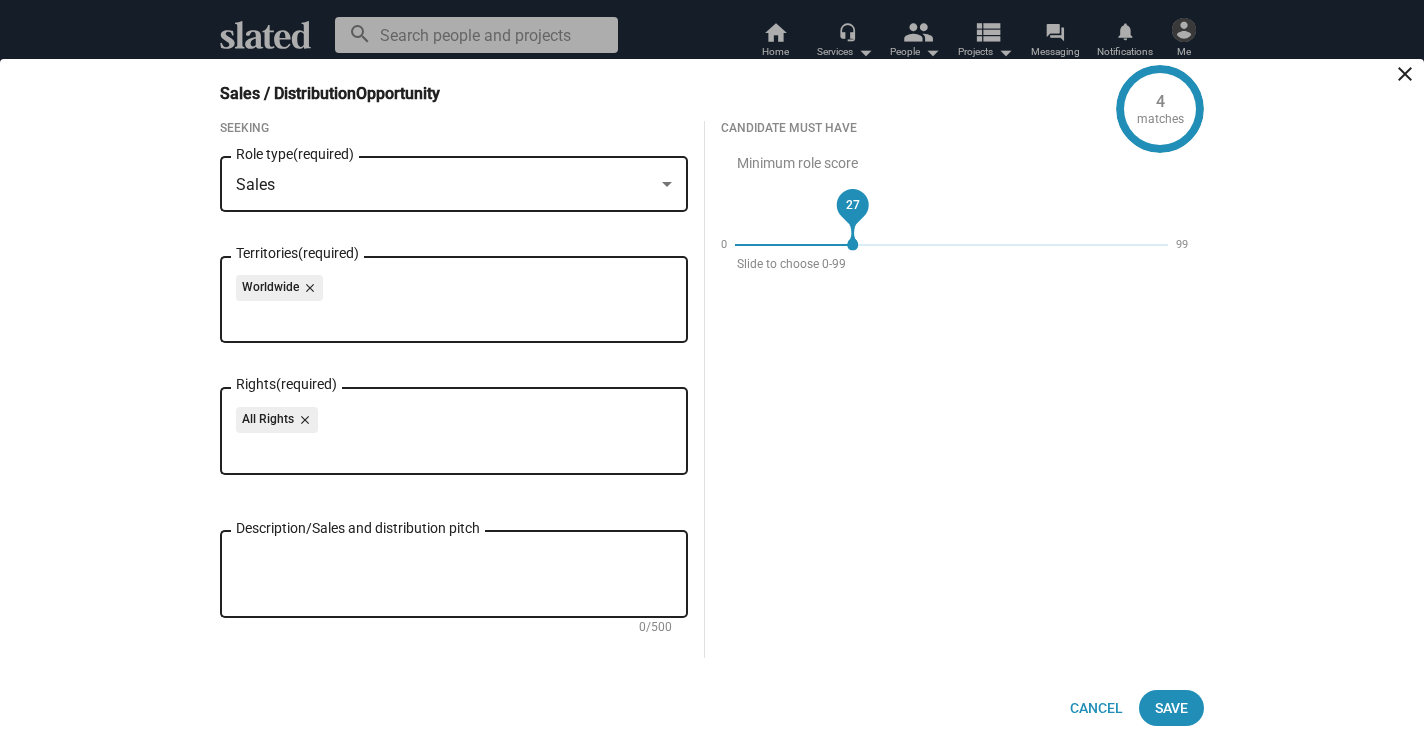 click on "27" at bounding box center (952, 245) 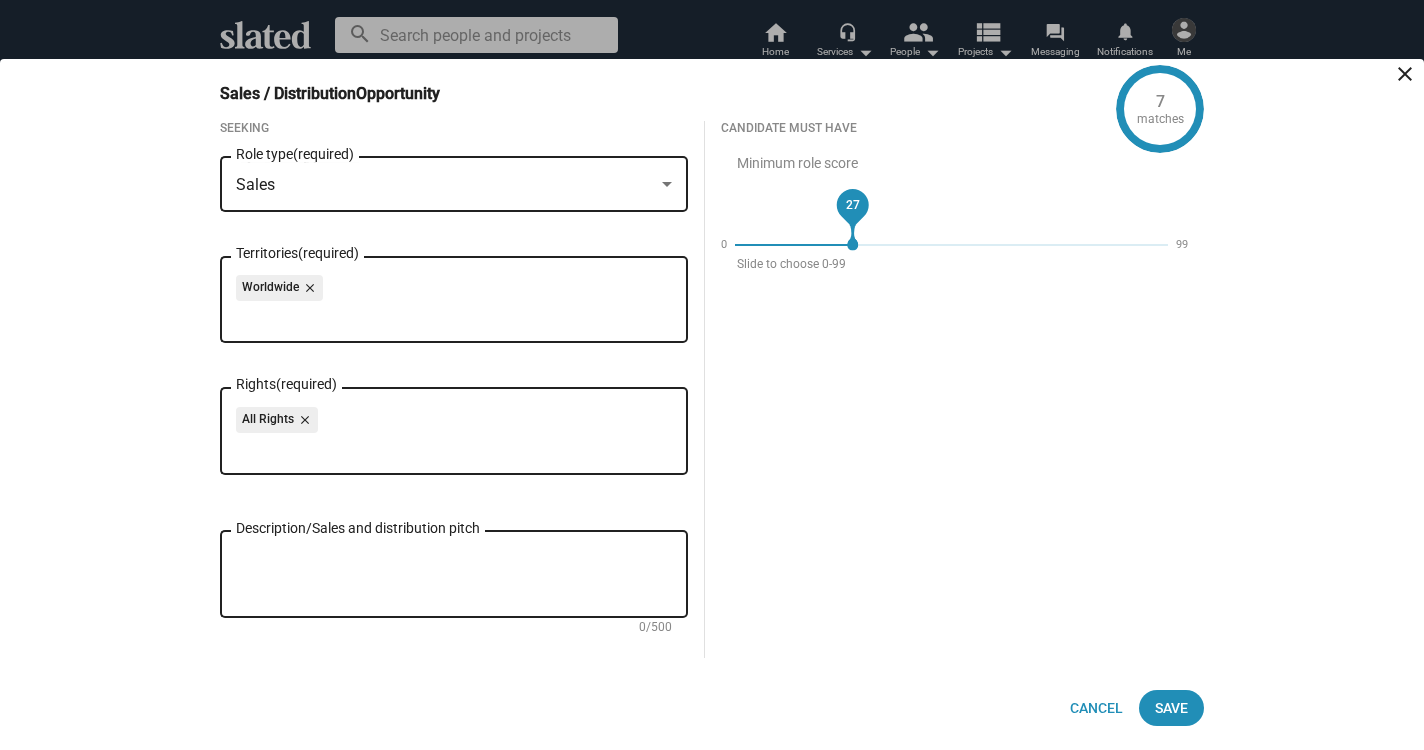 click on "27" at bounding box center [952, 245] 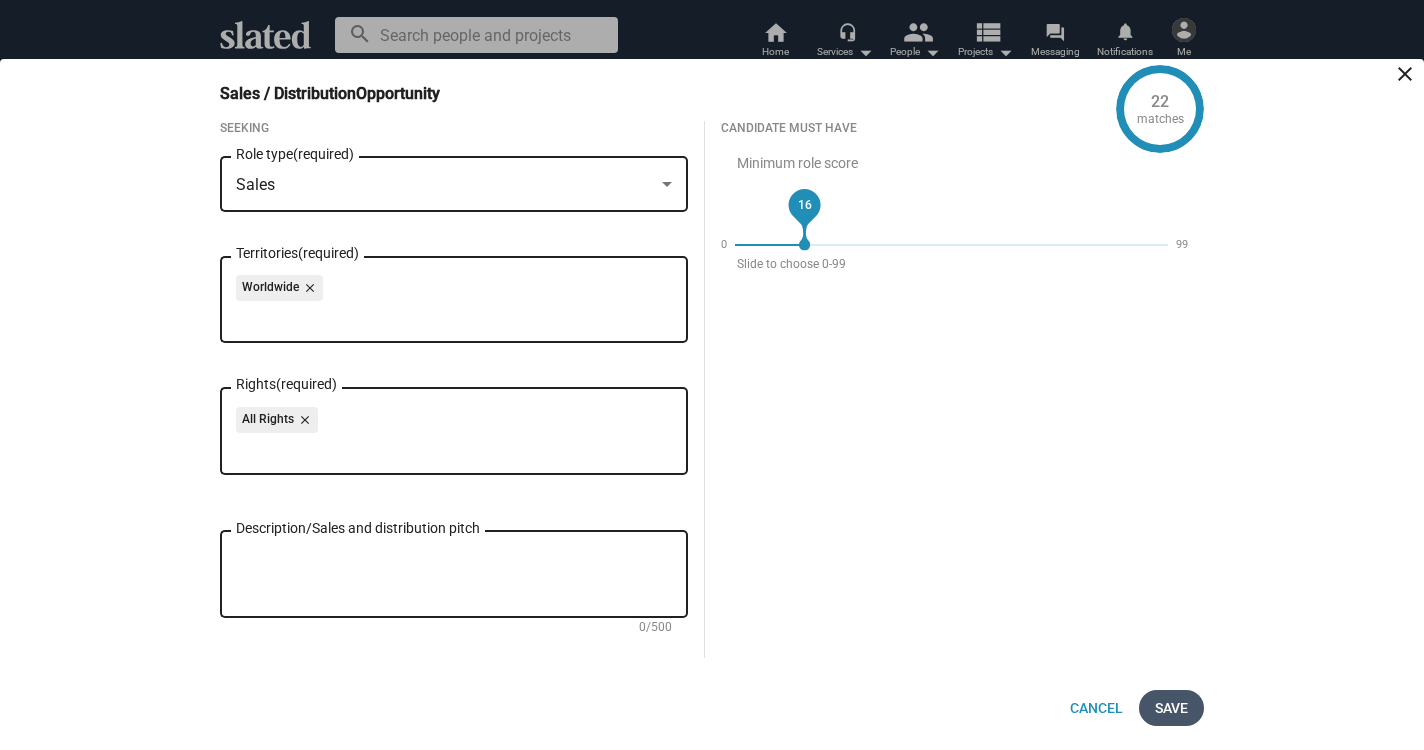 click on "Save" at bounding box center (1171, 708) 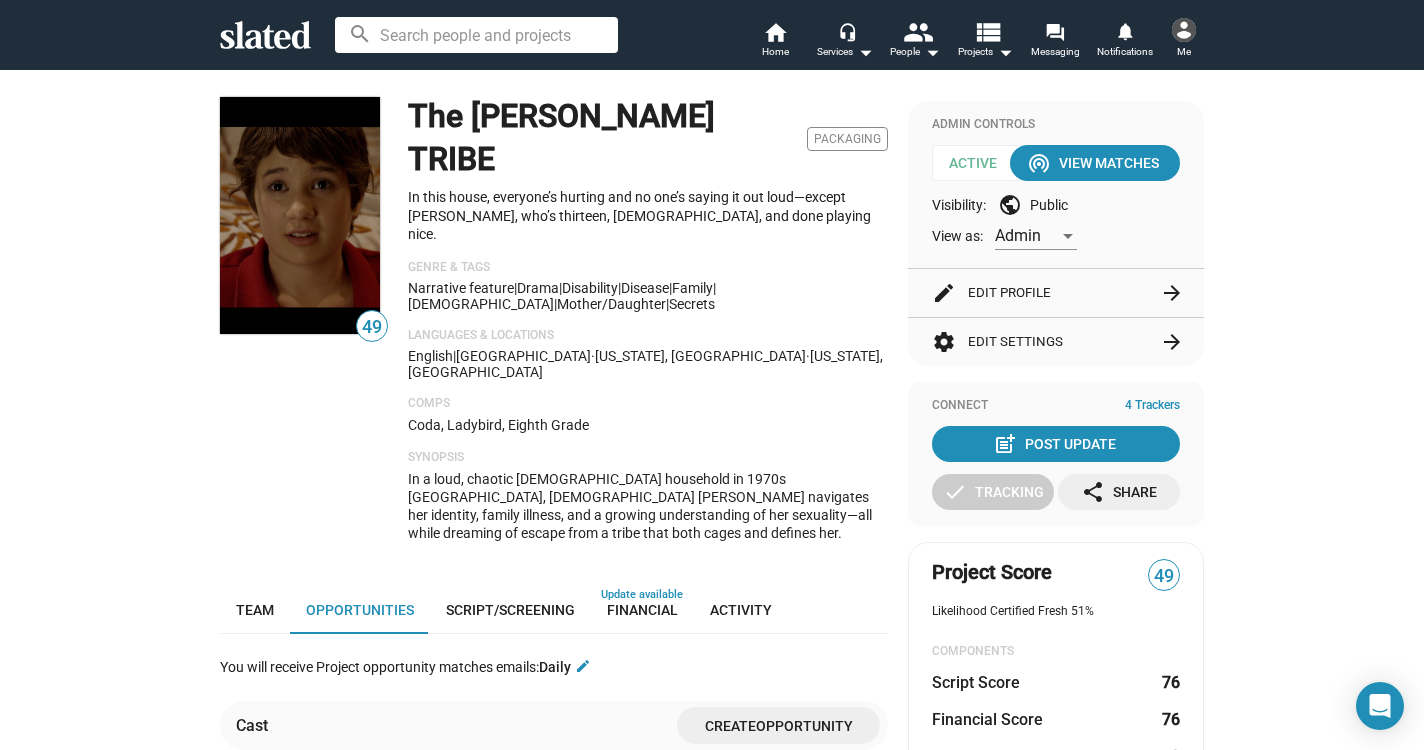 scroll, scrollTop: 0, scrollLeft: 0, axis: both 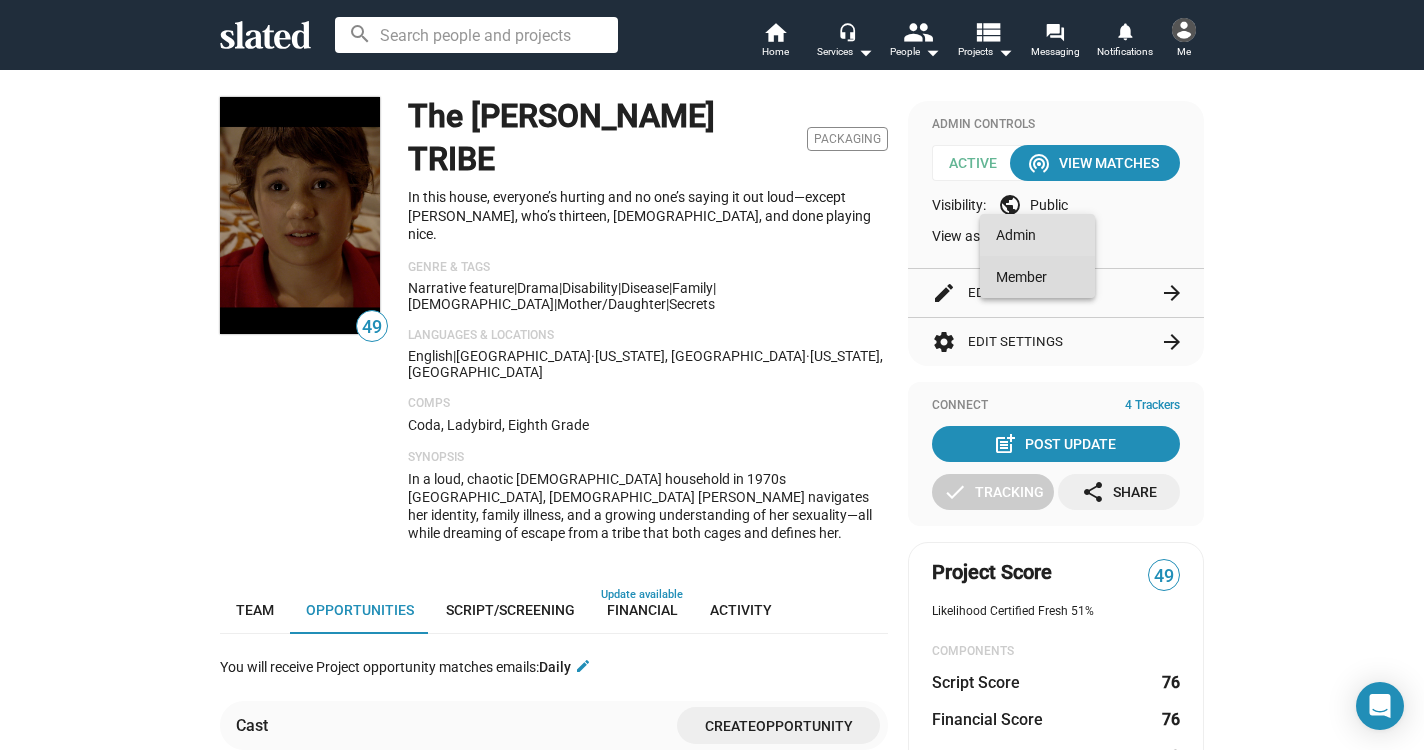 click on "Member" at bounding box center (1037, 277) 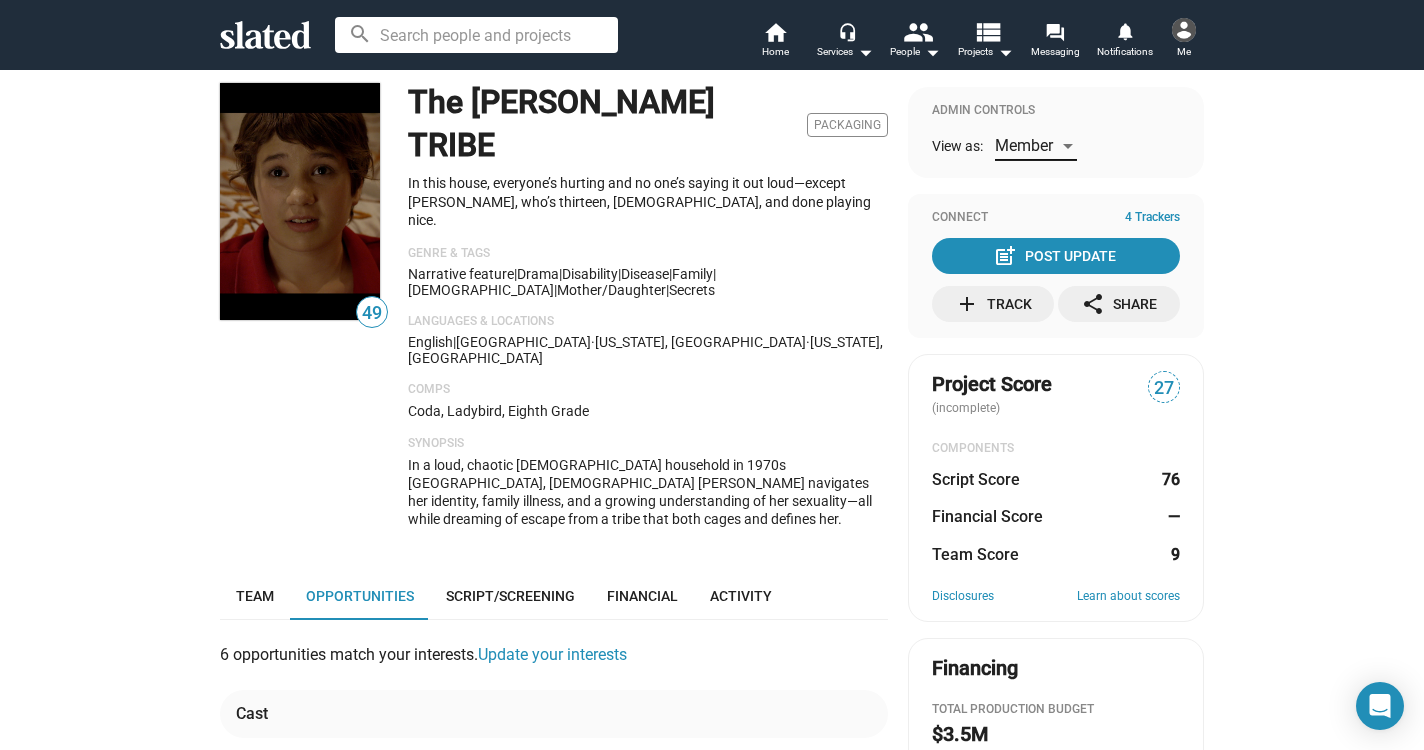 scroll, scrollTop: 8, scrollLeft: 0, axis: vertical 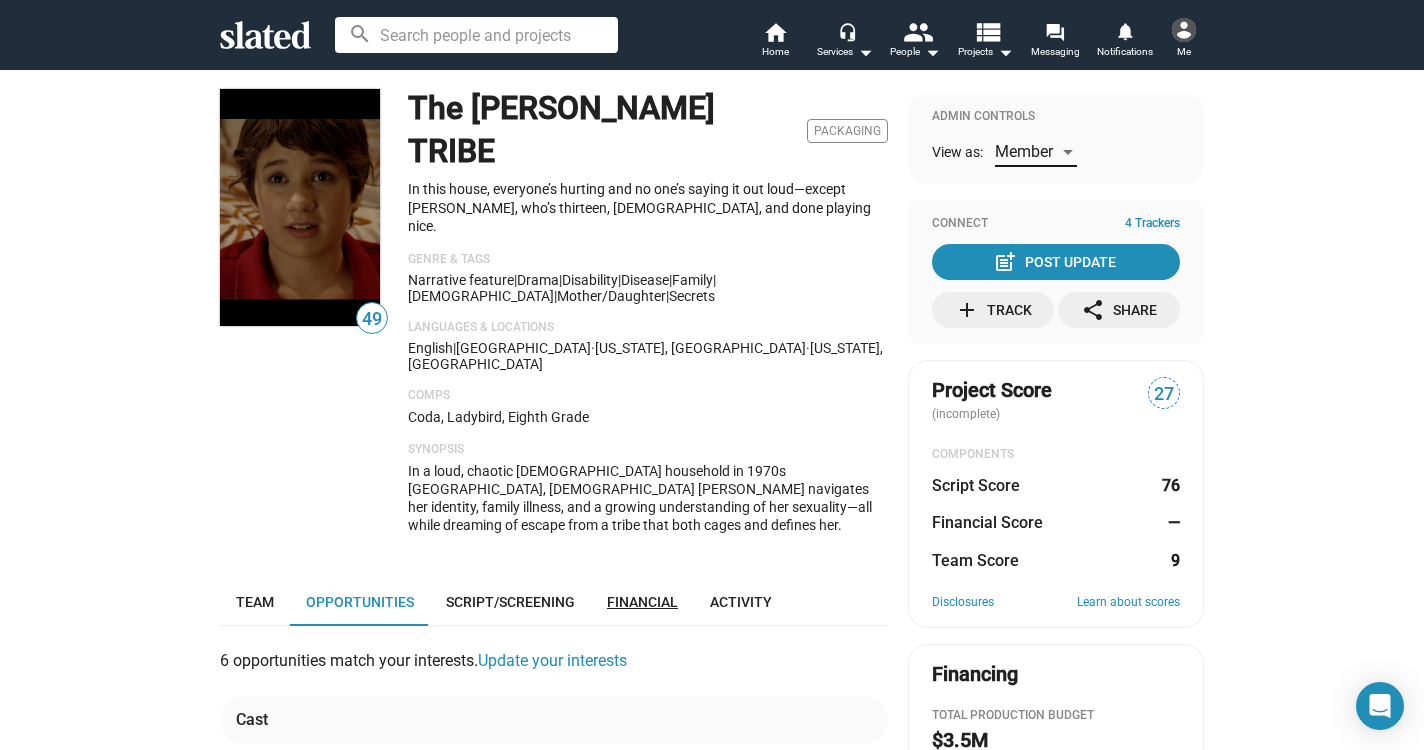 click on "Financial" at bounding box center (642, 602) 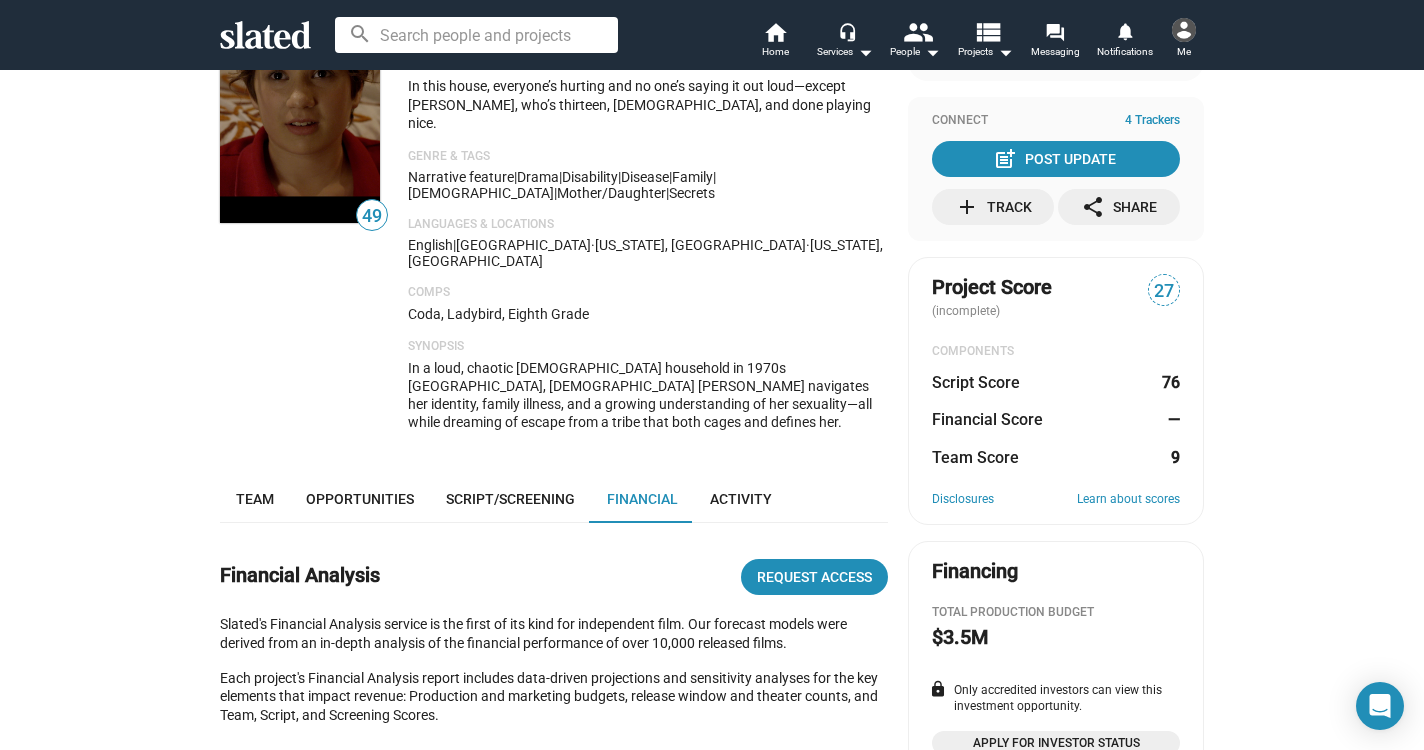 scroll, scrollTop: 123, scrollLeft: 0, axis: vertical 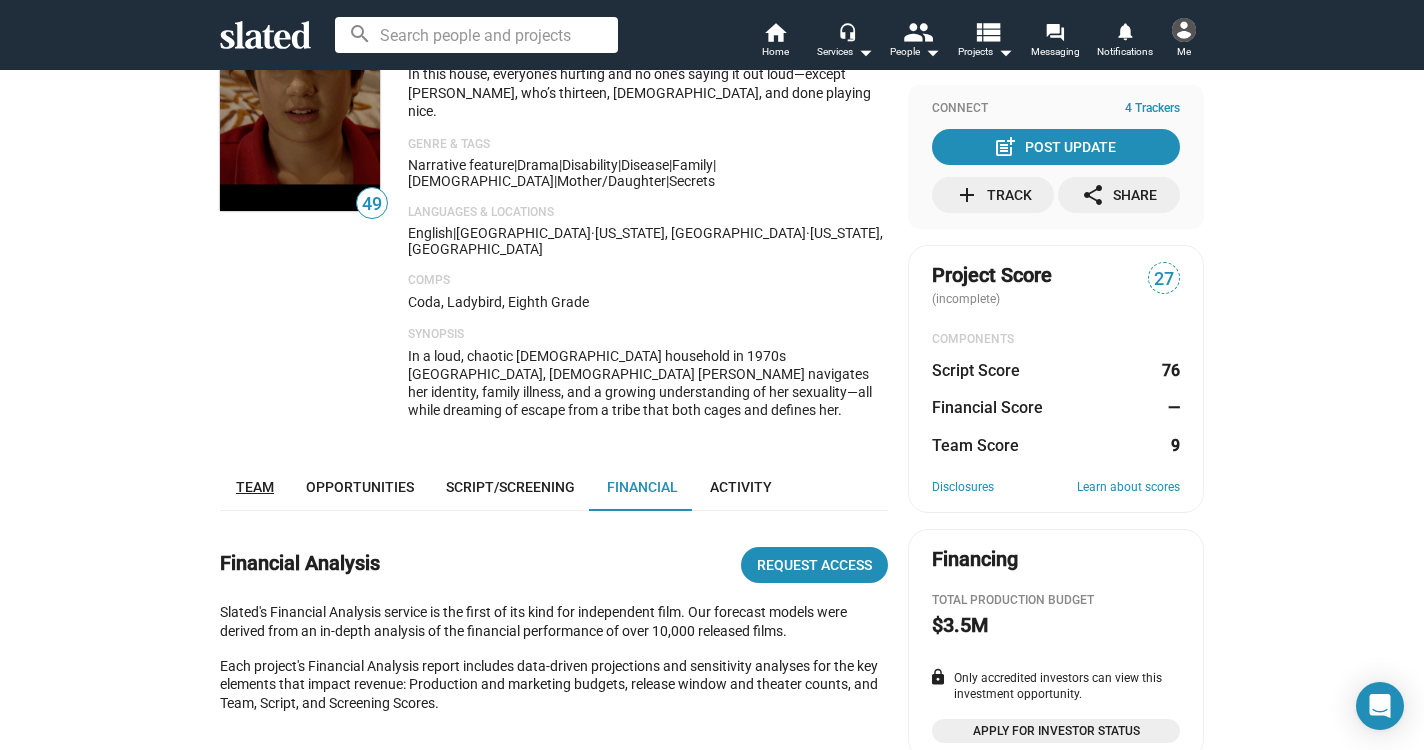 click on "Team" at bounding box center (255, 487) 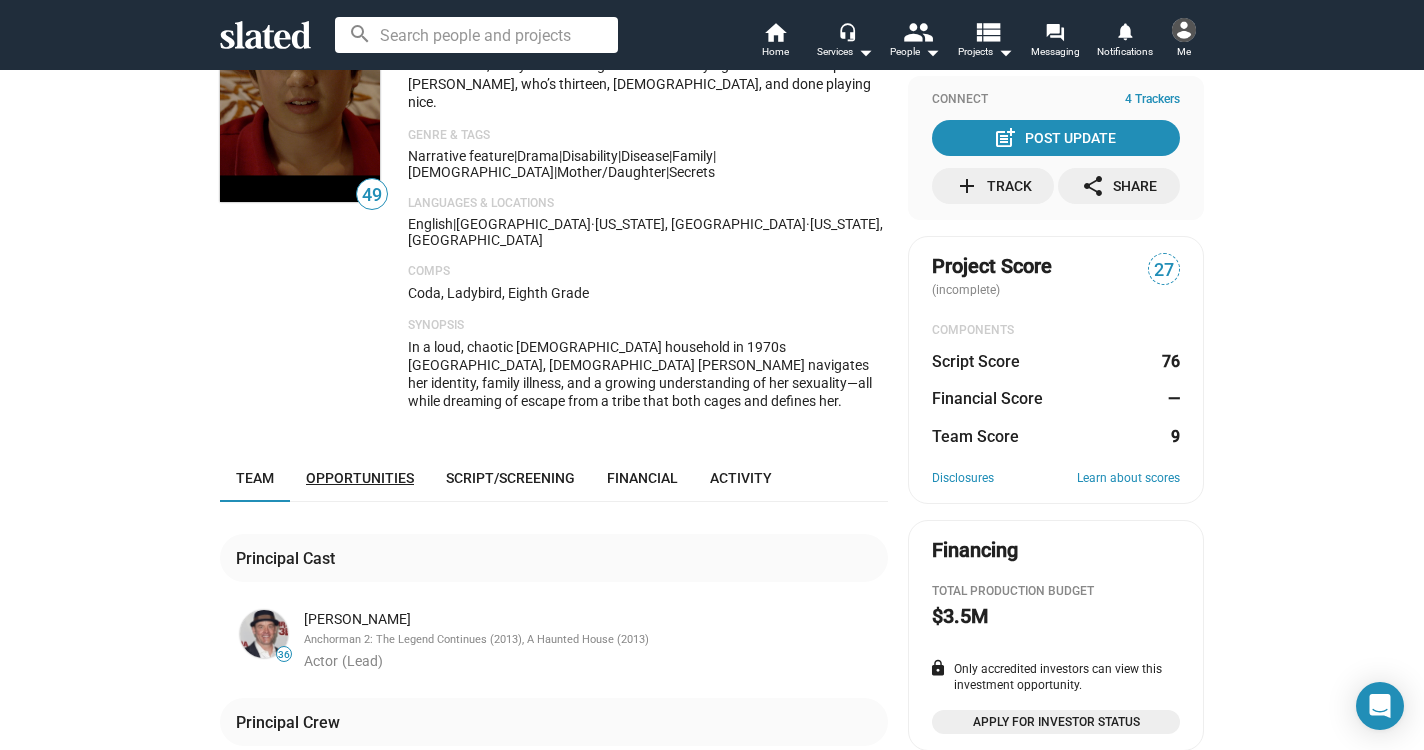 click on "Opportunities" at bounding box center [360, 478] 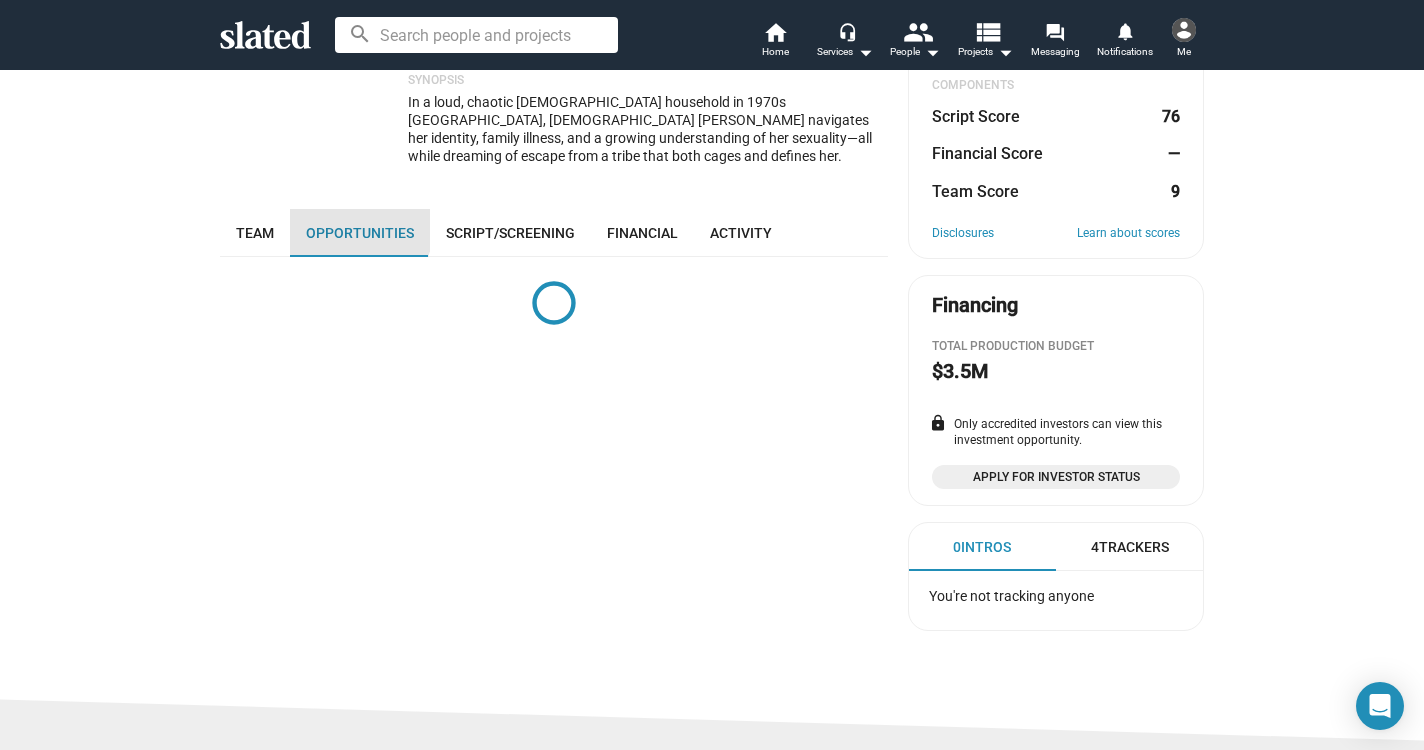 scroll, scrollTop: 434, scrollLeft: 0, axis: vertical 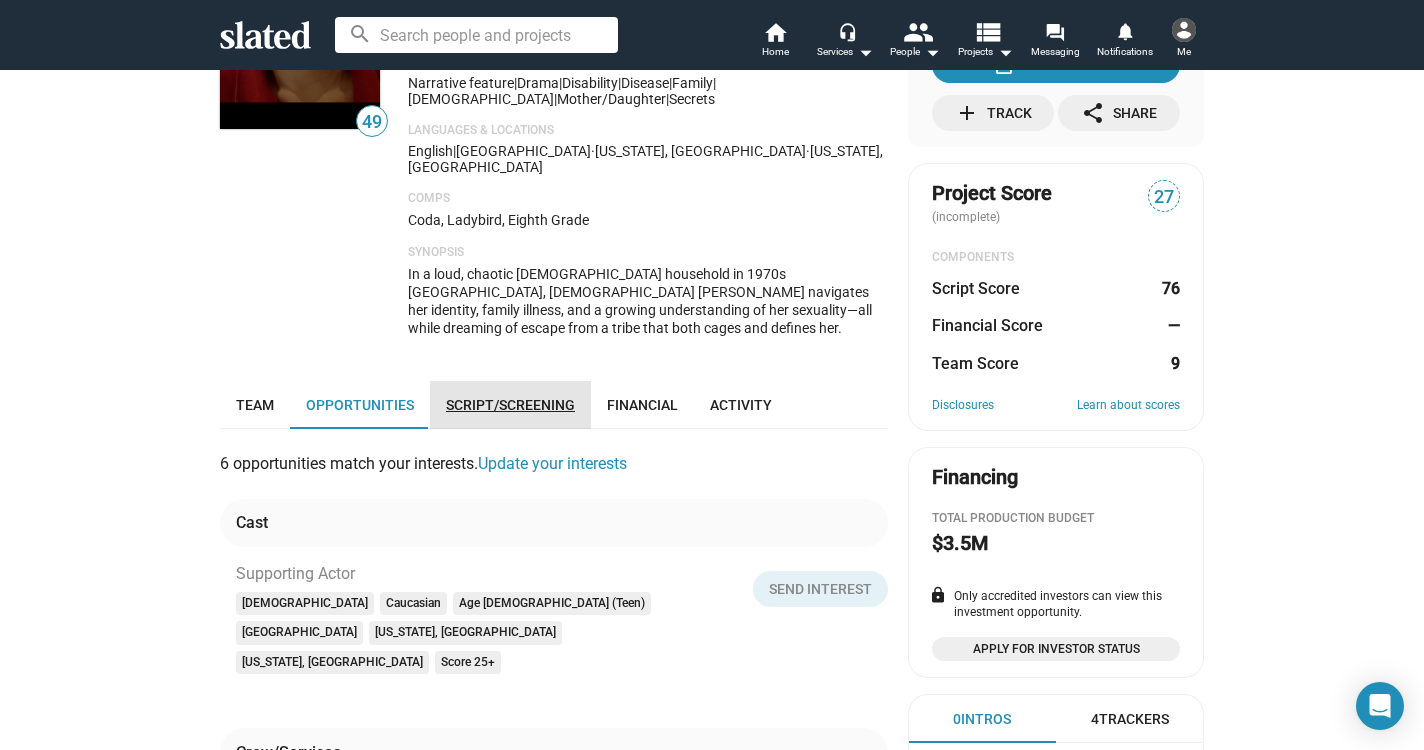 click on "Script/Screening" at bounding box center [510, 405] 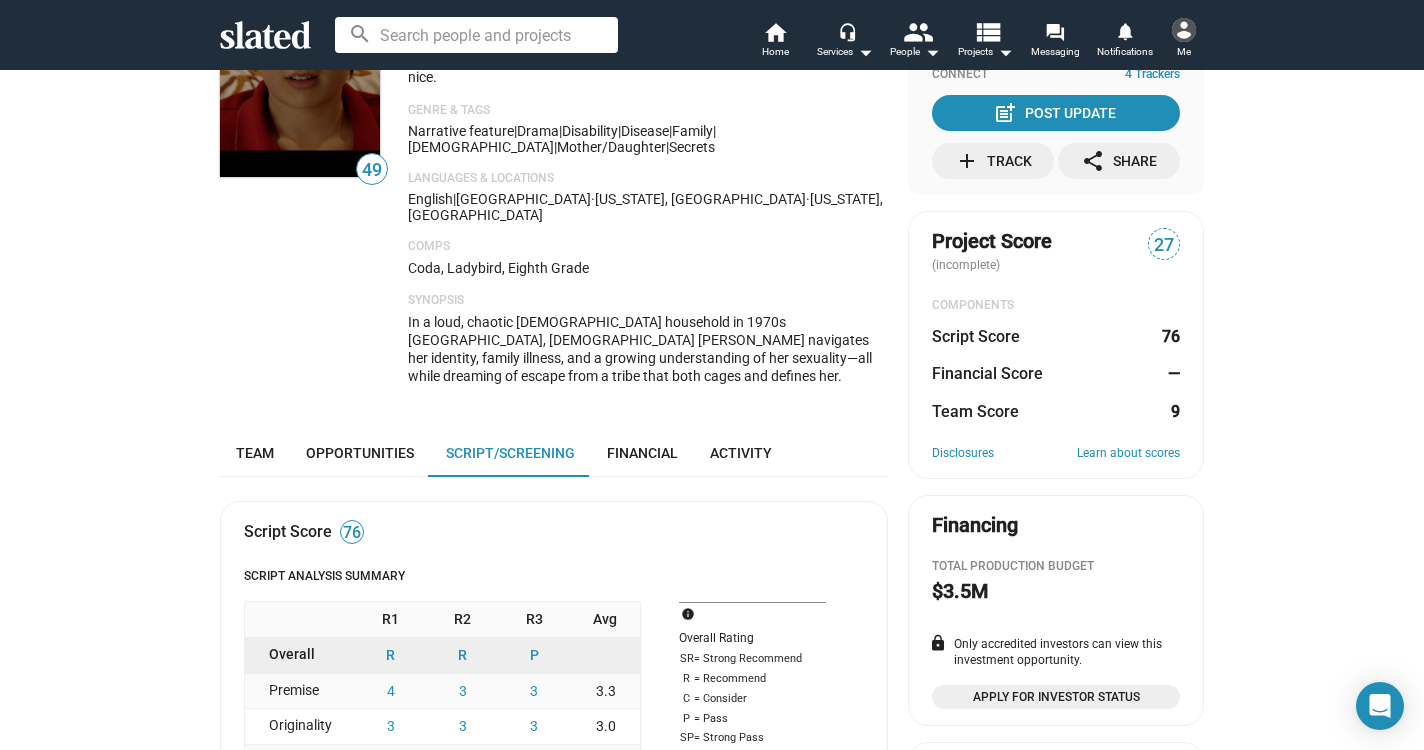 scroll, scrollTop: 104, scrollLeft: 0, axis: vertical 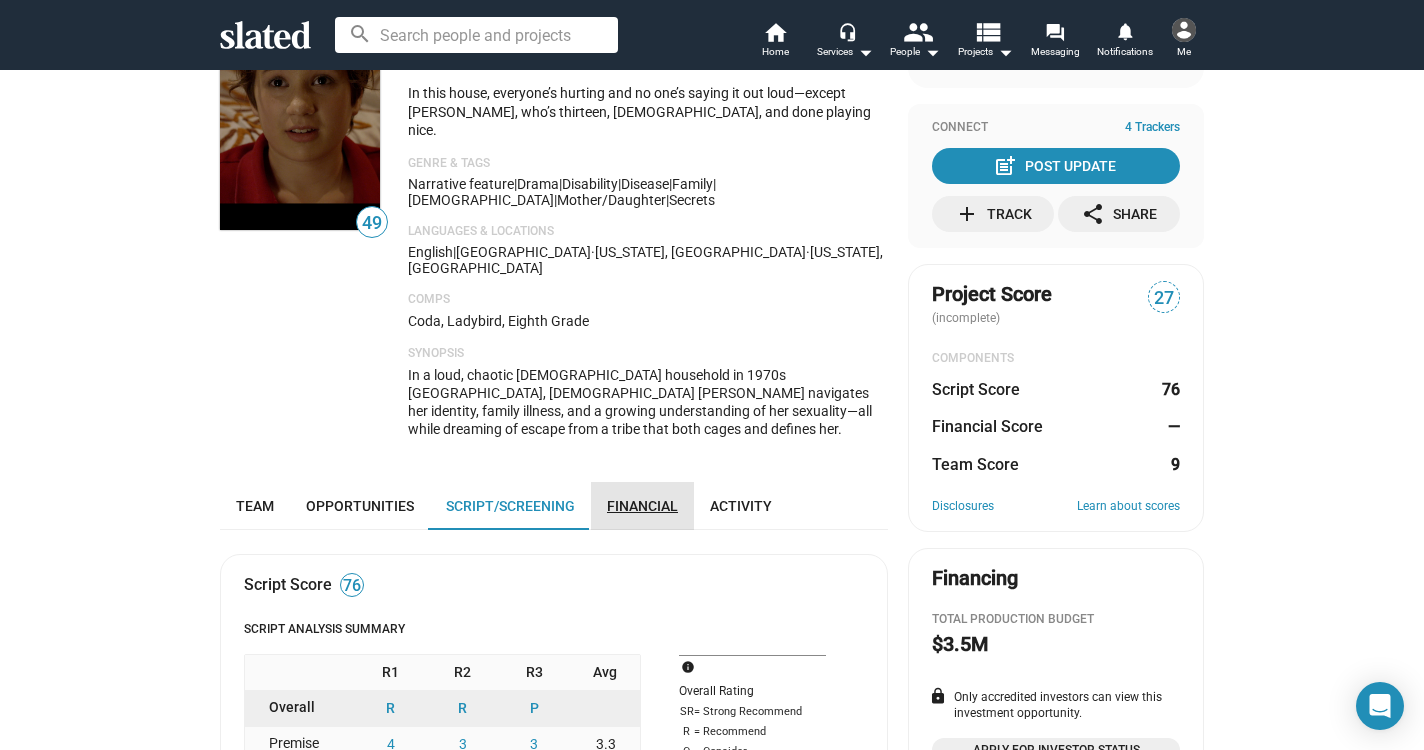 click on "Financial" at bounding box center [642, 506] 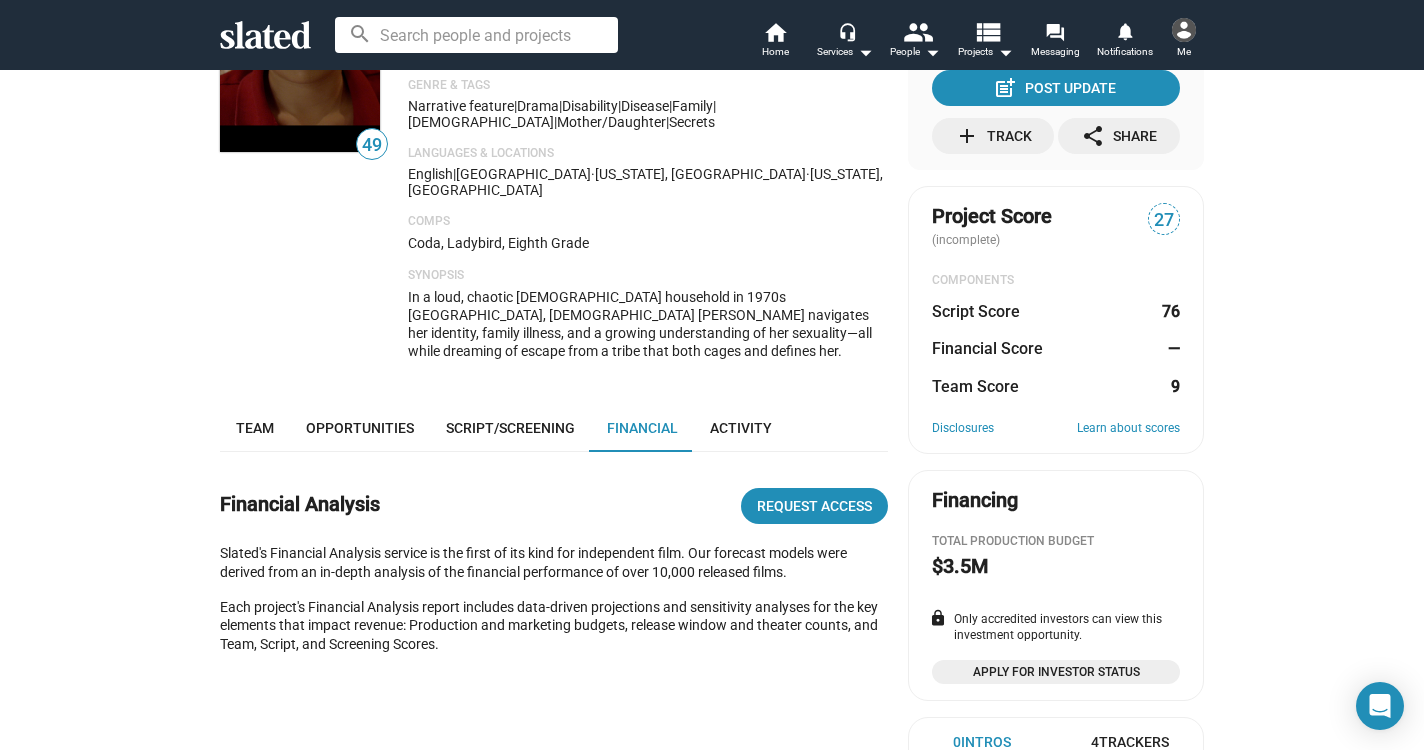 scroll, scrollTop: 98, scrollLeft: 0, axis: vertical 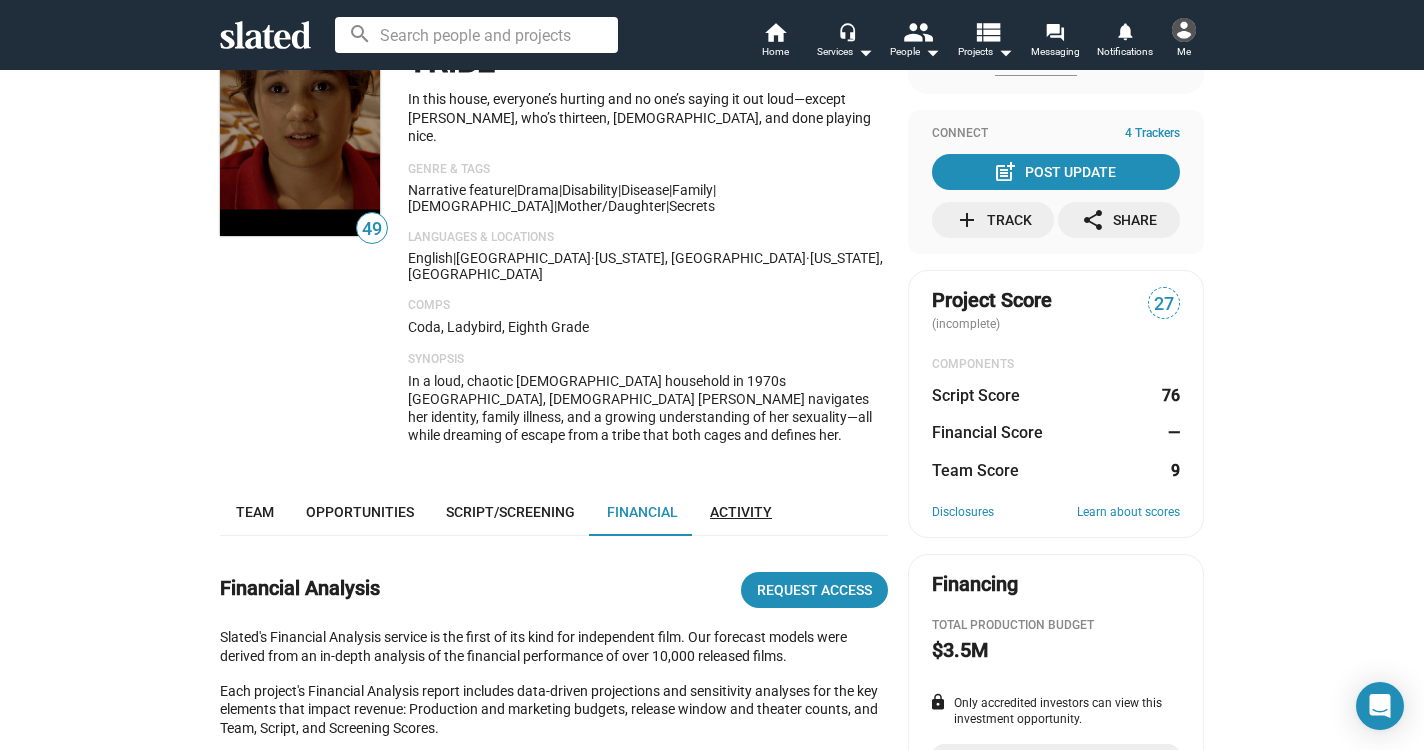 click on "Activity" at bounding box center (741, 512) 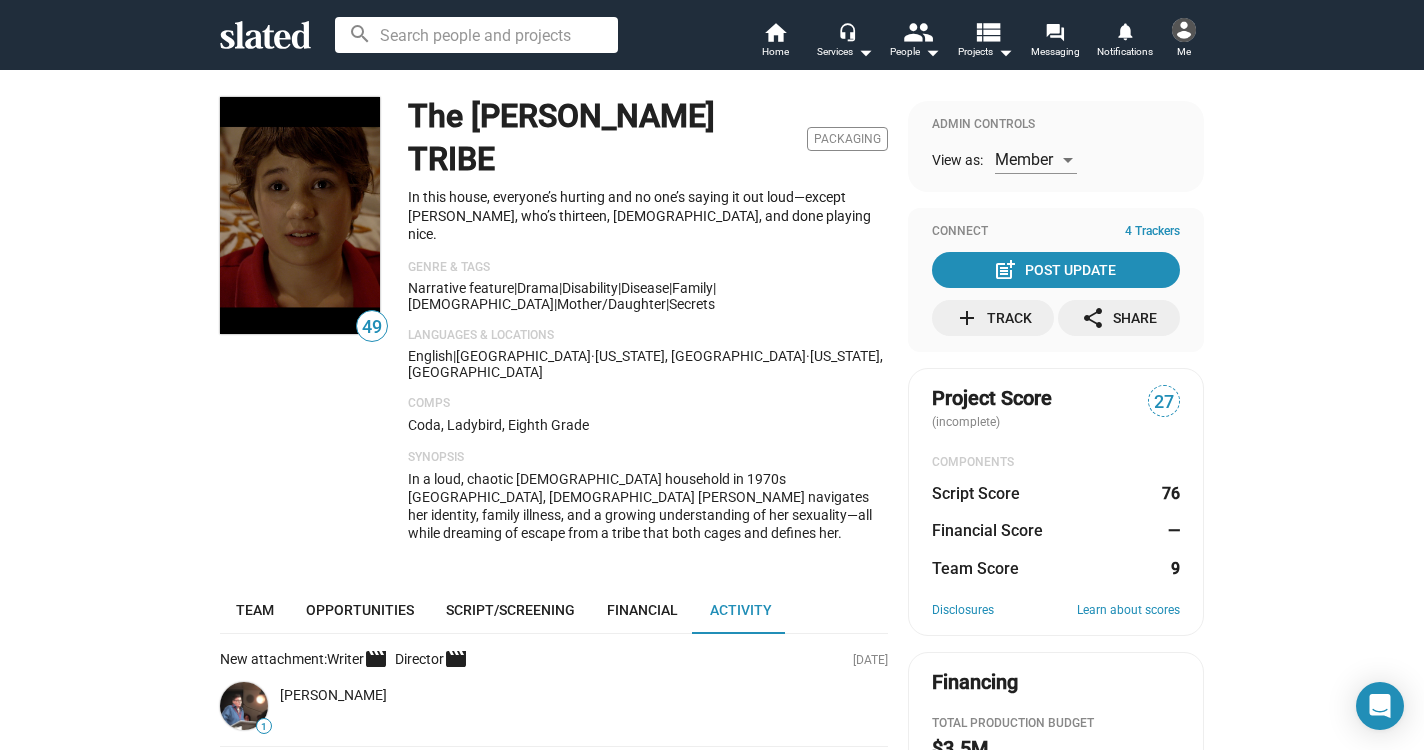 scroll, scrollTop: 0, scrollLeft: 0, axis: both 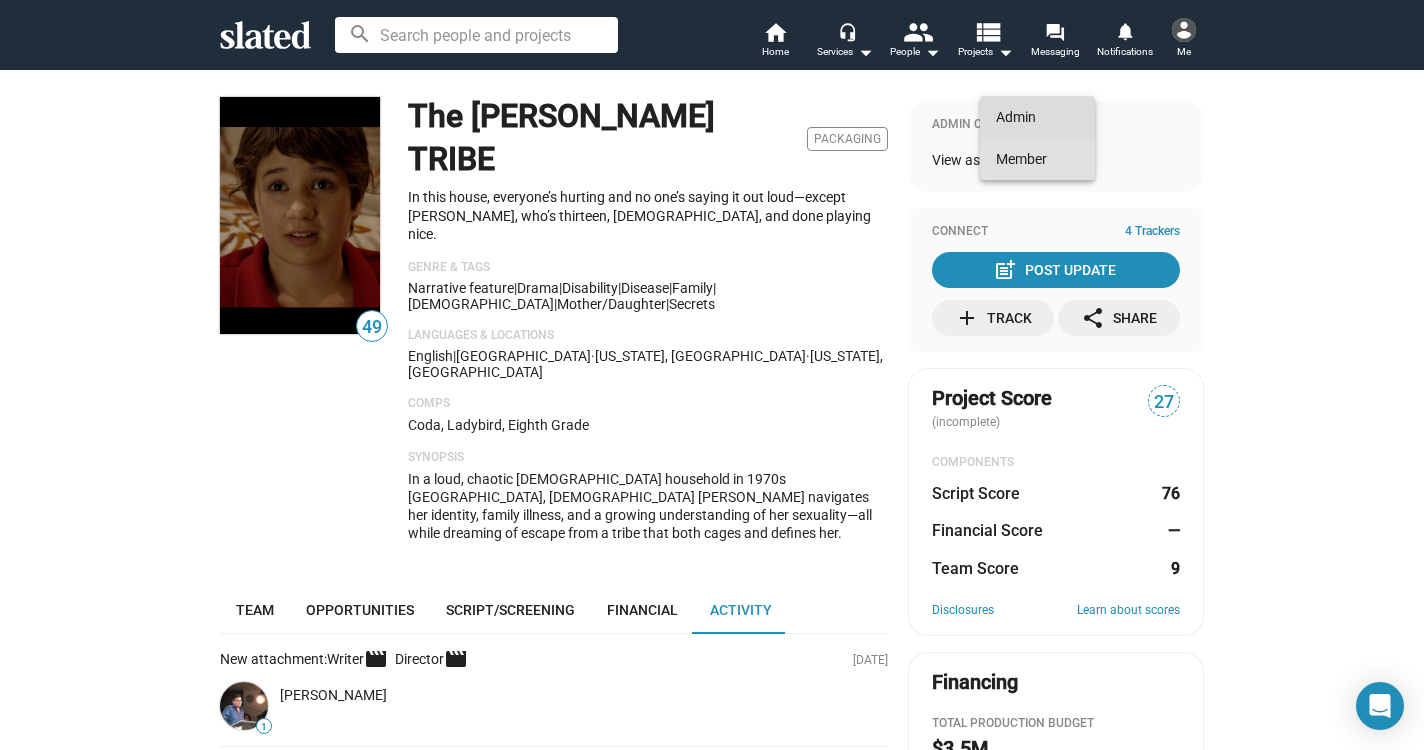 click on "Admin" at bounding box center (1037, 117) 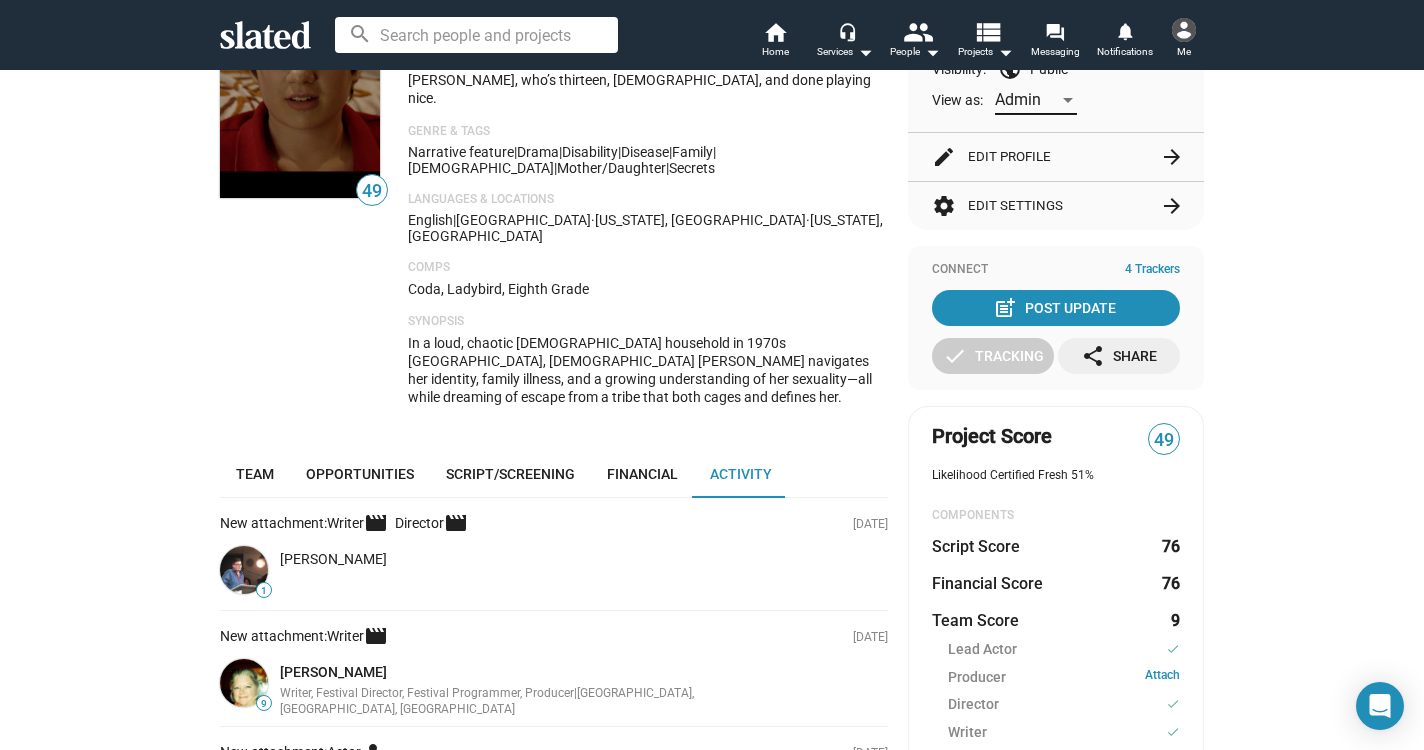 scroll, scrollTop: 348, scrollLeft: 0, axis: vertical 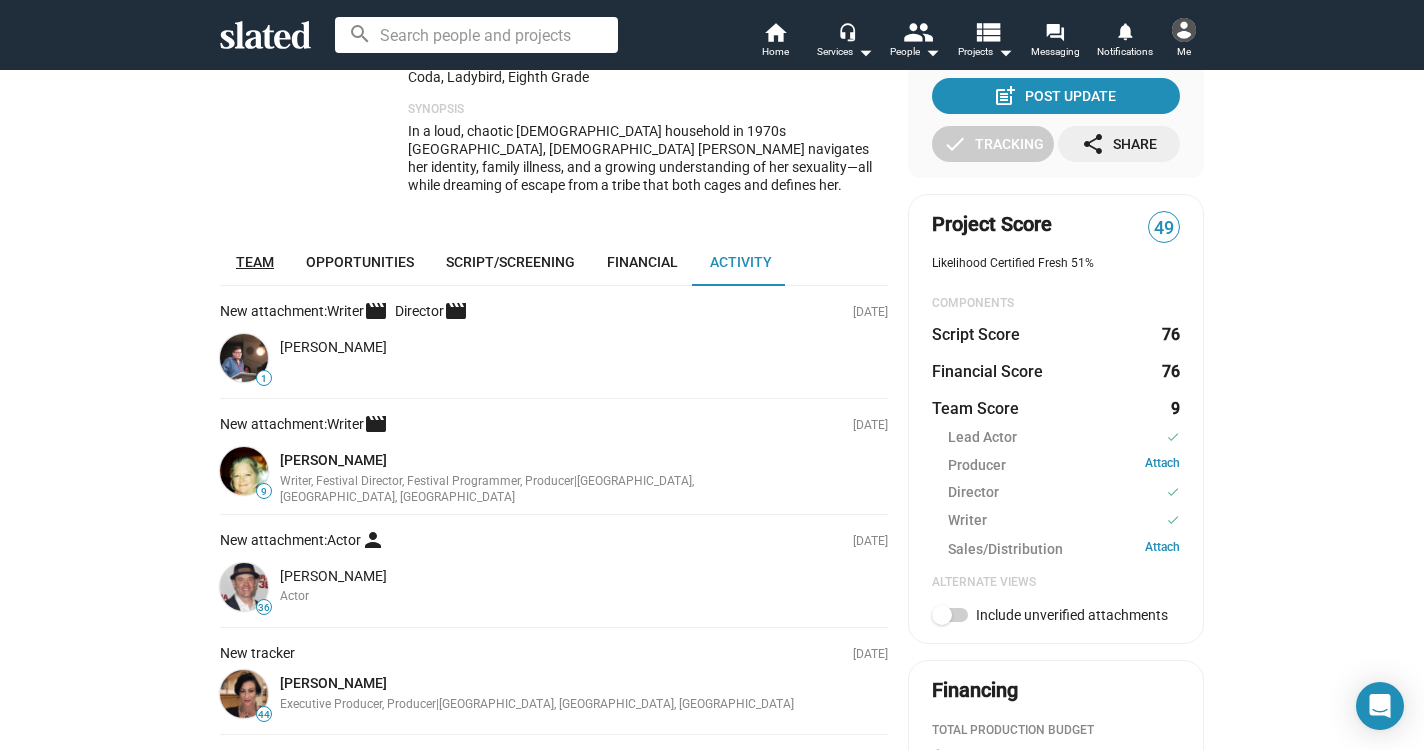 click on "Team" at bounding box center (255, 262) 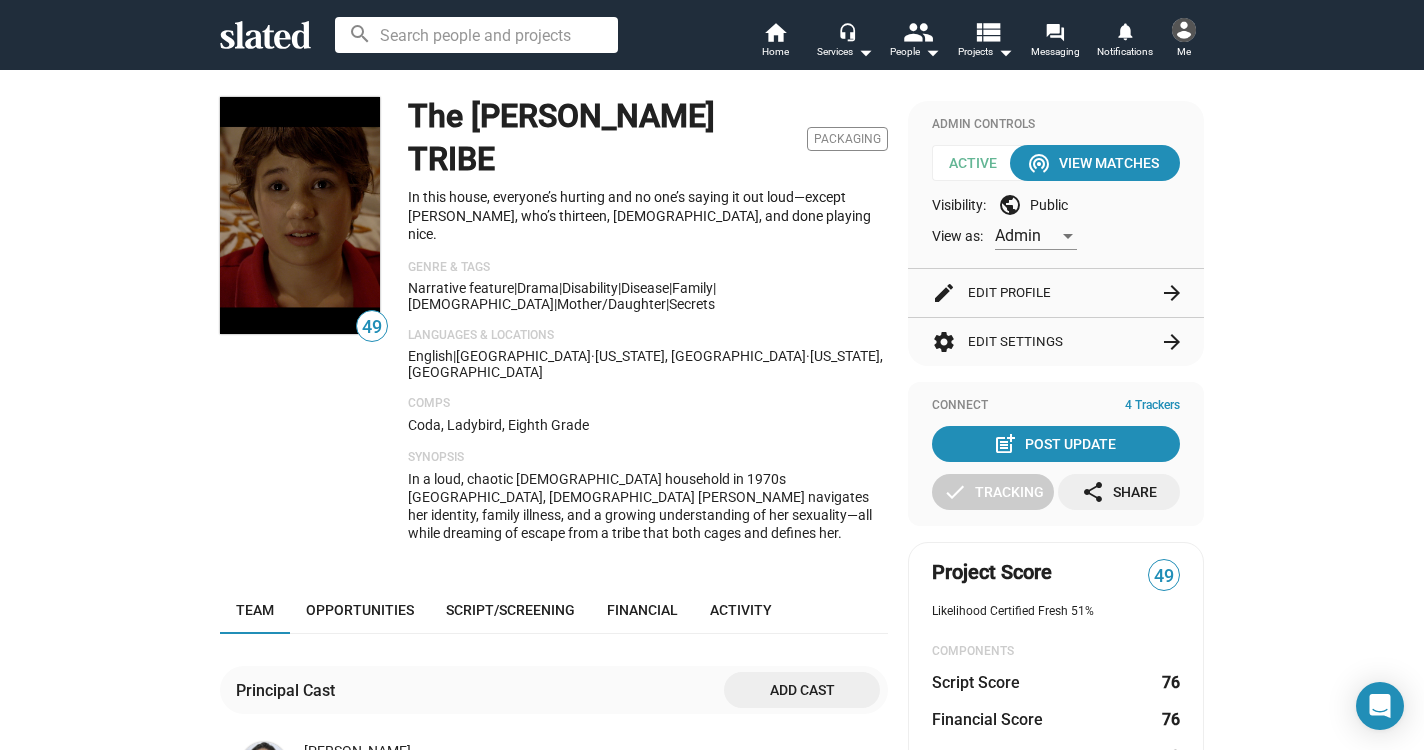 scroll, scrollTop: 0, scrollLeft: 0, axis: both 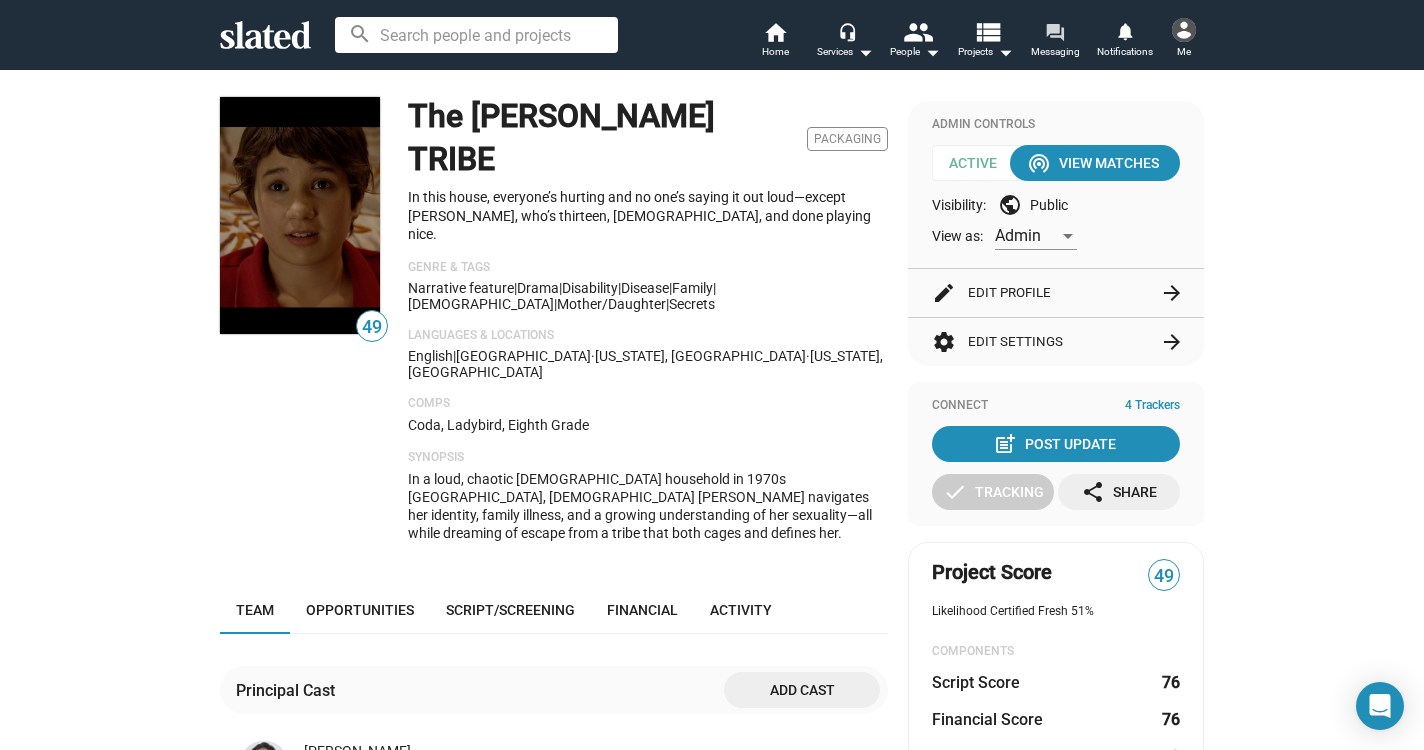 click on "Messaging" at bounding box center [1055, 52] 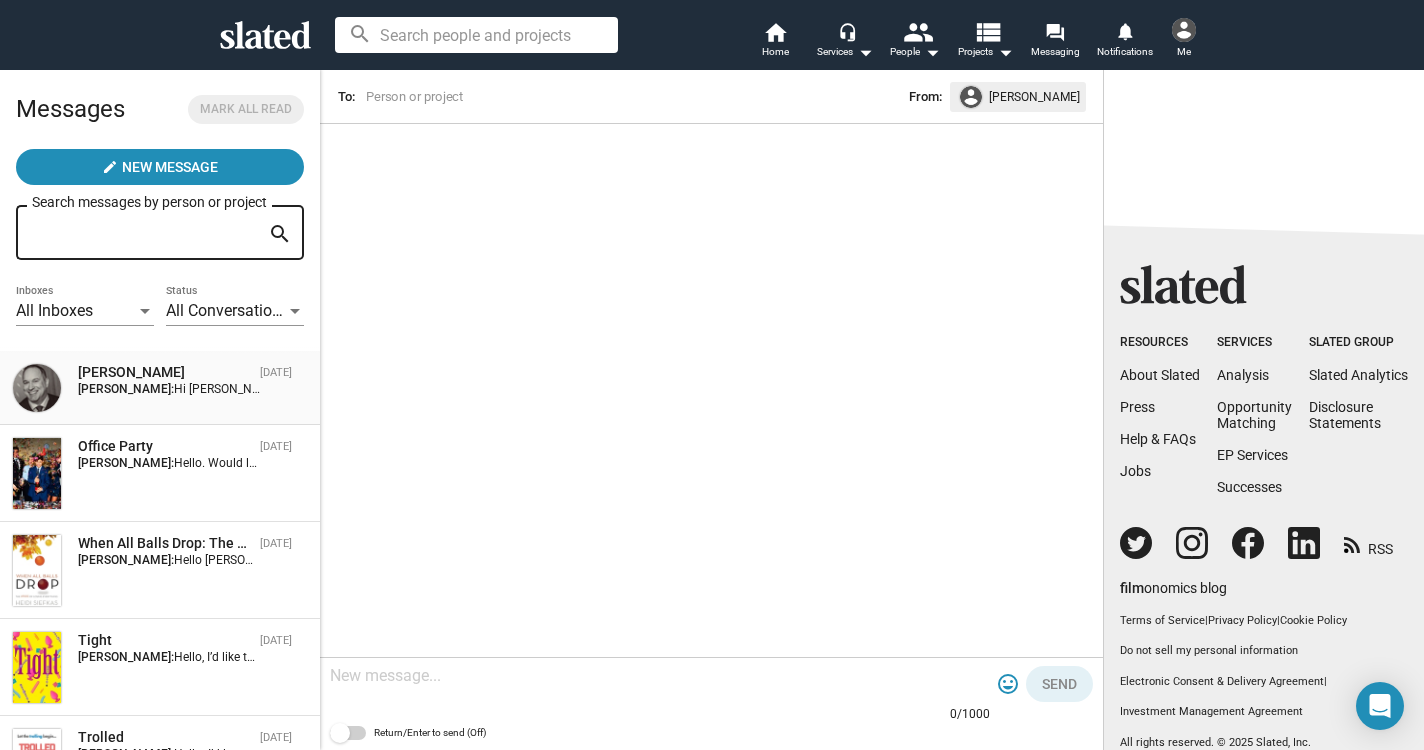 click on "[PERSON_NAME]:" at bounding box center (126, 389) 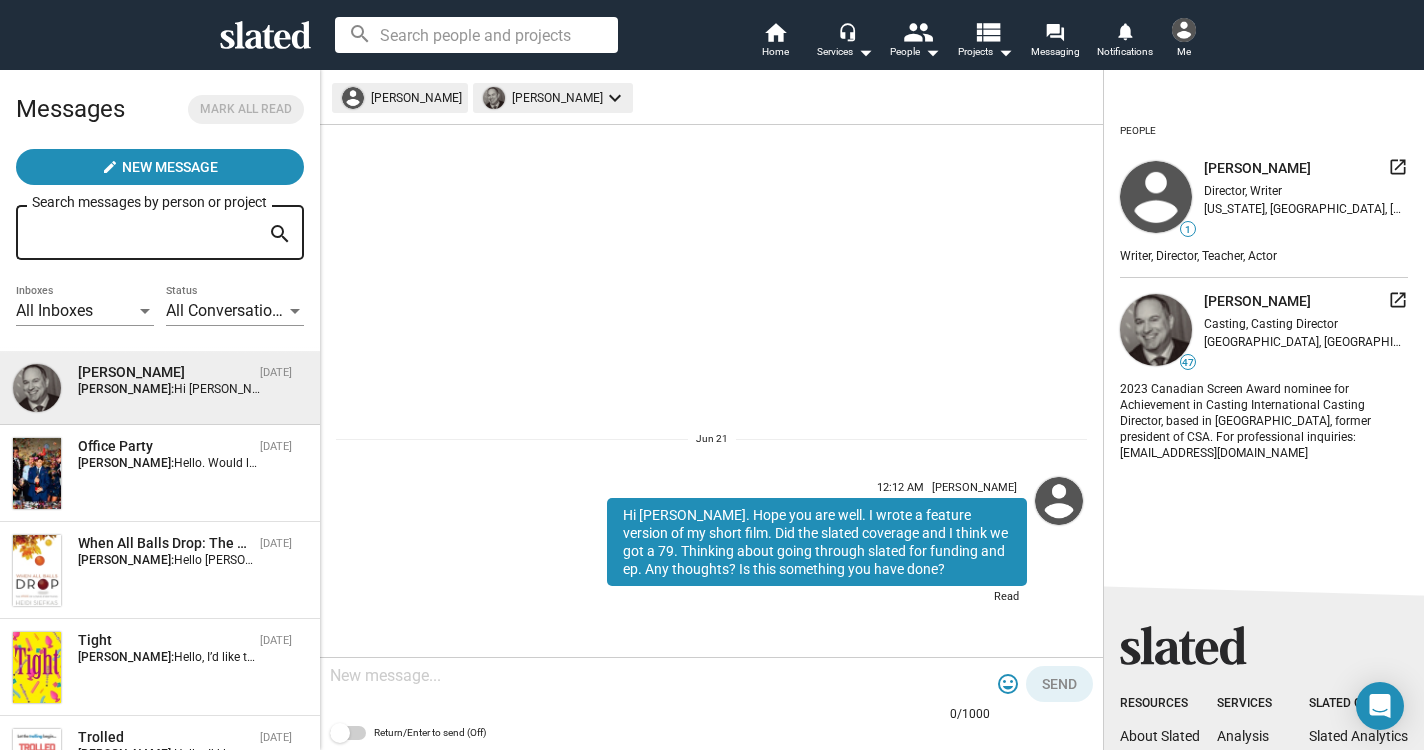 click on "All Conversations" at bounding box center (227, 310) 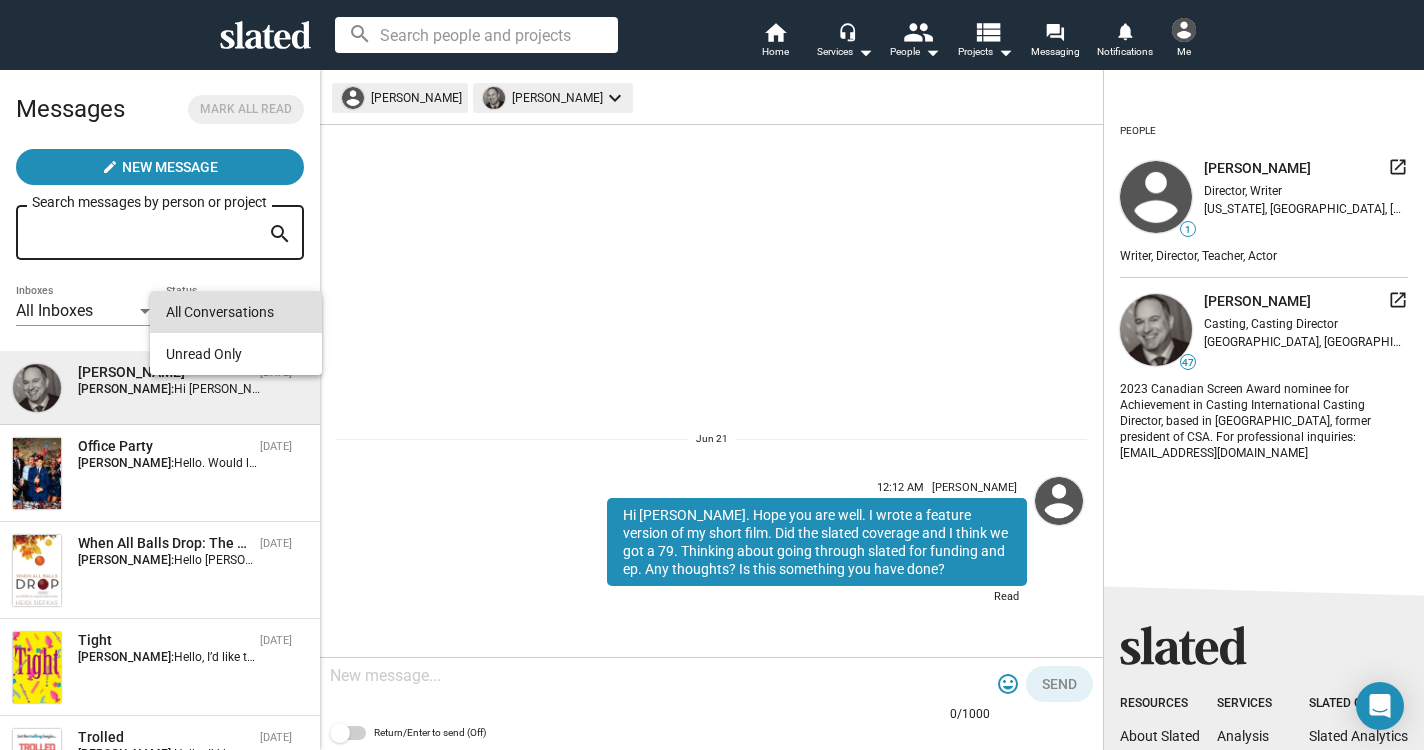 click on "All Conversations" at bounding box center (236, 312) 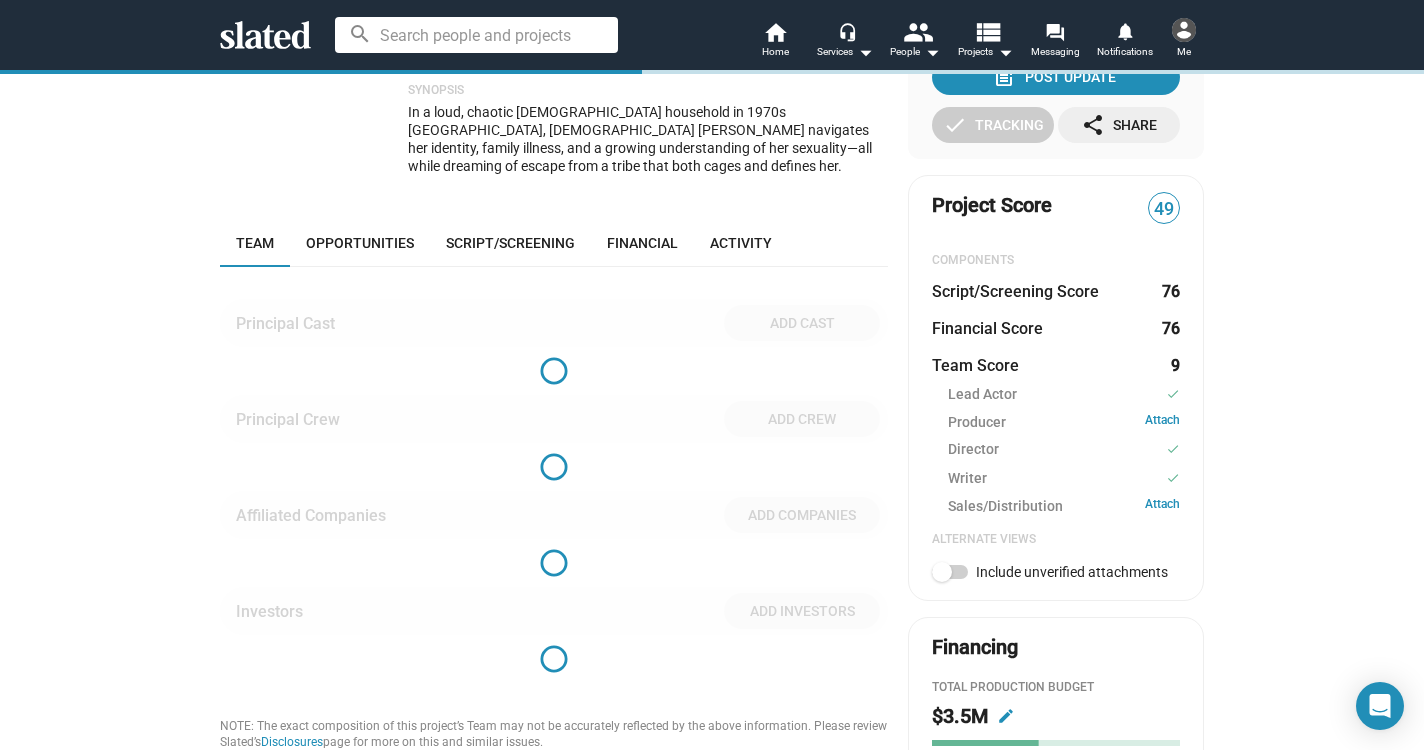 scroll, scrollTop: 434, scrollLeft: 0, axis: vertical 